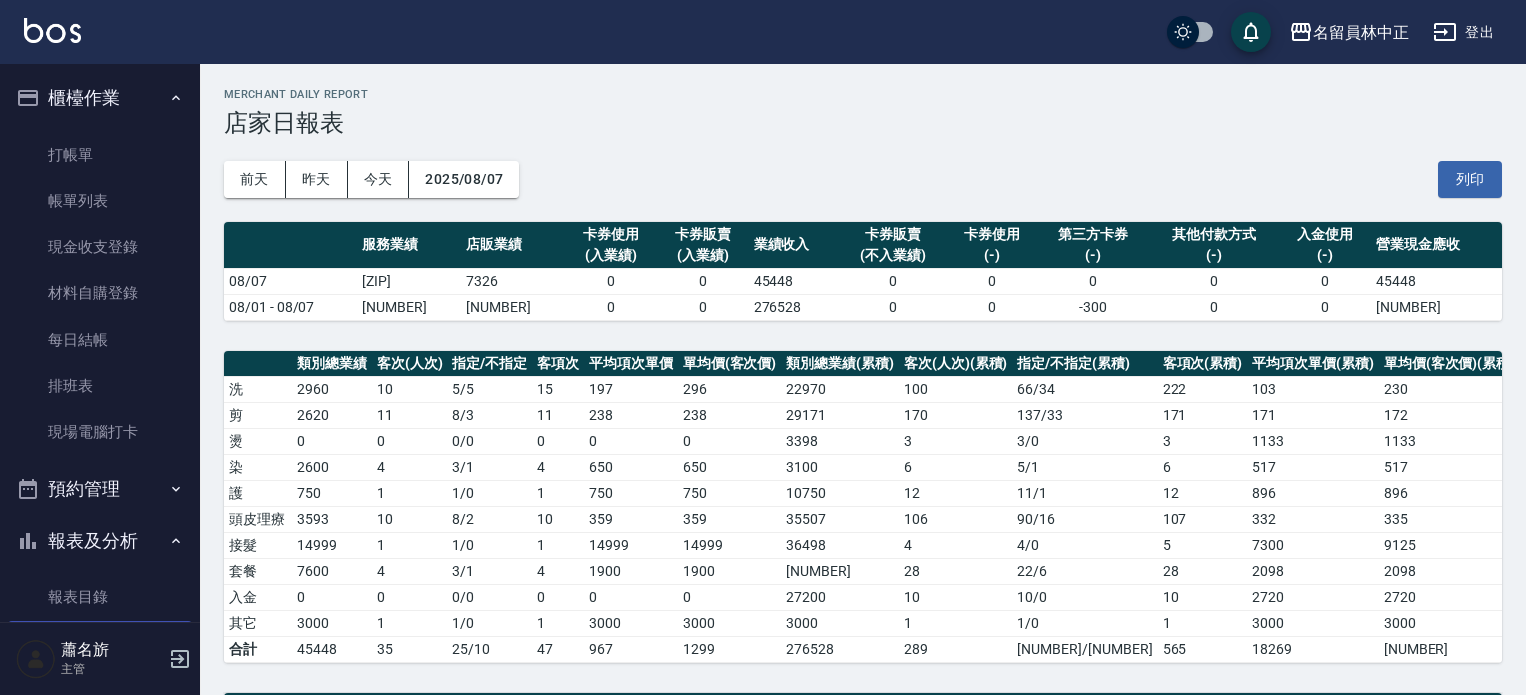 scroll, scrollTop: 568, scrollLeft: 0, axis: vertical 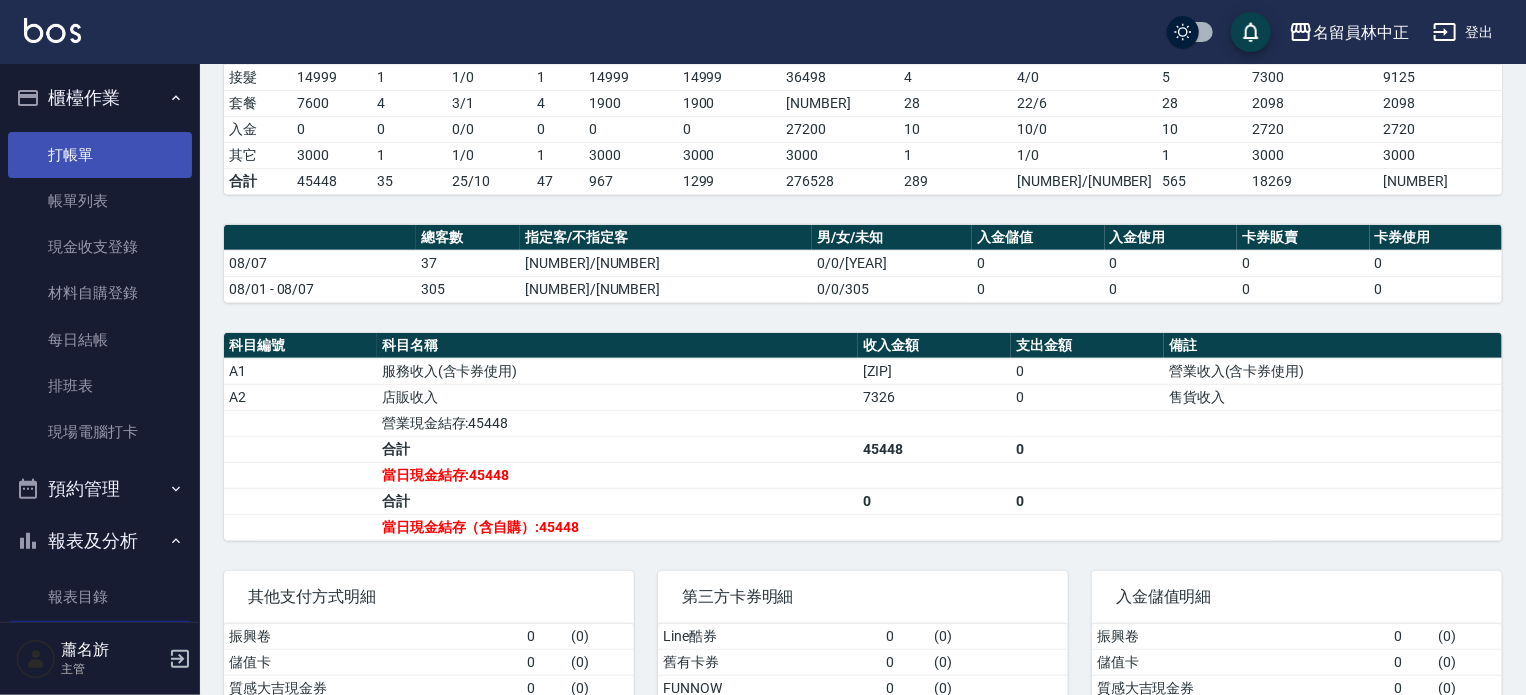 click on "打帳單" at bounding box center (100, 155) 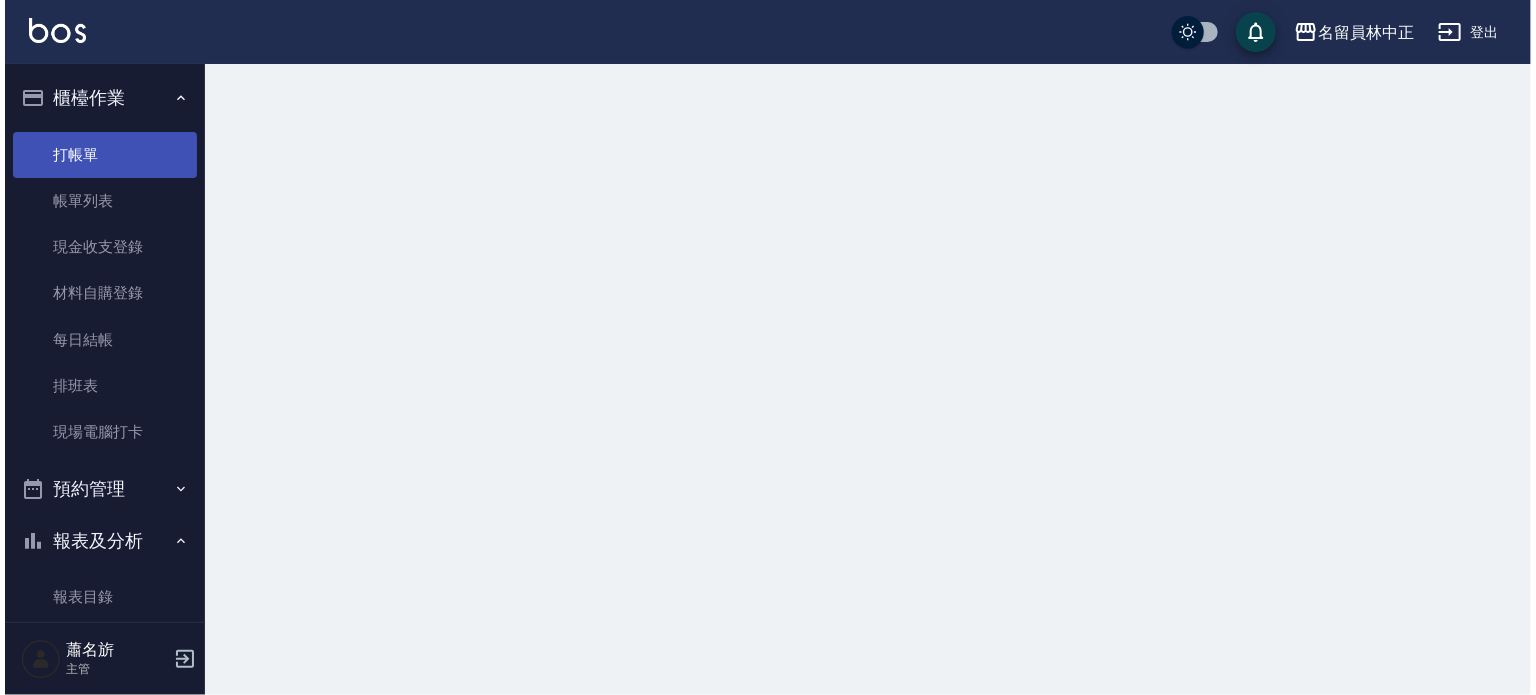 scroll, scrollTop: 0, scrollLeft: 0, axis: both 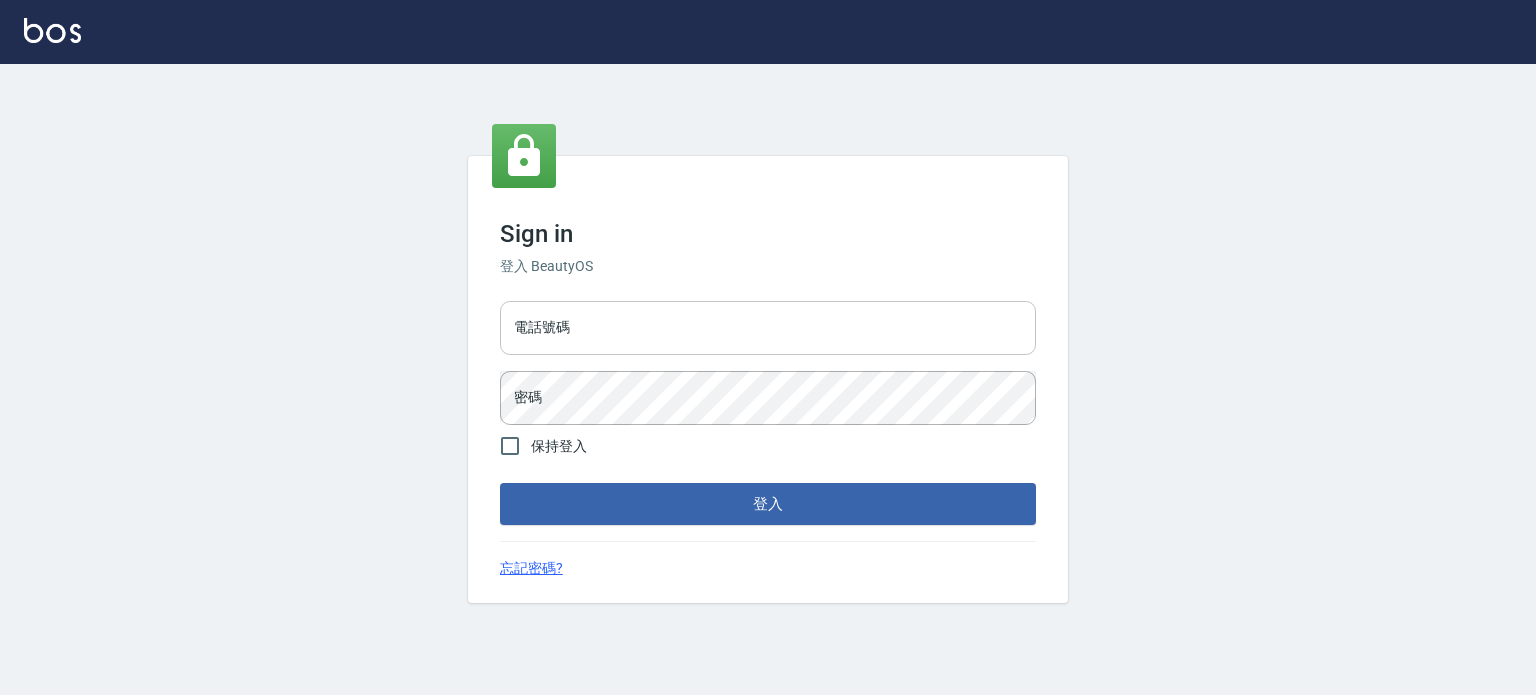 drag, startPoint x: 654, startPoint y: 317, endPoint x: 654, endPoint y: 331, distance: 14 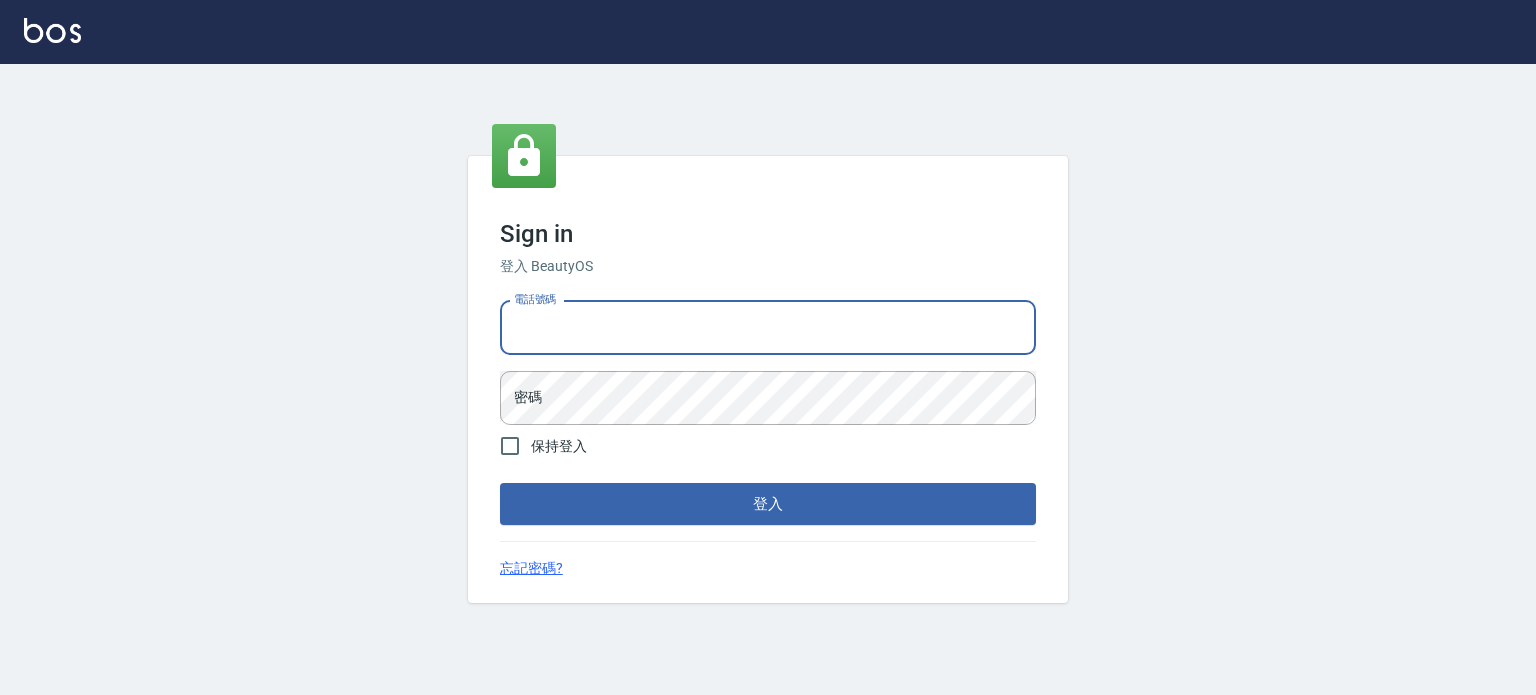 type on "[PHONE]" 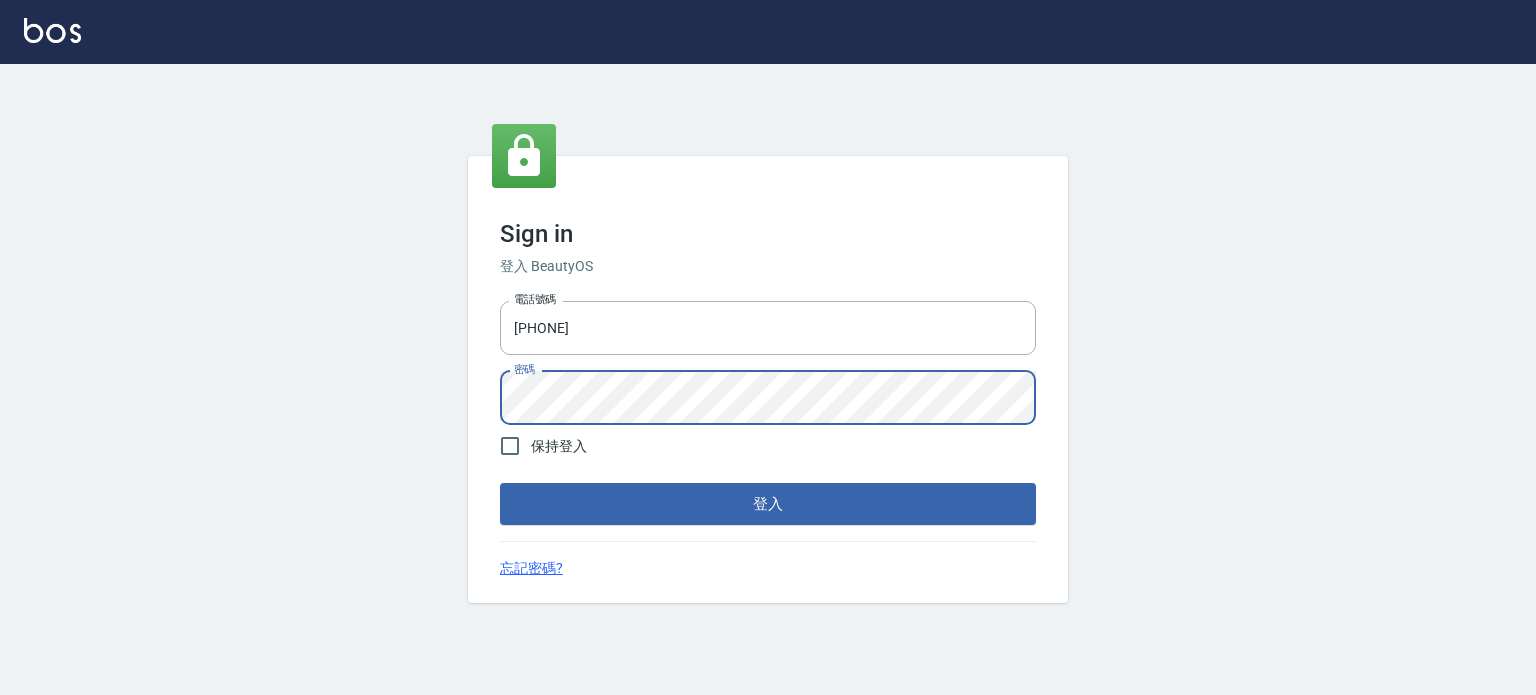 click on "登入" at bounding box center (768, 504) 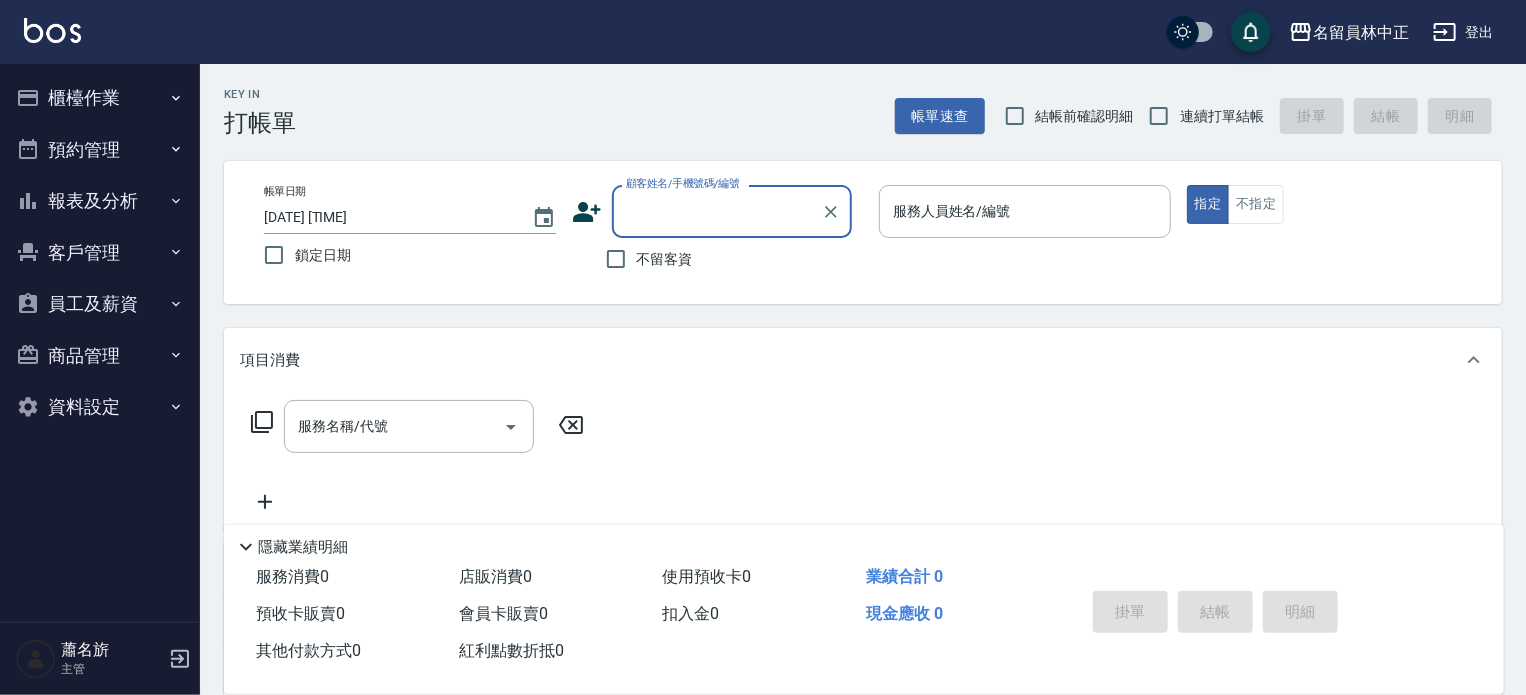 click on "不留客資" at bounding box center (665, 259) 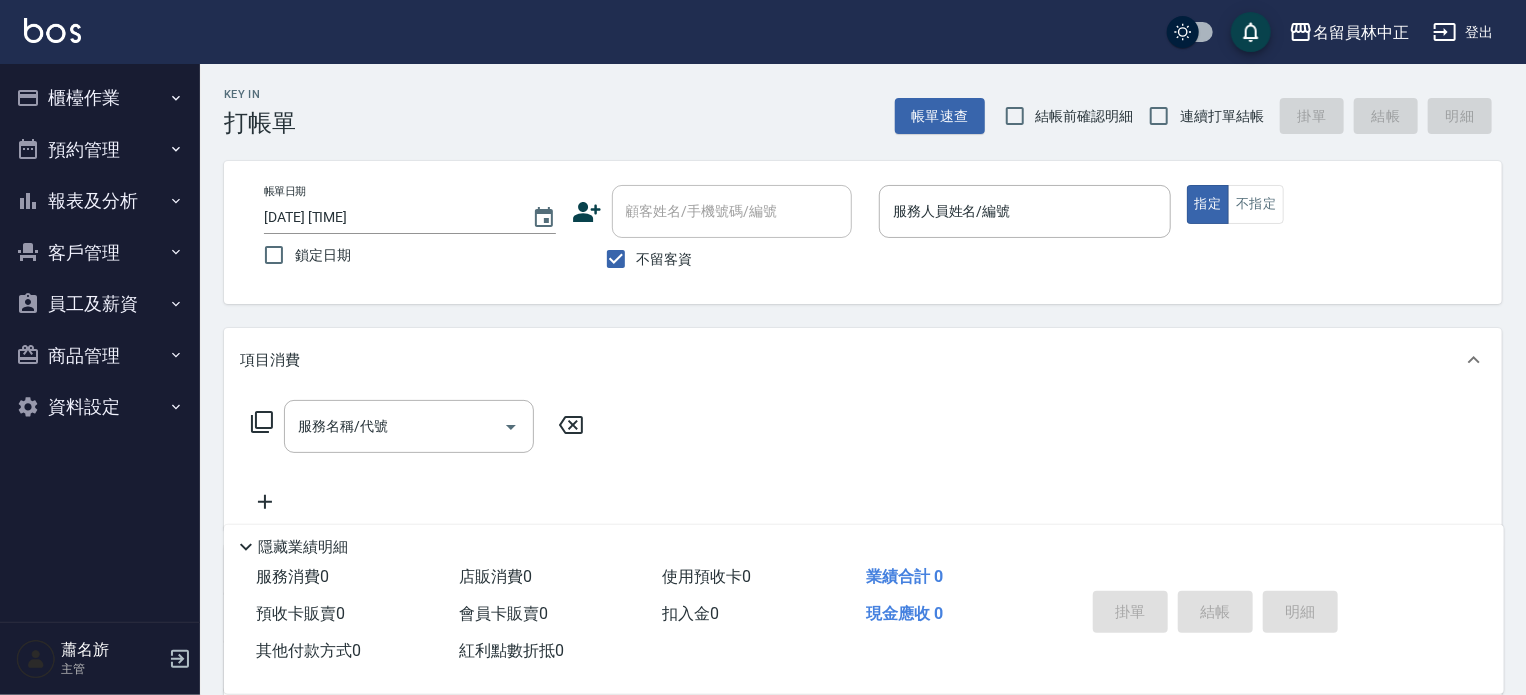 click on "連續打單結帳" at bounding box center [1201, 116] 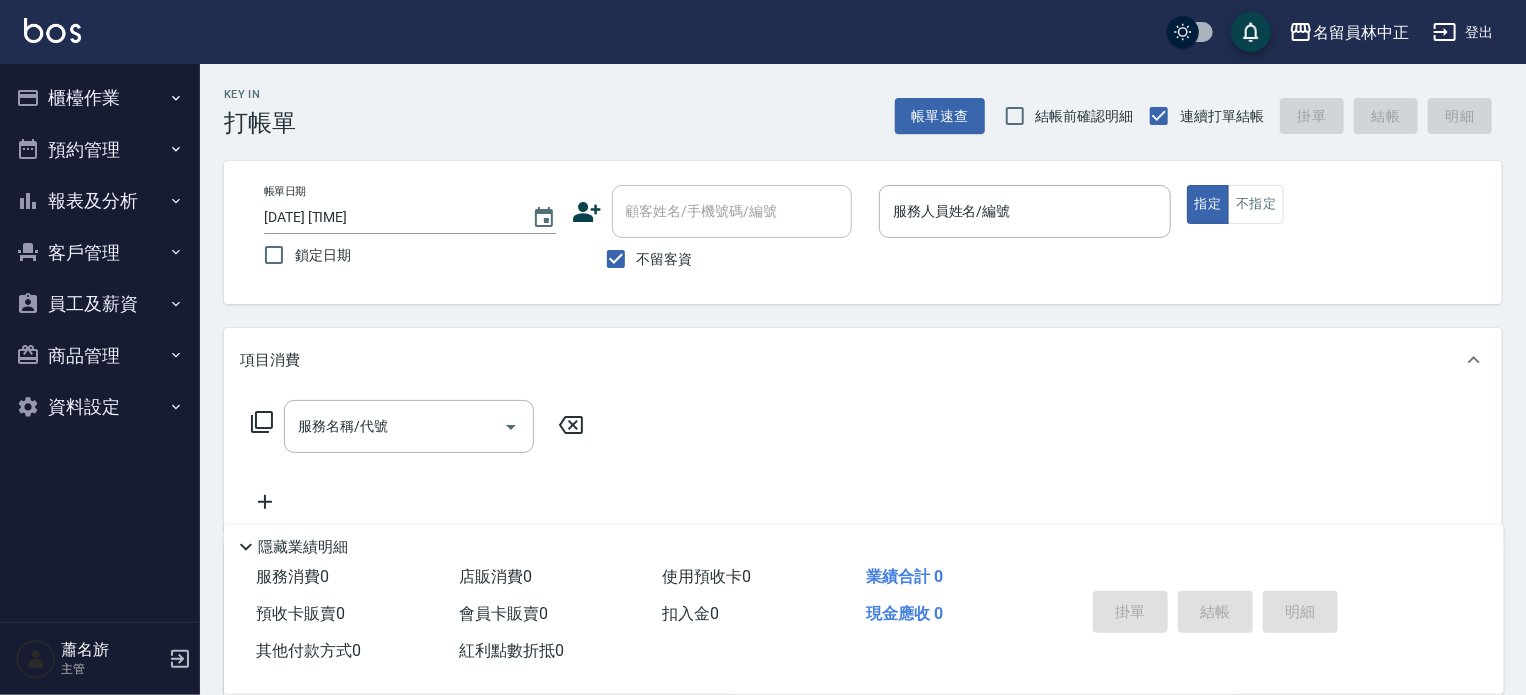 click at bounding box center [1025, 248] 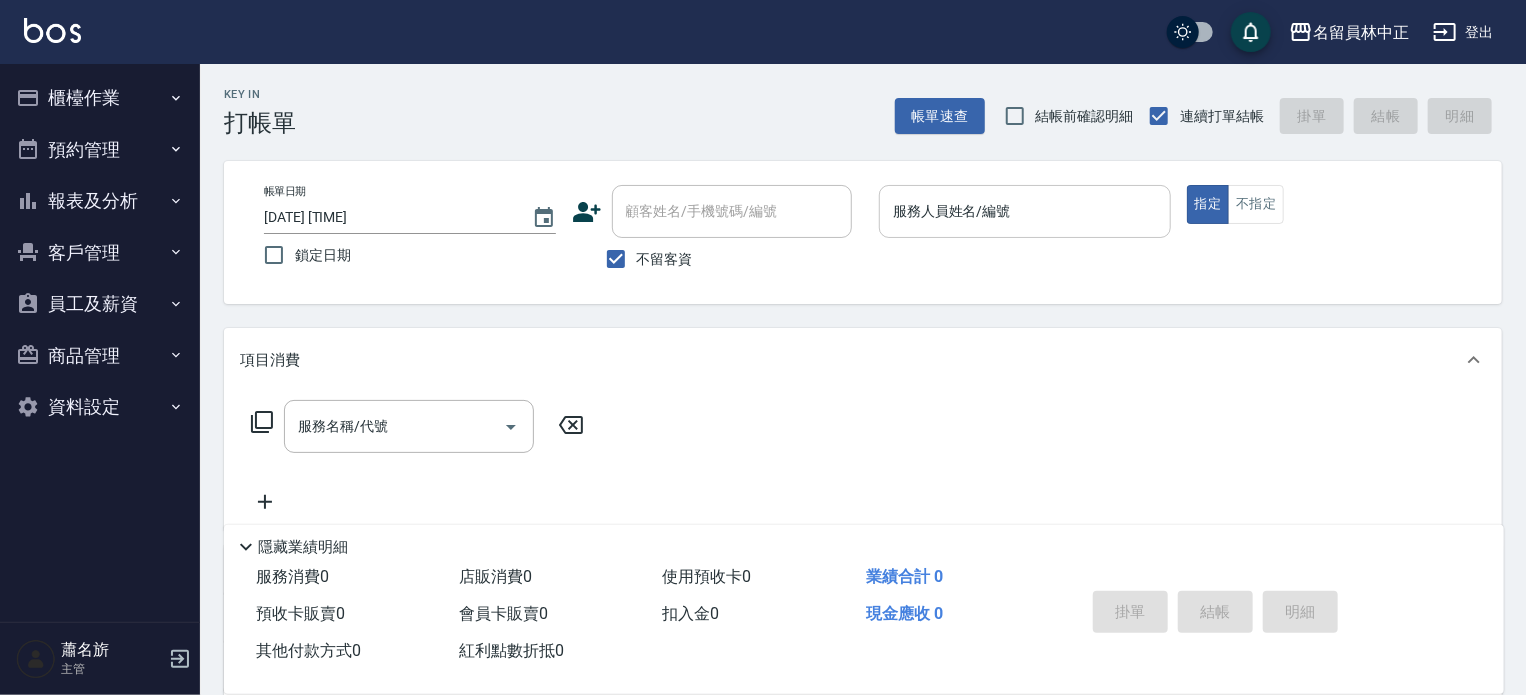 click on "服務人員姓名/編號" at bounding box center [1025, 211] 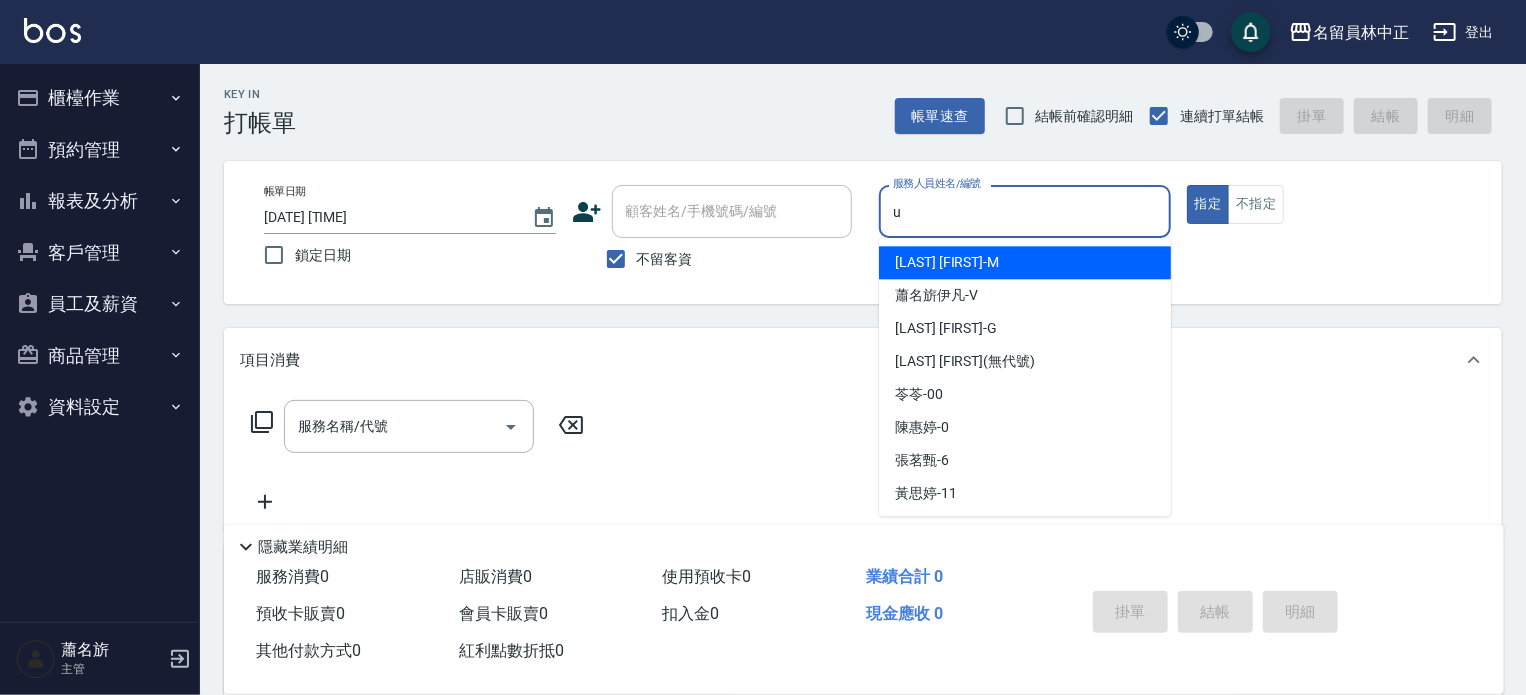 type on "una-u" 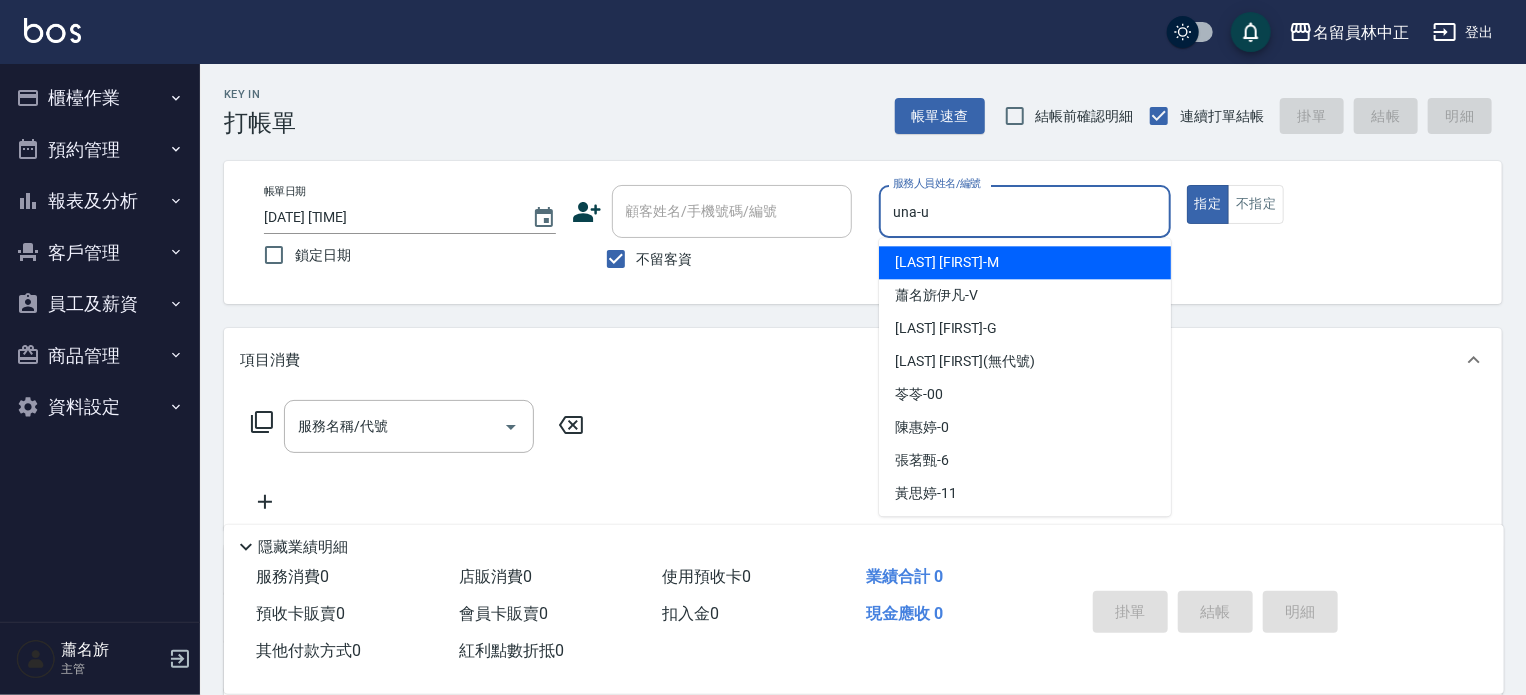 type on "true" 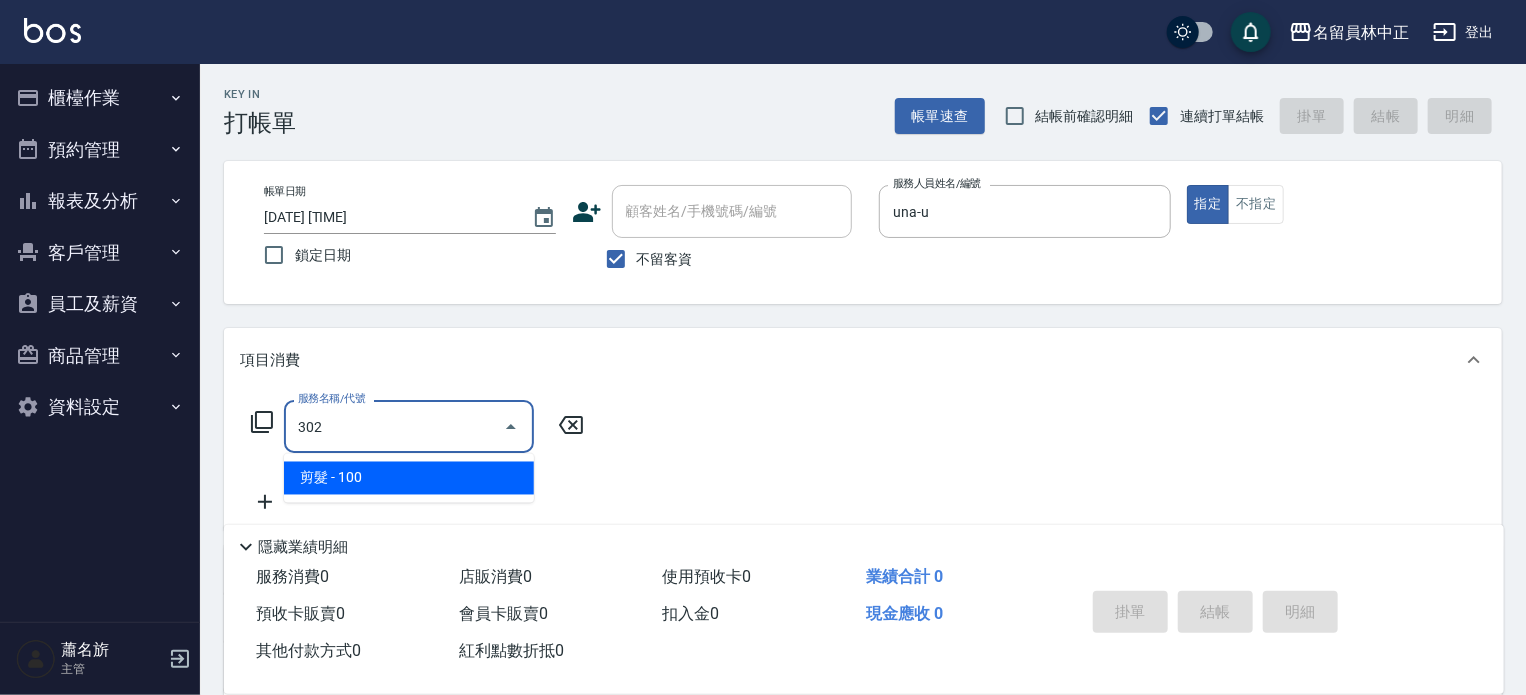 type on "剪髮(302)" 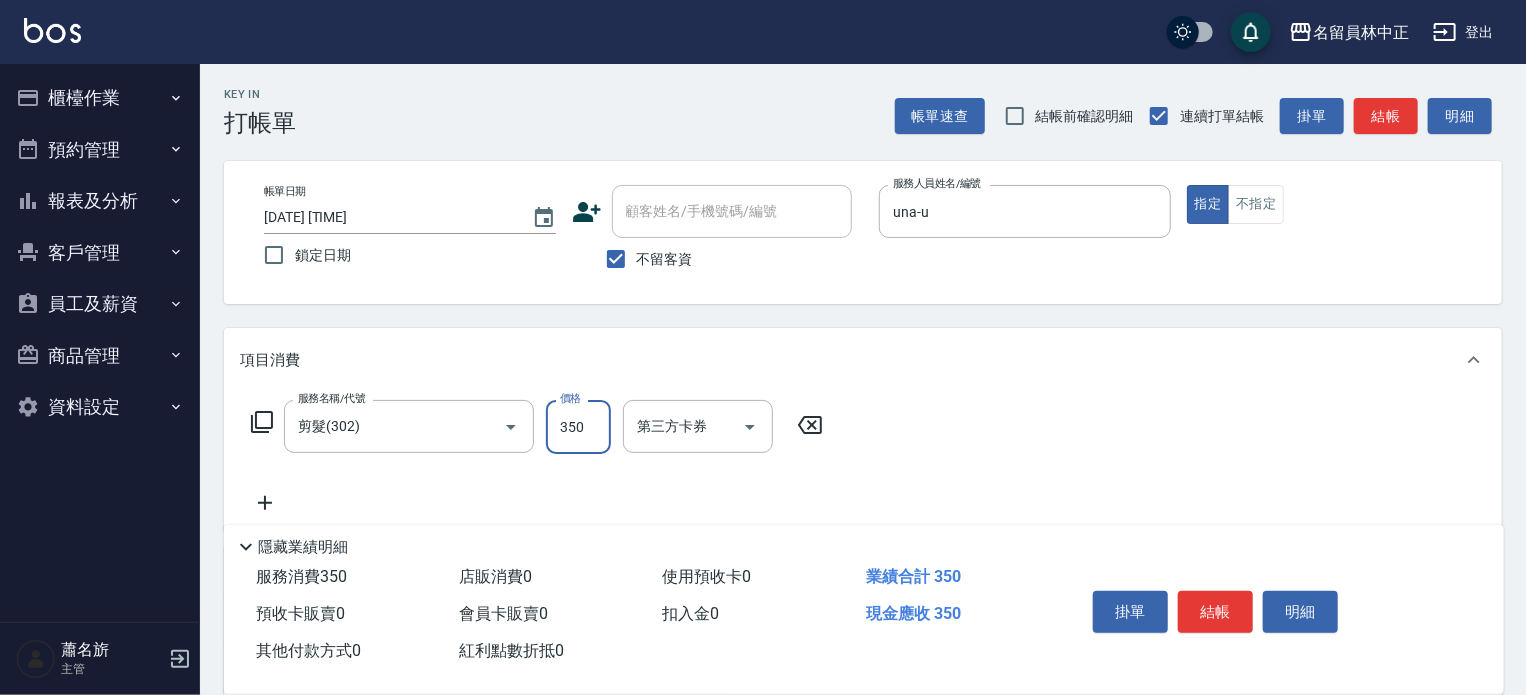 type on "350" 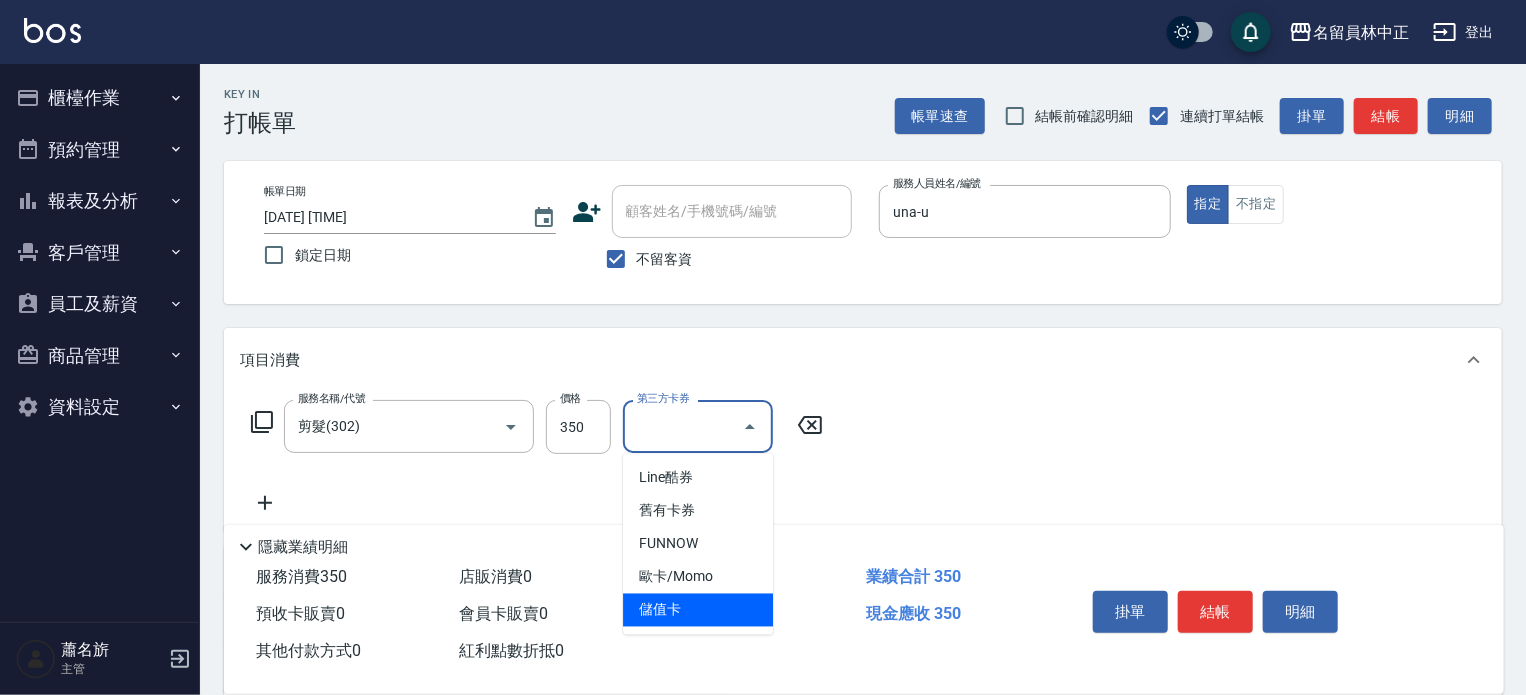 type on "儲值卡" 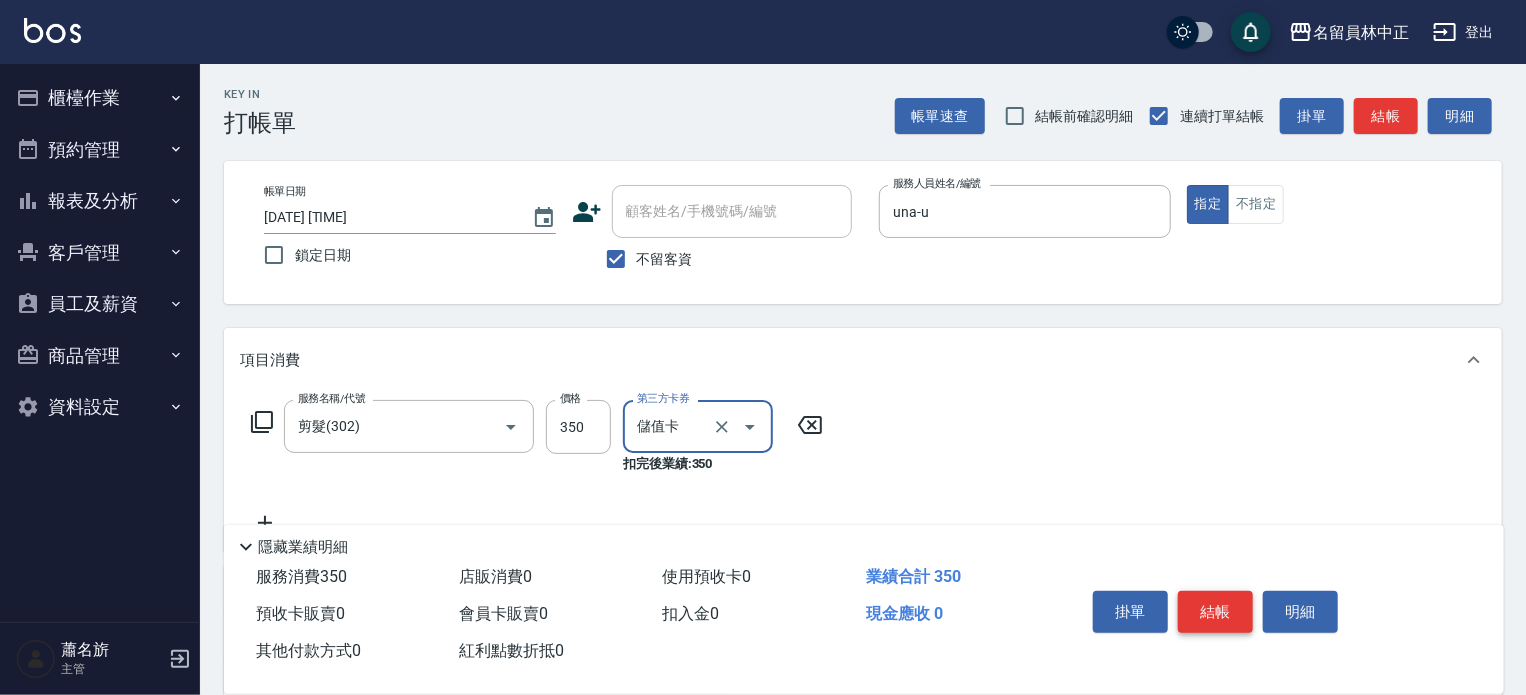 click on "結帳" at bounding box center [1215, 612] 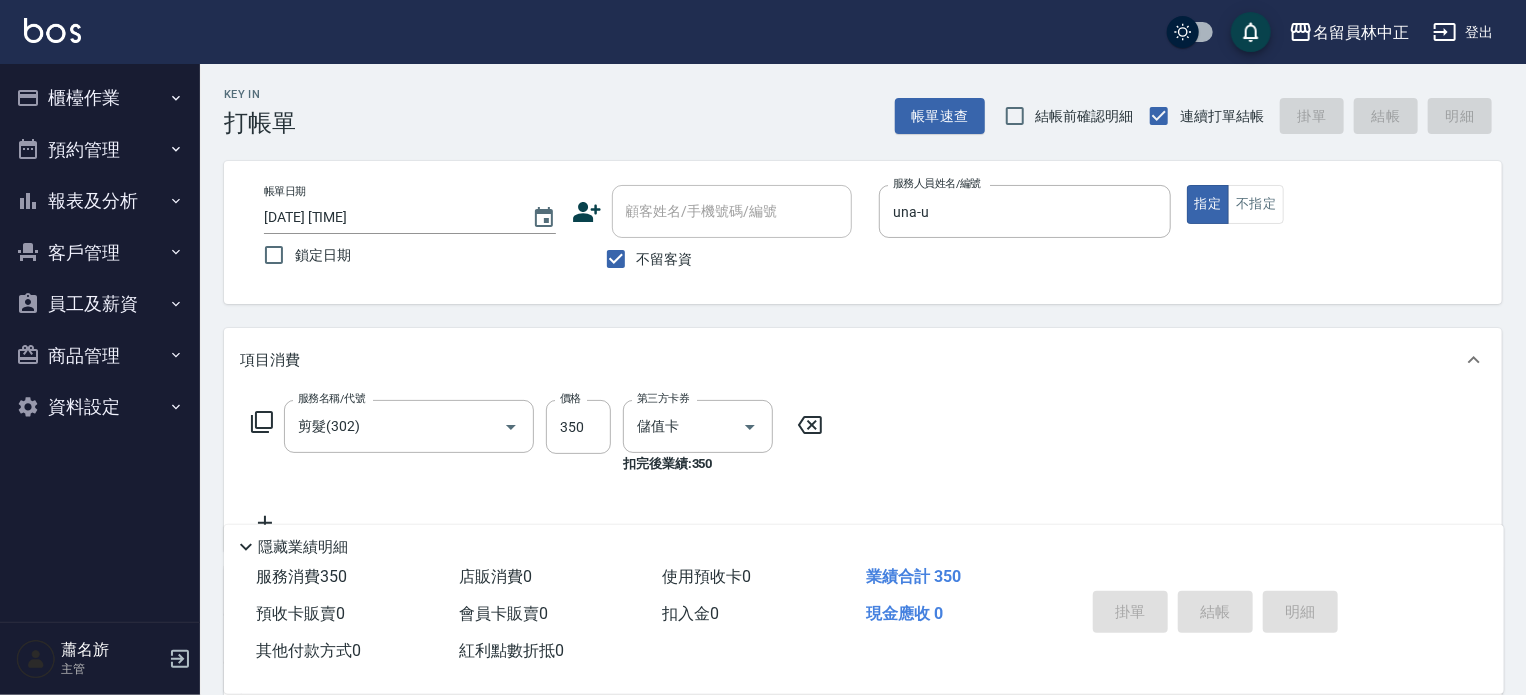 type on "[DATE] [TIME]" 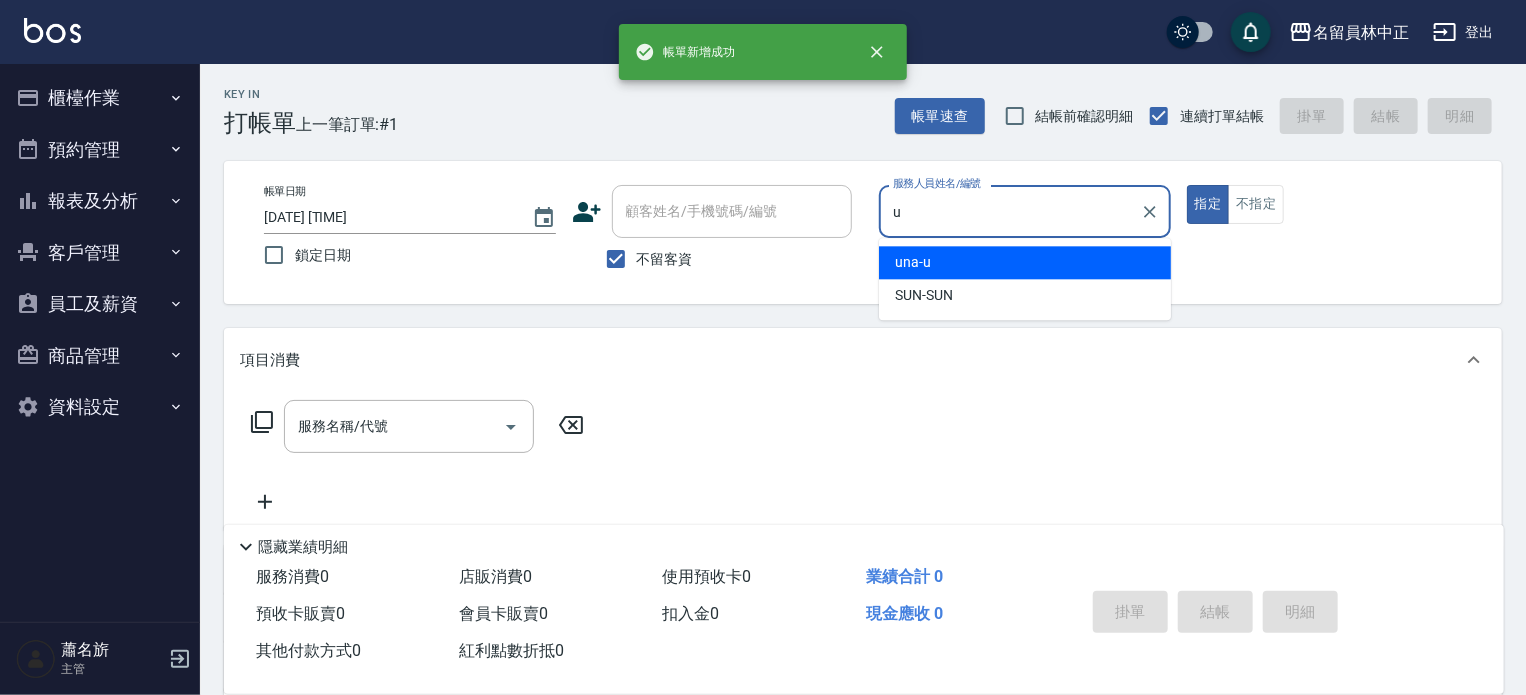 type on "una-u" 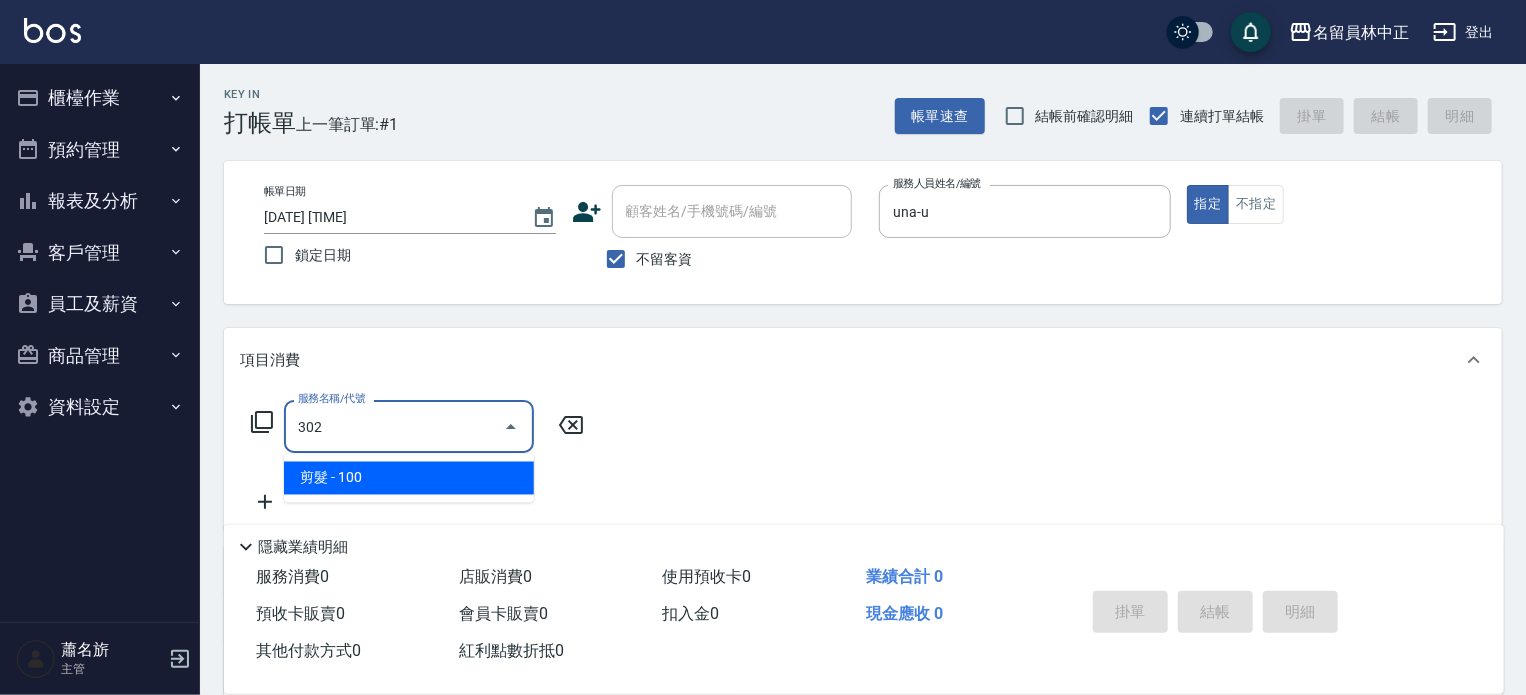 type on "剪髮(302)" 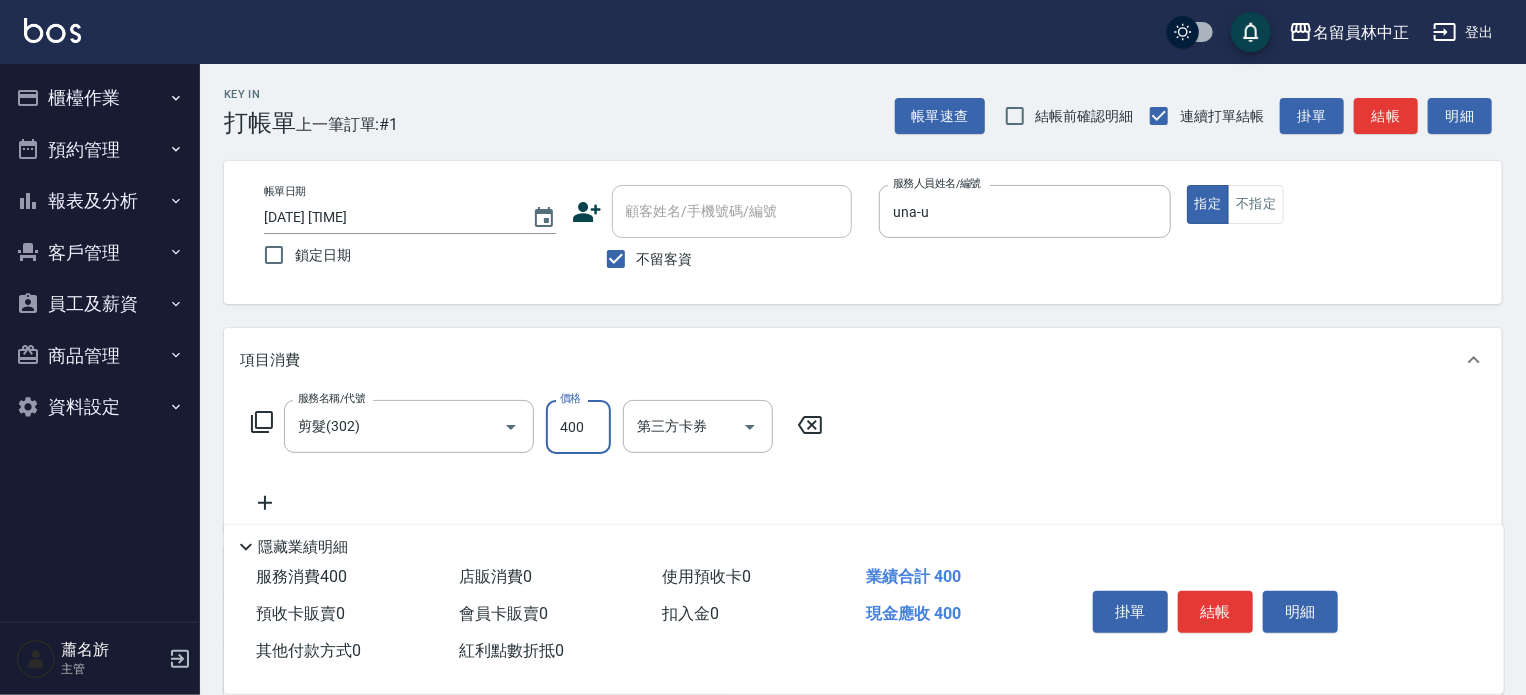 type on "400" 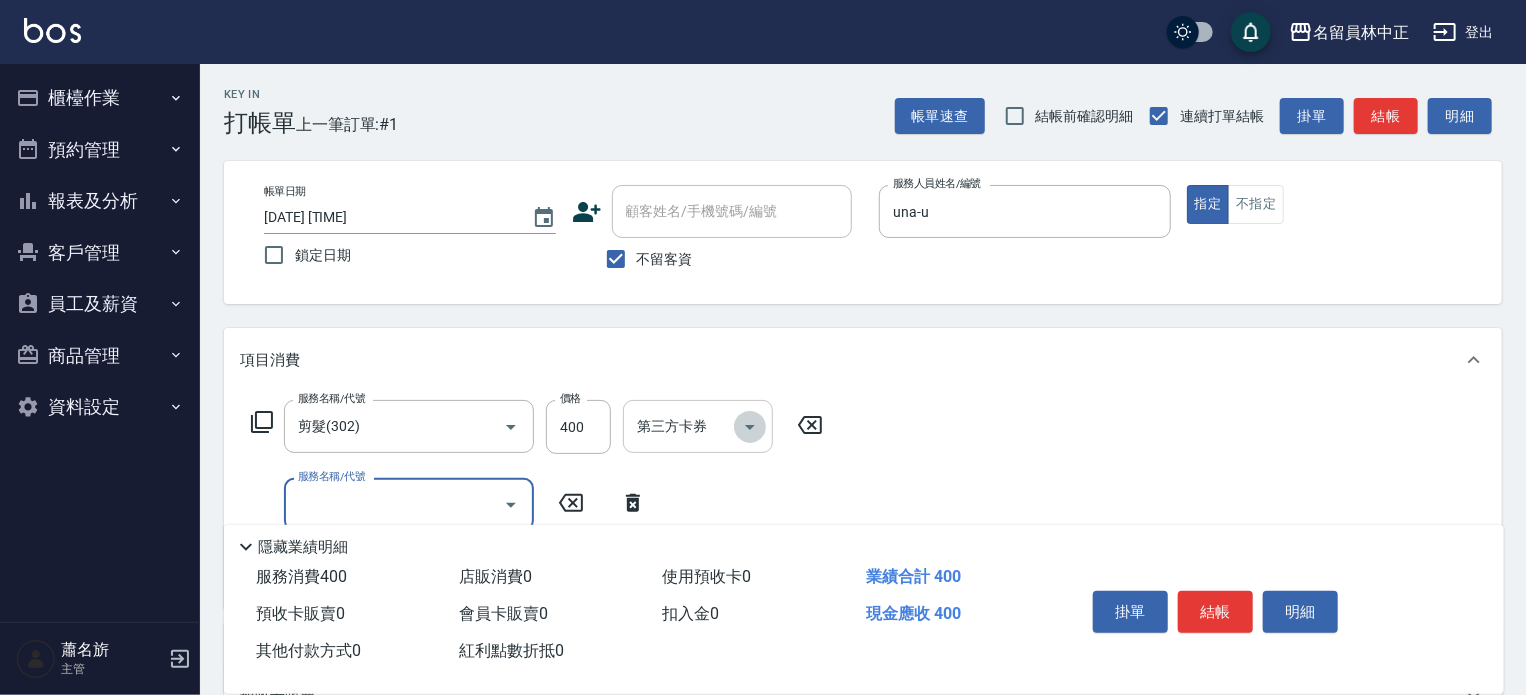 click 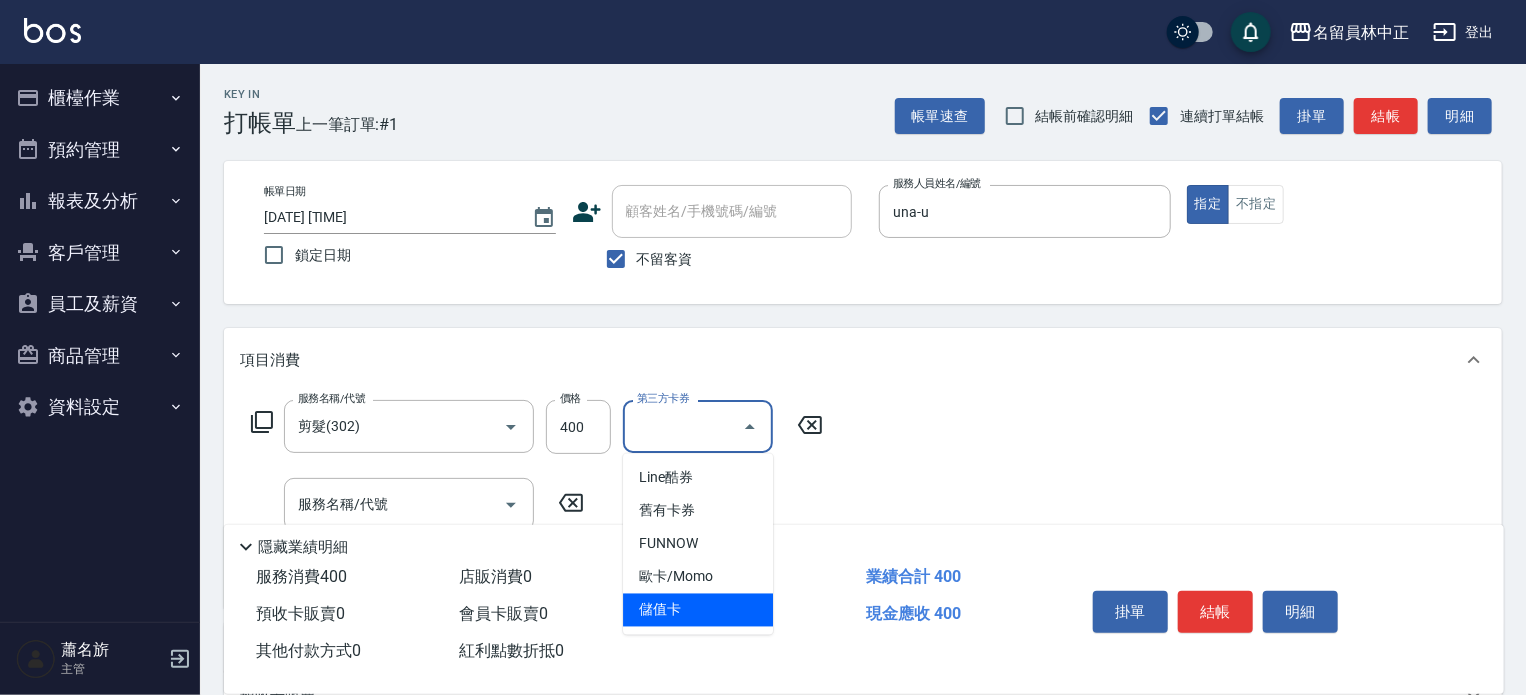 click on "儲值卡" at bounding box center [698, 610] 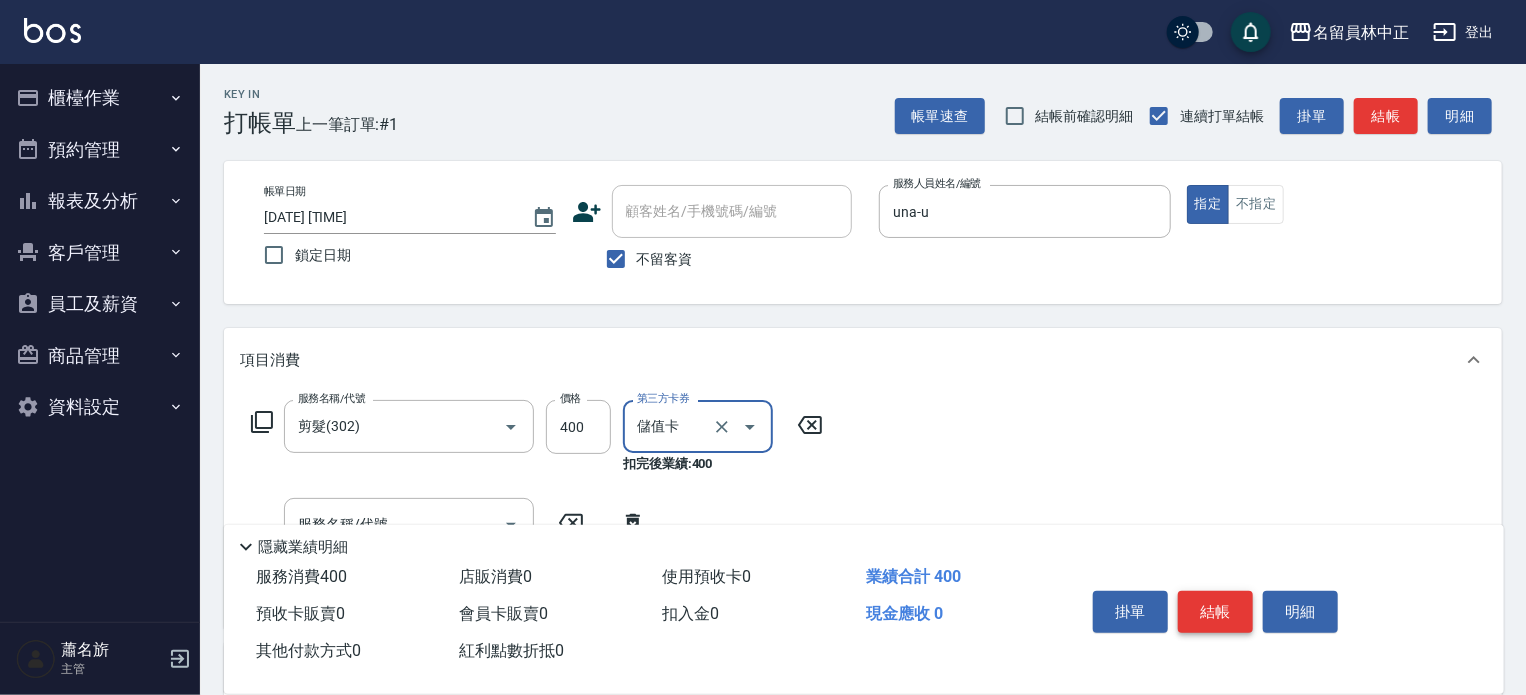 click on "結帳" at bounding box center (1215, 612) 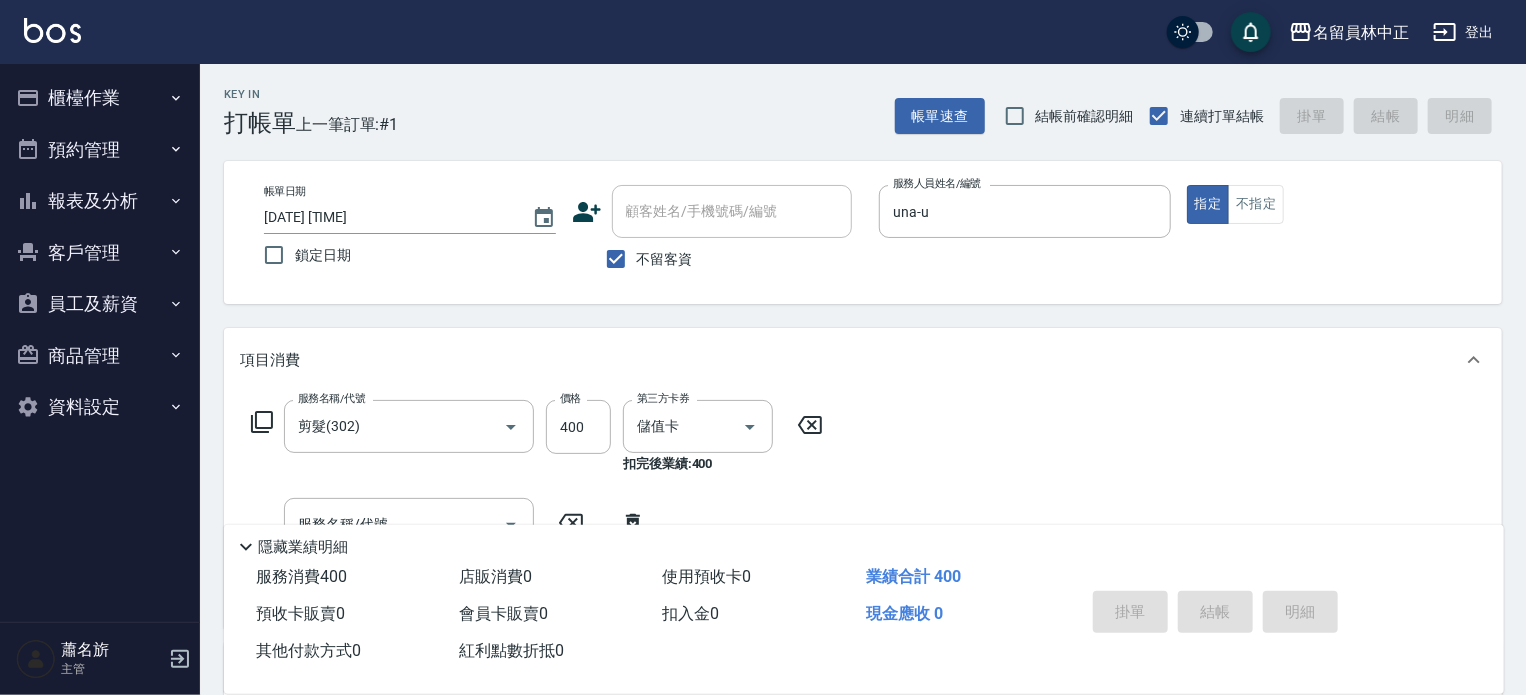 type 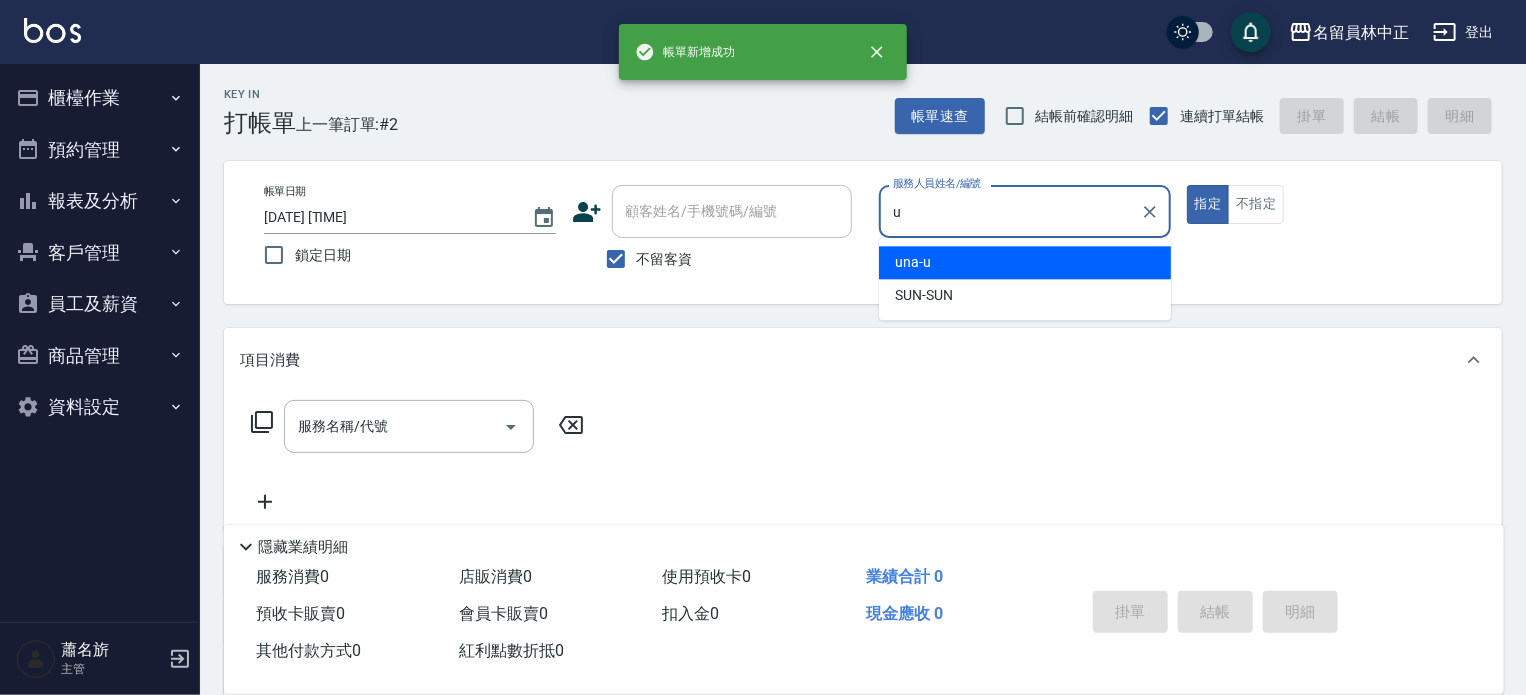 type on "una-u" 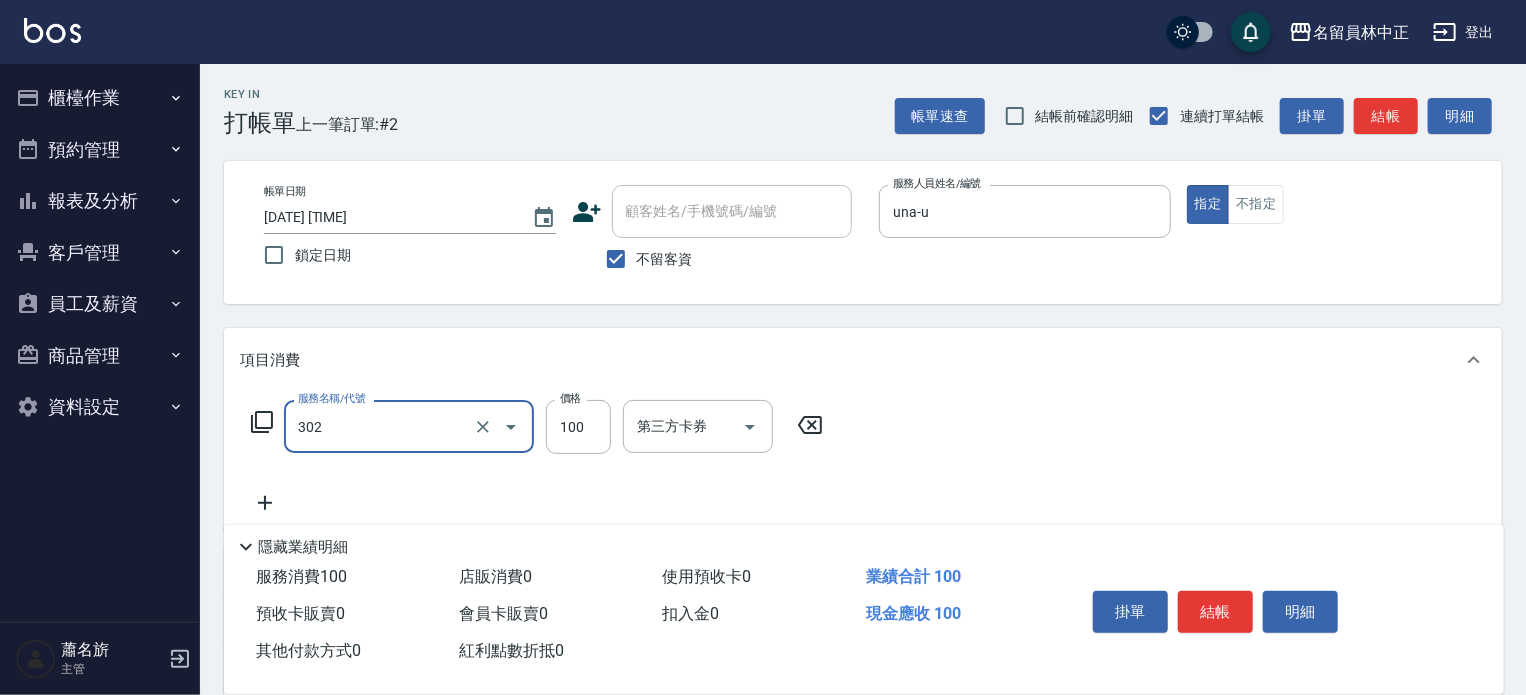 type on "剪髮(302)" 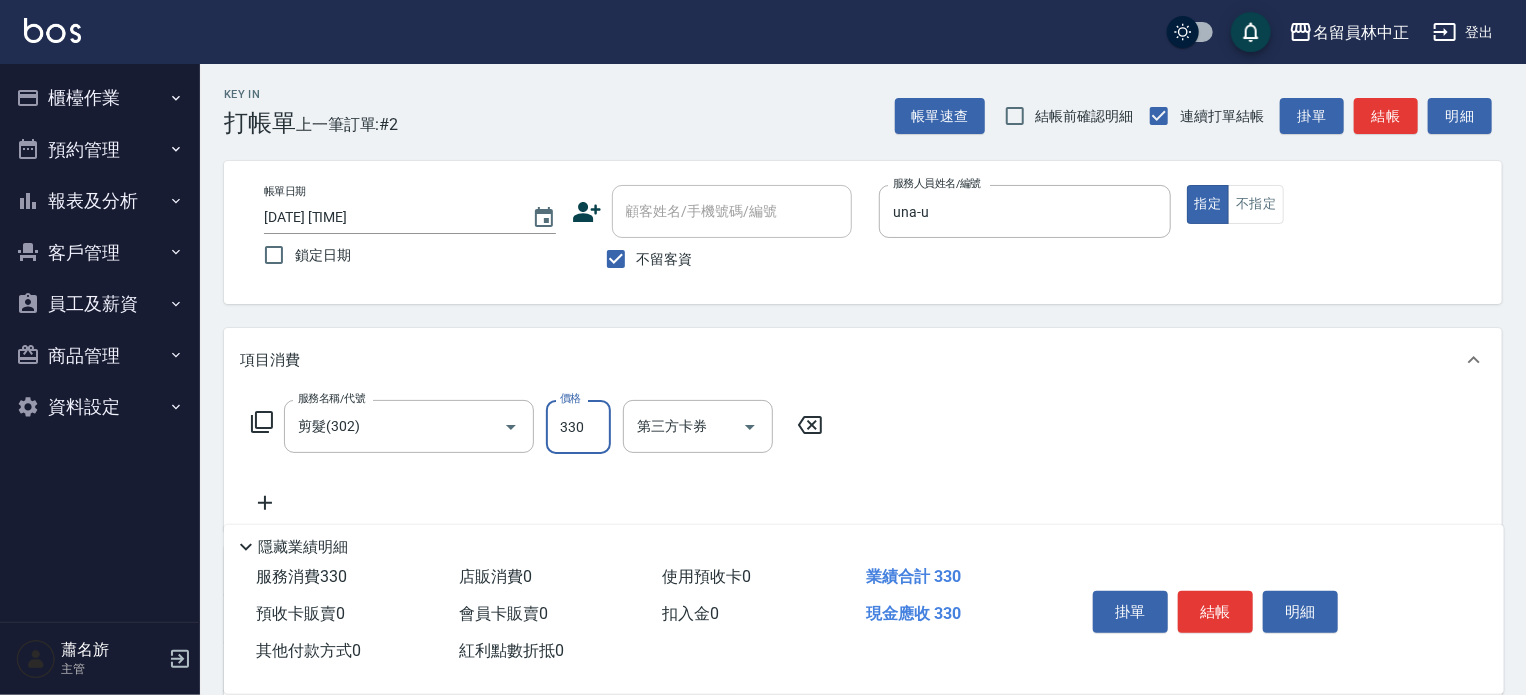type on "330" 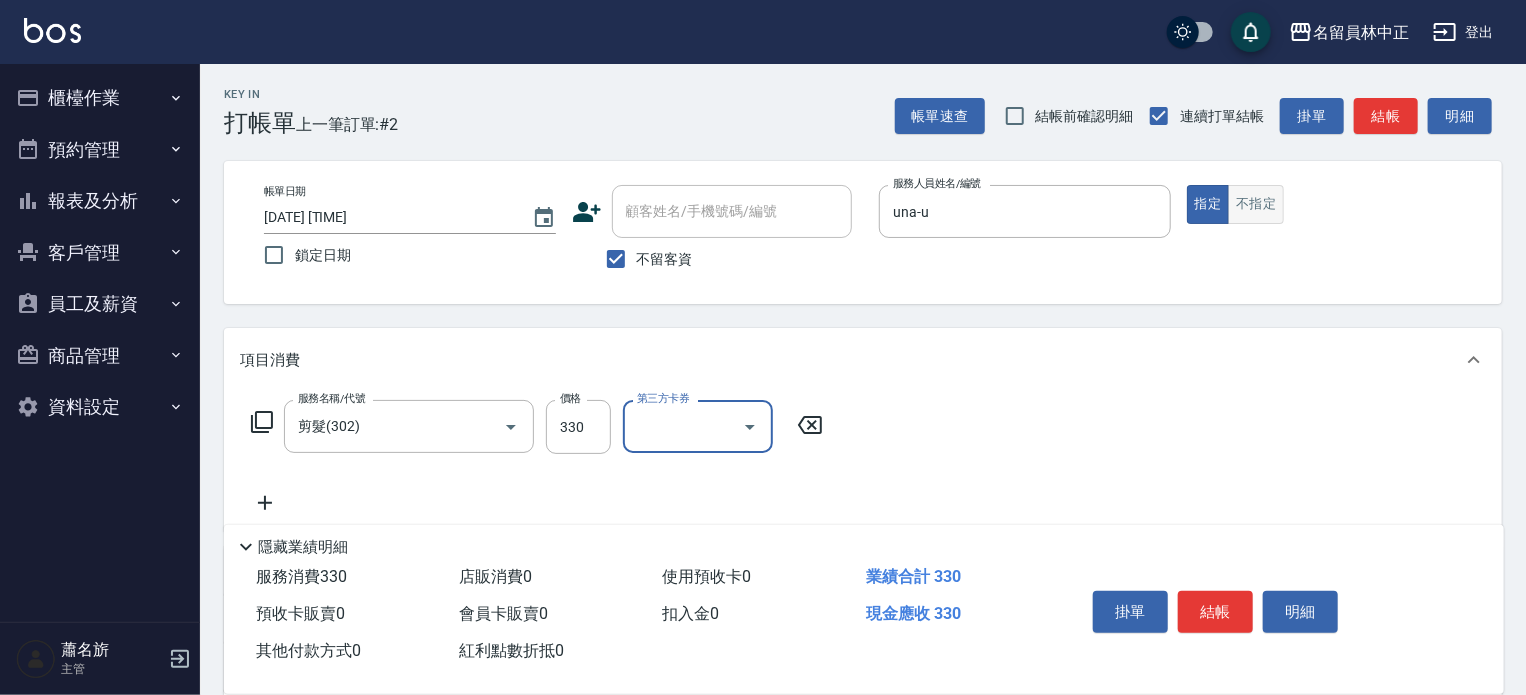 click on "不指定" at bounding box center [1256, 204] 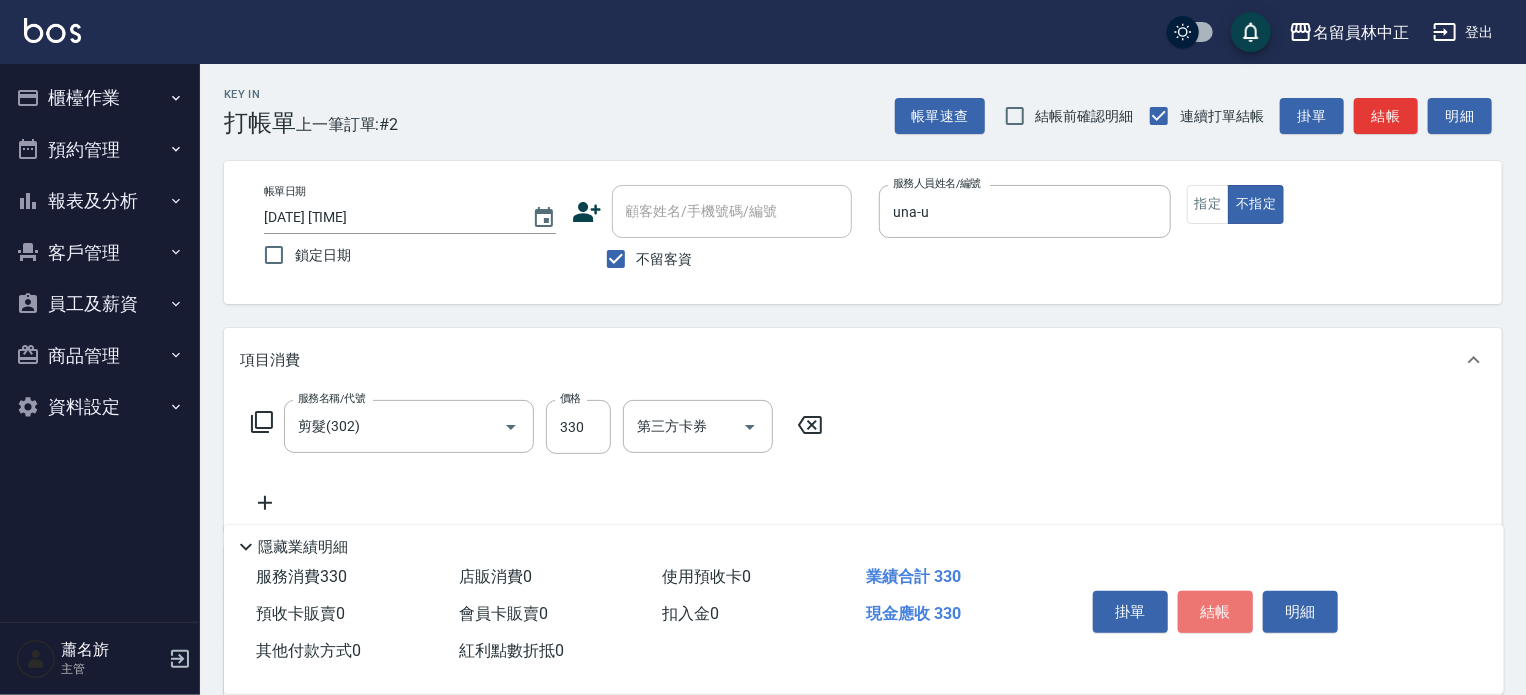 drag, startPoint x: 1212, startPoint y: 616, endPoint x: 1192, endPoint y: 575, distance: 45.617977 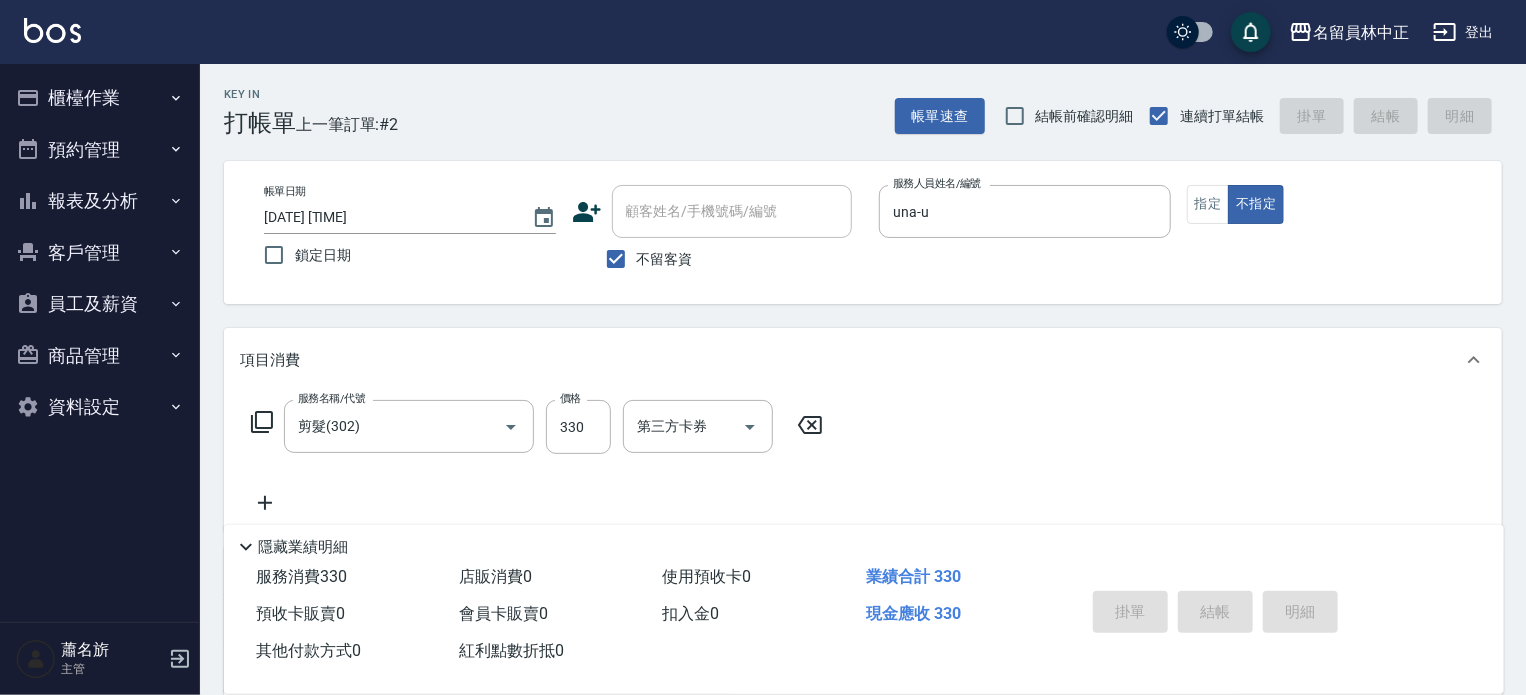 type 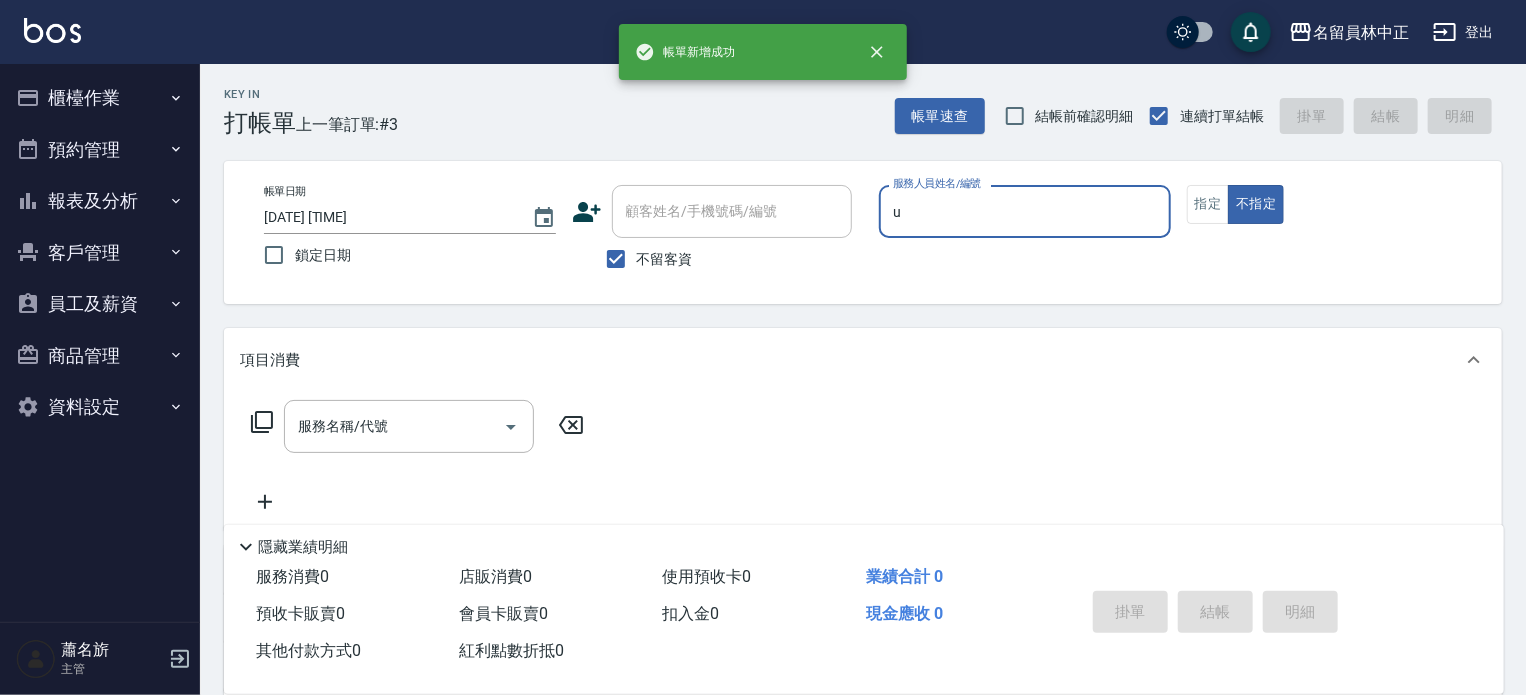 type on "una-u" 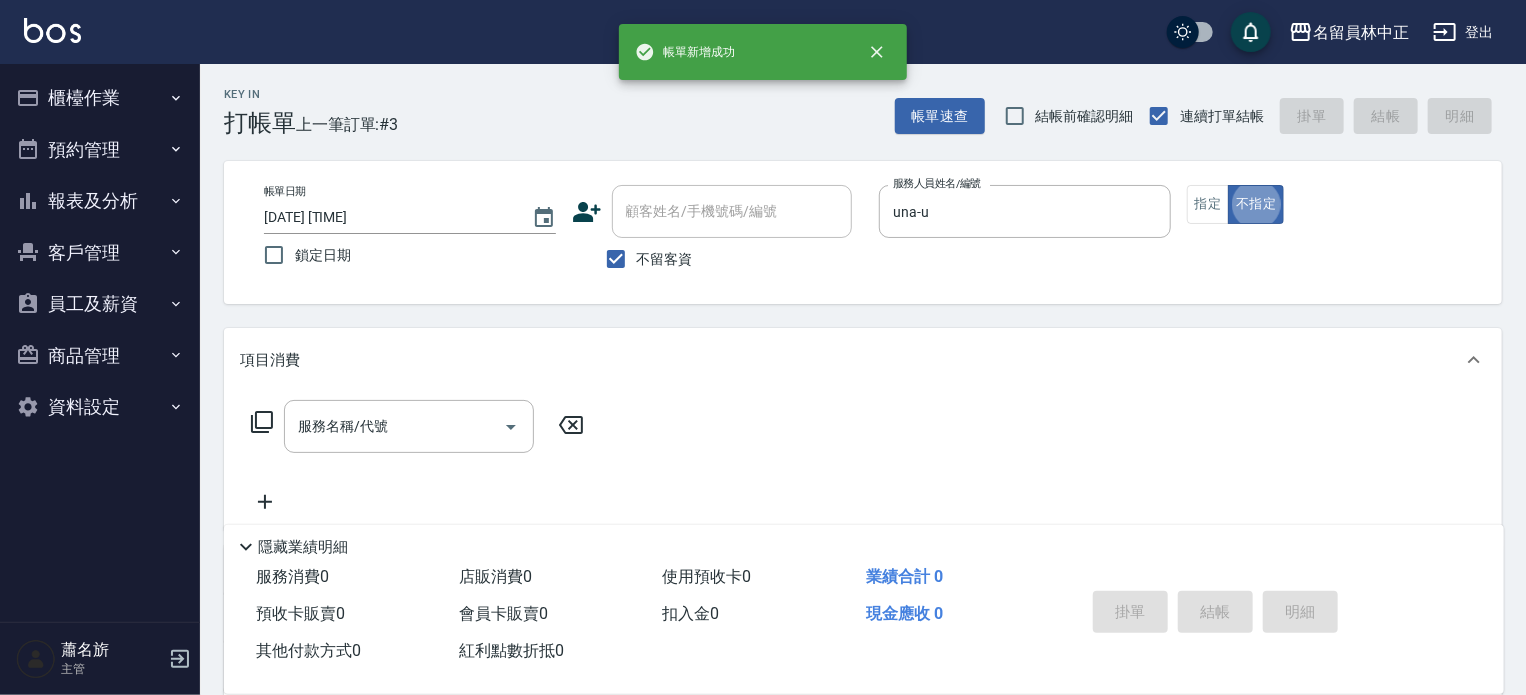 type on "false" 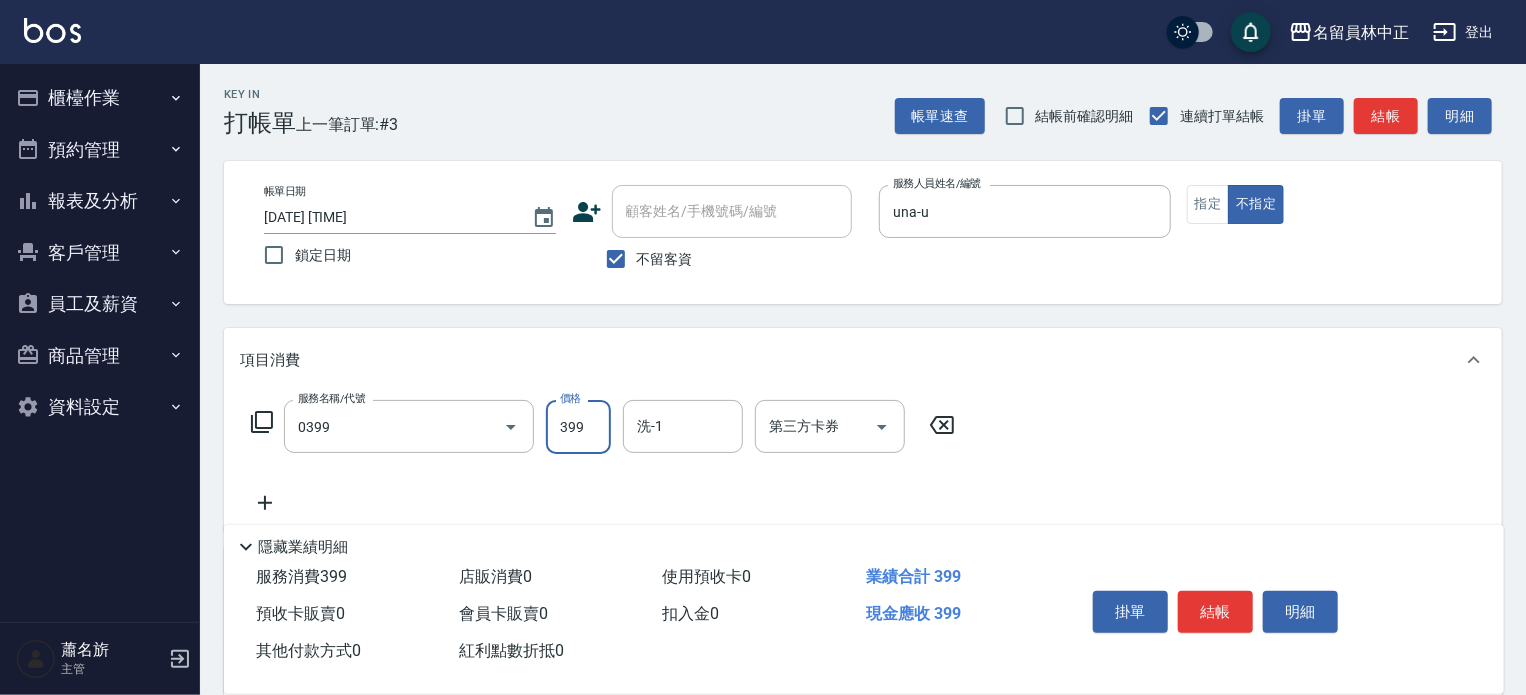 type on "海鹽SPA(0399)" 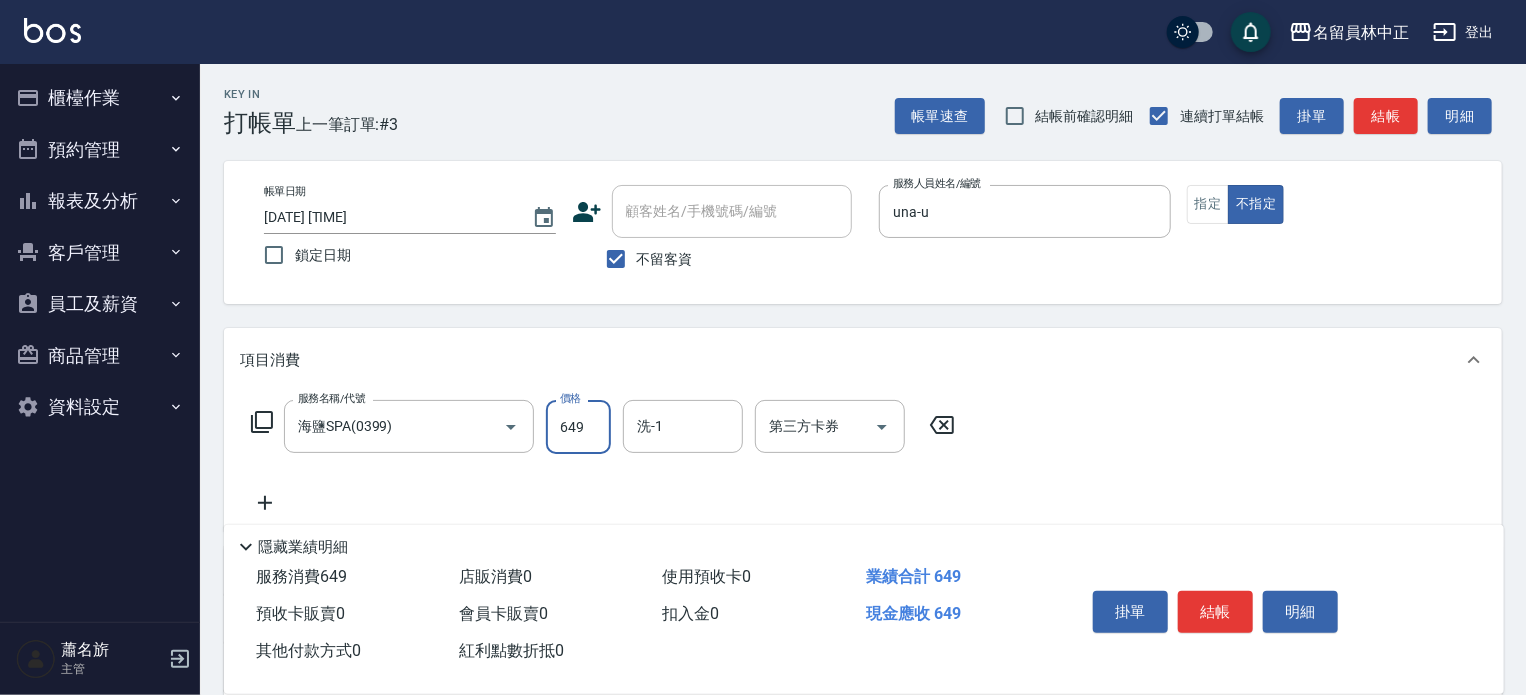 type on "649" 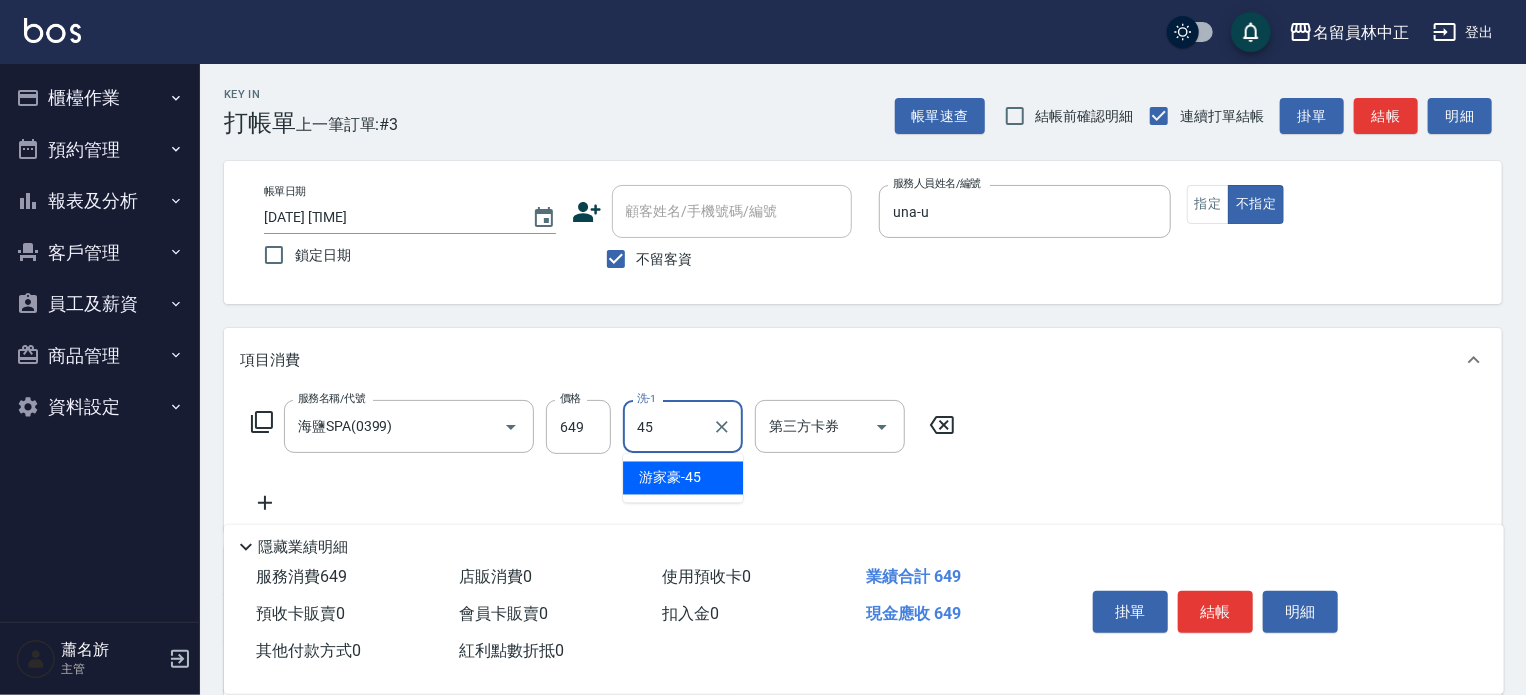 type on "[LAST] [FIRST]-[NUMBER]" 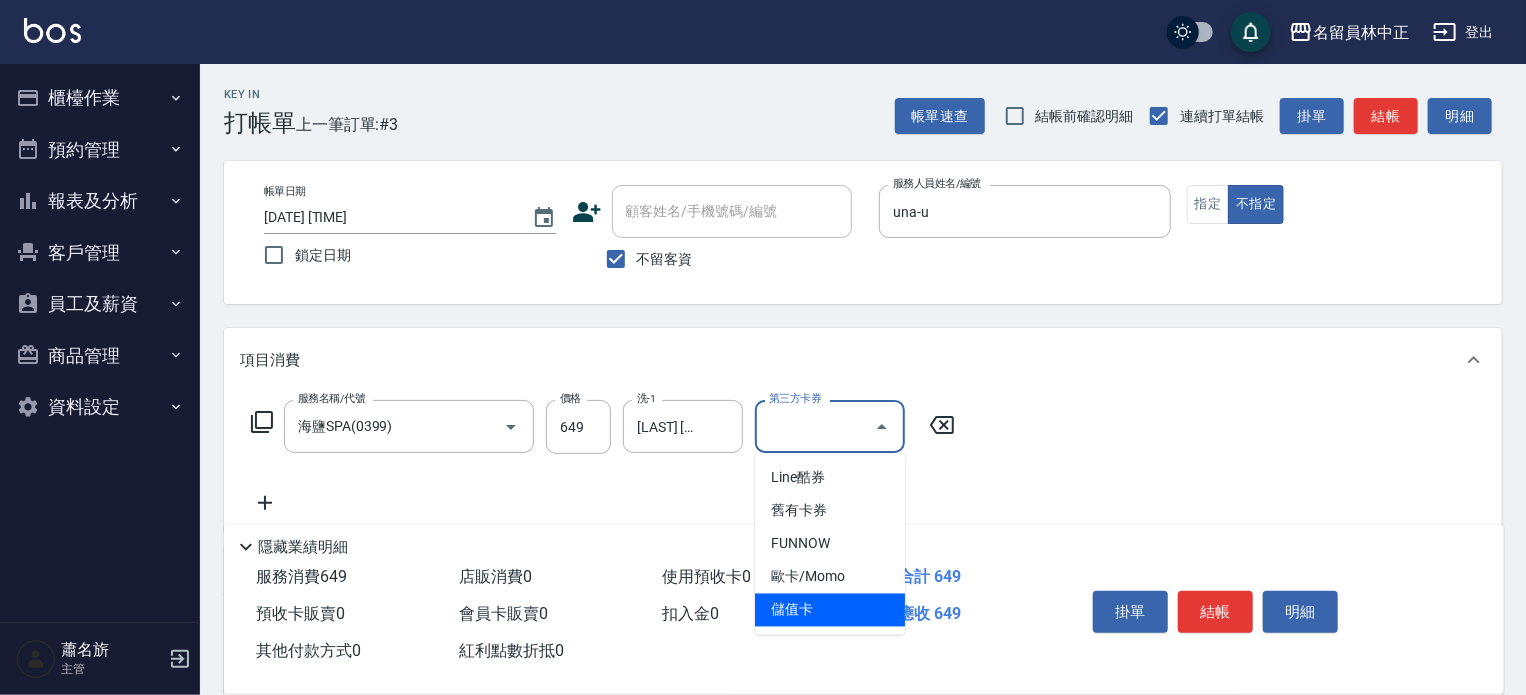 type on "儲值卡" 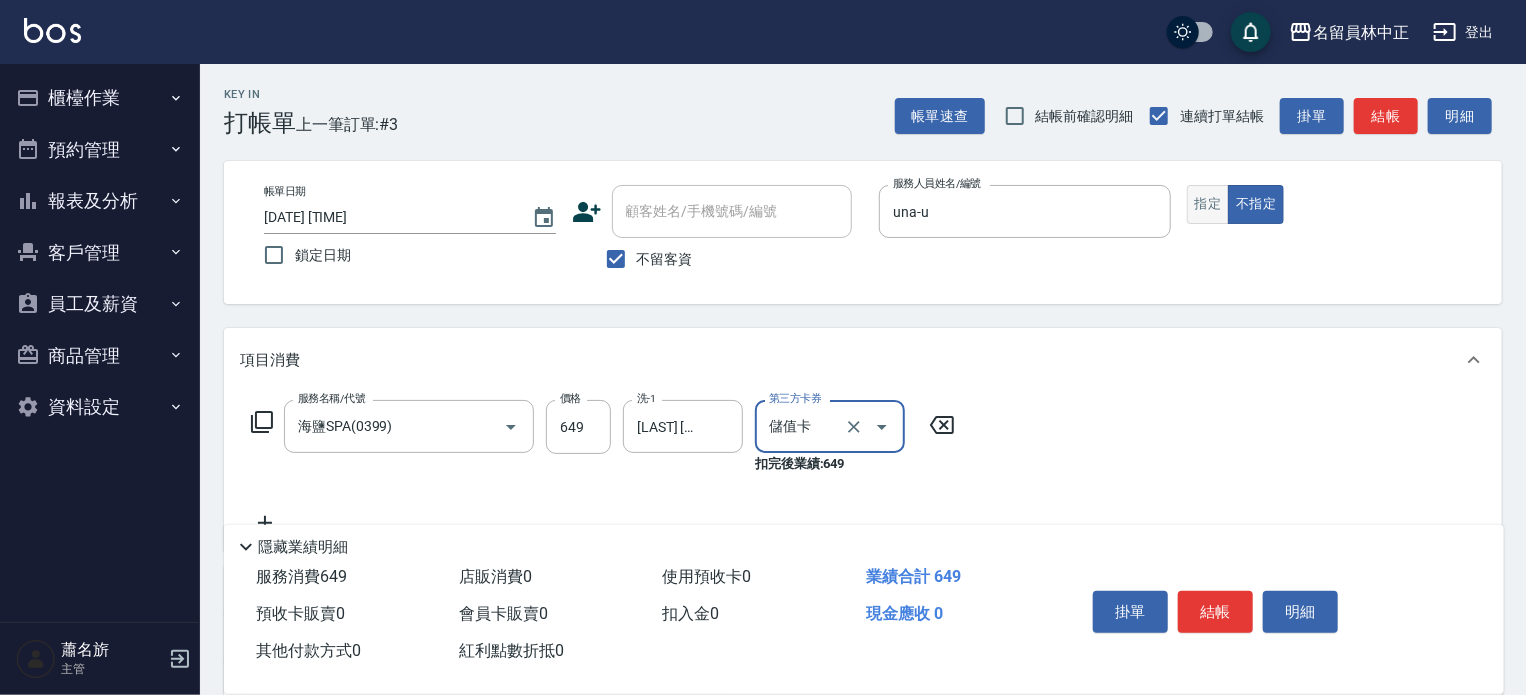 click on "指定" at bounding box center [1208, 204] 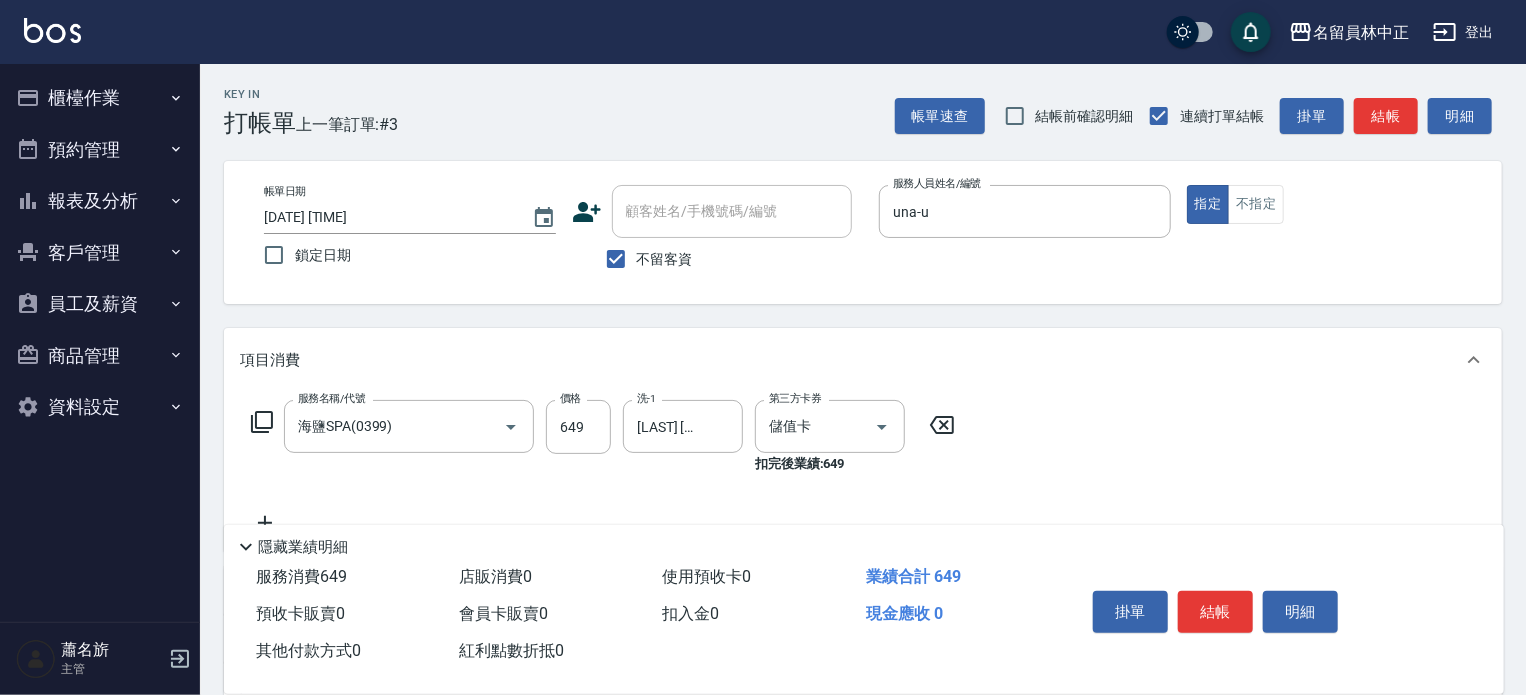 drag, startPoint x: 1235, startPoint y: 616, endPoint x: 1224, endPoint y: 607, distance: 14.21267 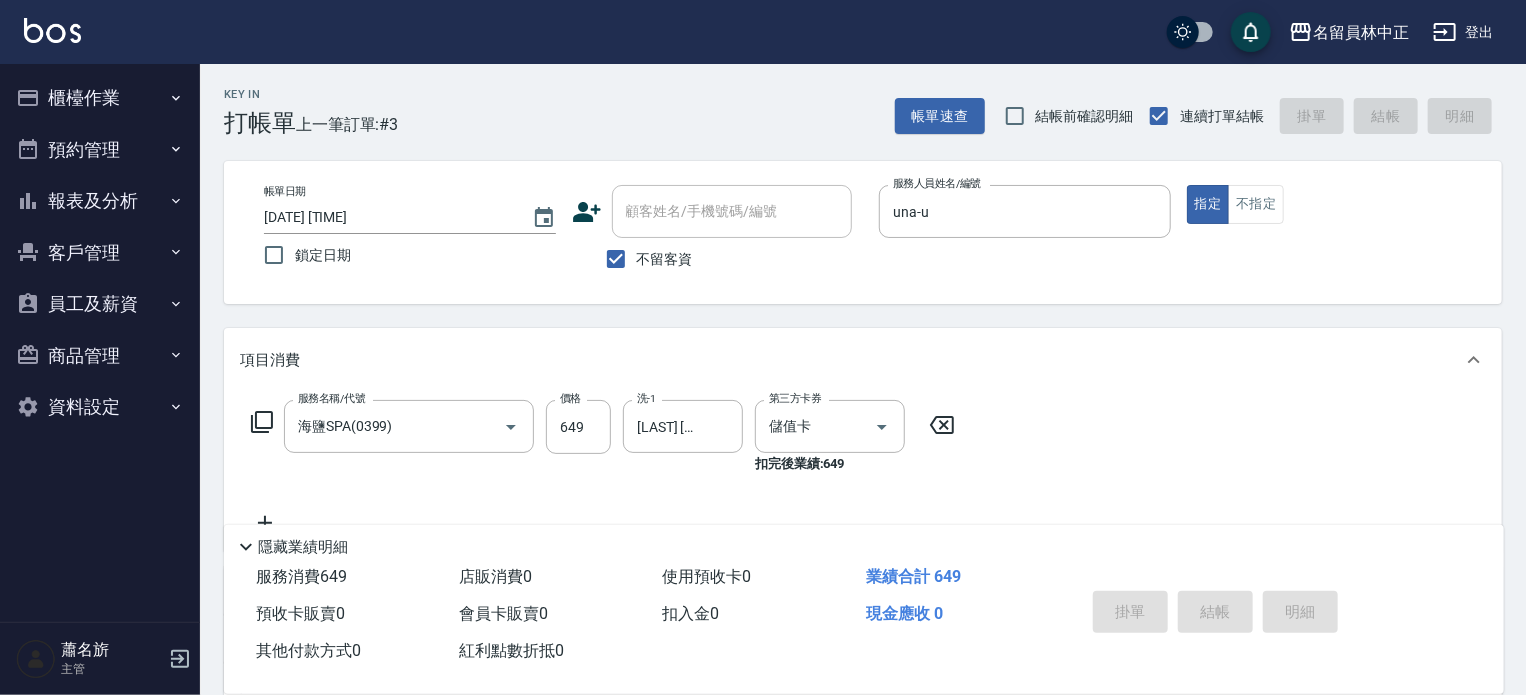 type on "[DATE] [TIME]" 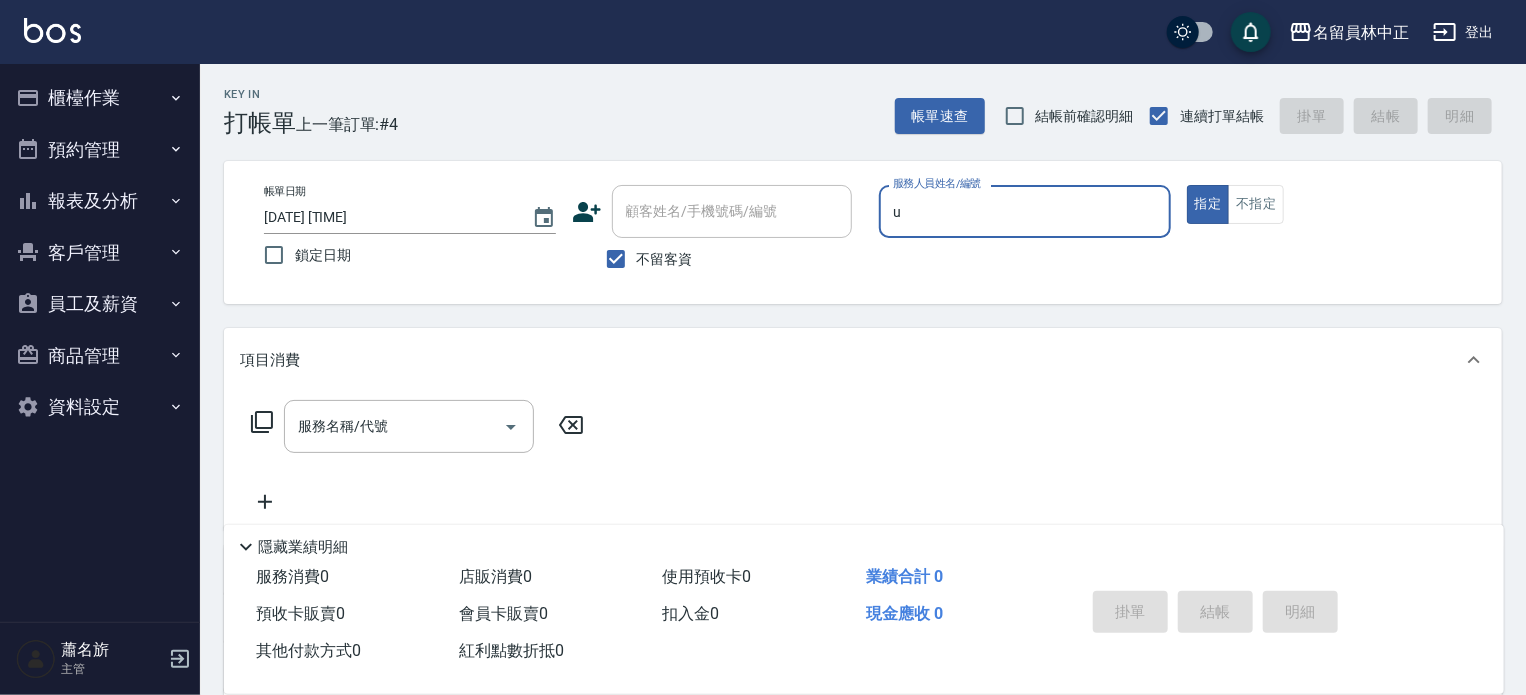 type on "una-u" 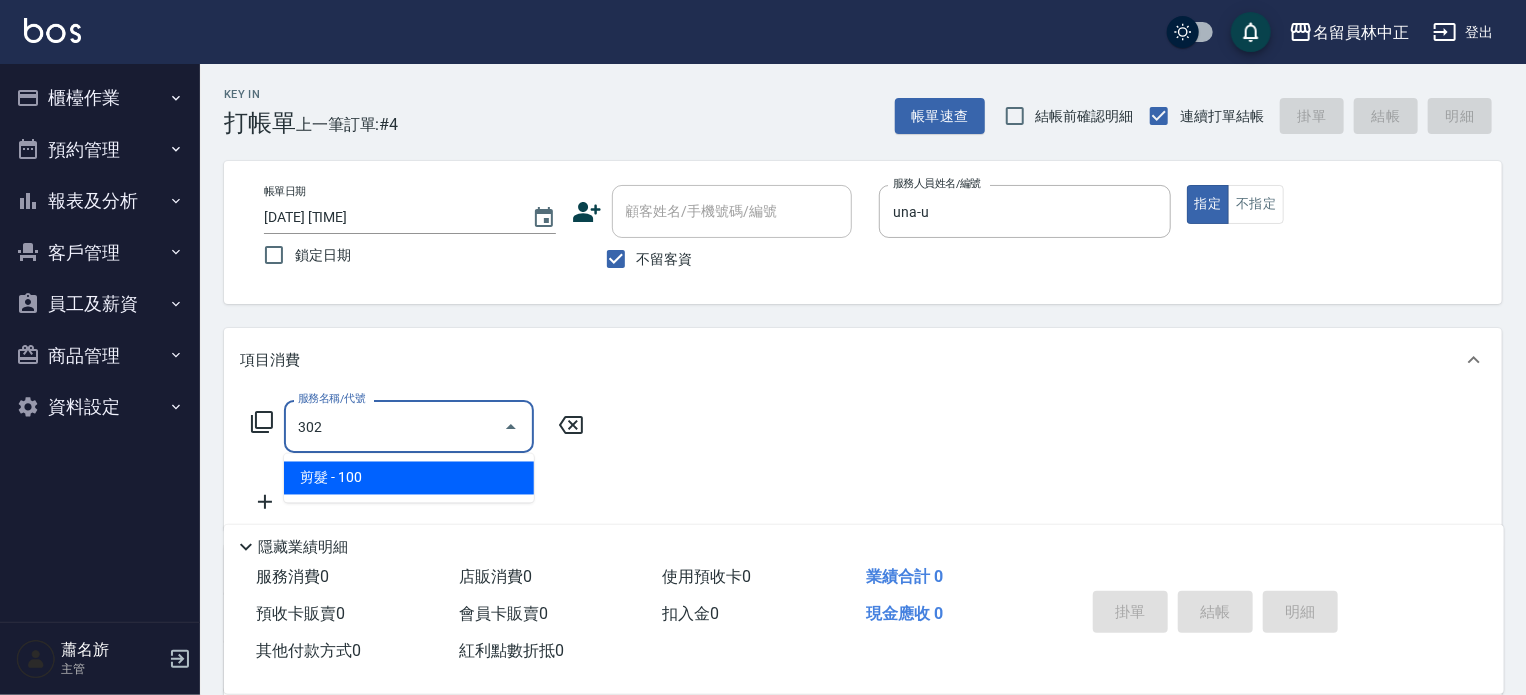 type on "剪髮(302)" 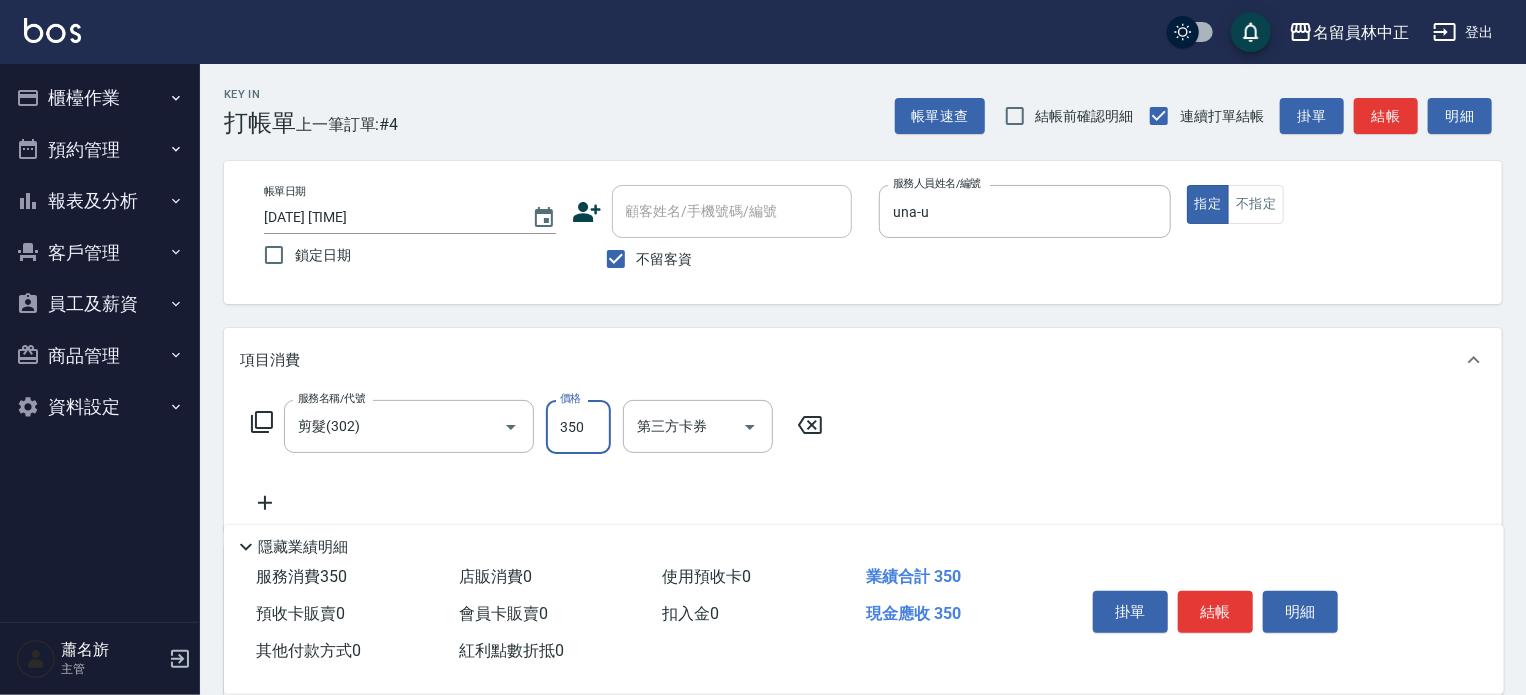 type on "350" 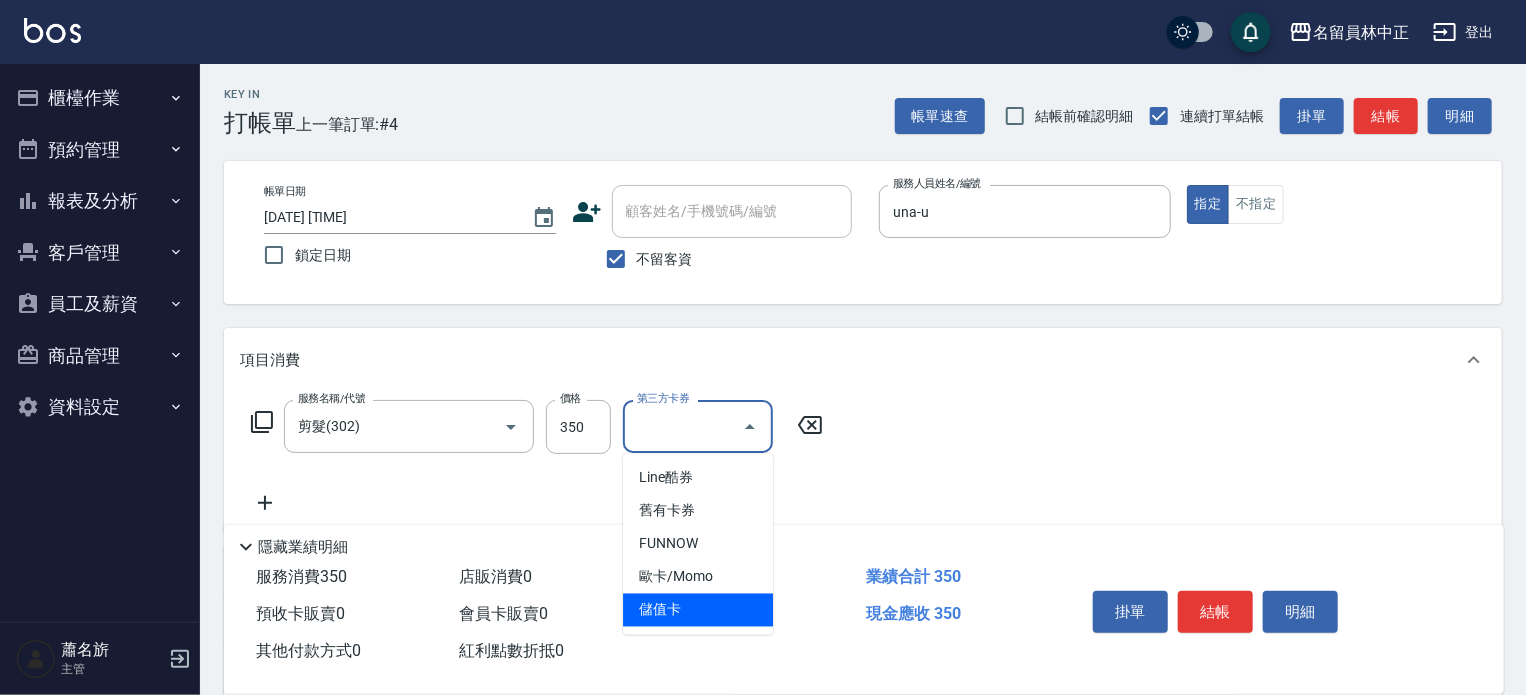 type on "儲值卡" 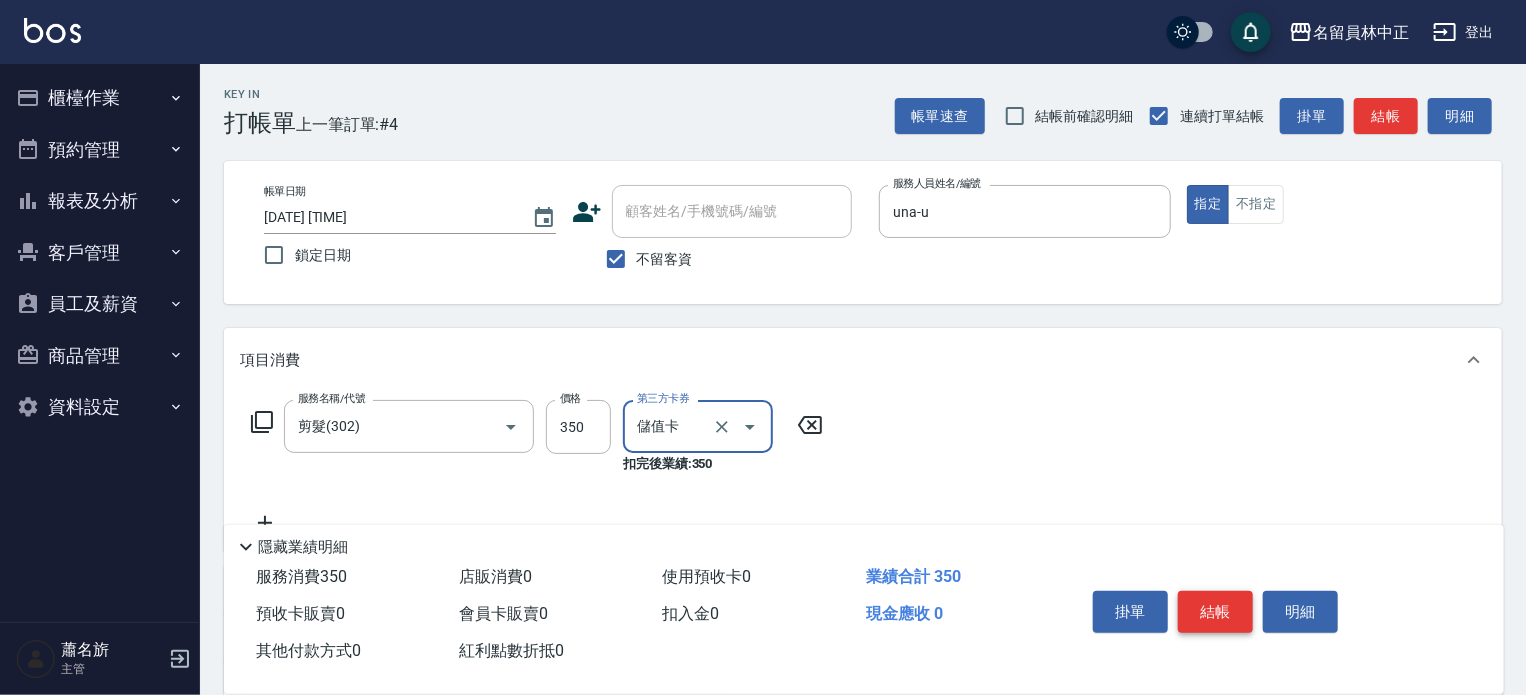 click on "結帳" at bounding box center [1215, 612] 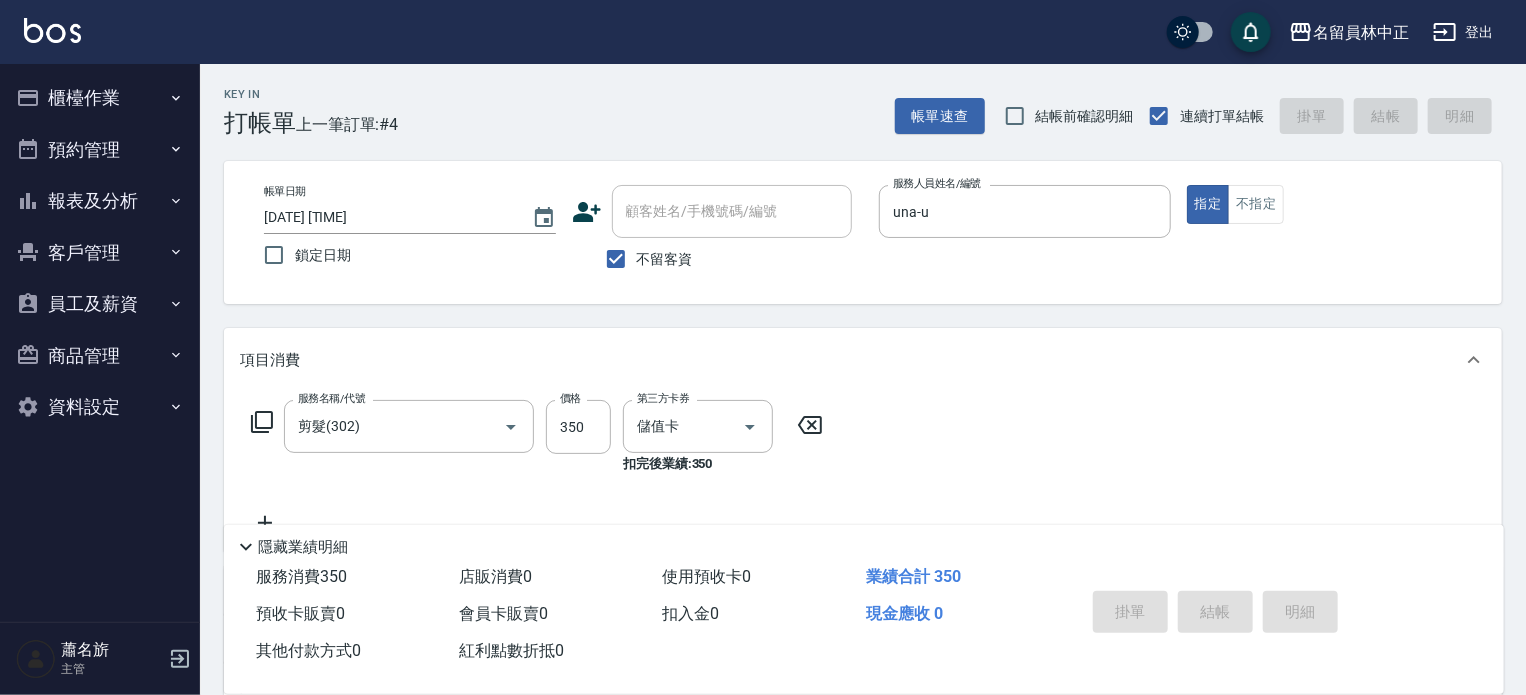 click on "掛單 結帳 明細" at bounding box center (1215, 614) 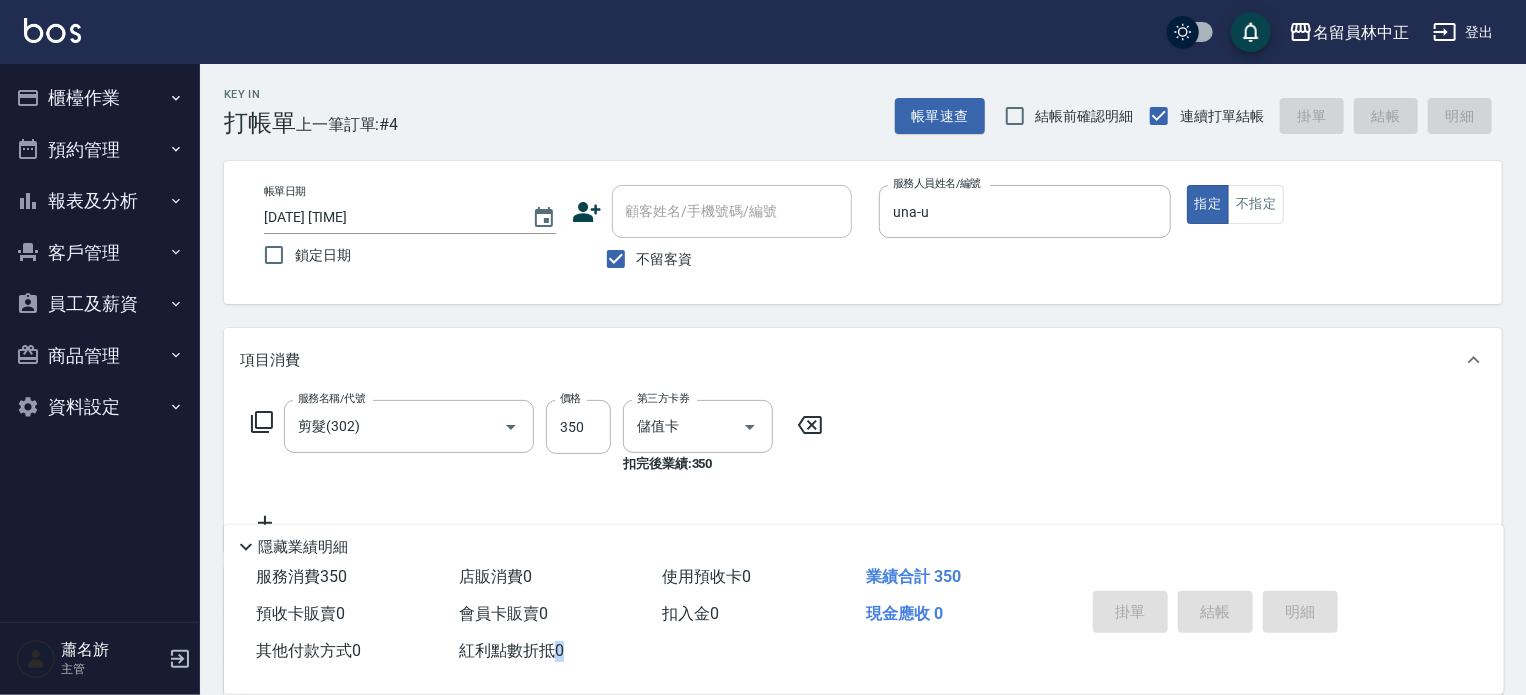 type 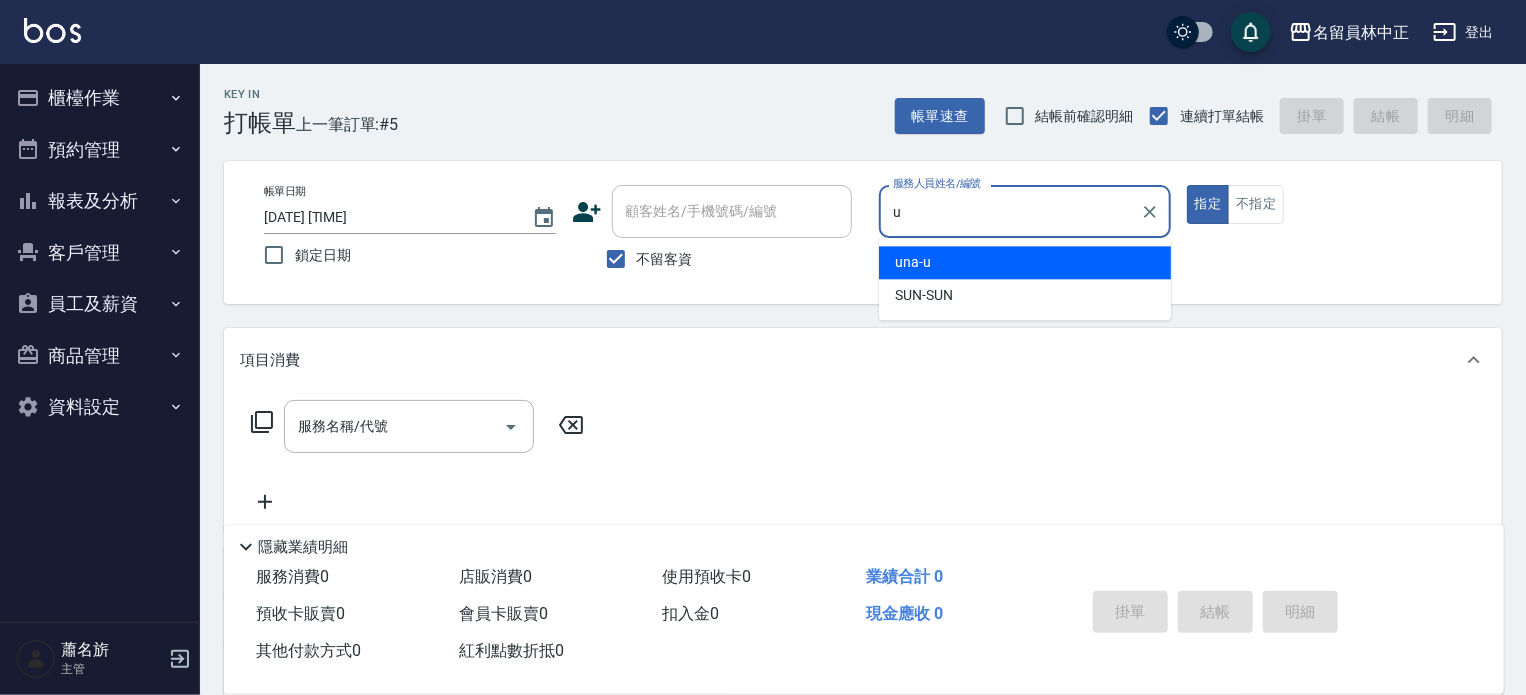 type on "una-u" 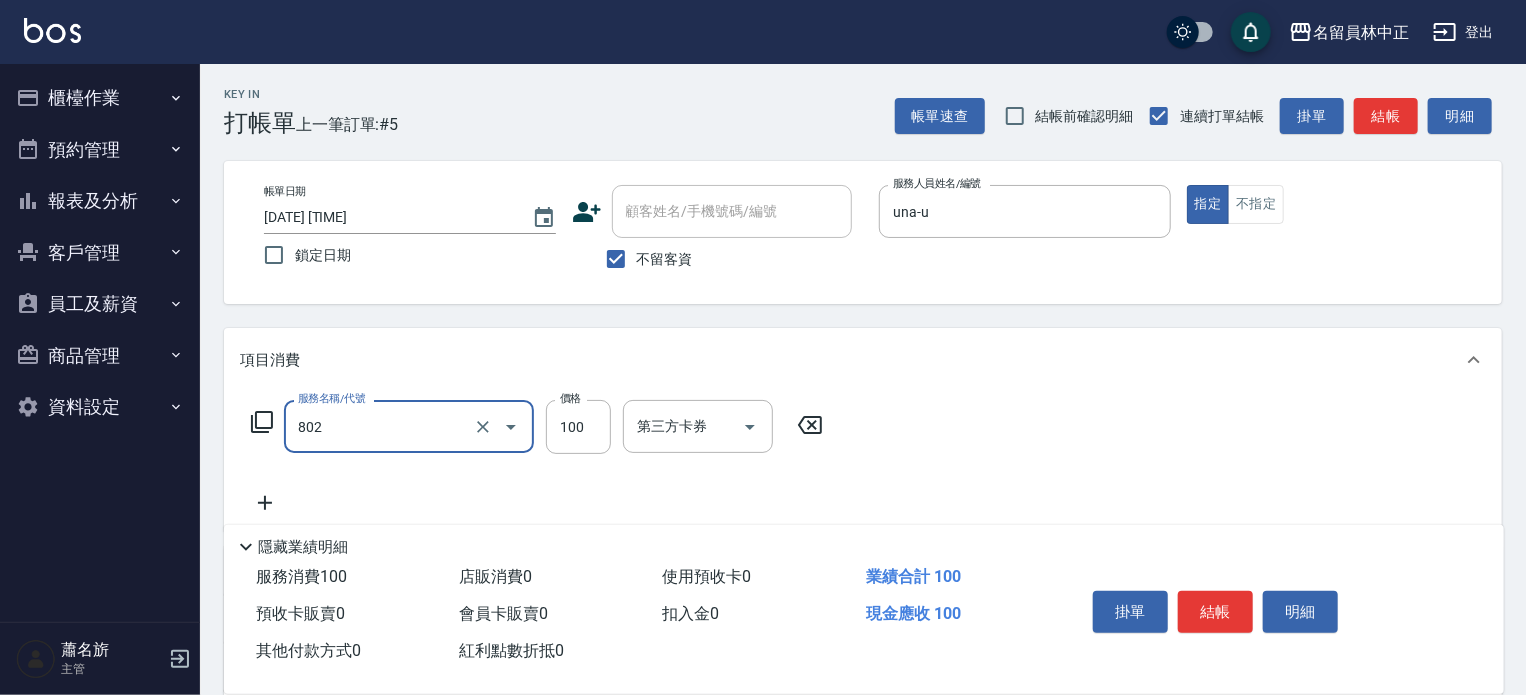 type on "VIP儲值(802)" 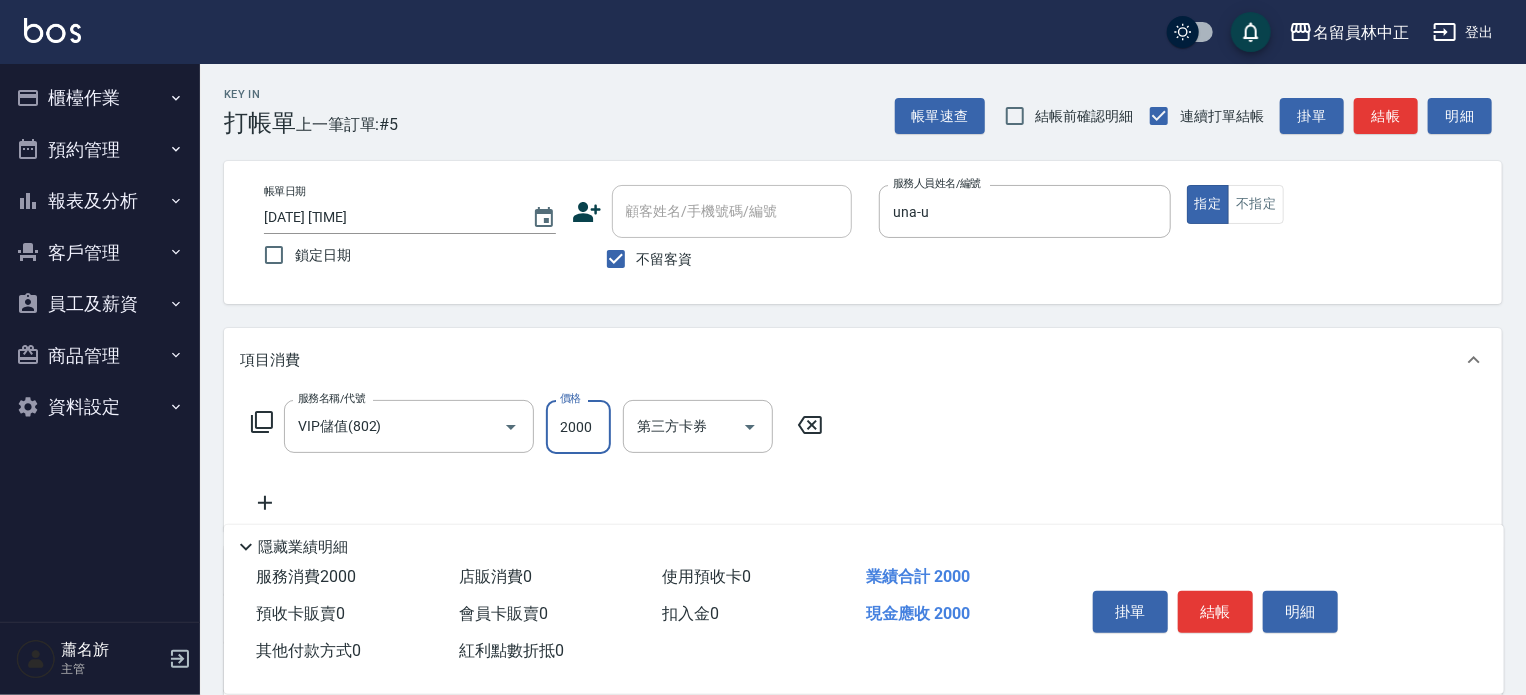 type on "2000" 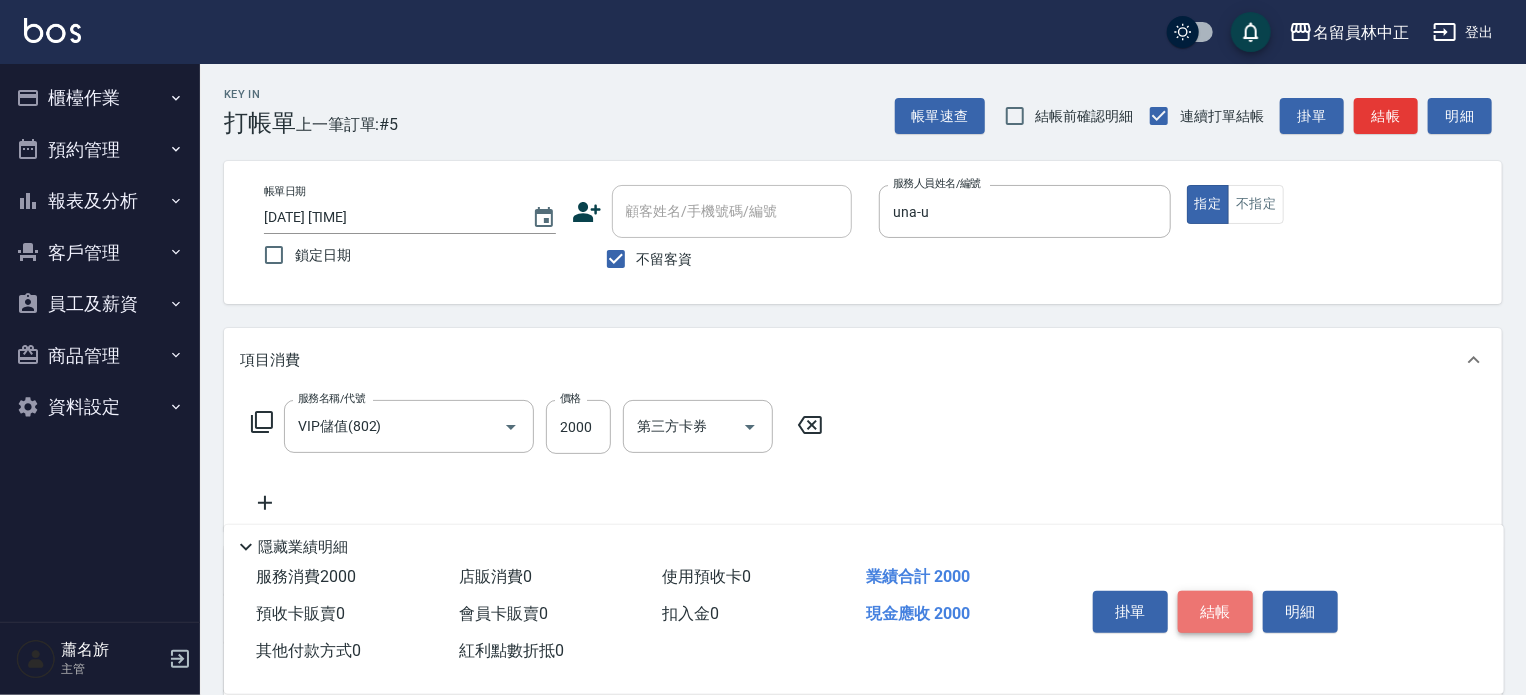 click on "結帳" at bounding box center (1215, 612) 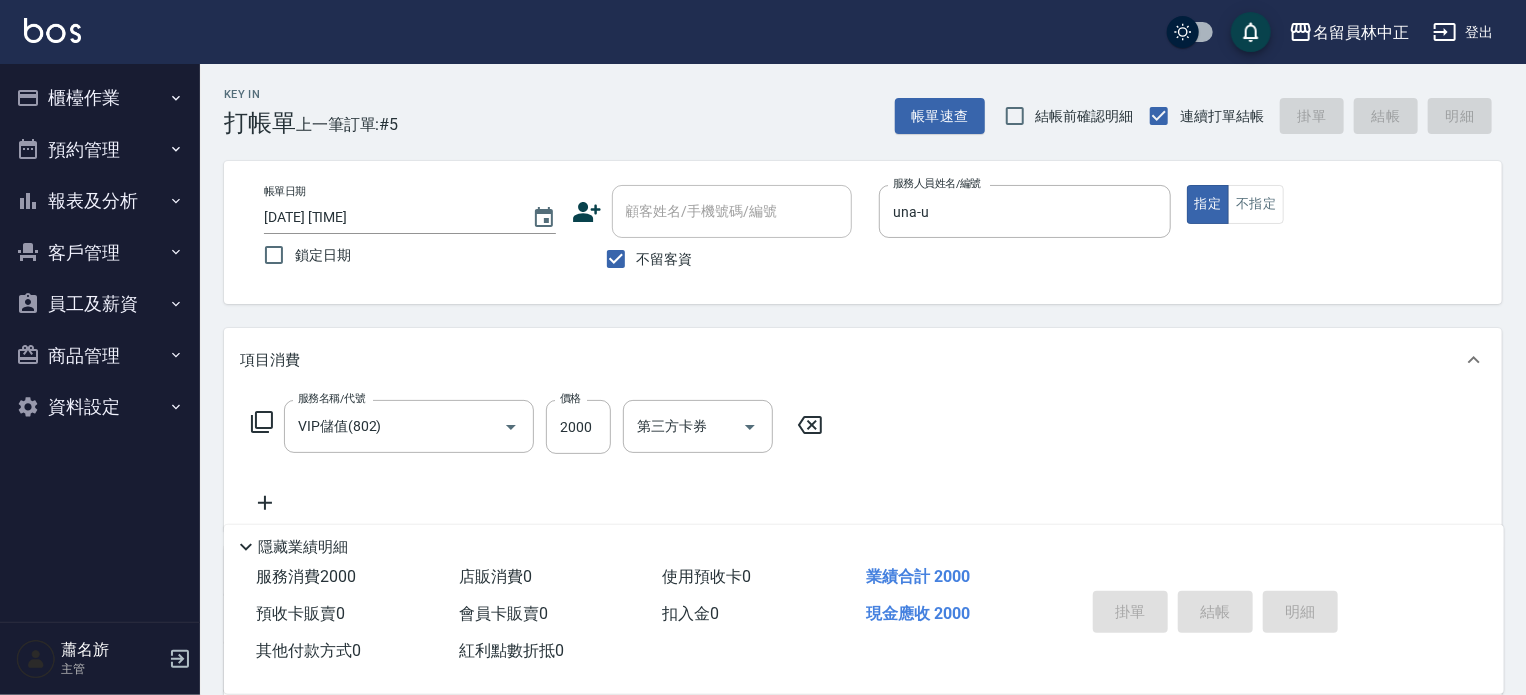 type 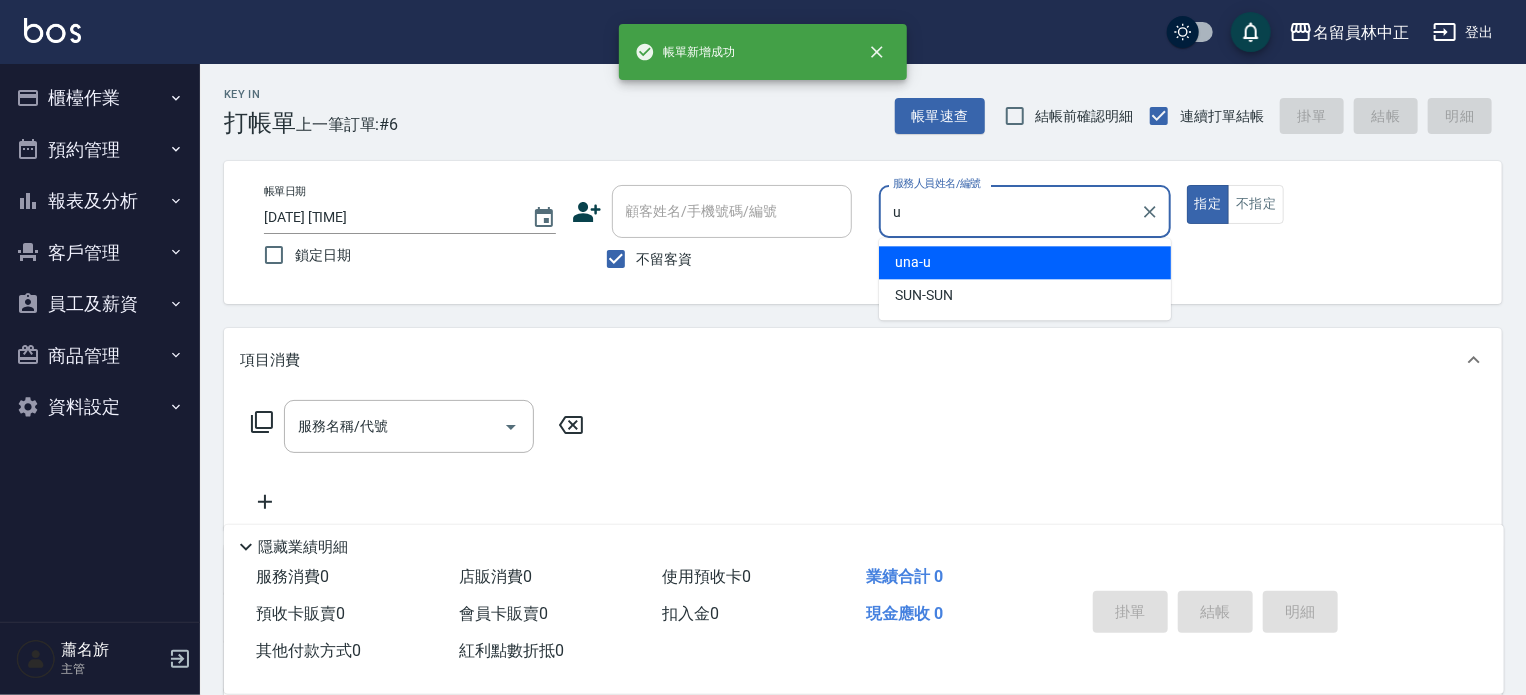 type on "una-u" 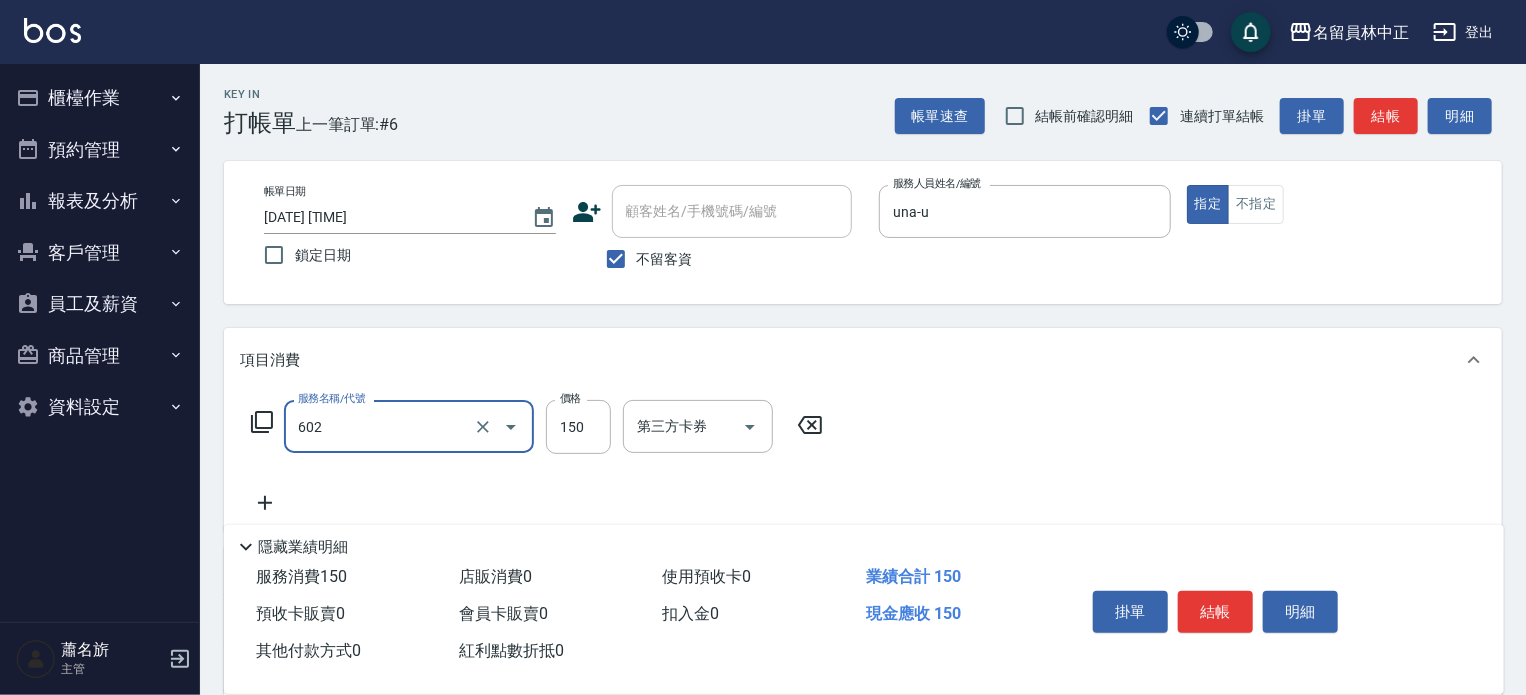 type on "一般洗髮(602)" 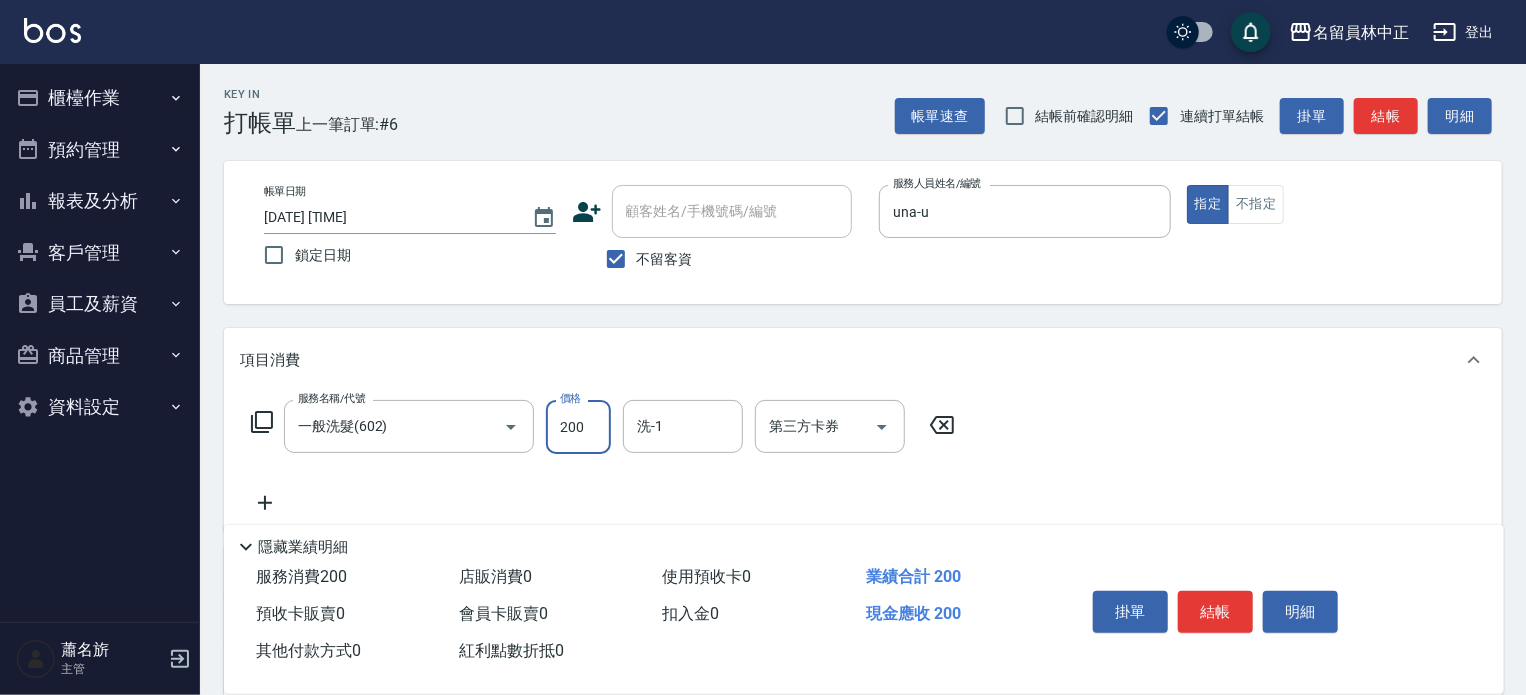 type on "200" 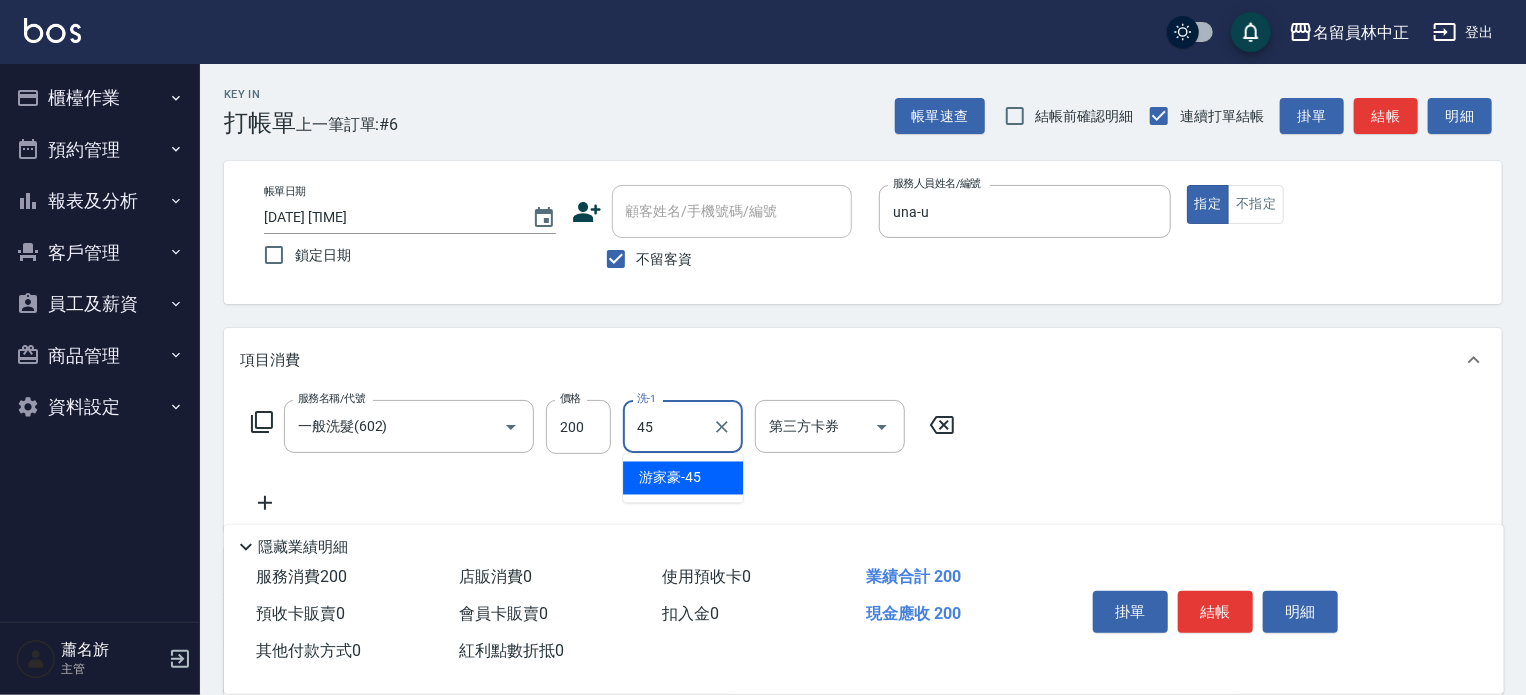 type on "[LAST] [FIRST]-[NUMBER]" 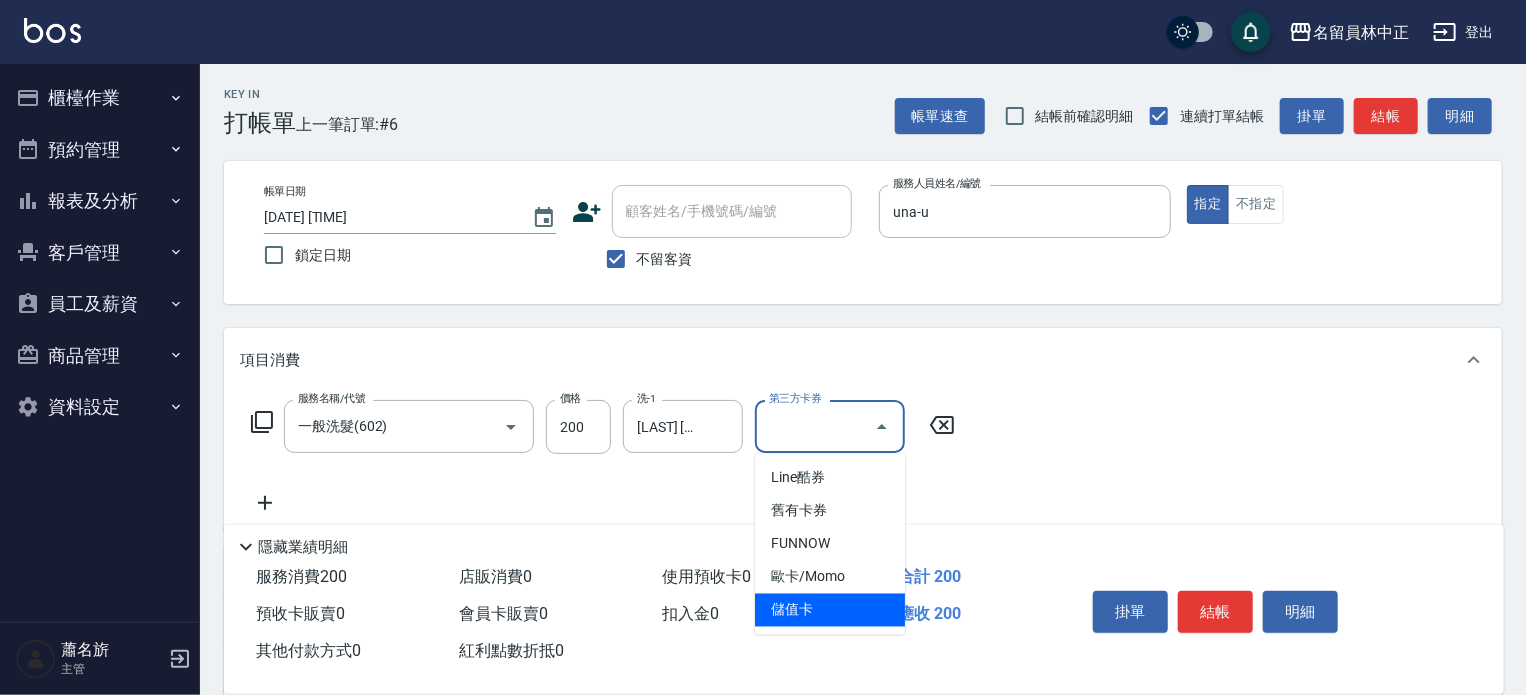 type on "儲值卡" 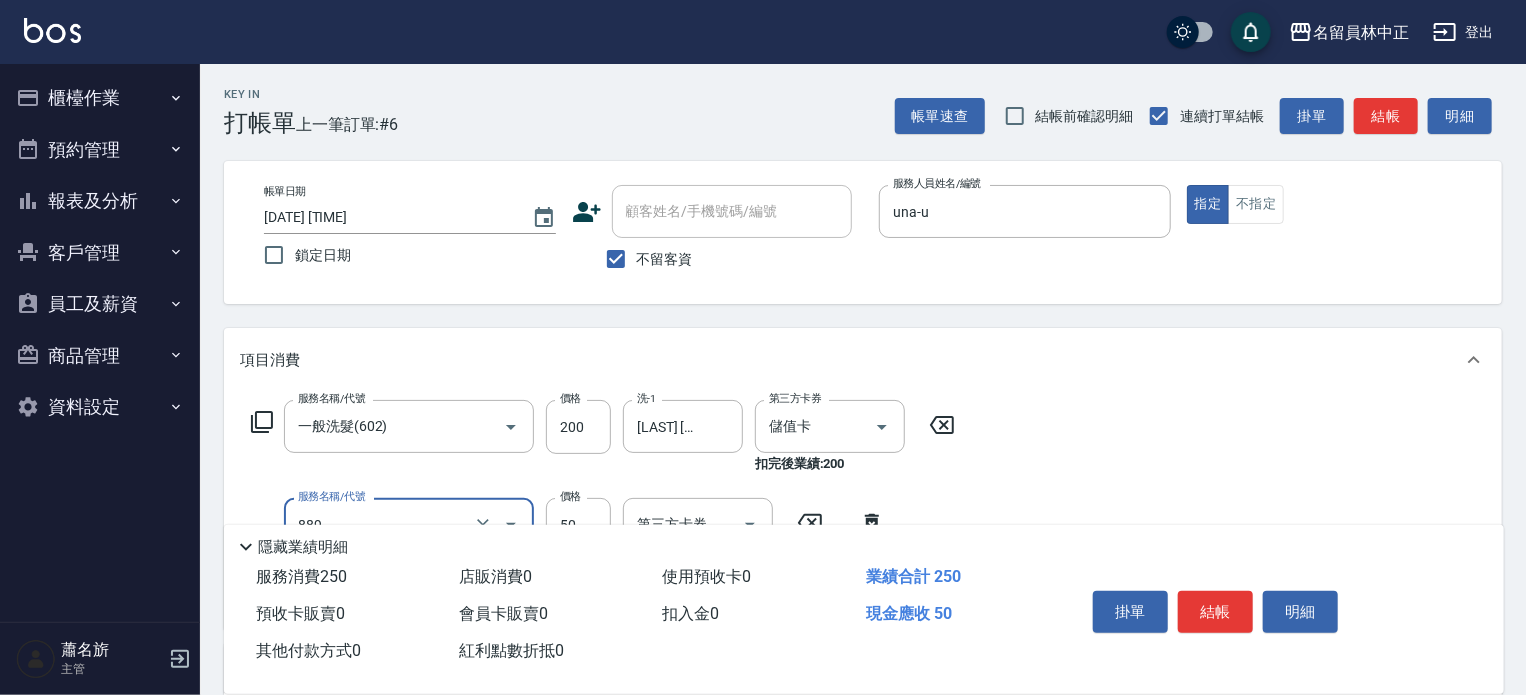 type on "精油(889)" 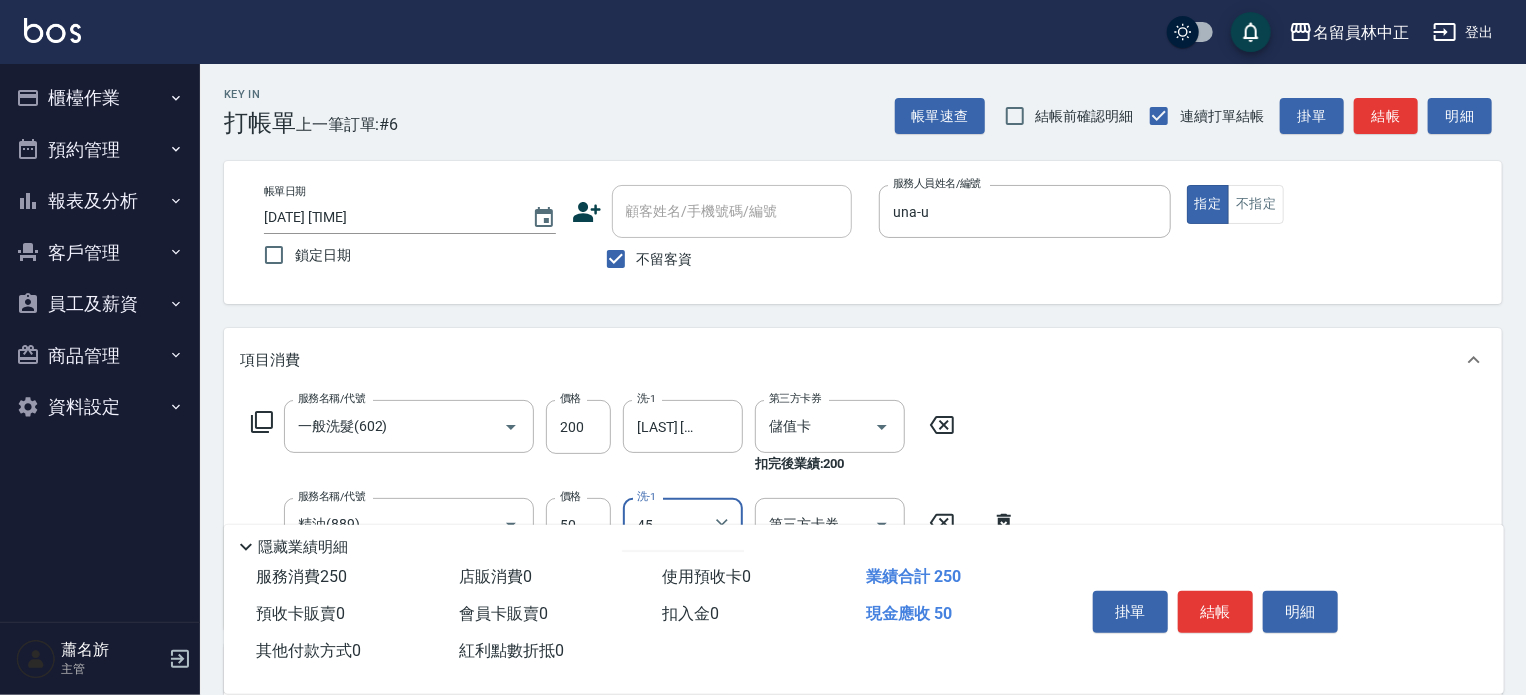 type on "[LAST] [FIRST]-[NUMBER]" 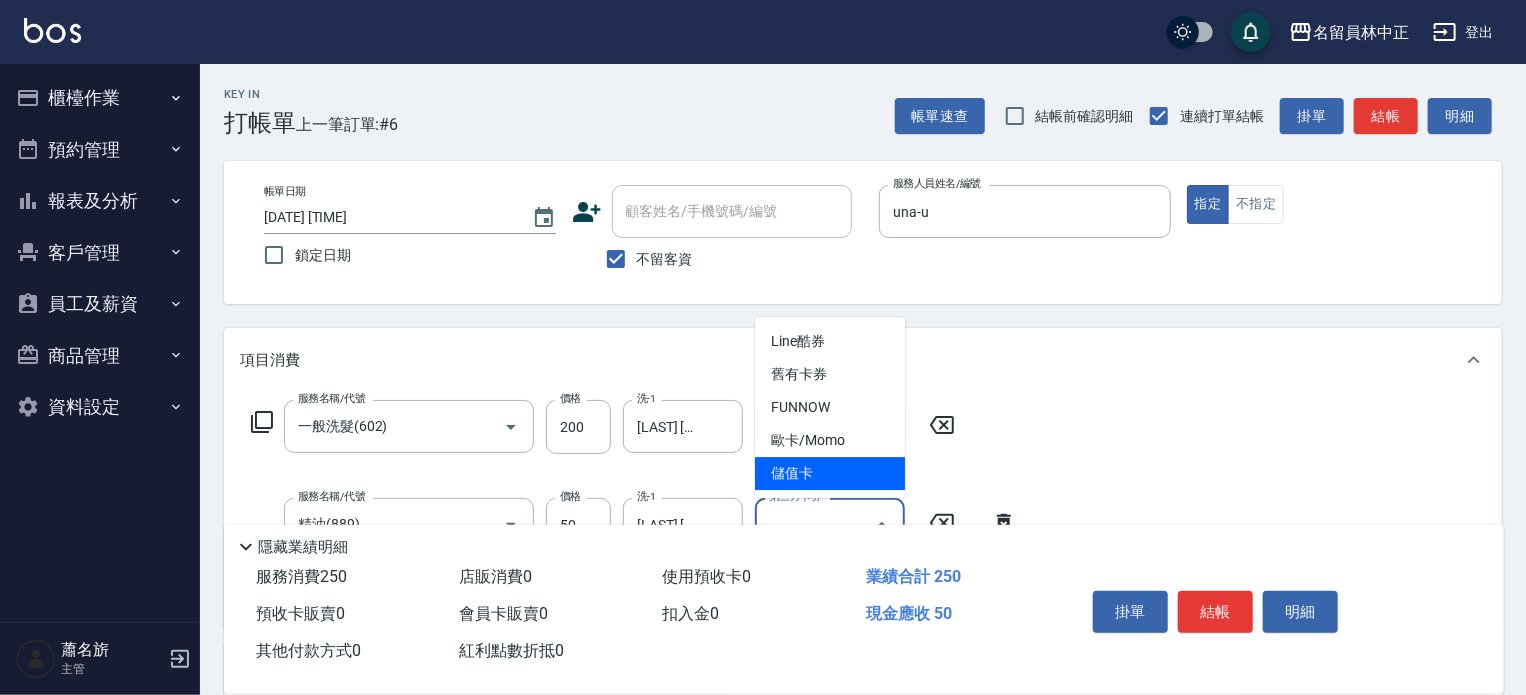 type on "儲值卡" 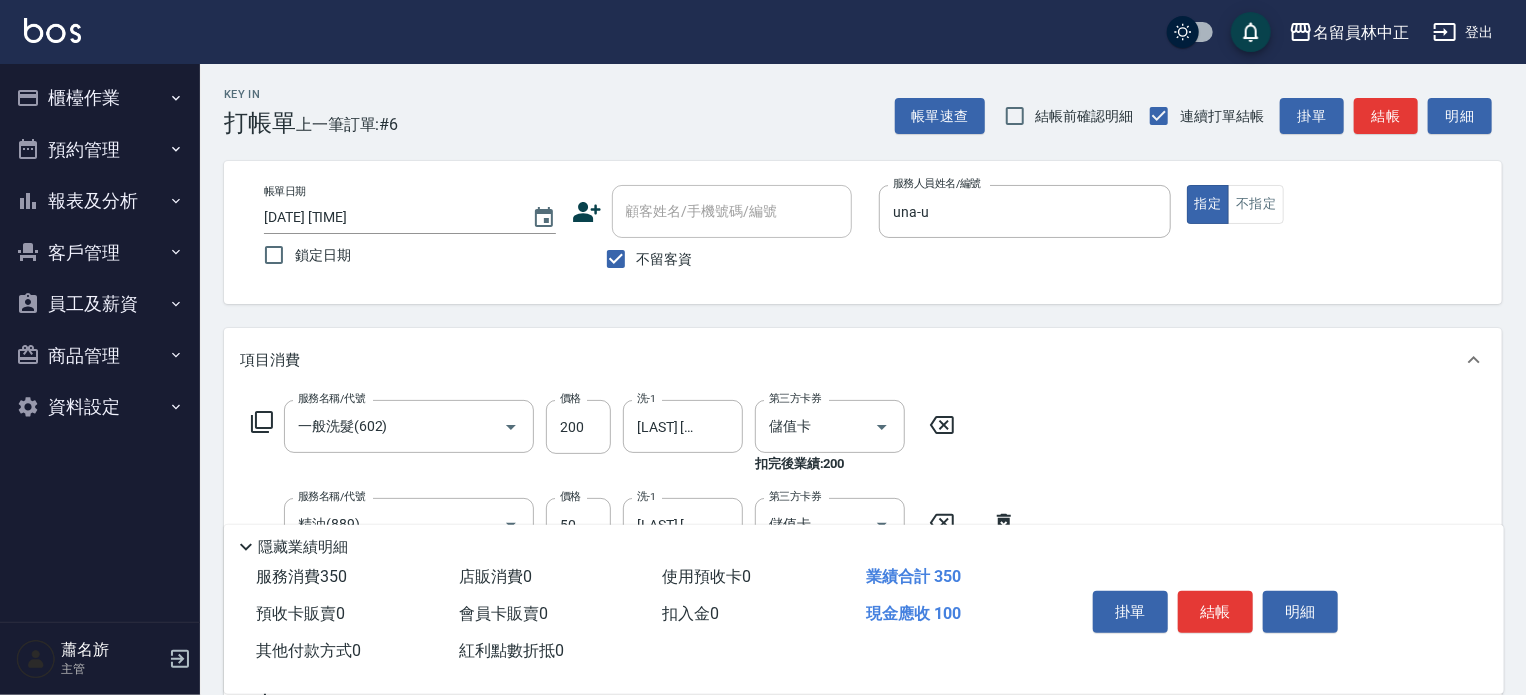 type on "剪髮(302)" 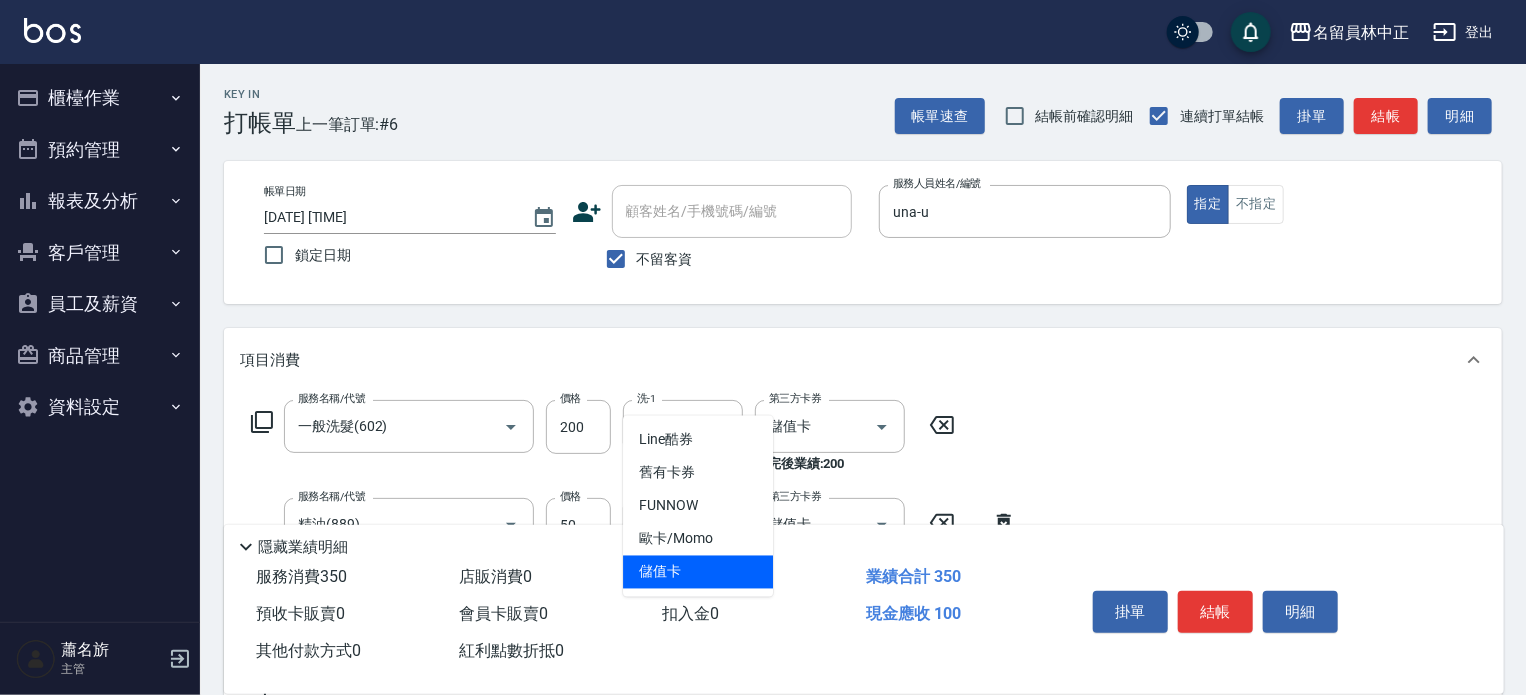 type on "儲值卡" 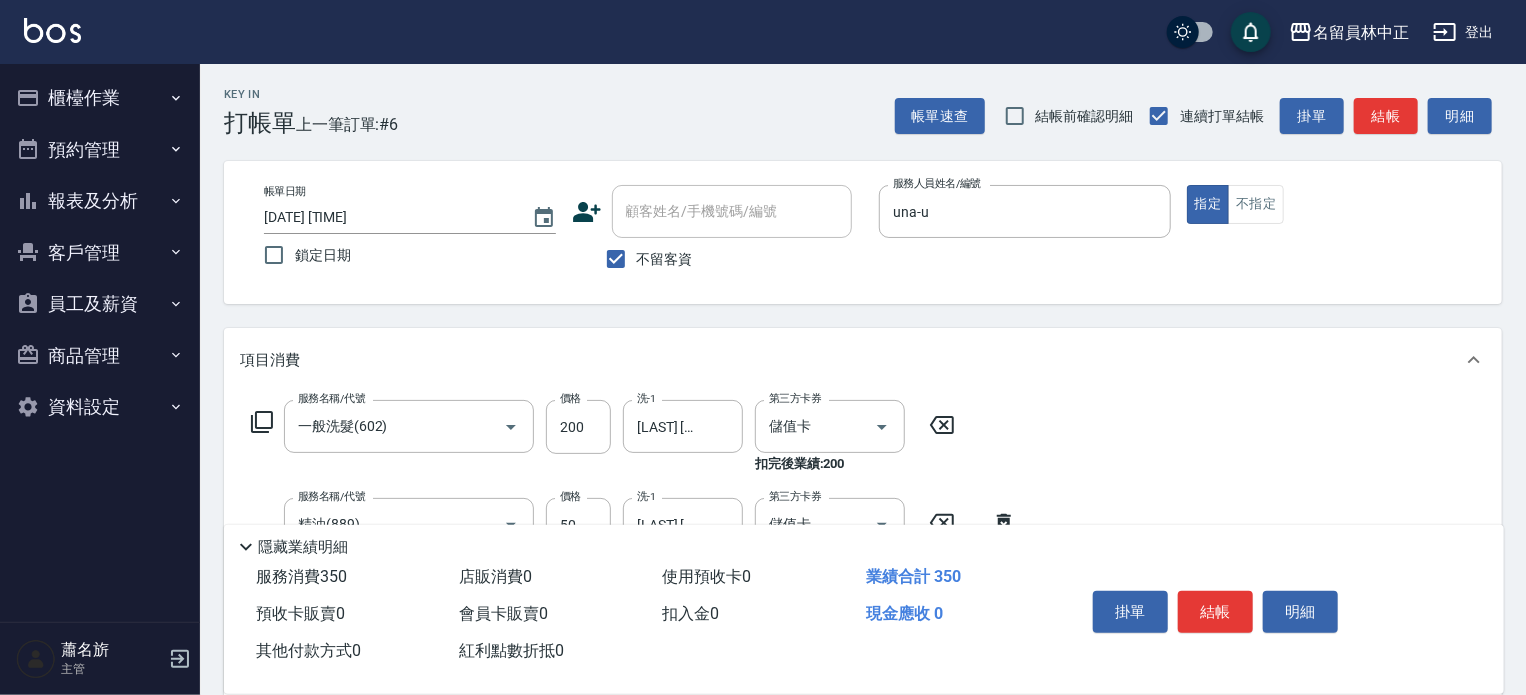 click on "結帳" at bounding box center (1215, 612) 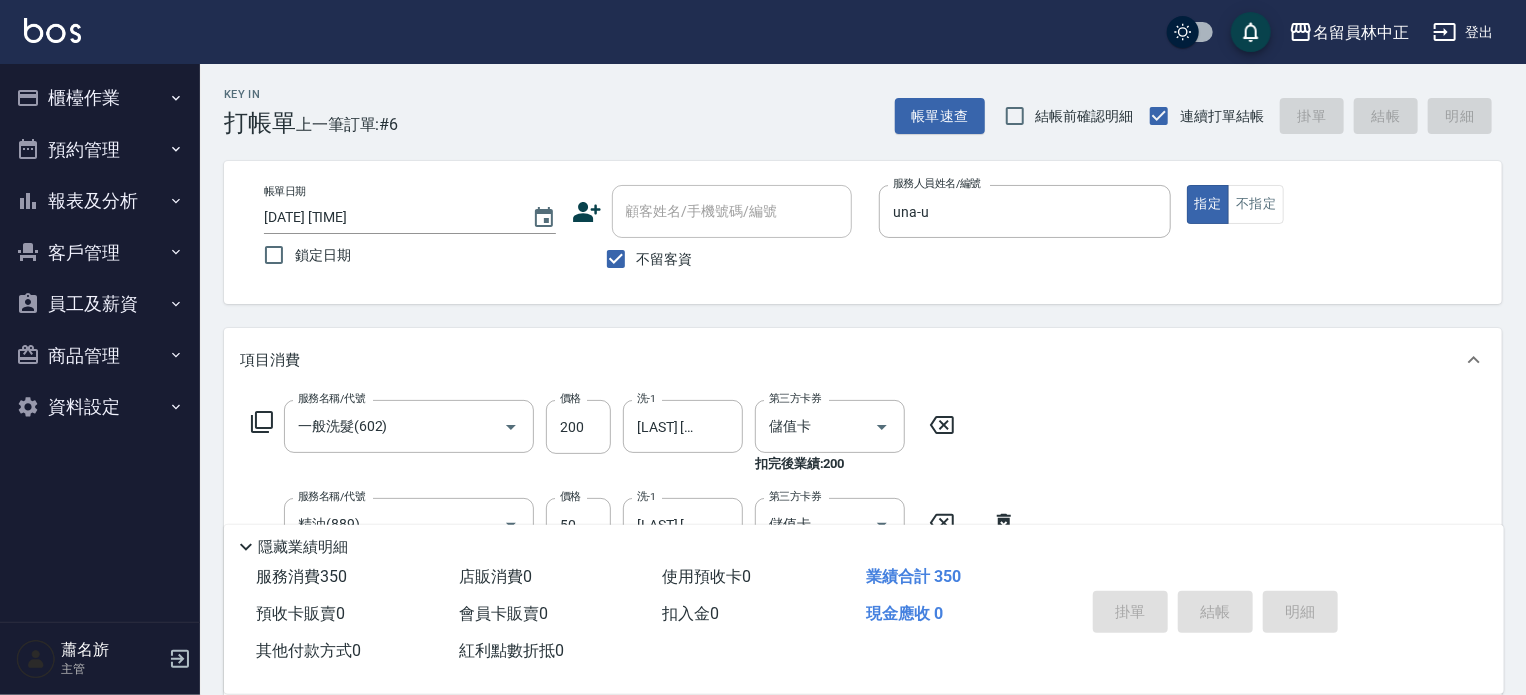type 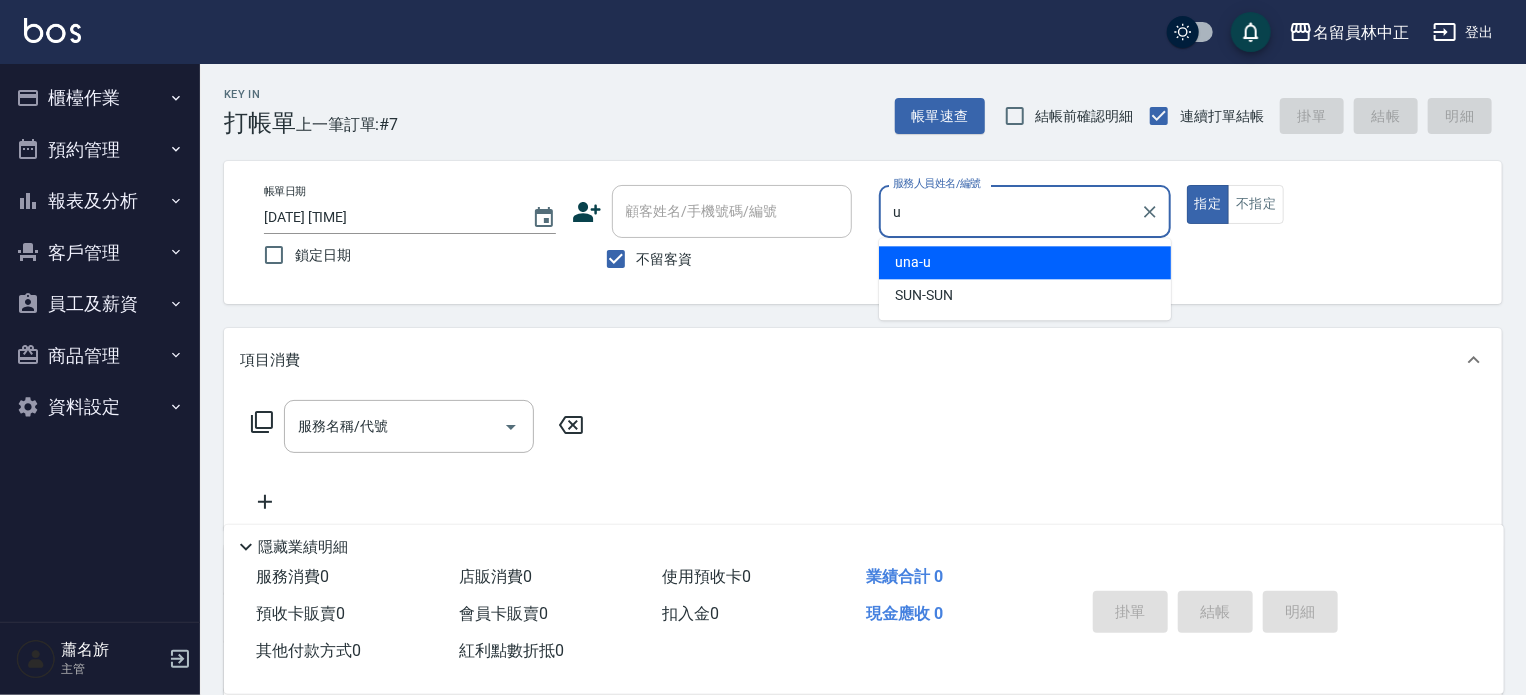 type on "una-u" 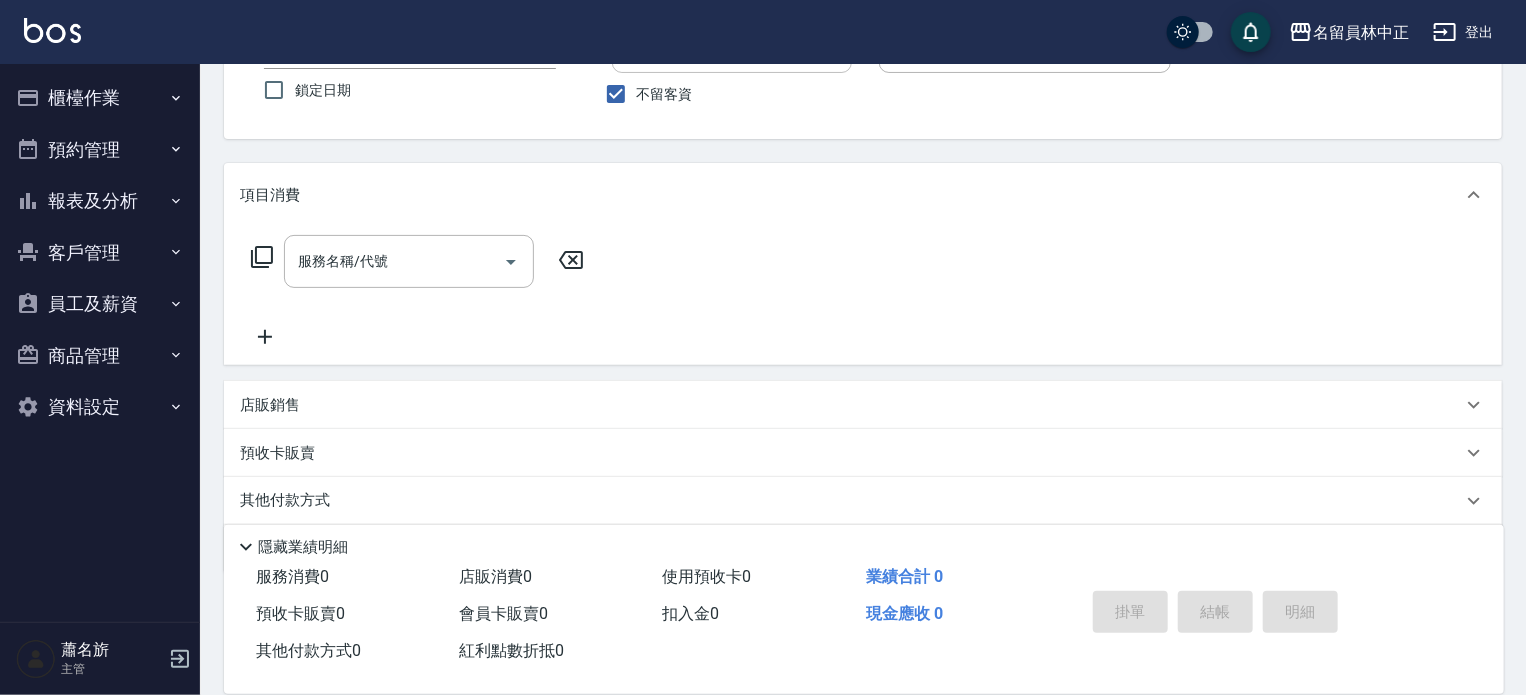 scroll, scrollTop: 232, scrollLeft: 0, axis: vertical 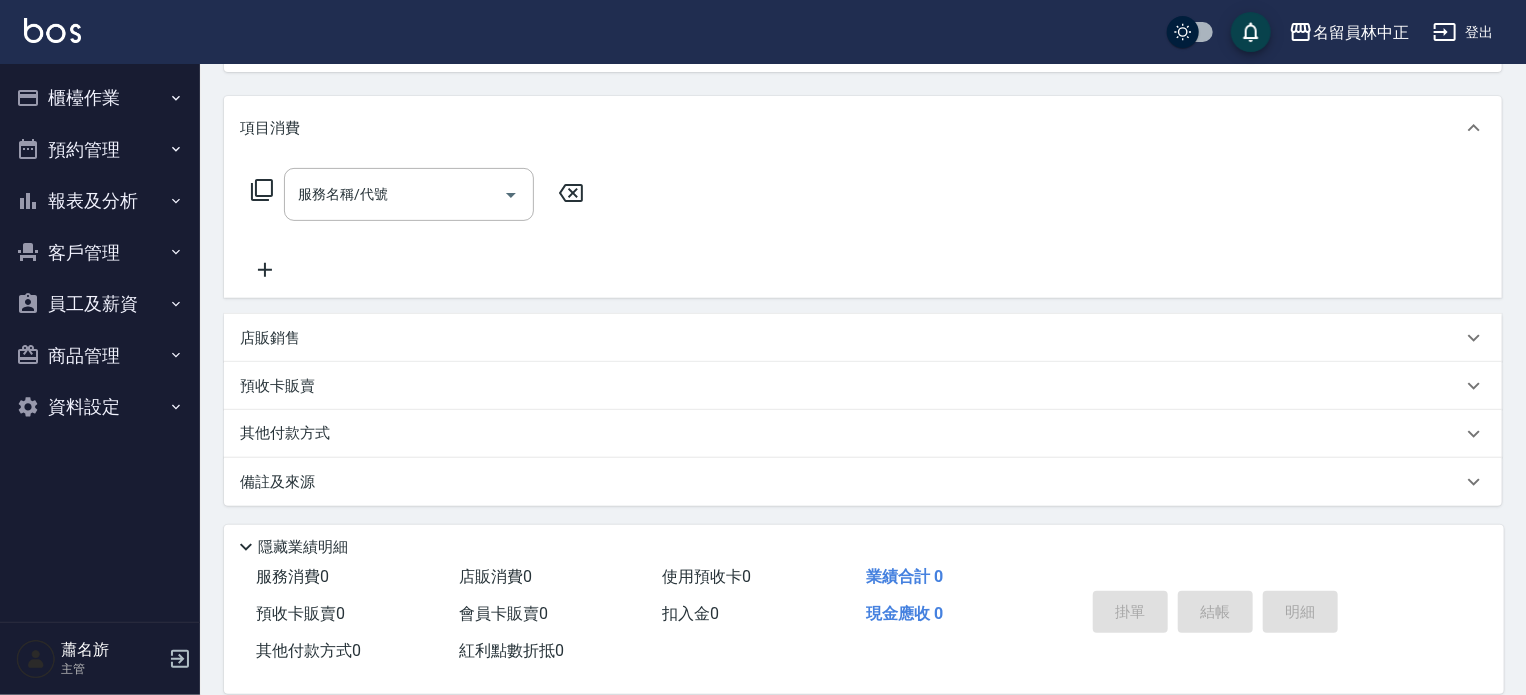 click on "店販銷售" at bounding box center [851, 338] 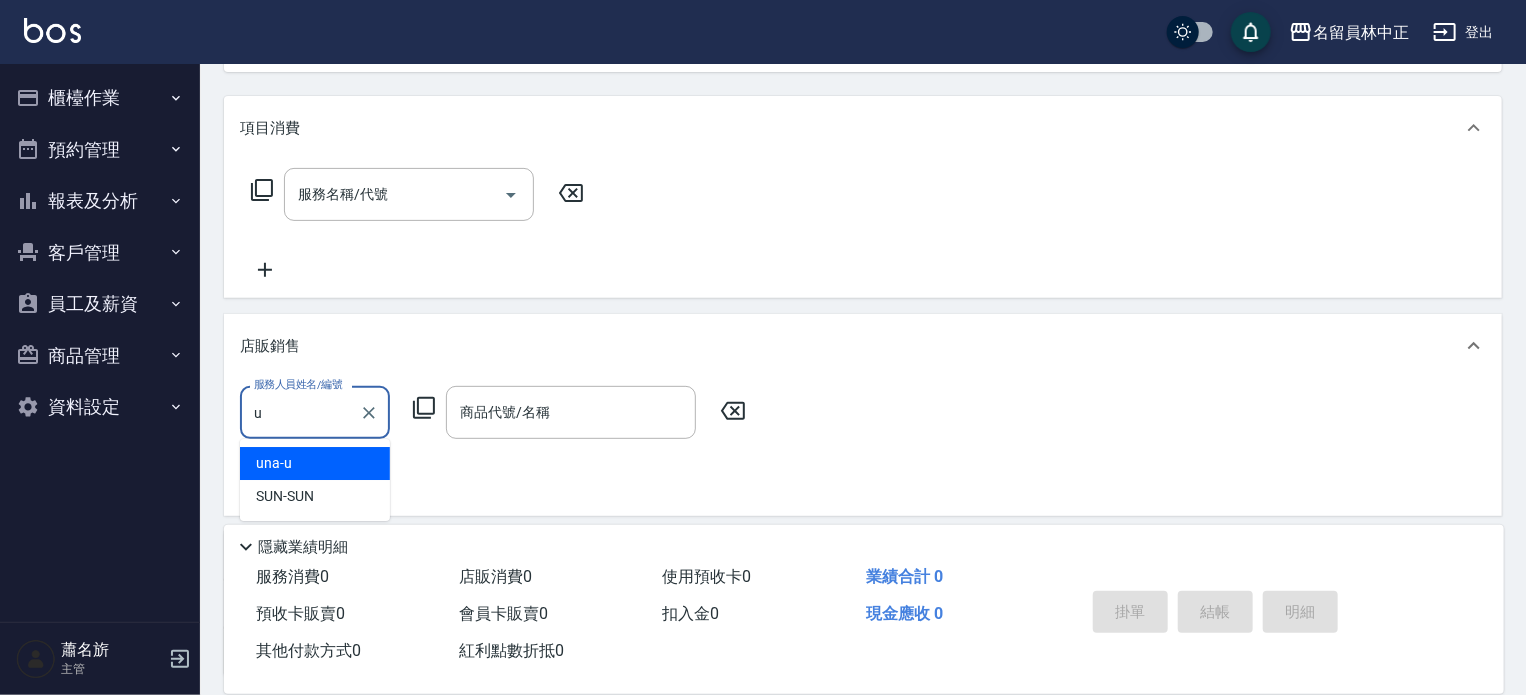 scroll, scrollTop: 0, scrollLeft: 0, axis: both 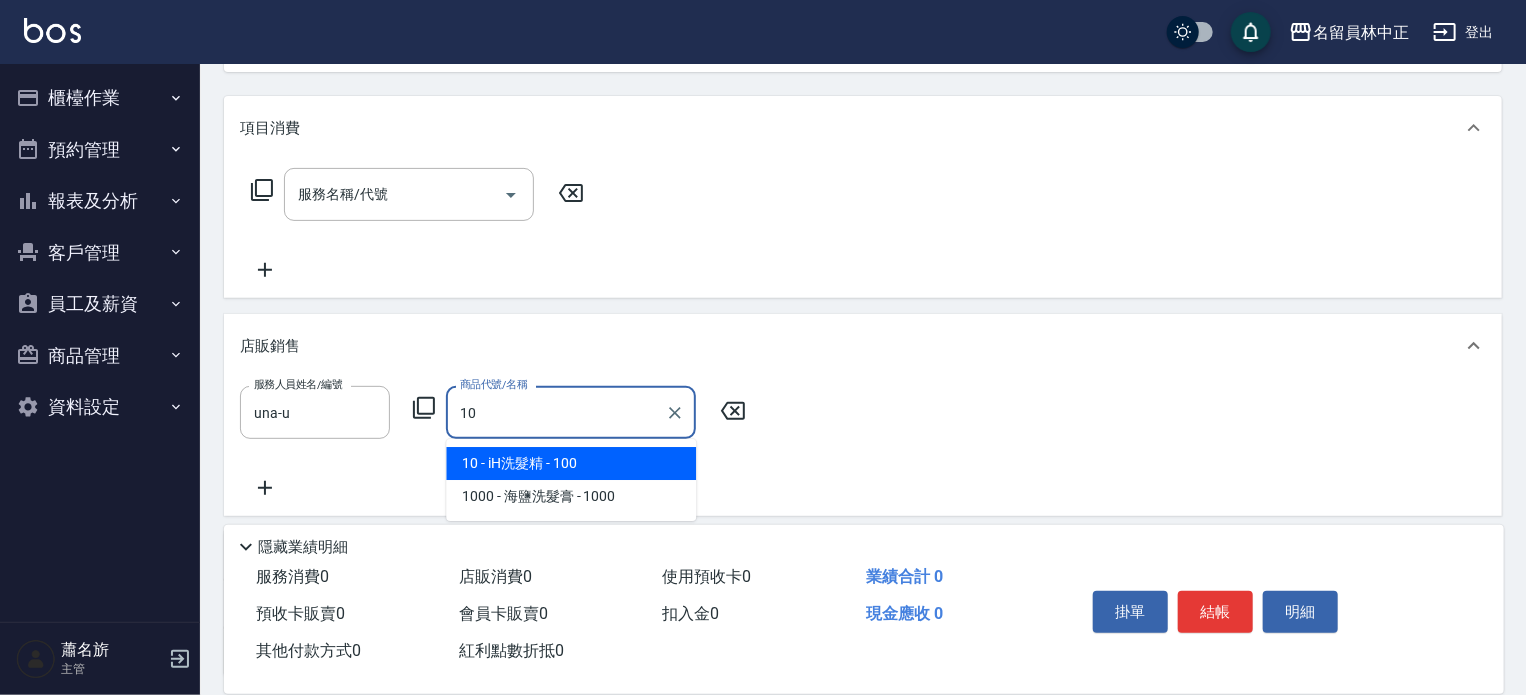 type on "iH洗髮精" 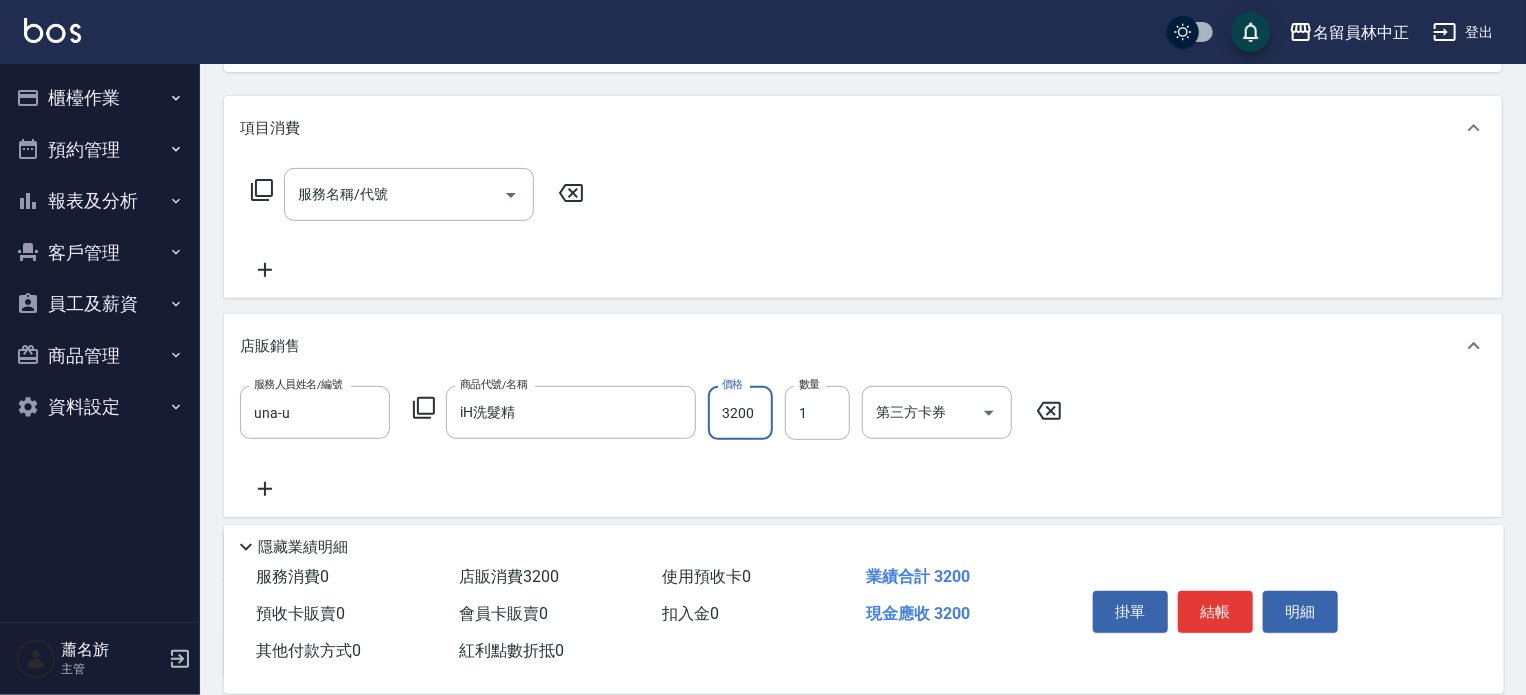type on "3200" 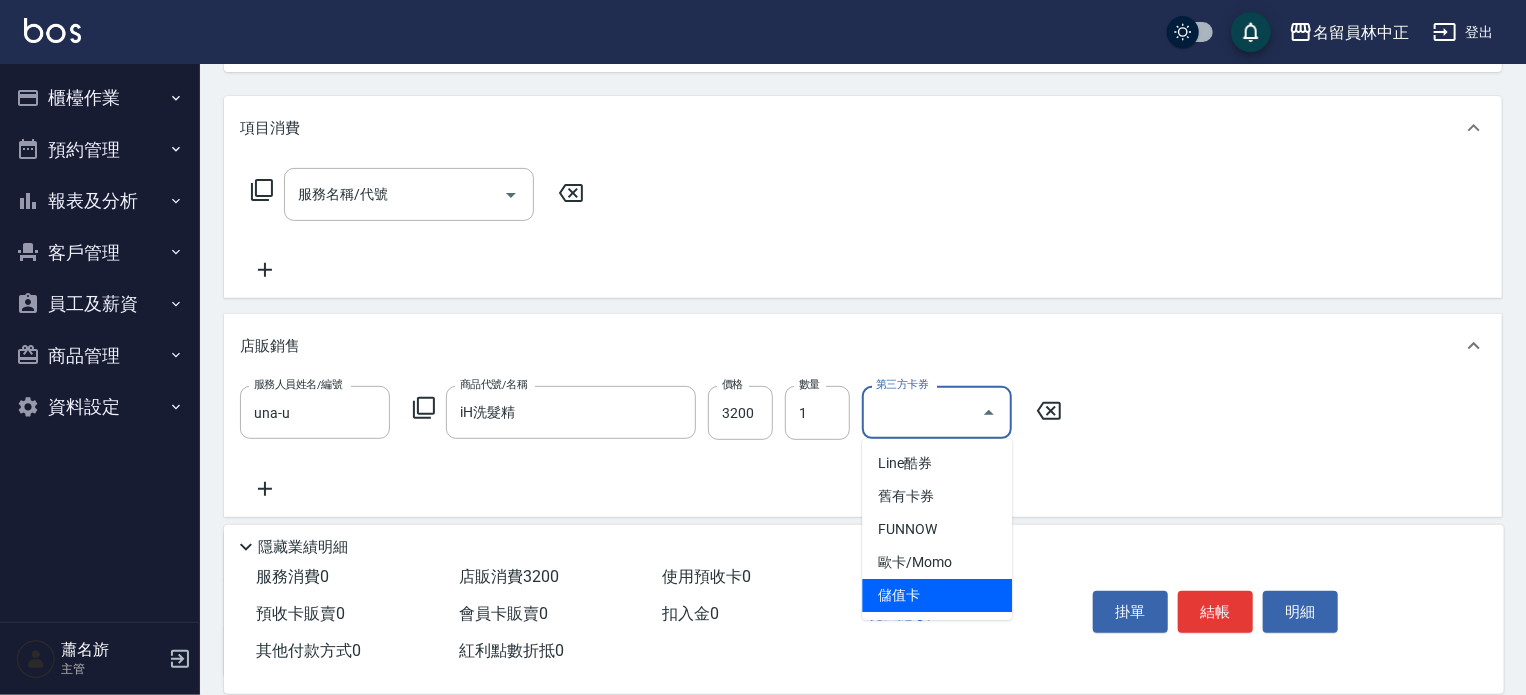 type on "儲值卡" 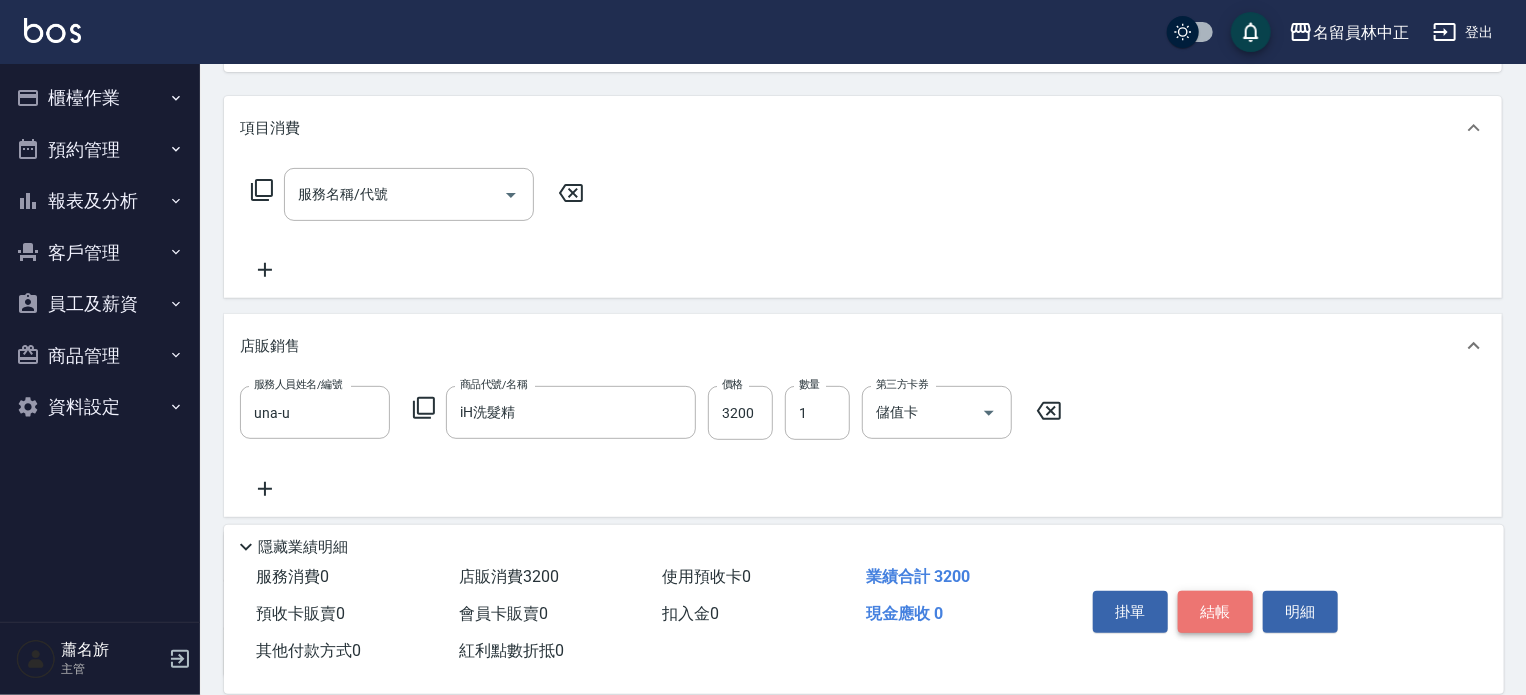 click on "結帳" at bounding box center [1215, 612] 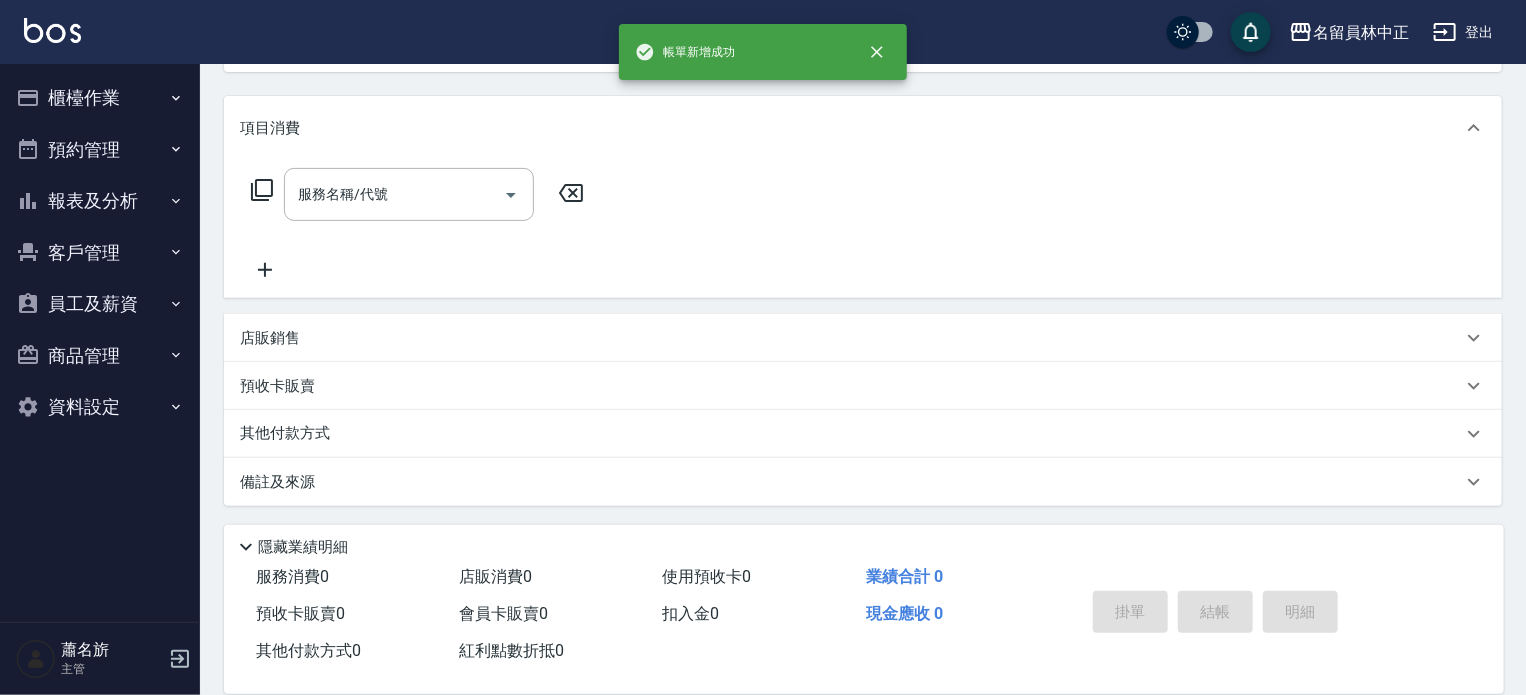 scroll, scrollTop: 0, scrollLeft: 0, axis: both 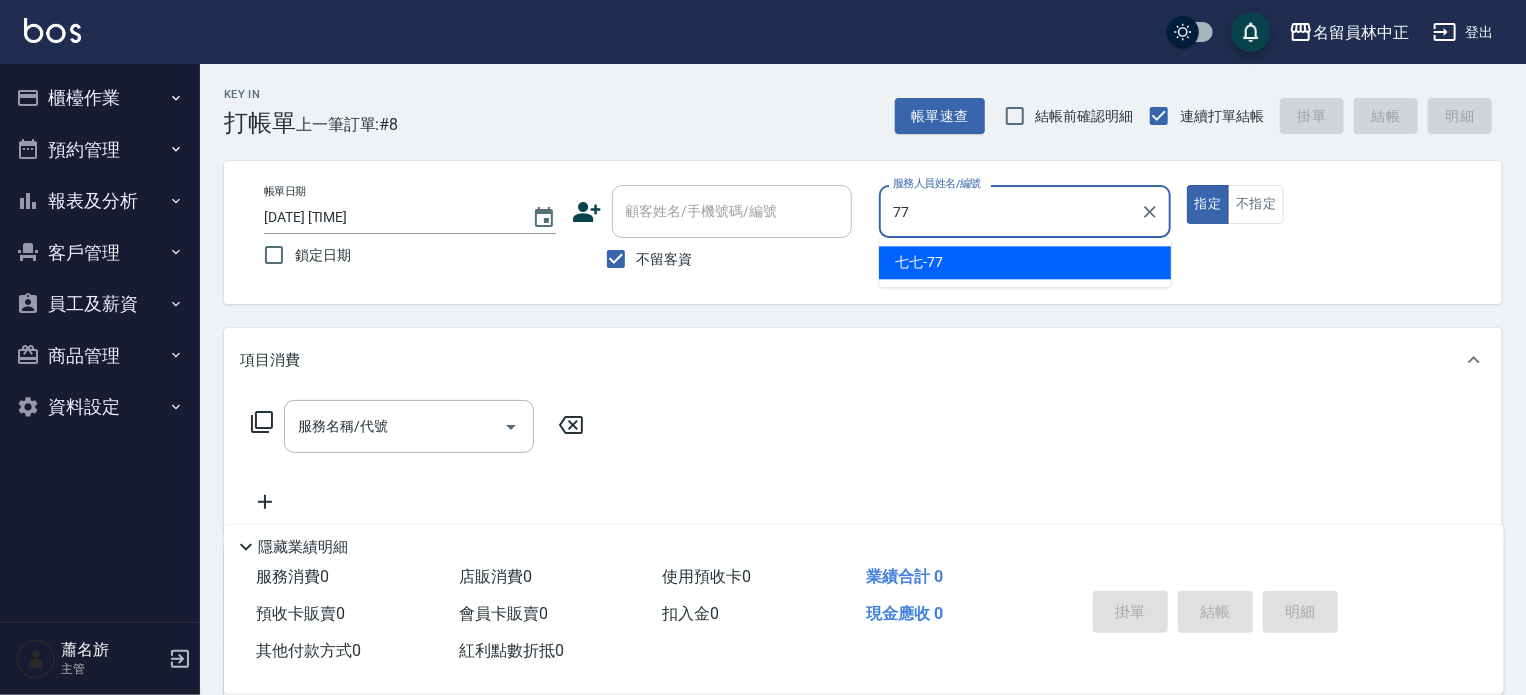 type on "七七-77" 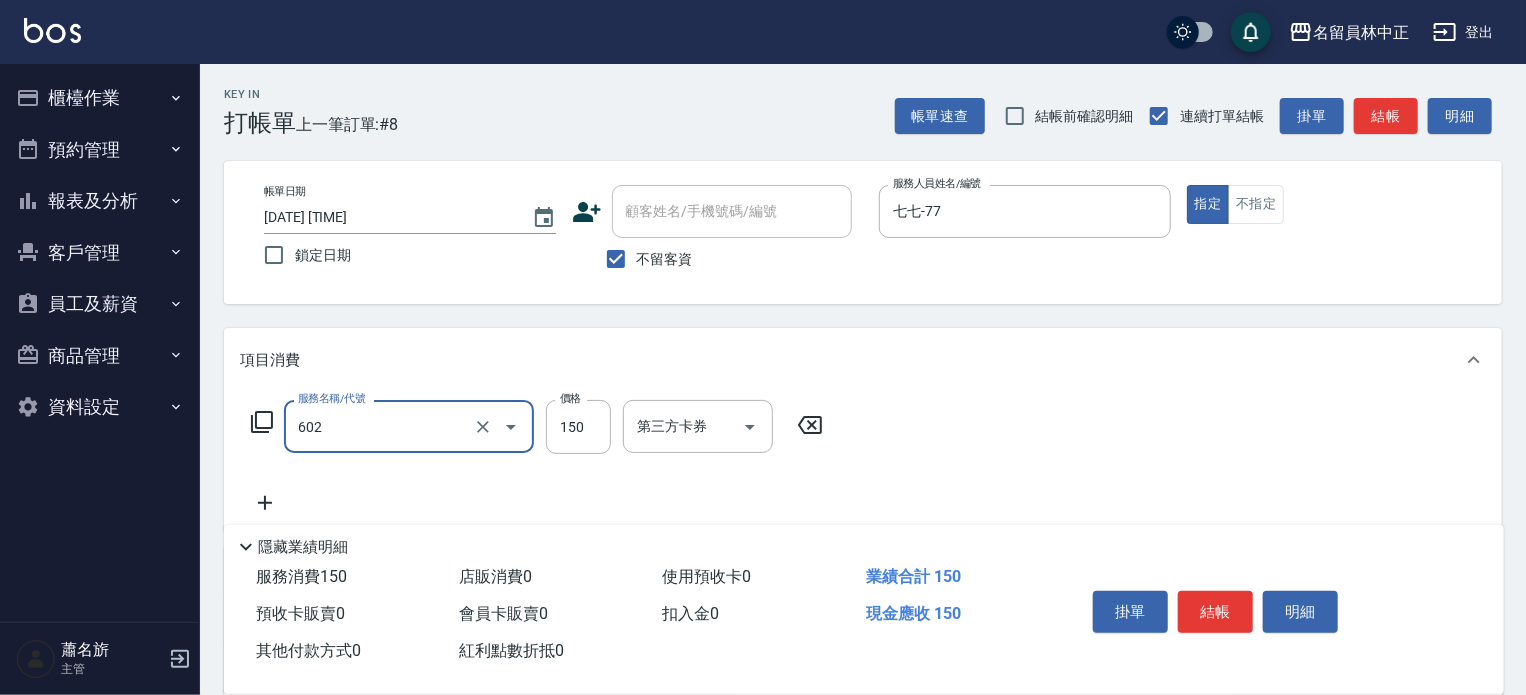 type on "一般洗髮(602)" 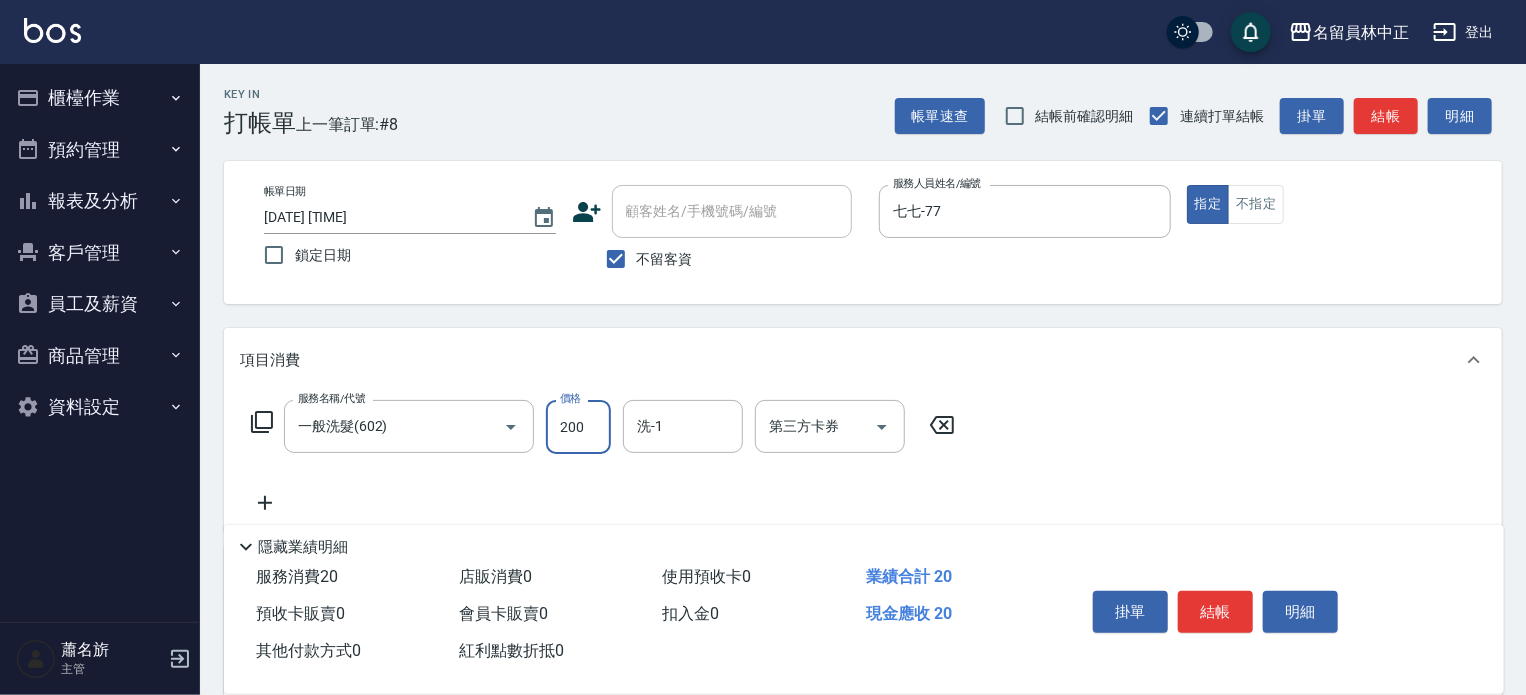 type on "200" 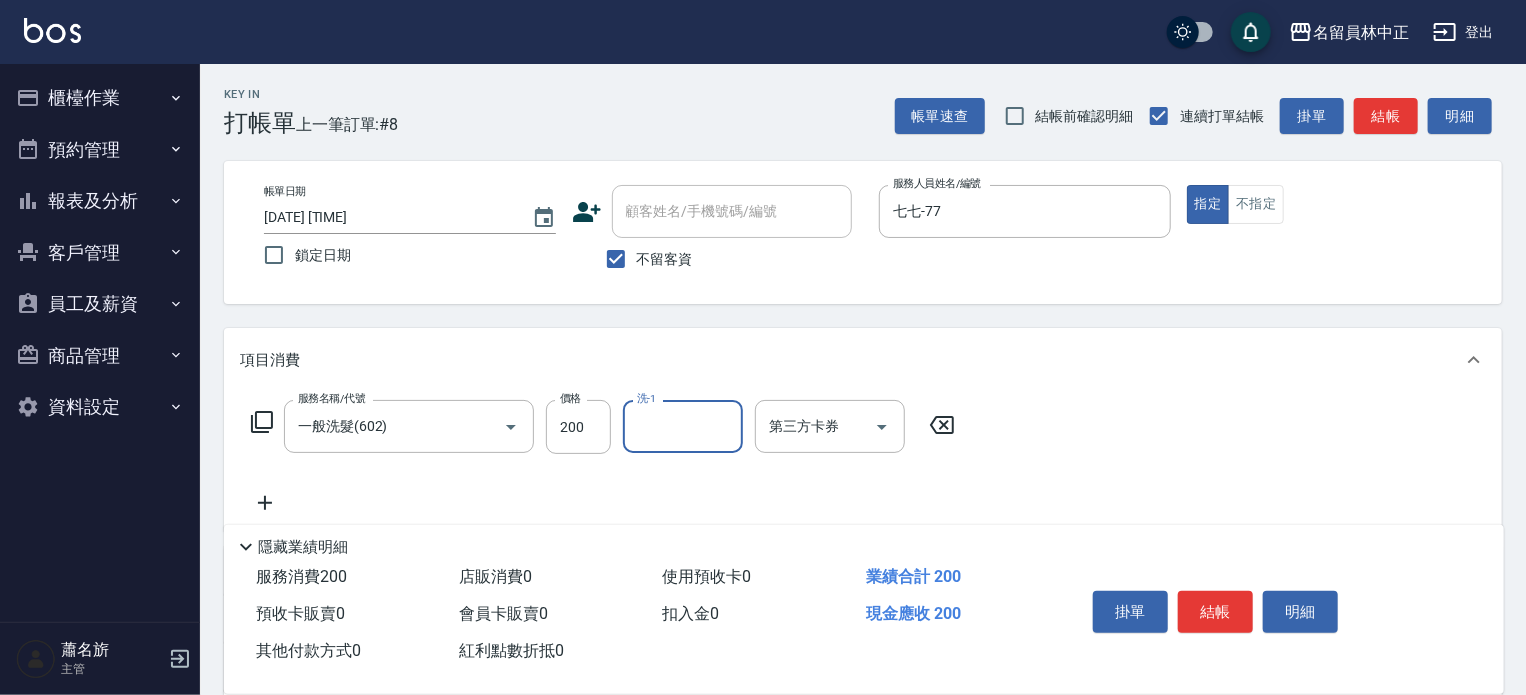 type on "4" 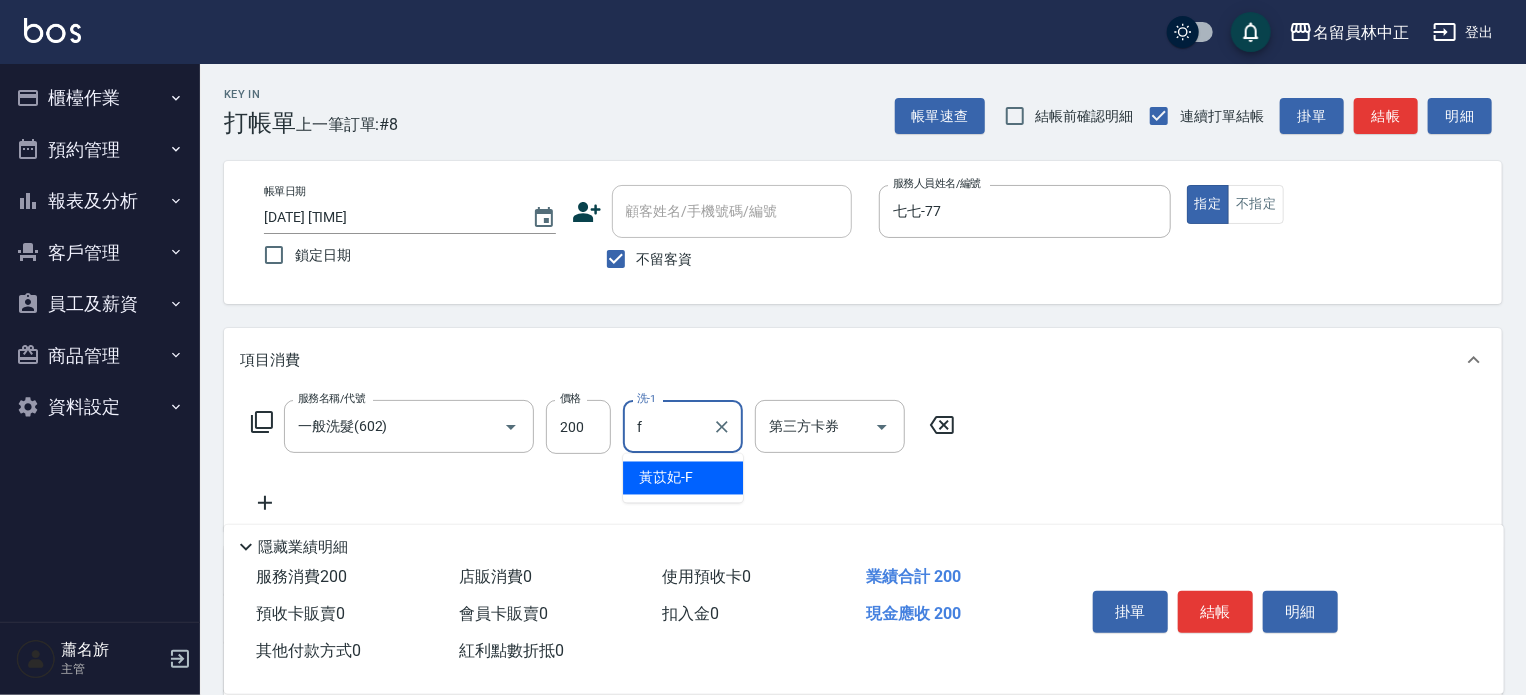 type on "[LAST] [FIRST]-[INITIAL]" 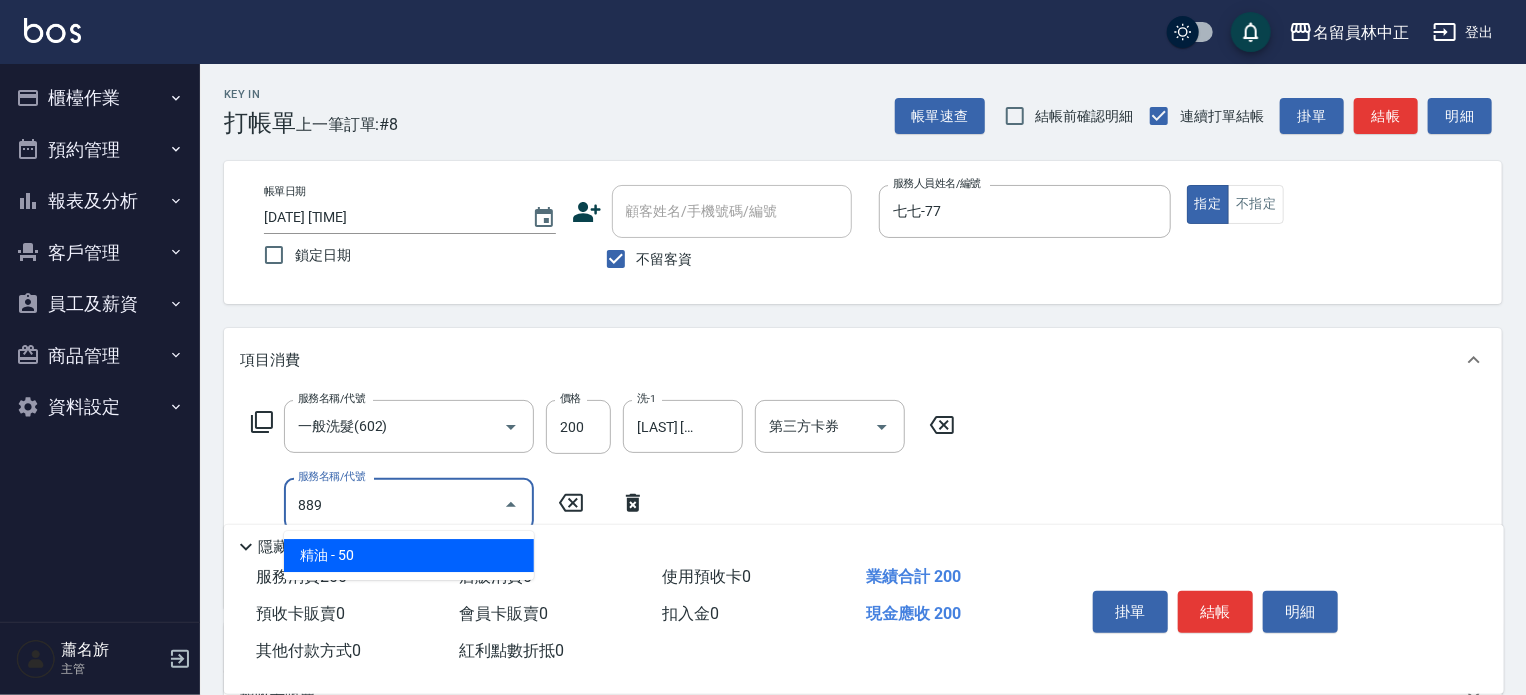 type on "精油(889)" 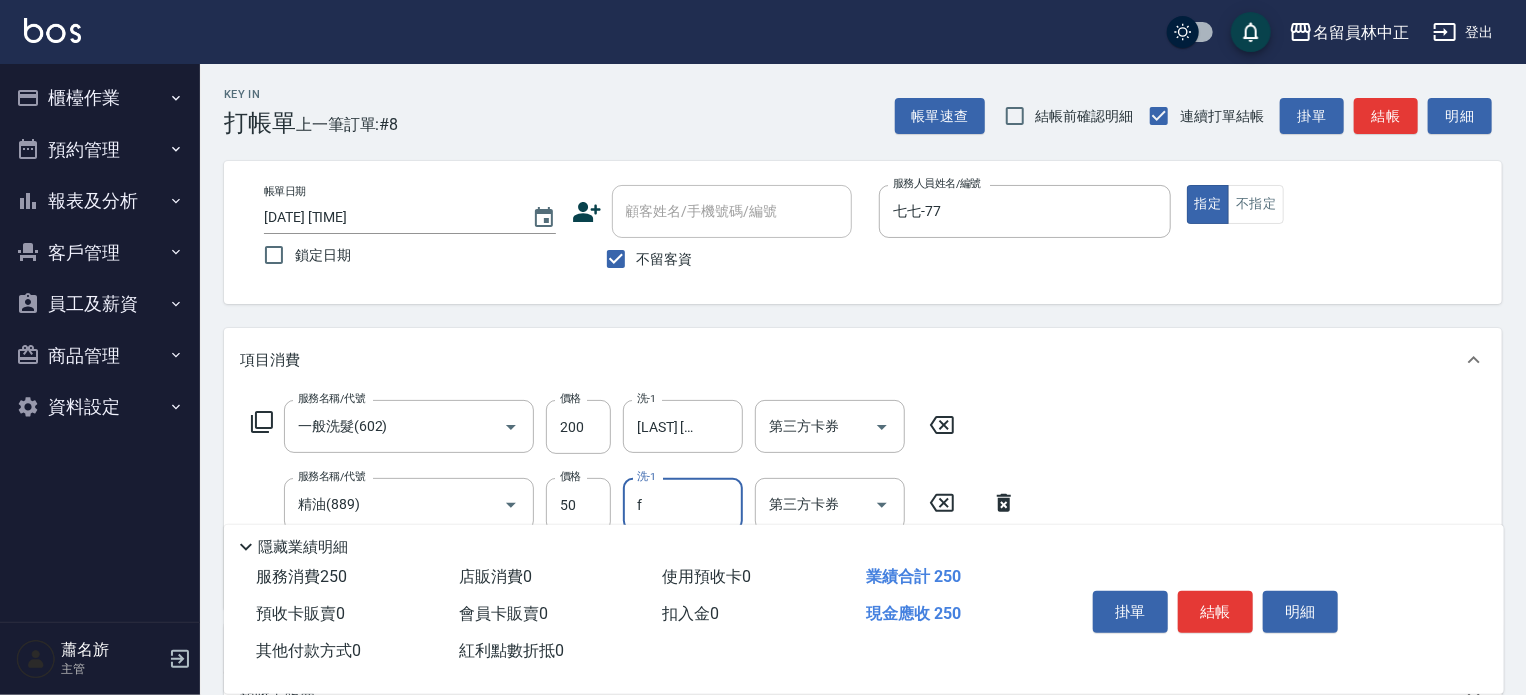 type on "[LAST] [FIRST]-[INITIAL]" 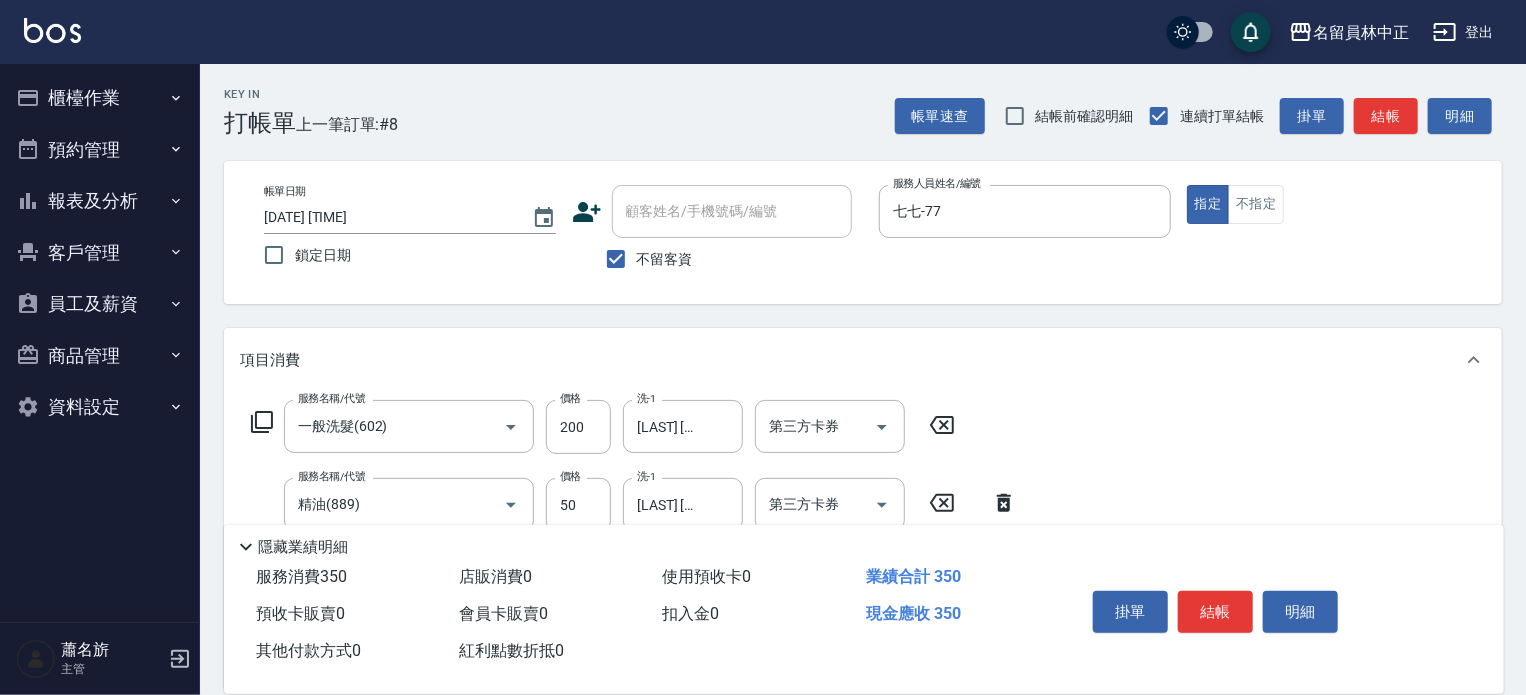 type on "剪髮(302)" 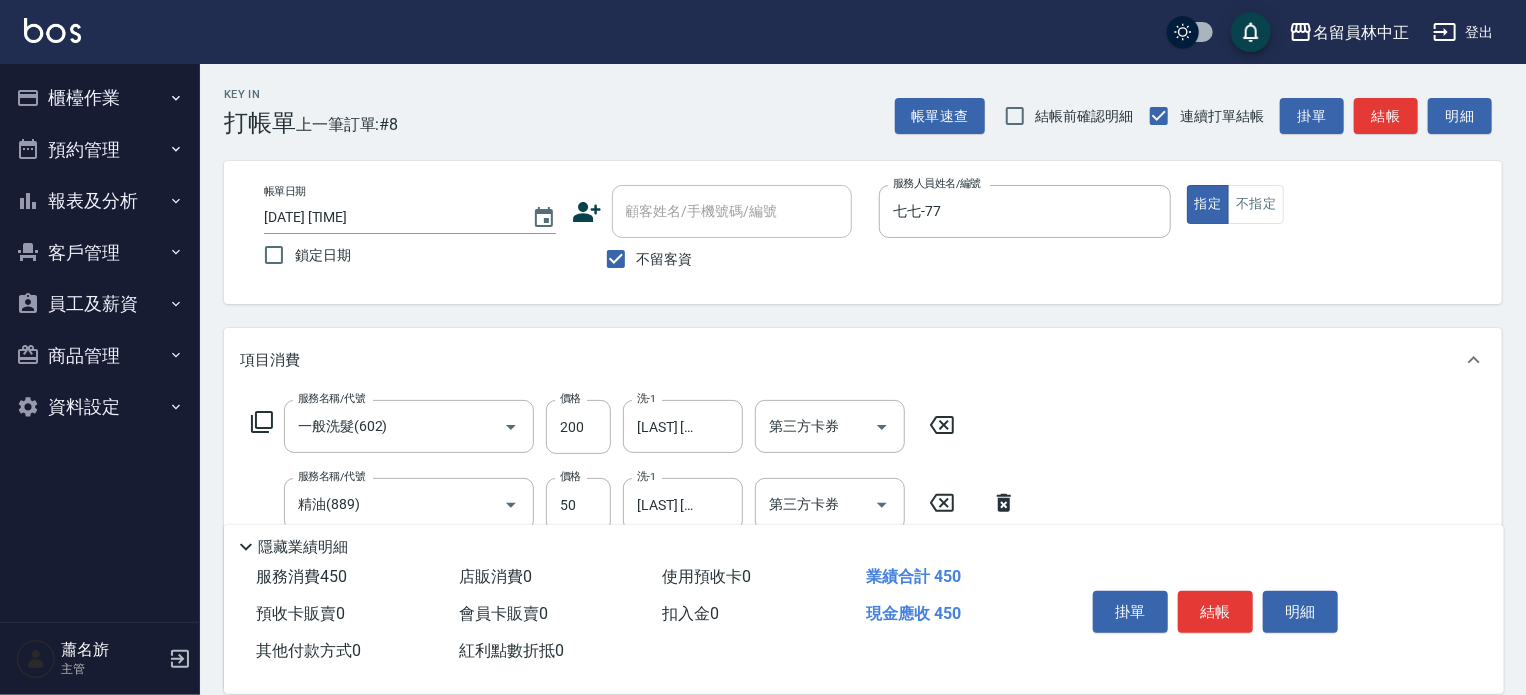 type on "200" 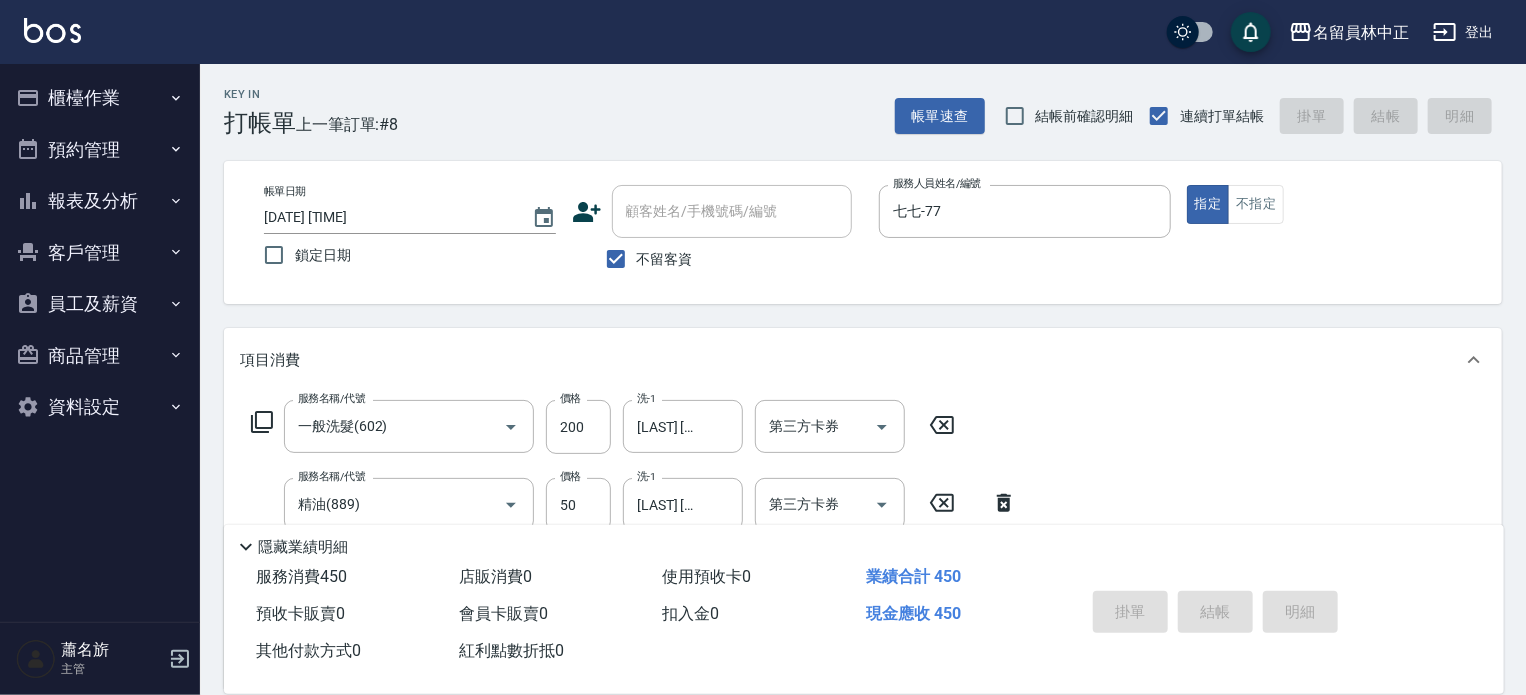 type on "[DATE] [TIME]" 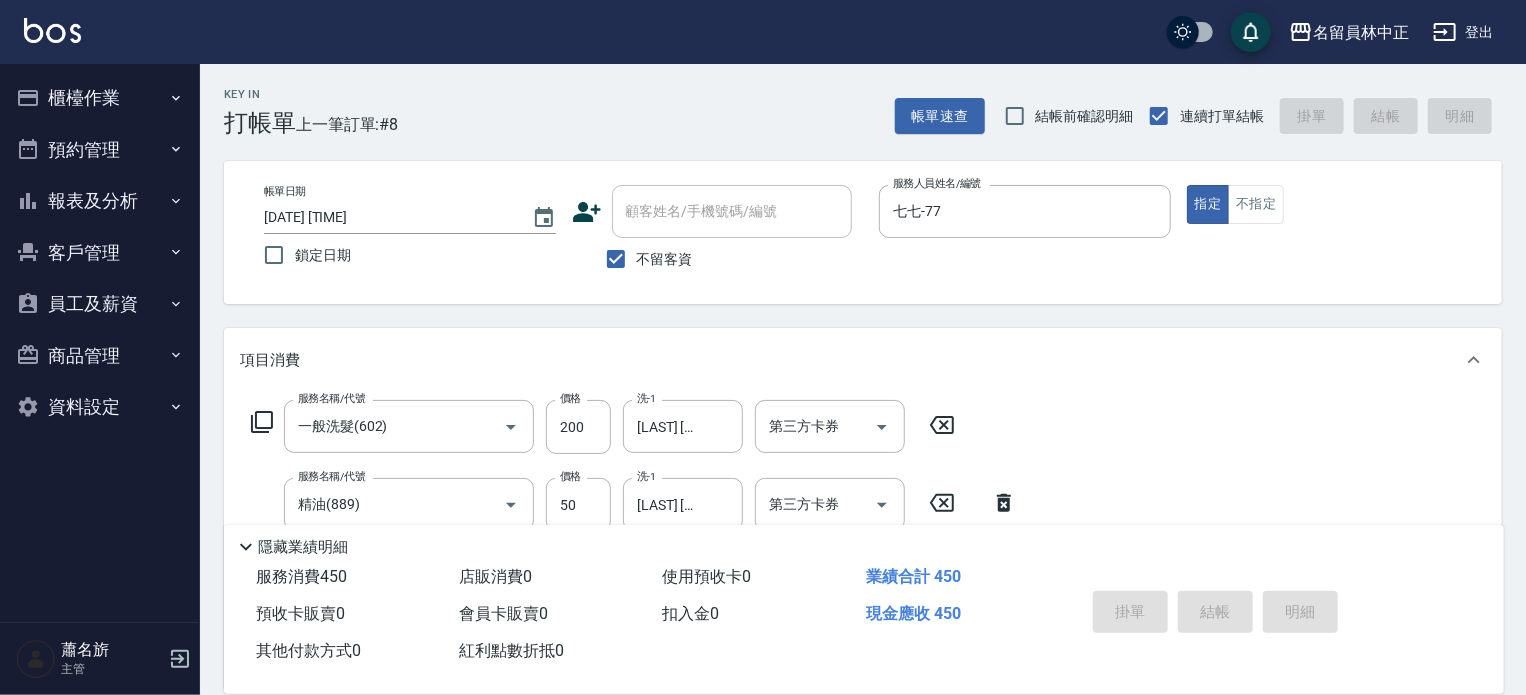 type 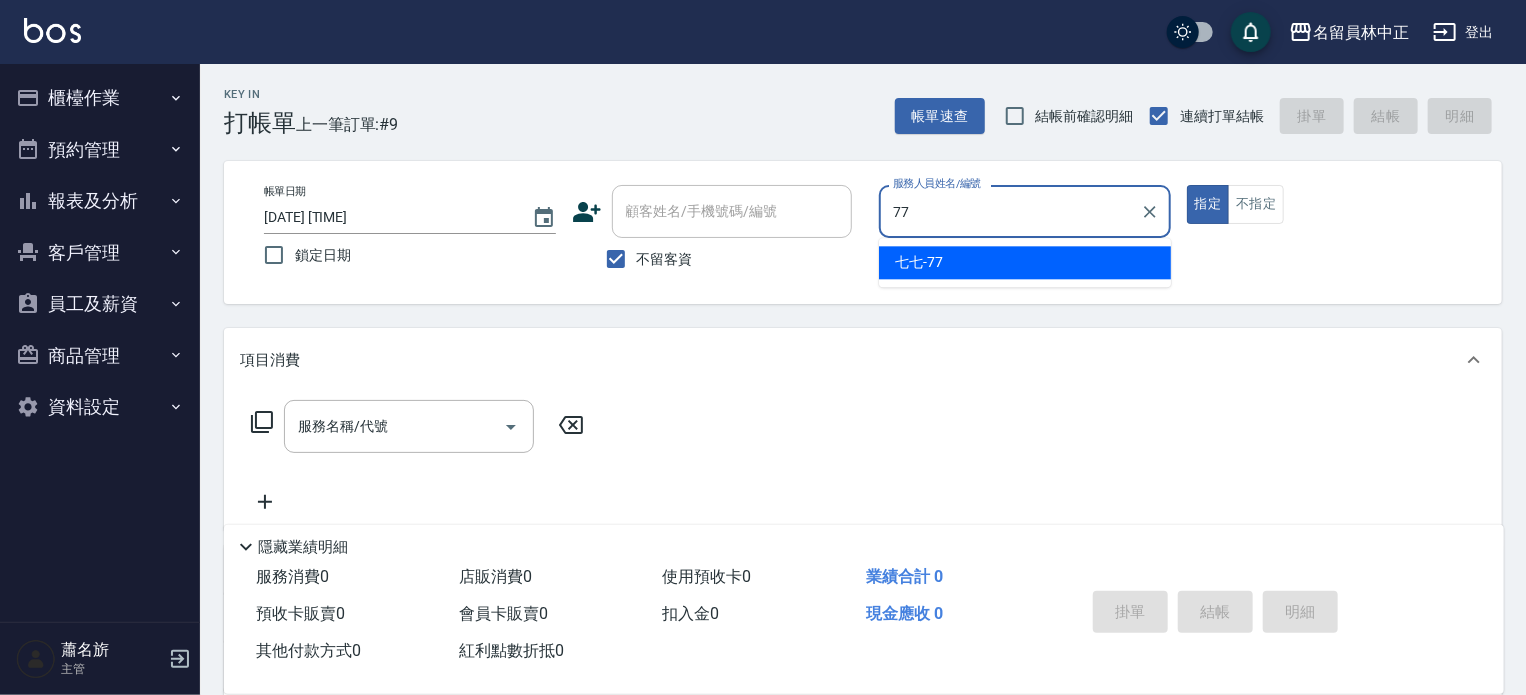 type on "七七-77" 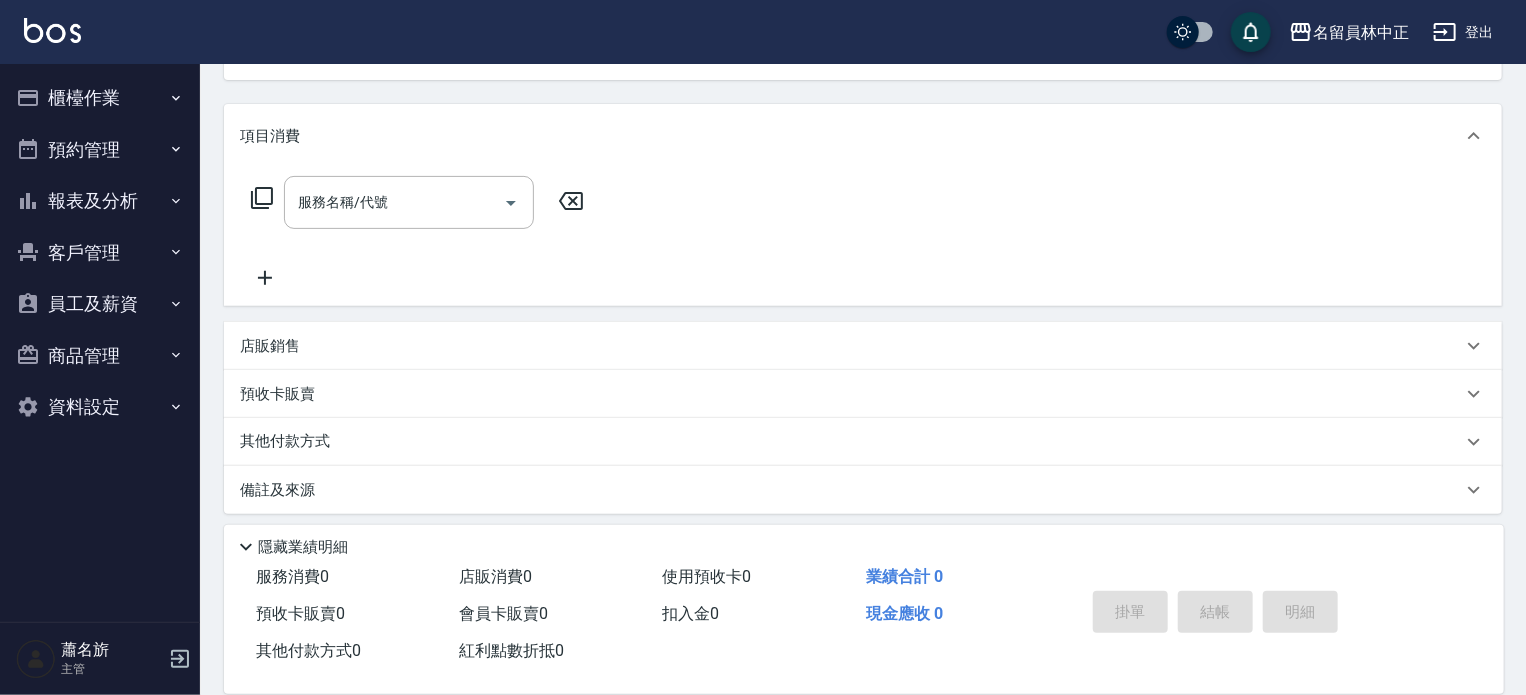 scroll, scrollTop: 232, scrollLeft: 0, axis: vertical 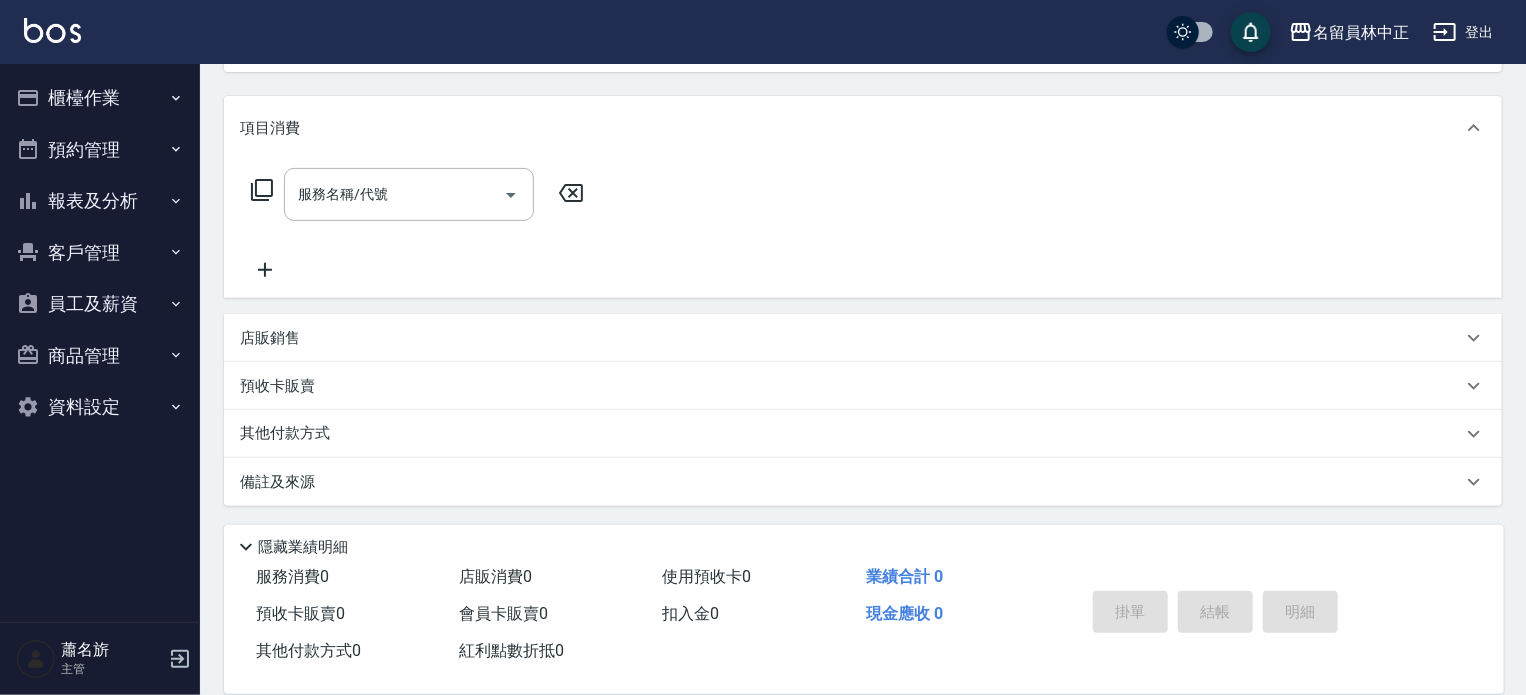 click on "店販銷售" at bounding box center [863, 338] 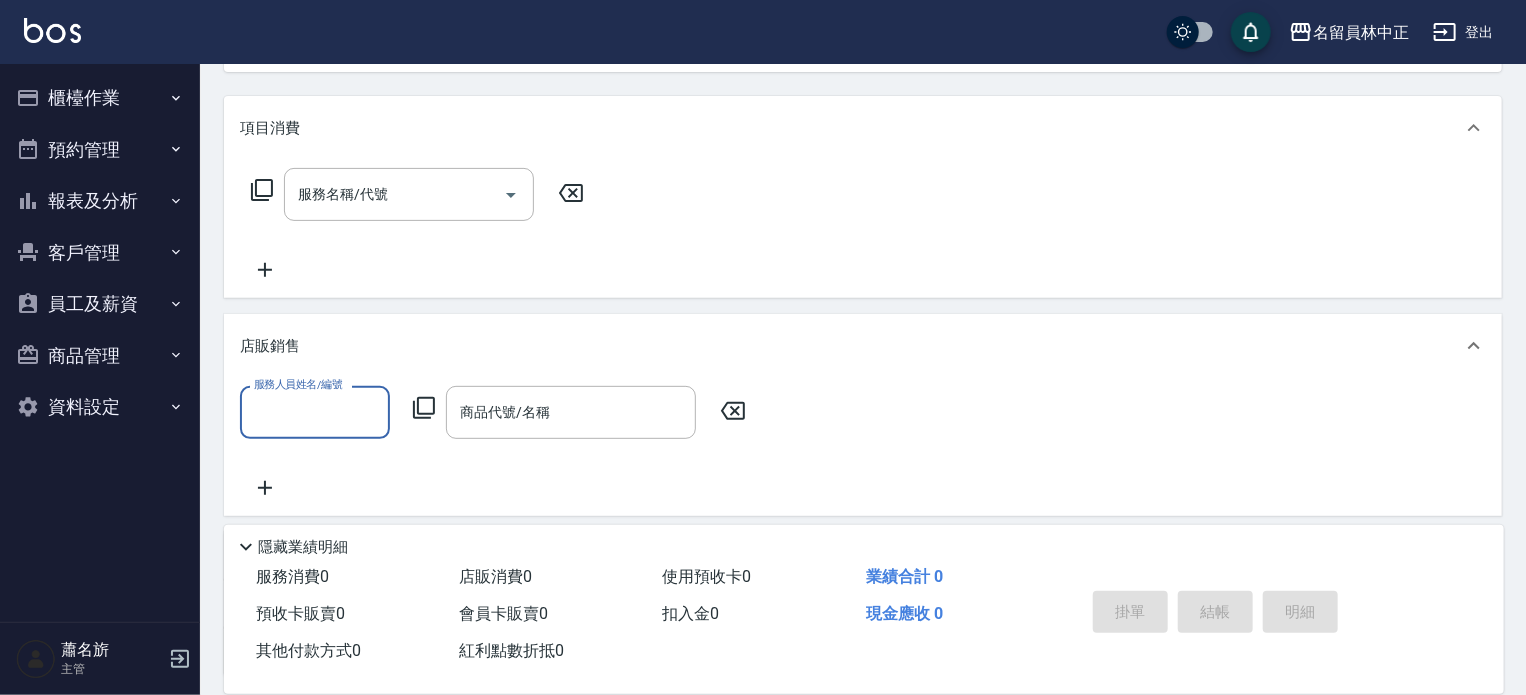 scroll, scrollTop: 0, scrollLeft: 0, axis: both 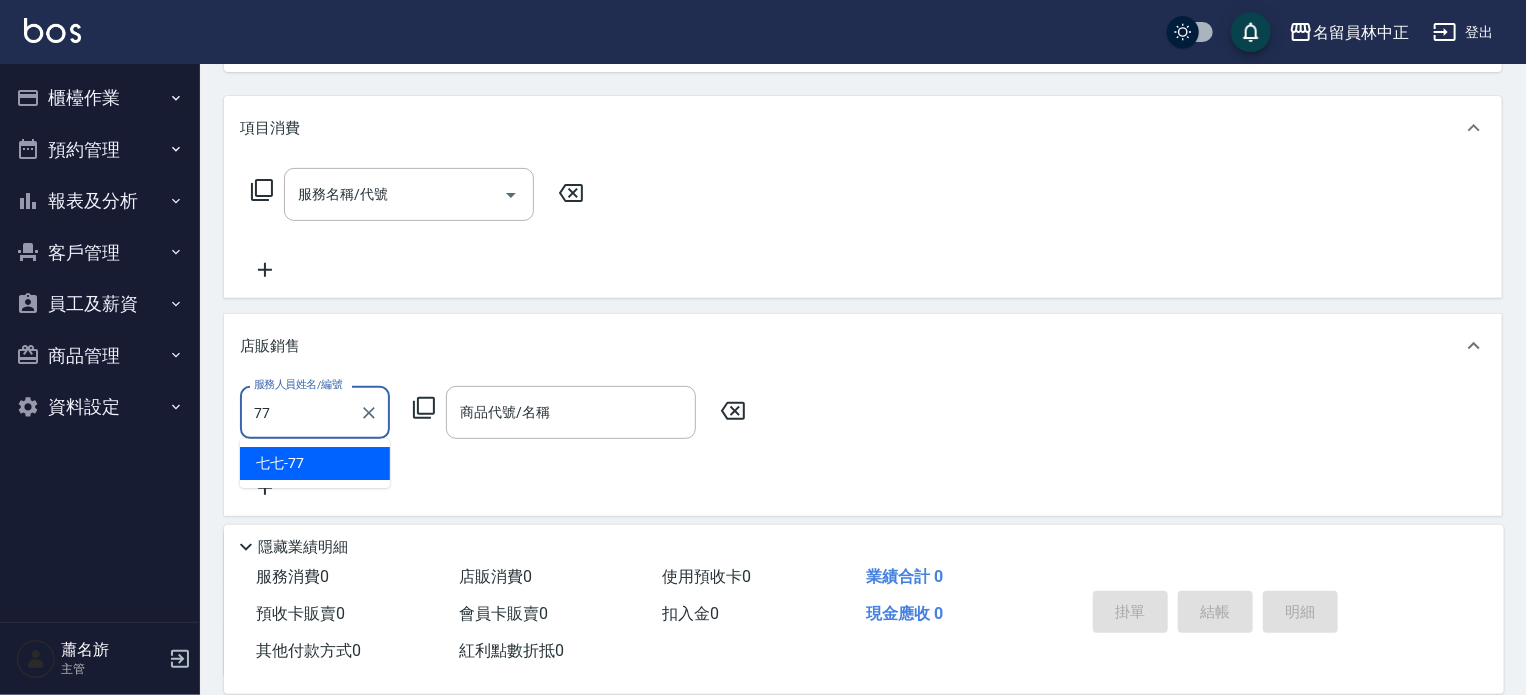 type on "七七-77" 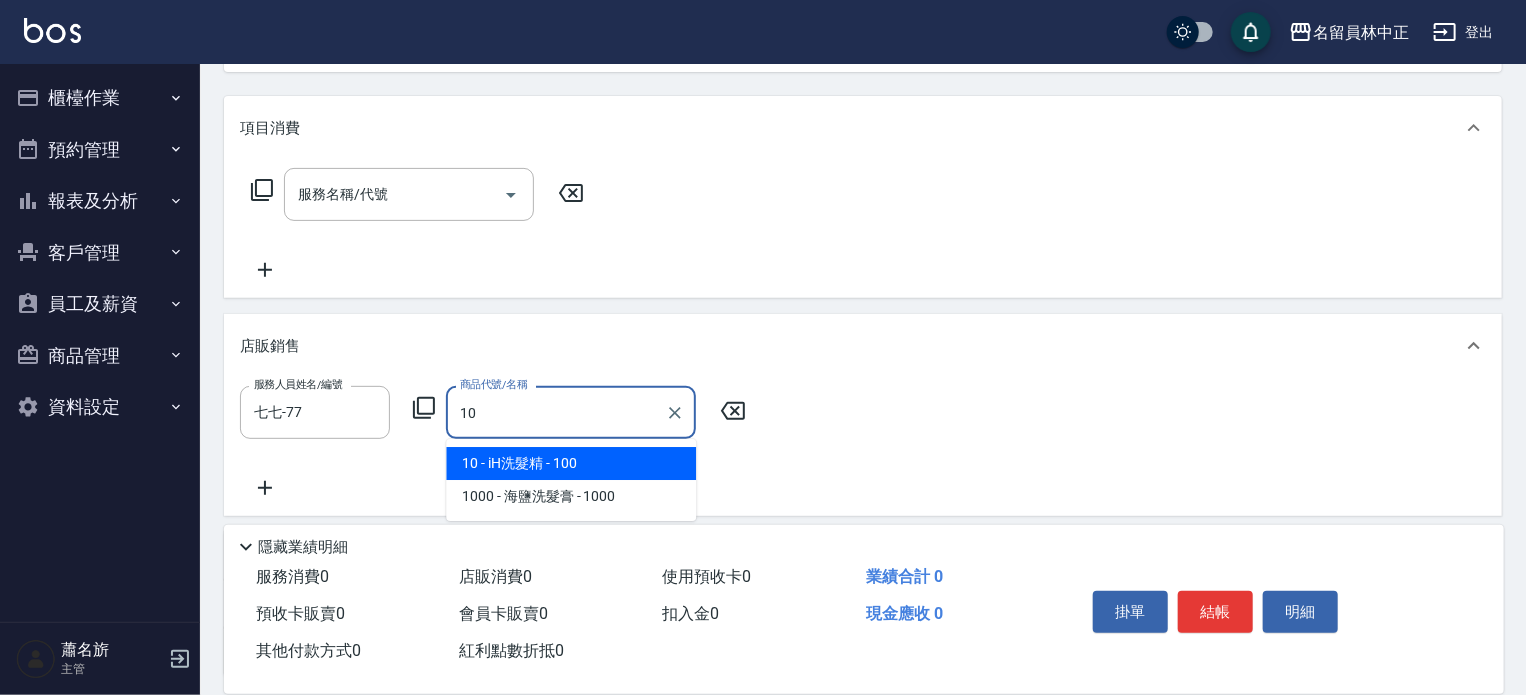 type on "iH洗髮精" 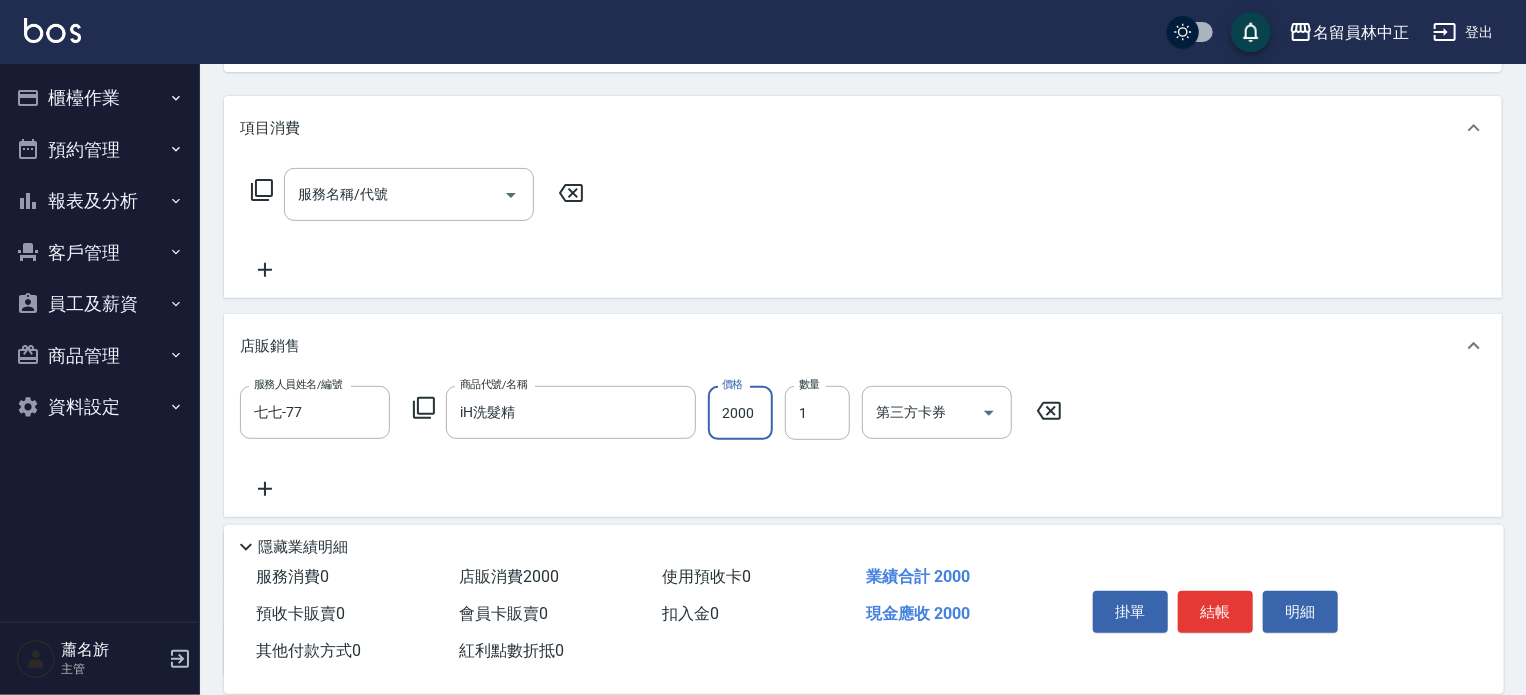 type on "2000" 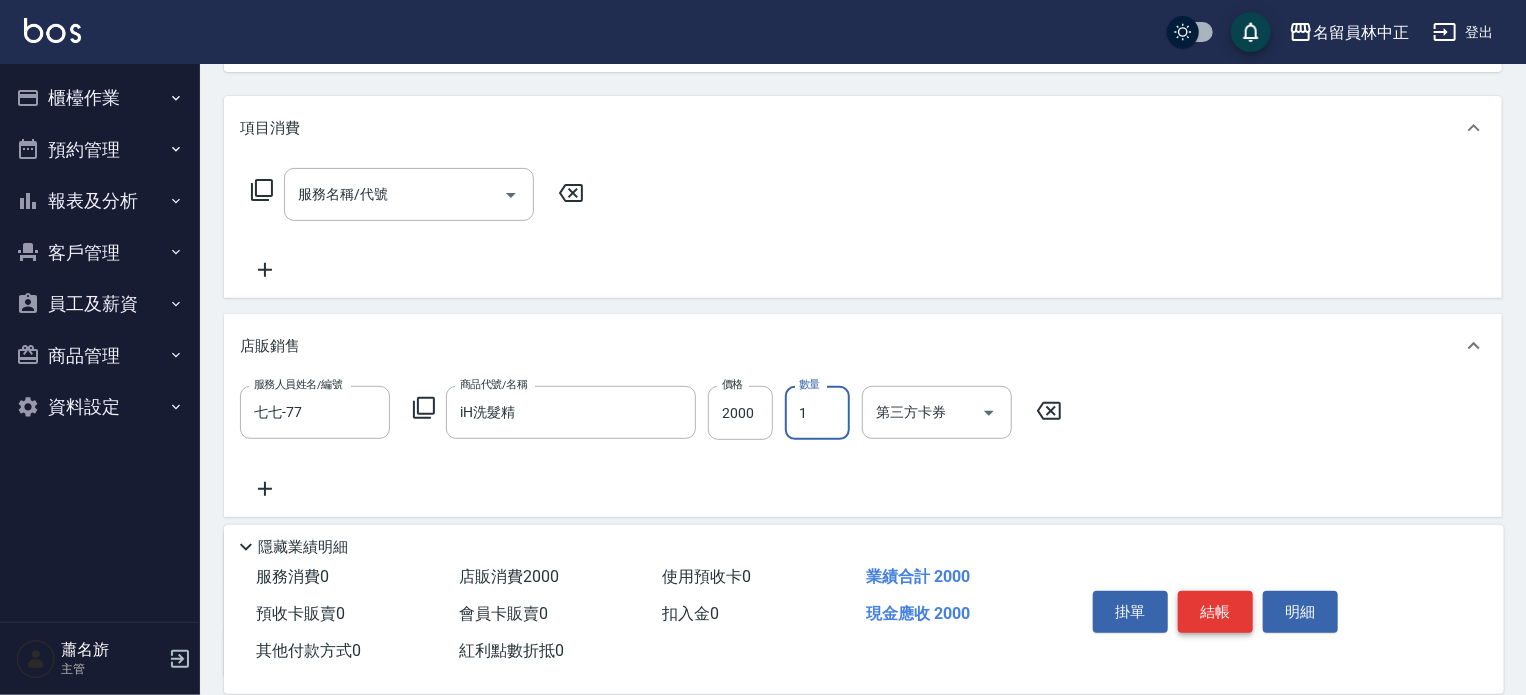 click on "結帳" at bounding box center [1215, 612] 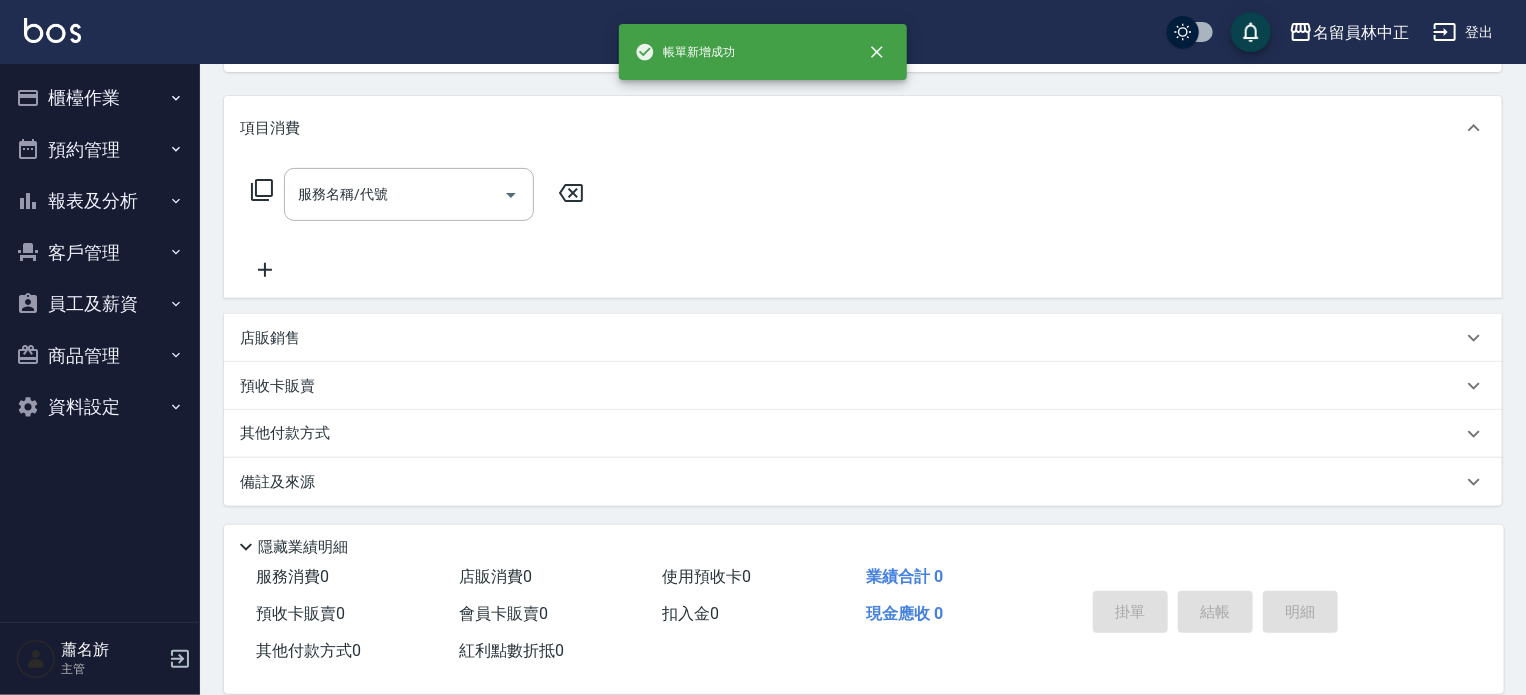 type 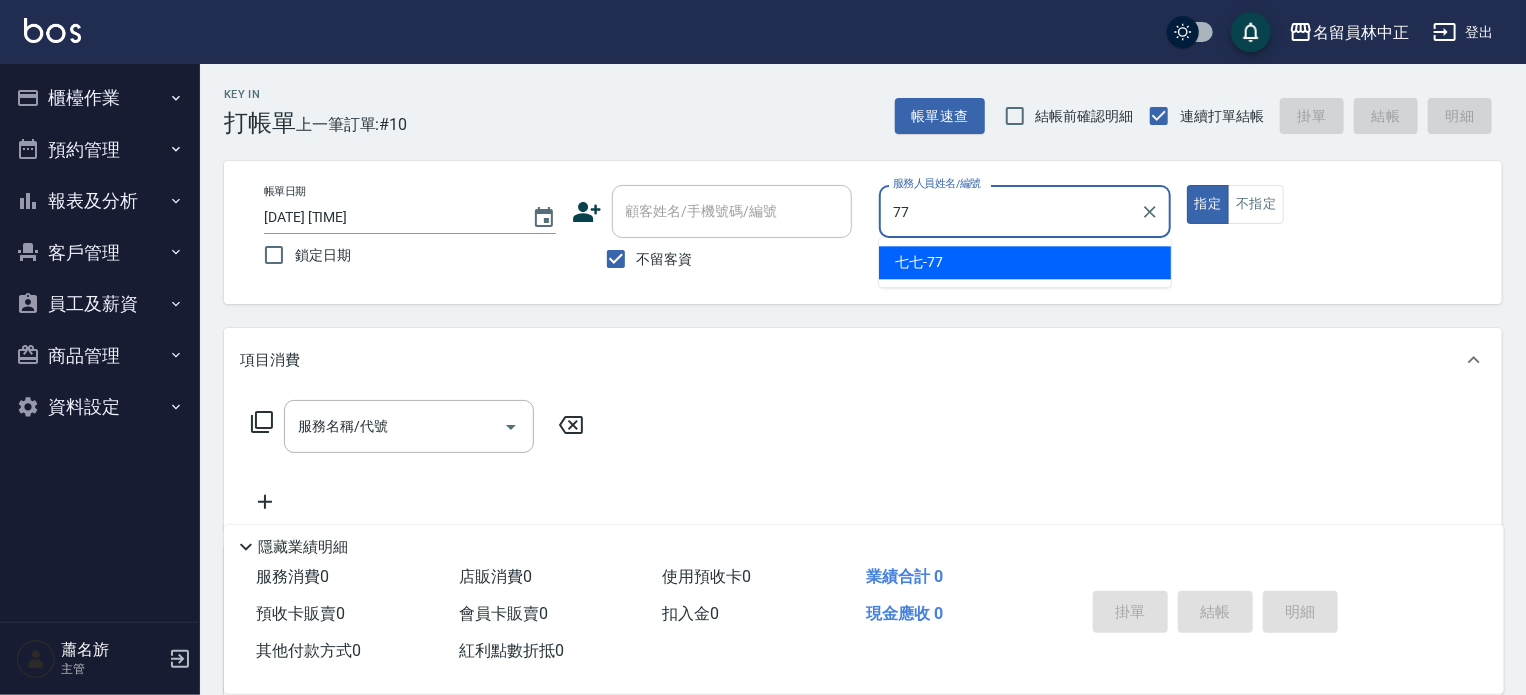 type on "七七-77" 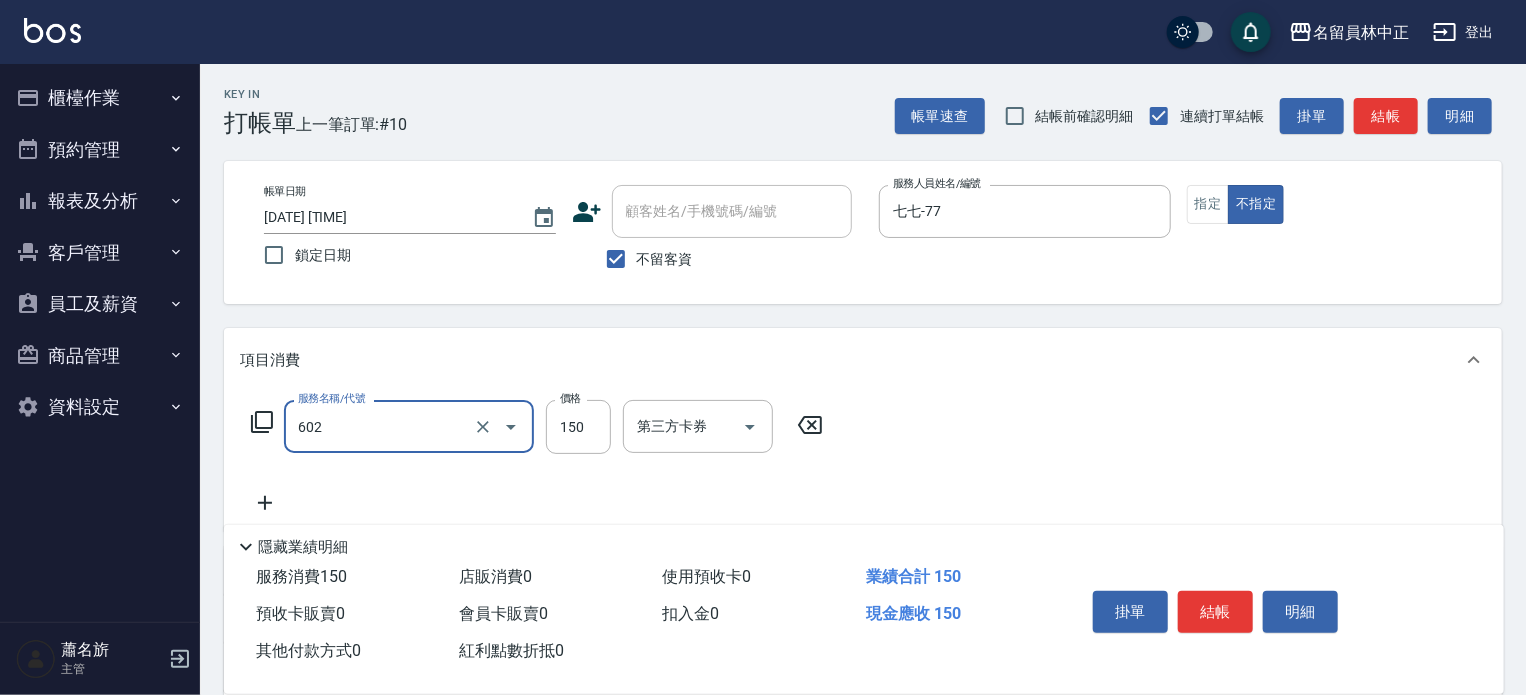 type on "一般洗髮(602)" 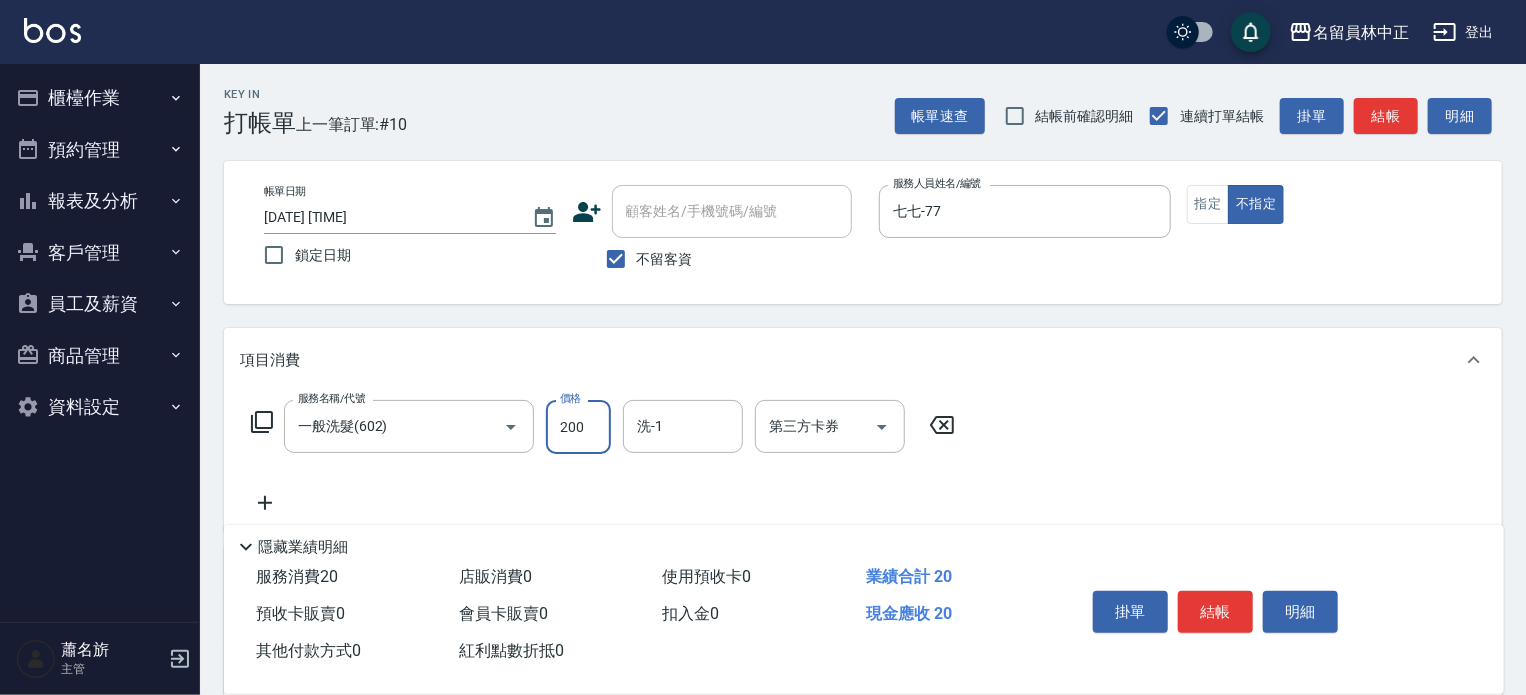 type on "200" 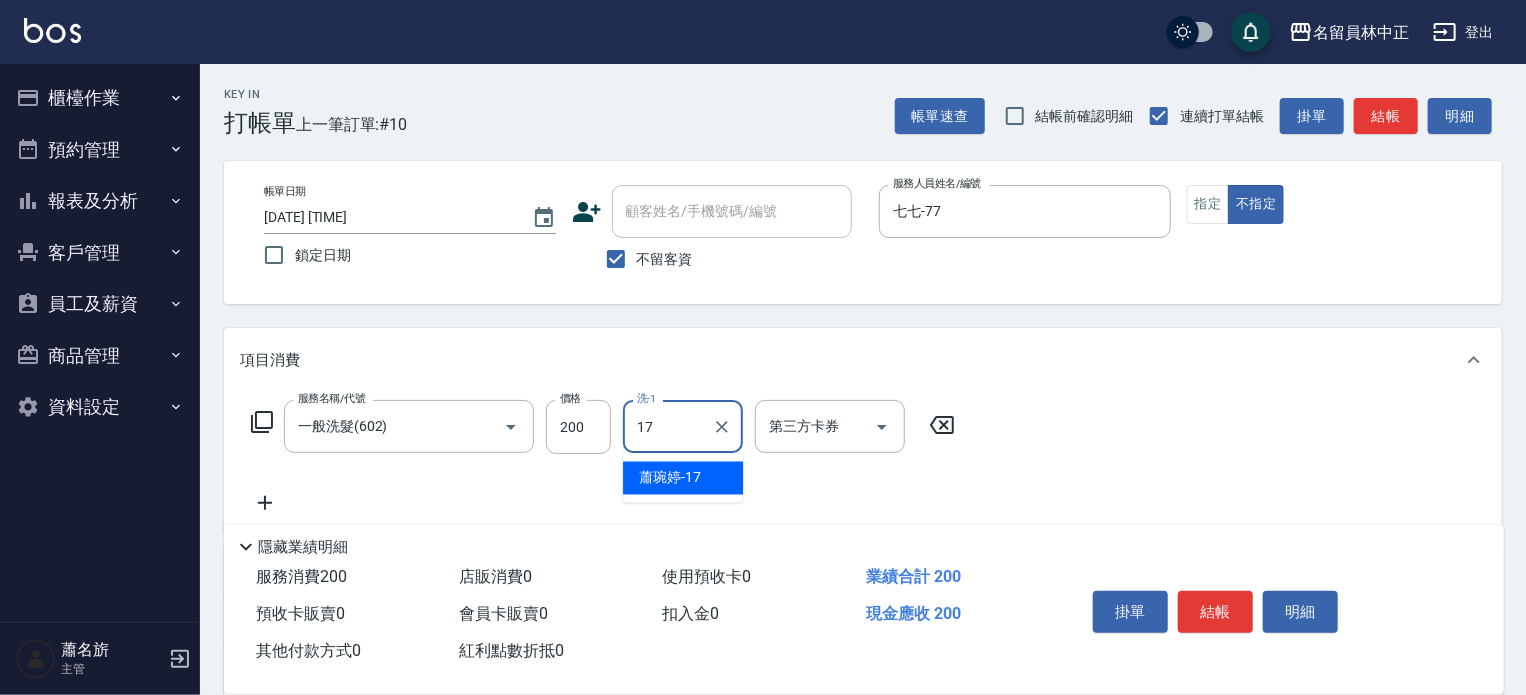 type on "[LAST] [FIRST]-[NUMBER]" 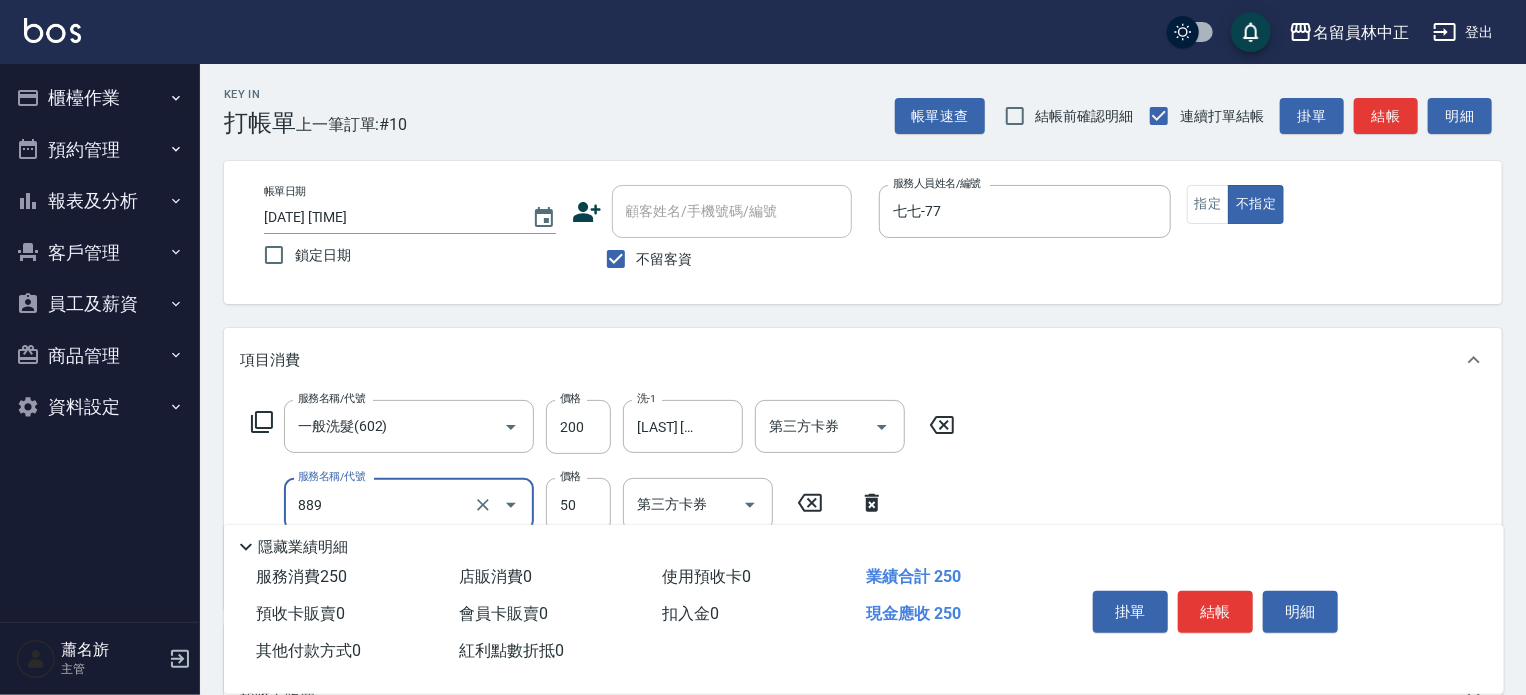 type on "精油(889)" 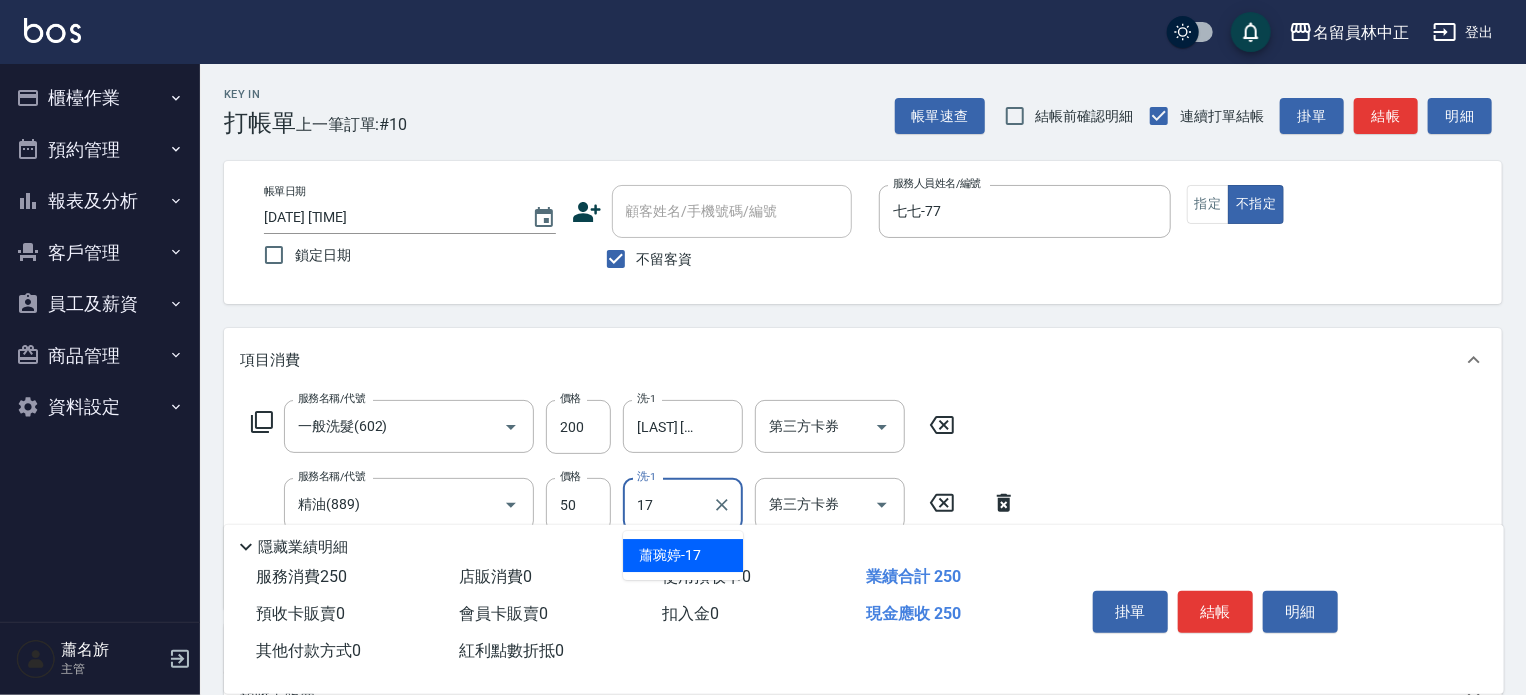 type on "[LAST] [FIRST]-[NUMBER]" 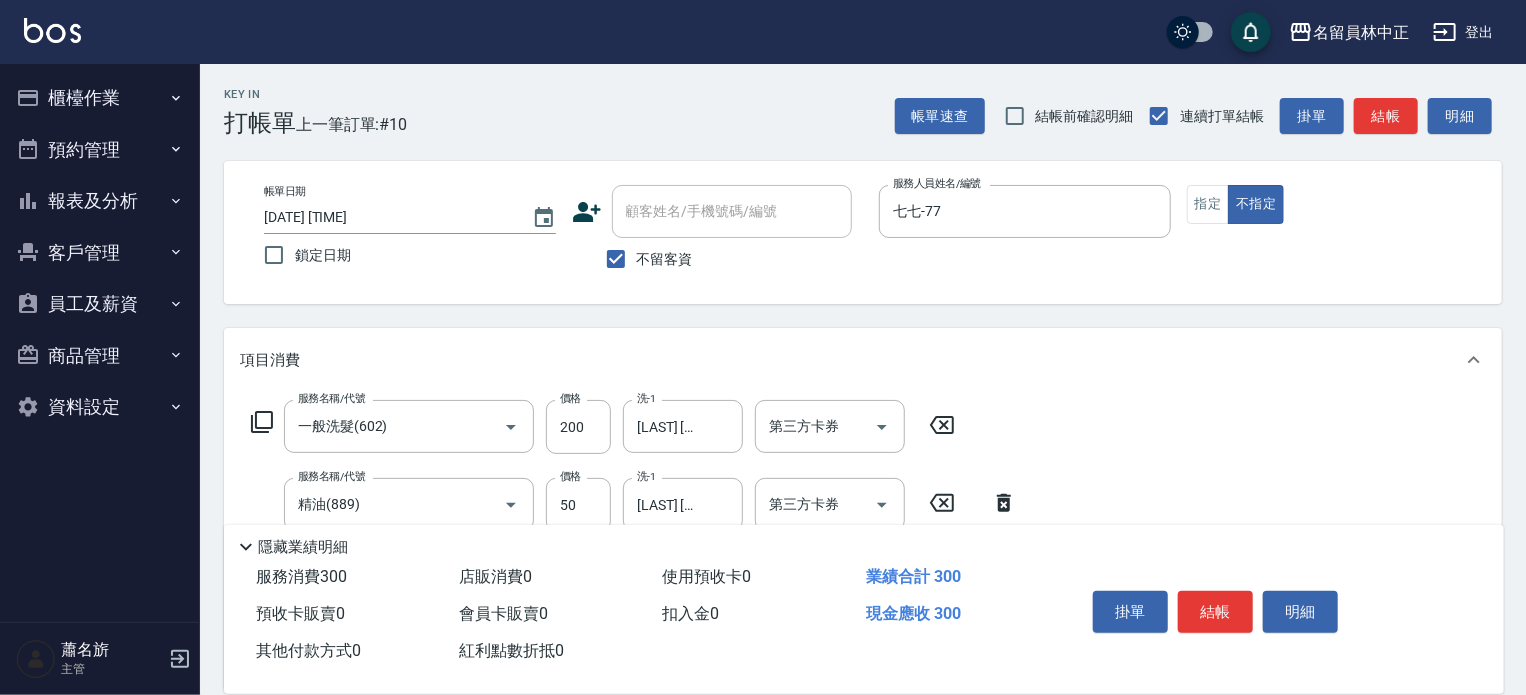 type on "瞬間保養(415)" 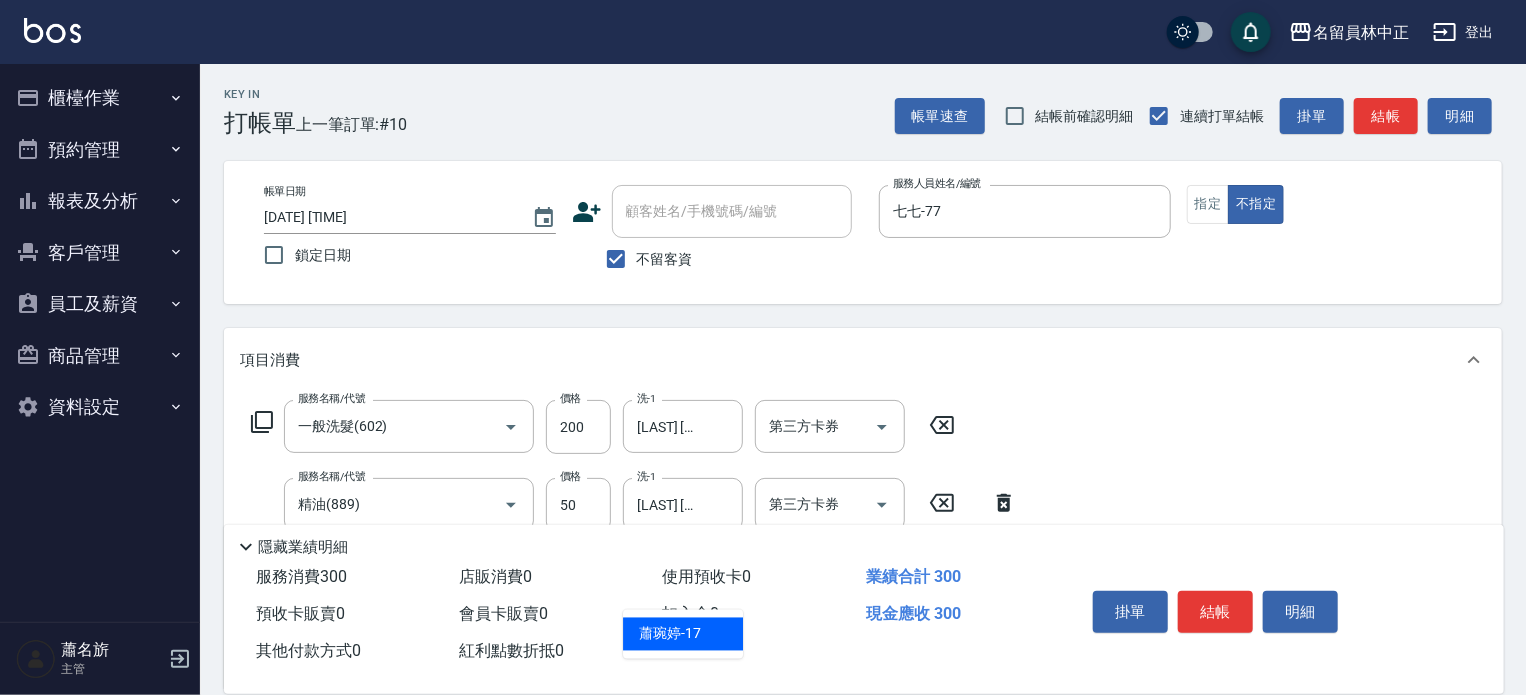 type on "[LAST] [FIRST]-[NUMBER]" 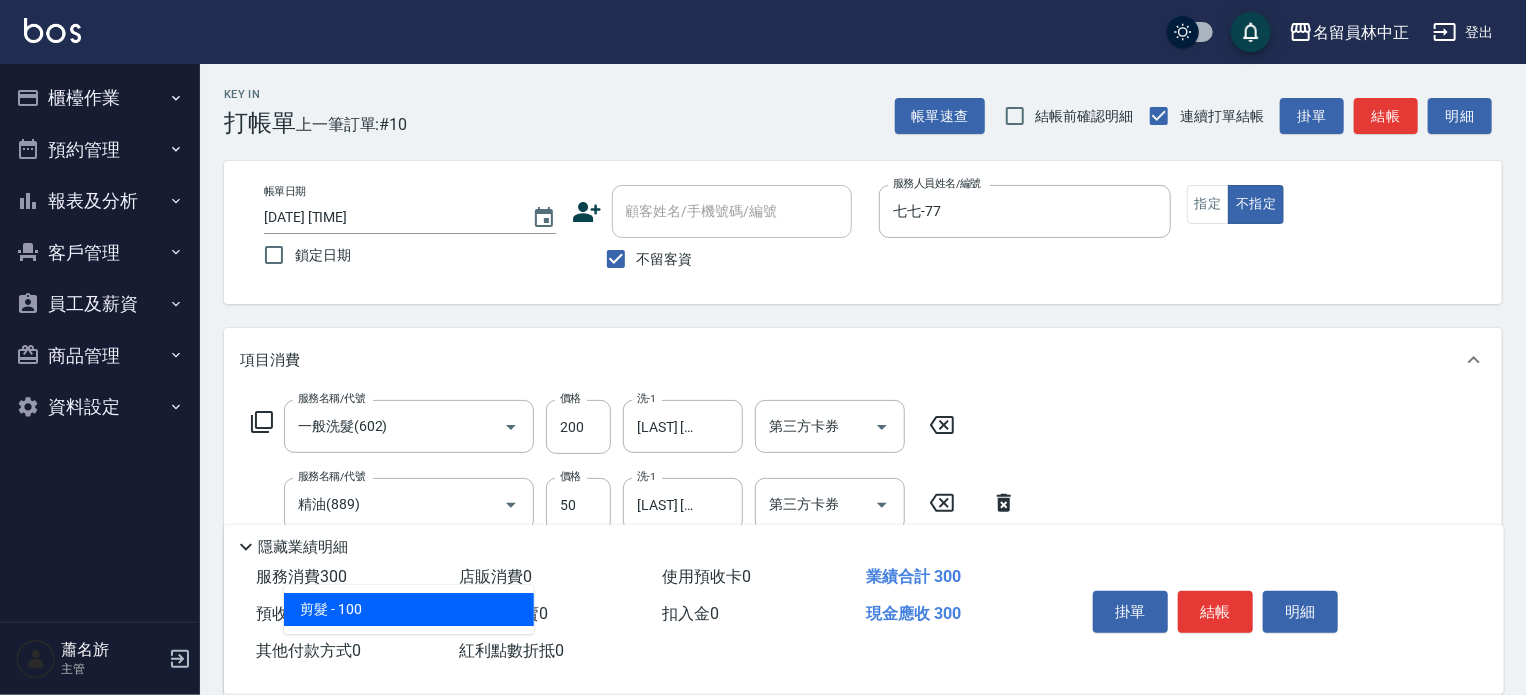 type on "剪髮(302)" 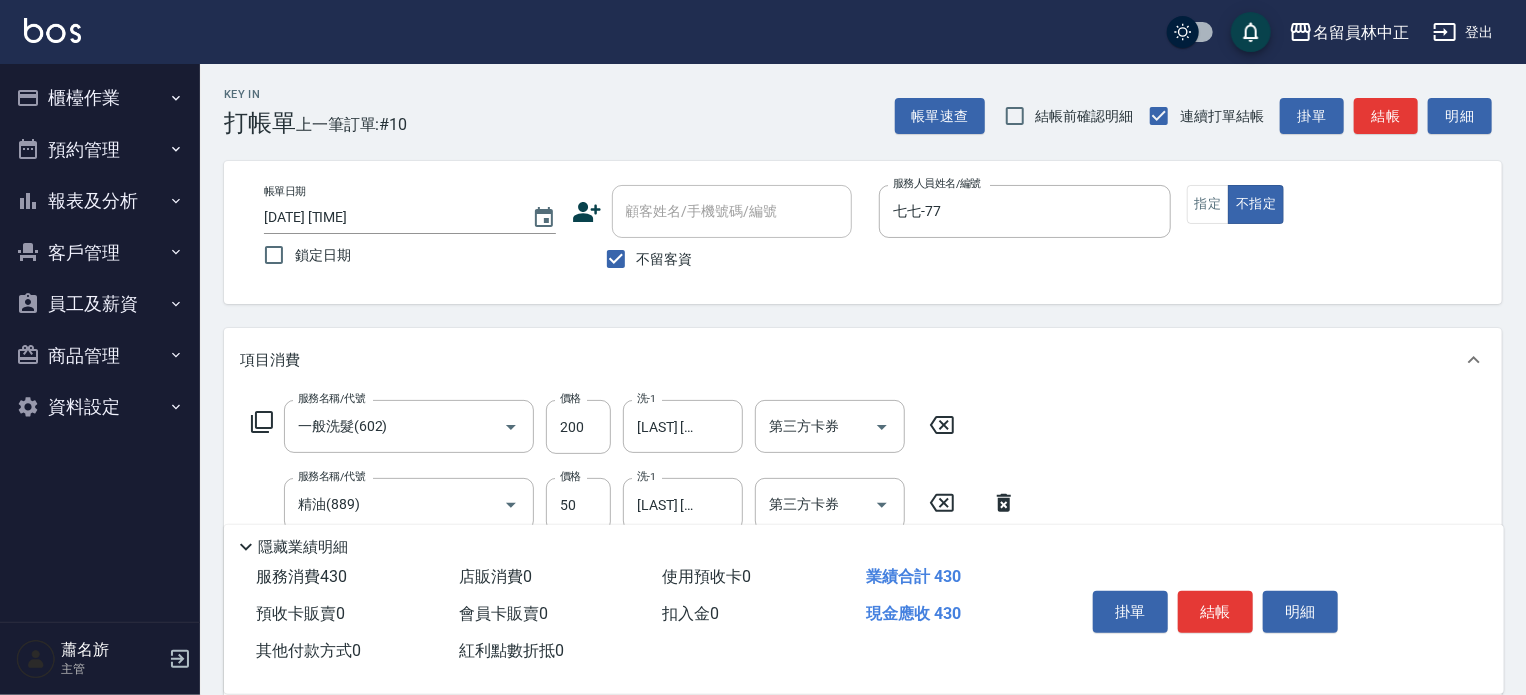 type on "130" 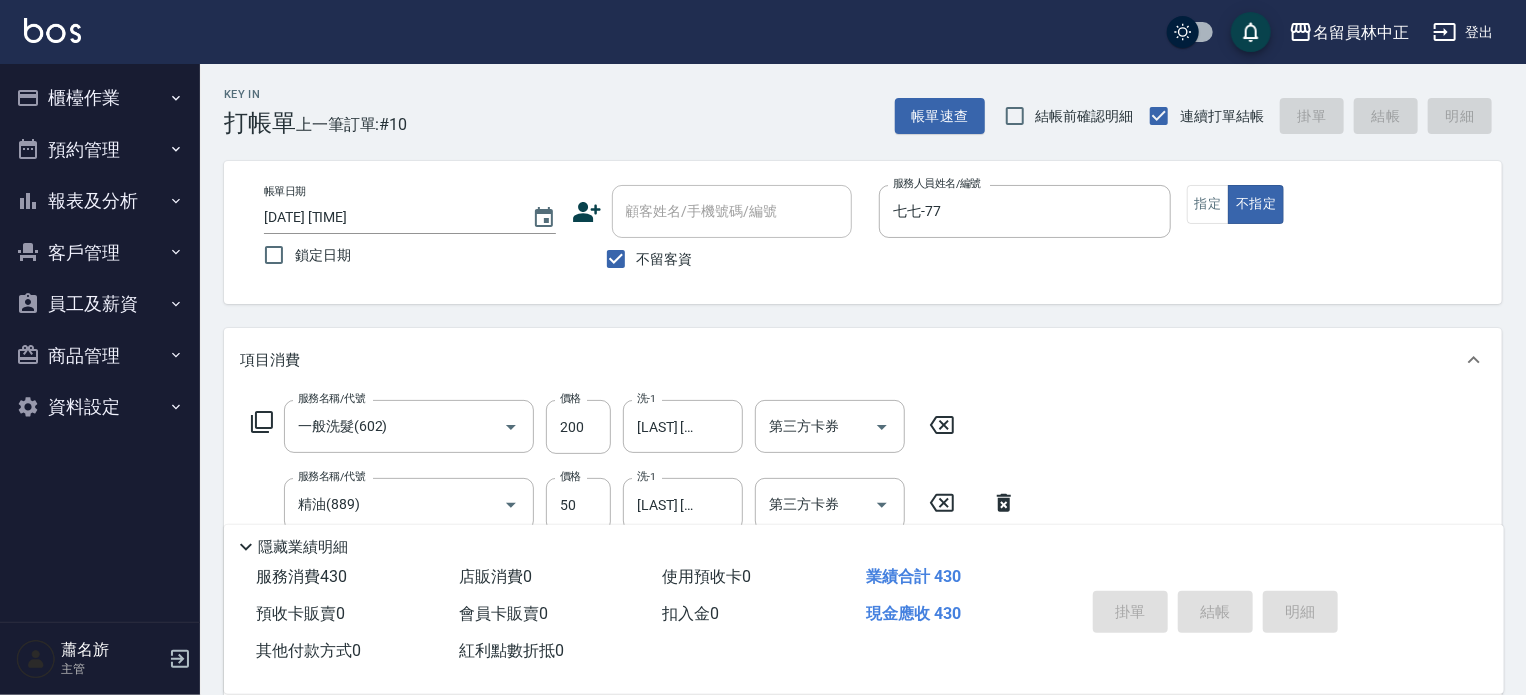 type 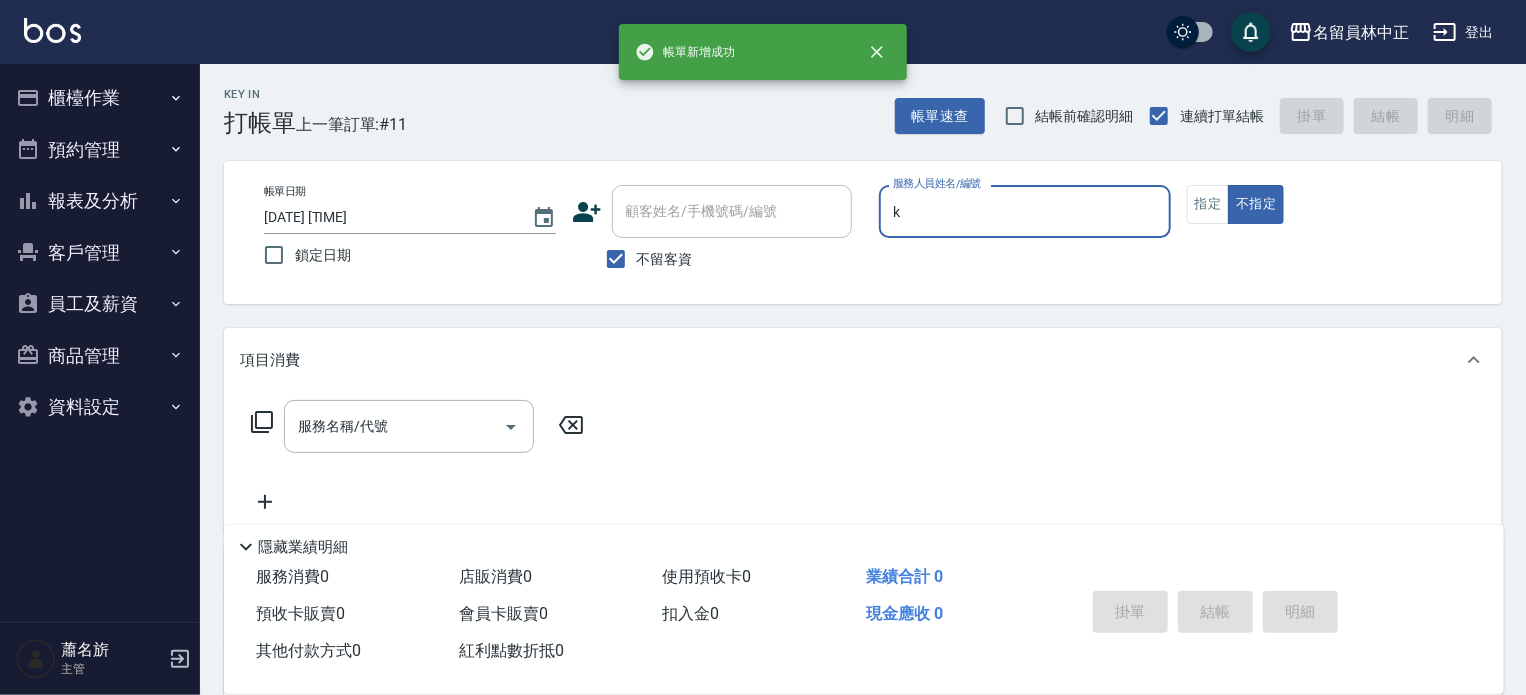 type on "黑妹-K" 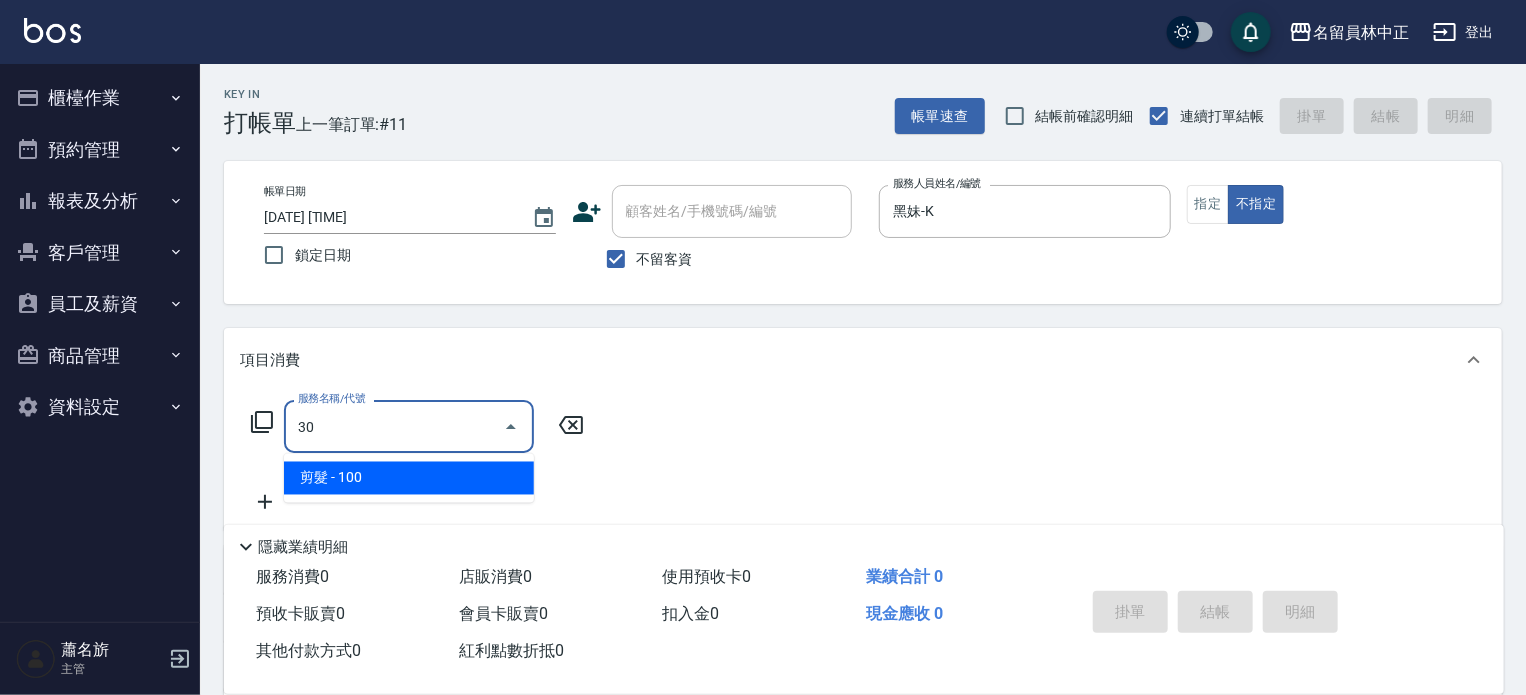 type on "3" 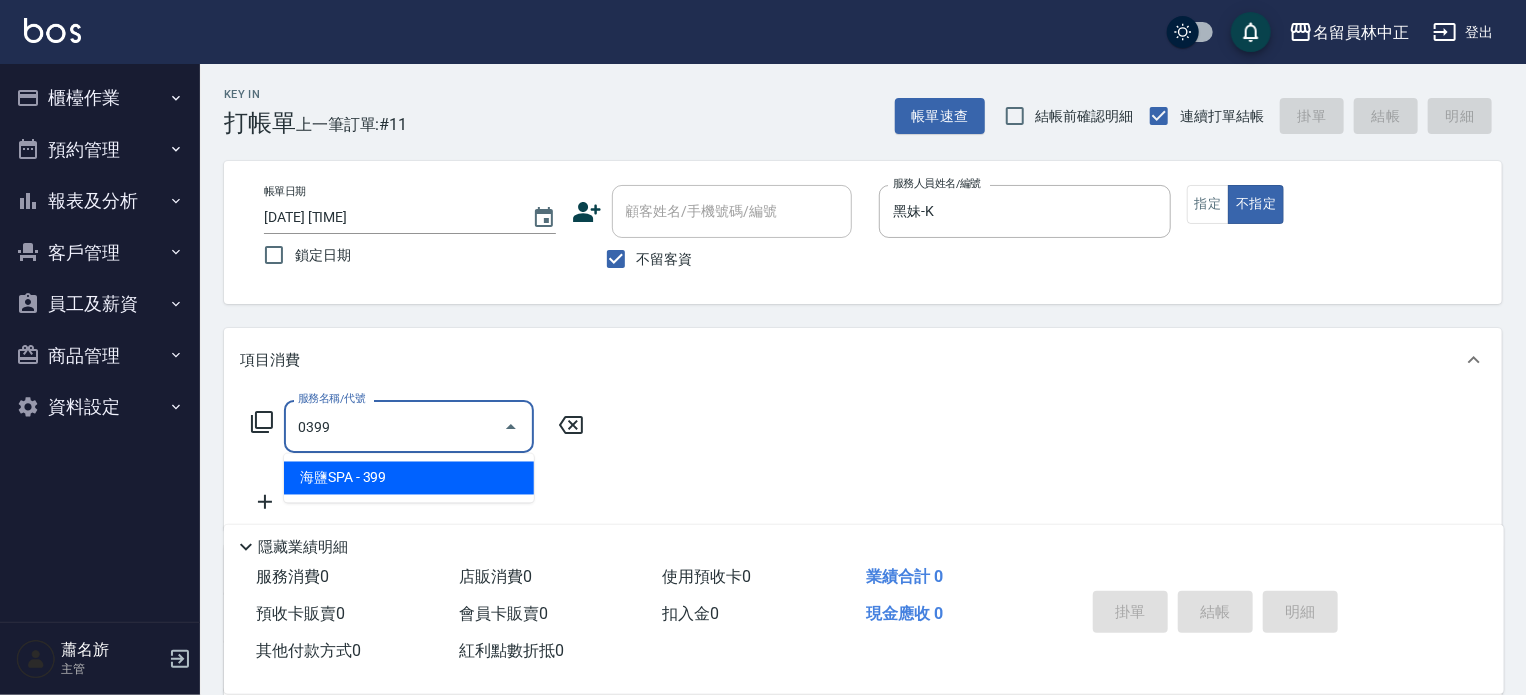 type on "海鹽SPA(0399)" 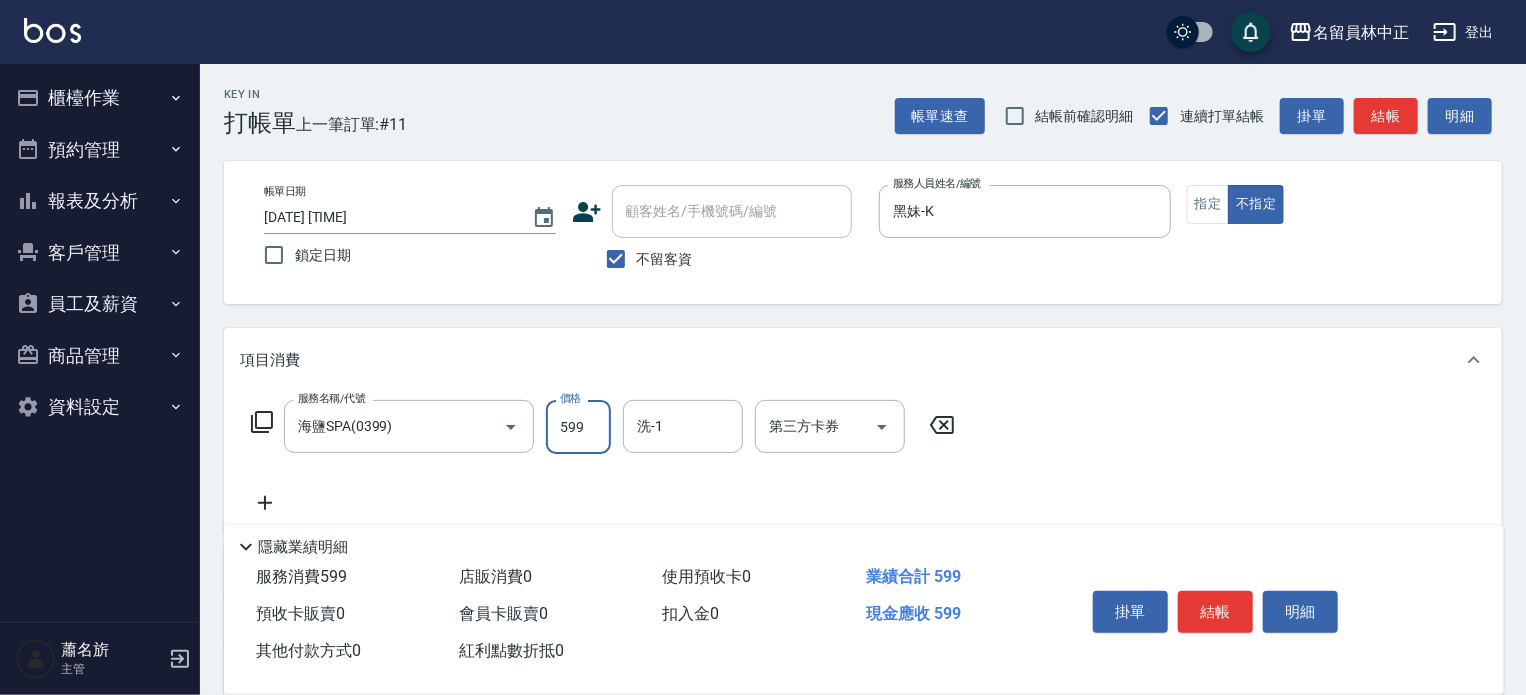 type on "599" 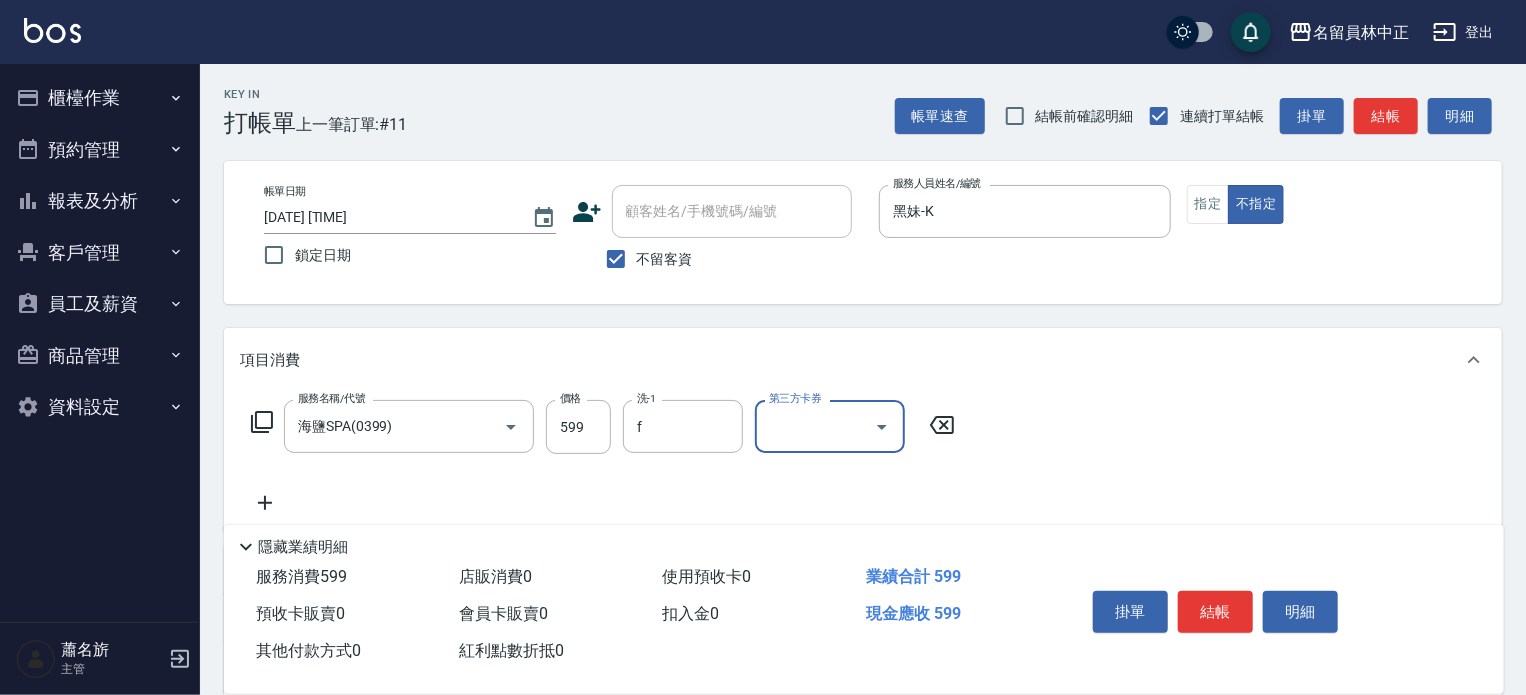 type on "[LAST] [FIRST]-[INITIAL]" 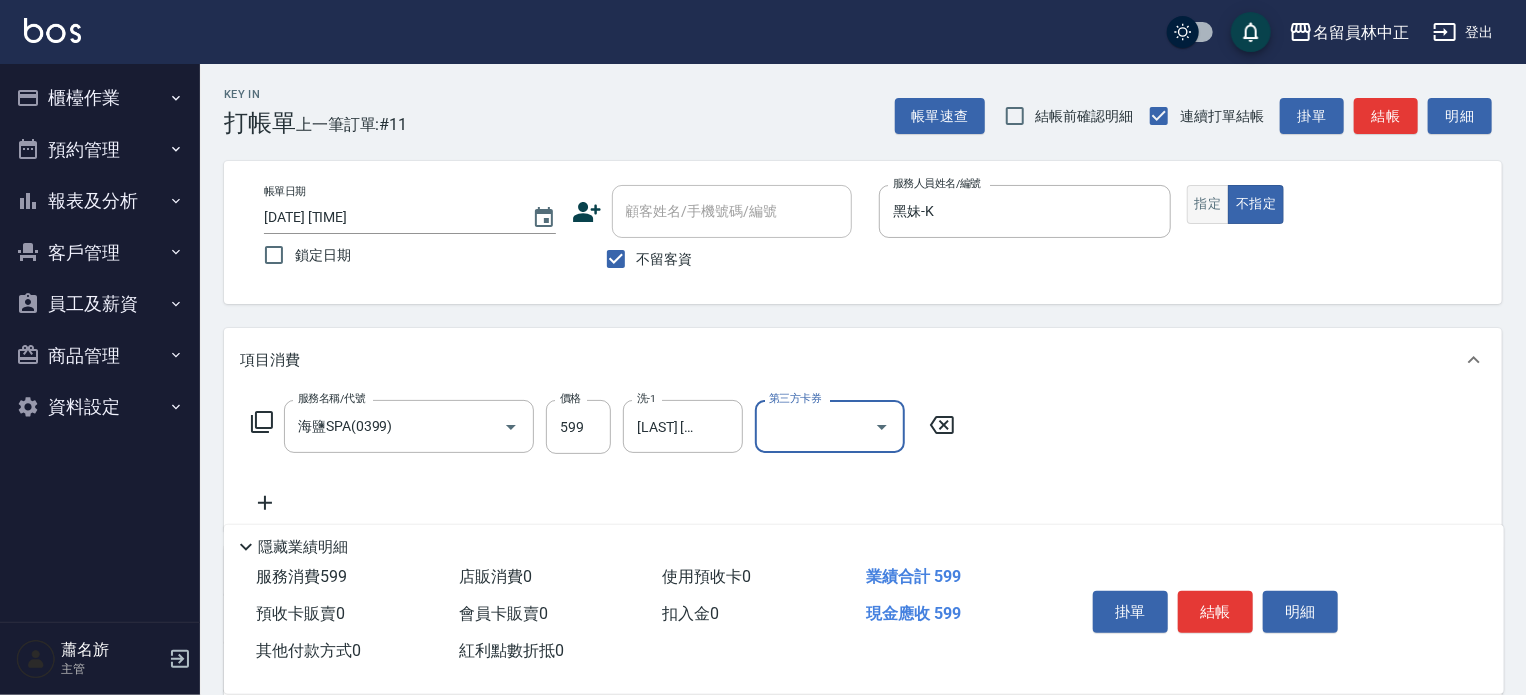 drag, startPoint x: 1216, startPoint y: 211, endPoint x: 1211, endPoint y: 243, distance: 32.38827 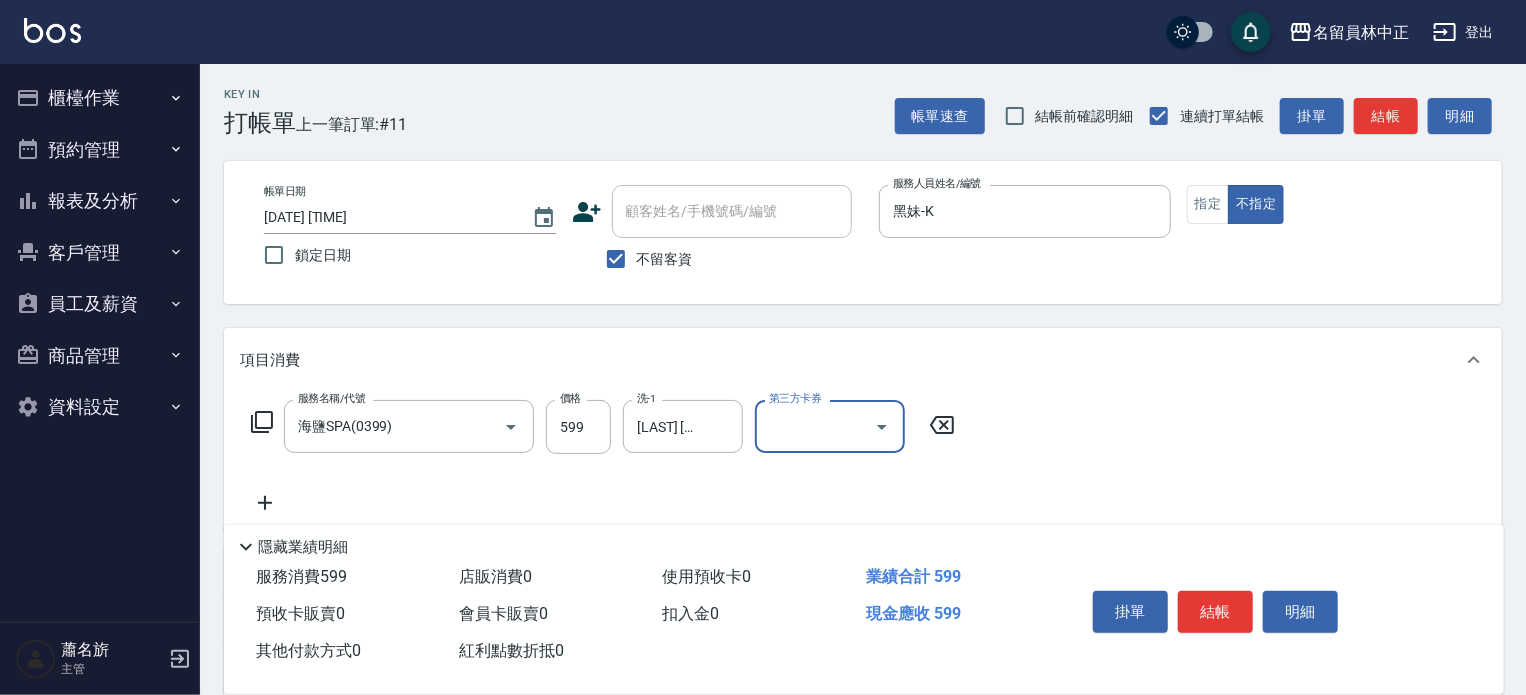 click on "指定" at bounding box center (1208, 204) 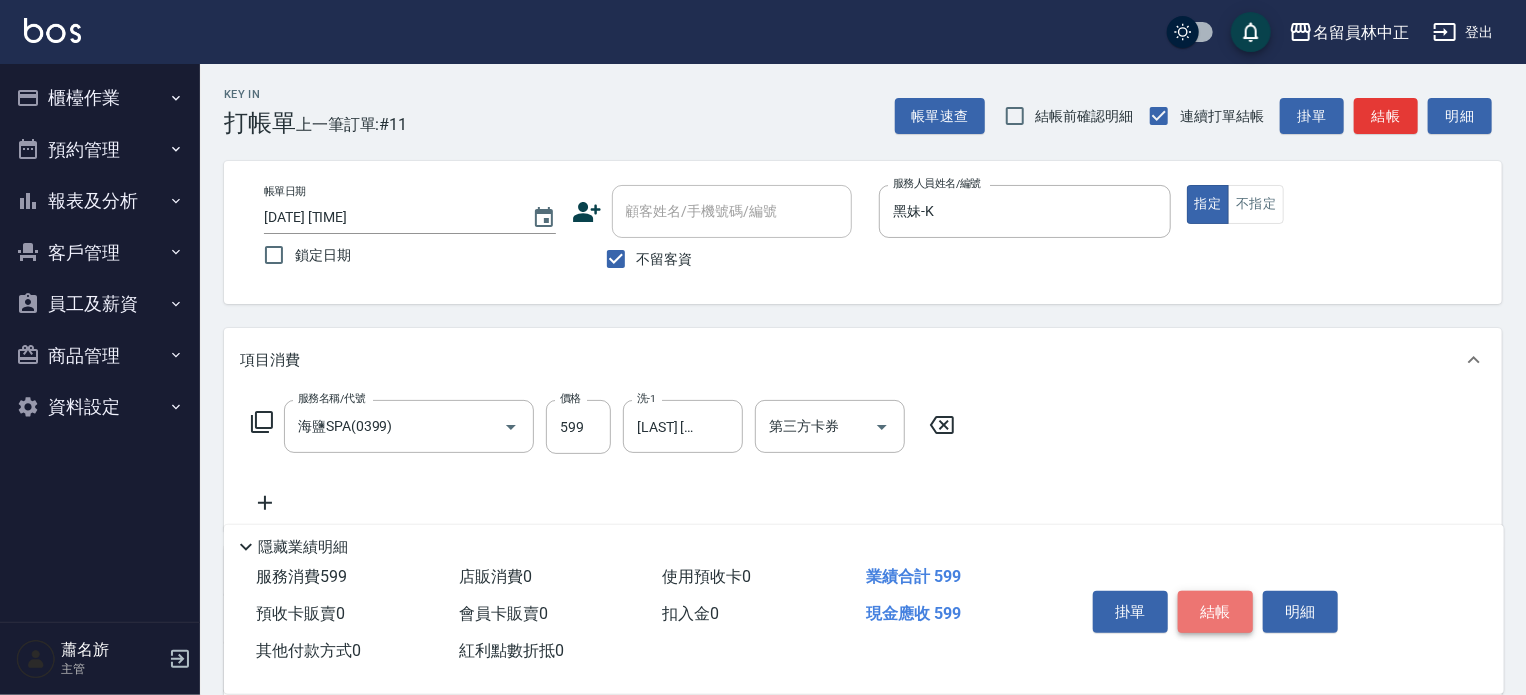 click on "結帳" at bounding box center (1215, 612) 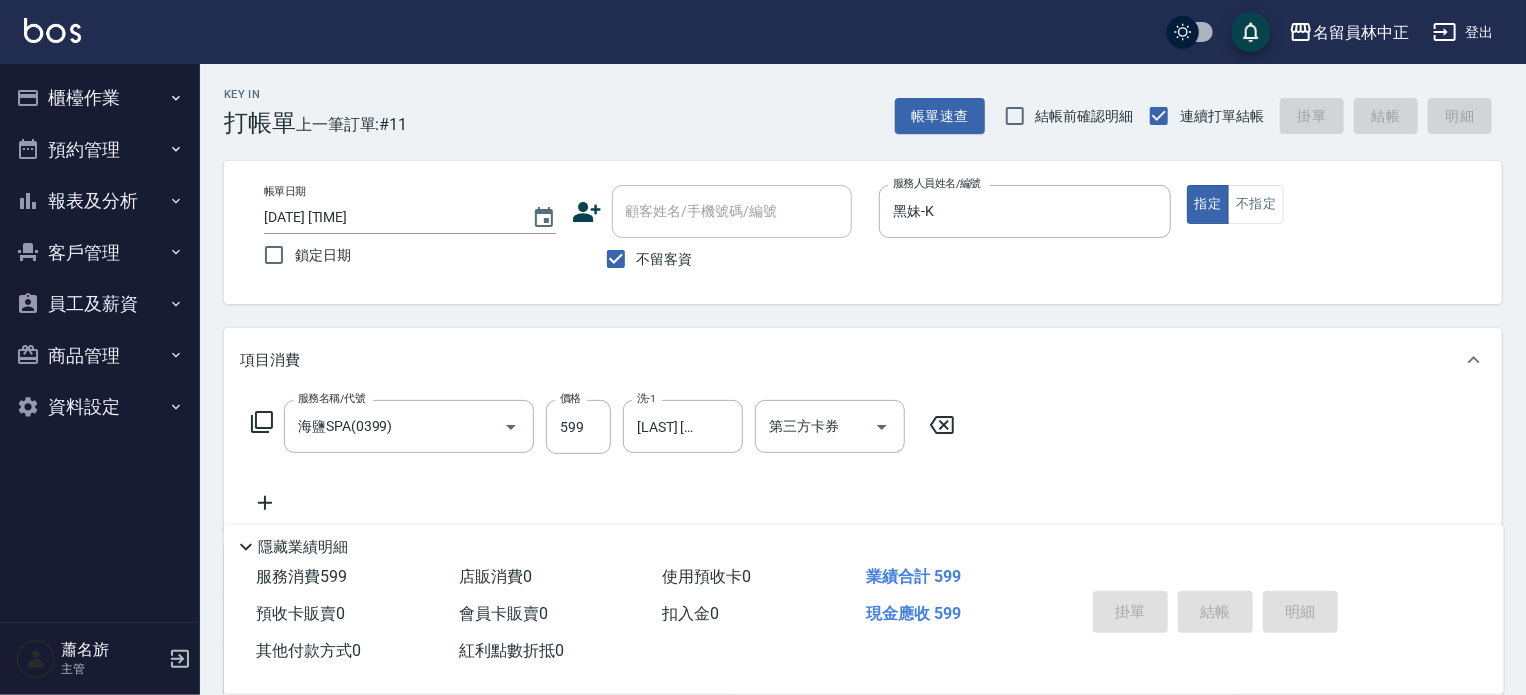 type 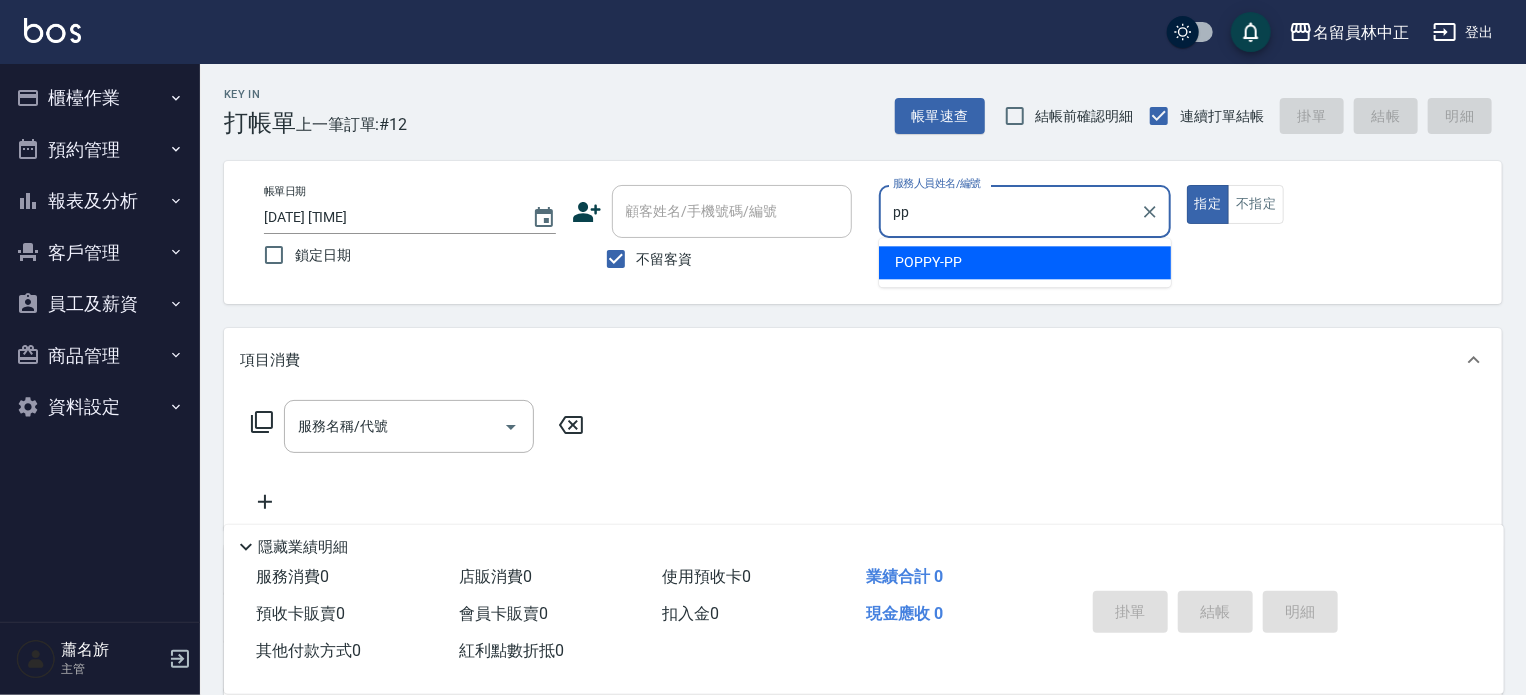 type on "POPPY-PP" 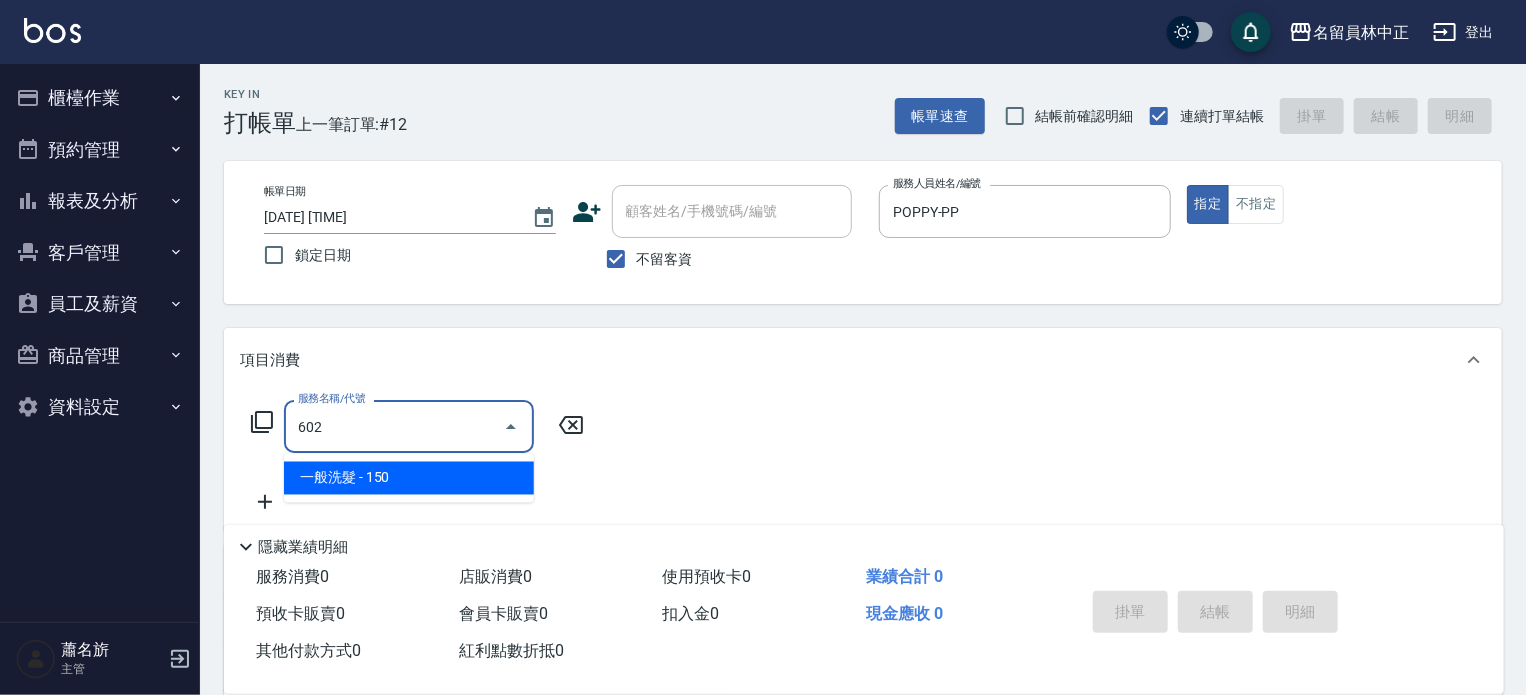 type on "一般洗髮(602)" 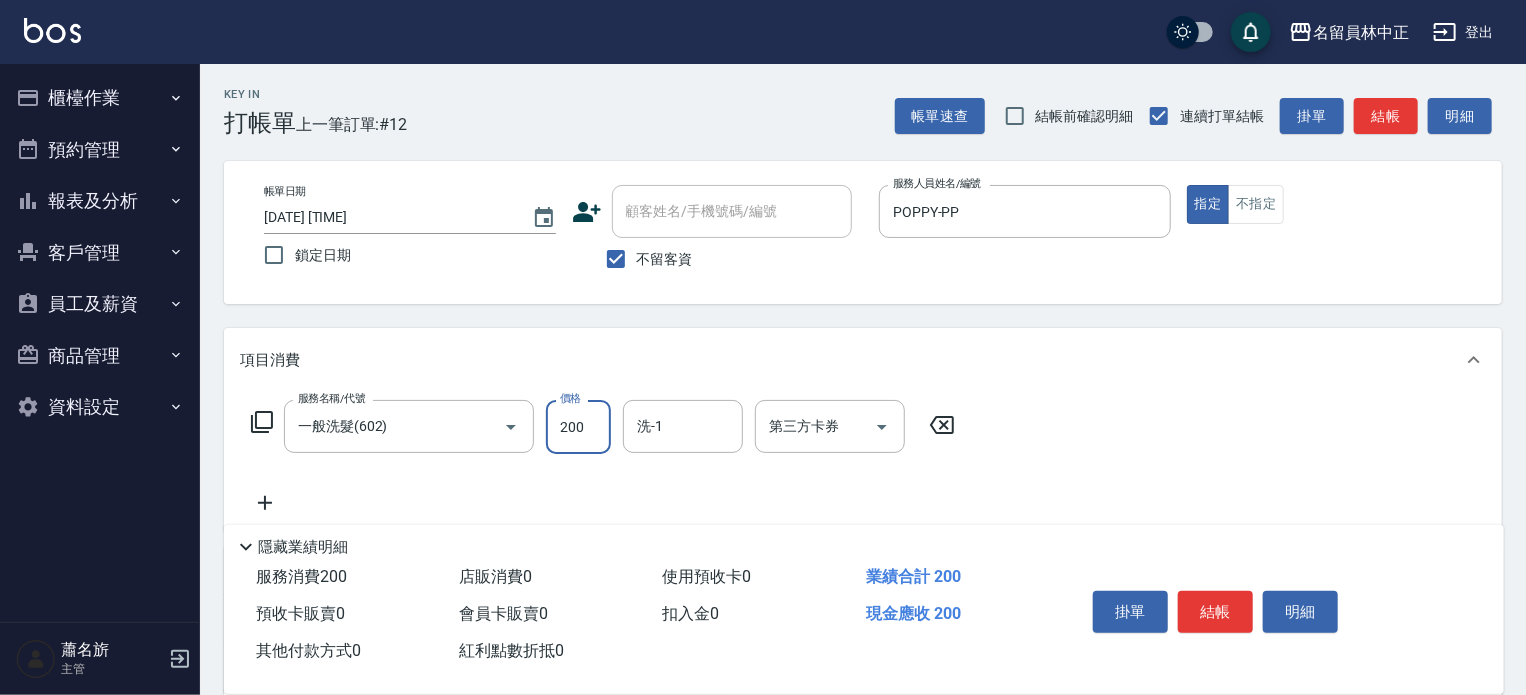 type on "200" 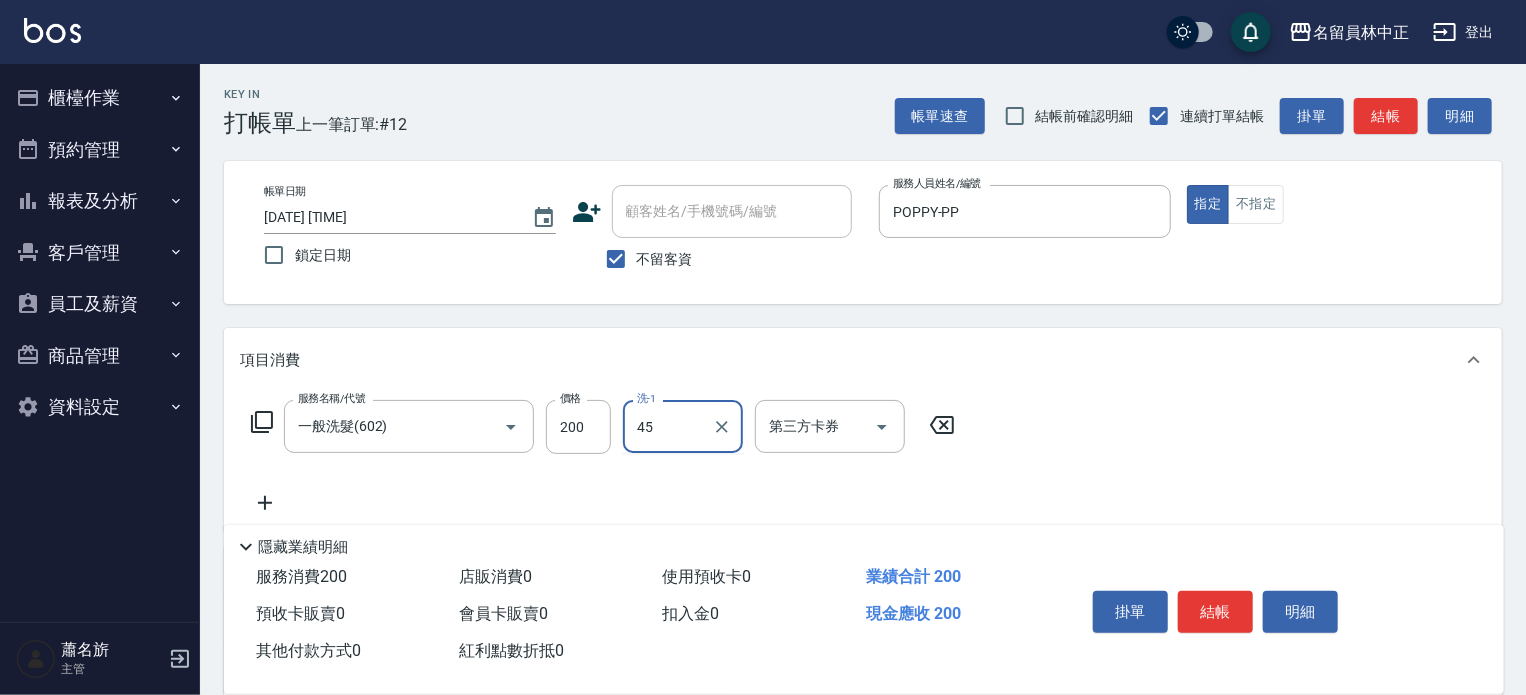 type on "[LAST] [FIRST]-[NUMBER]" 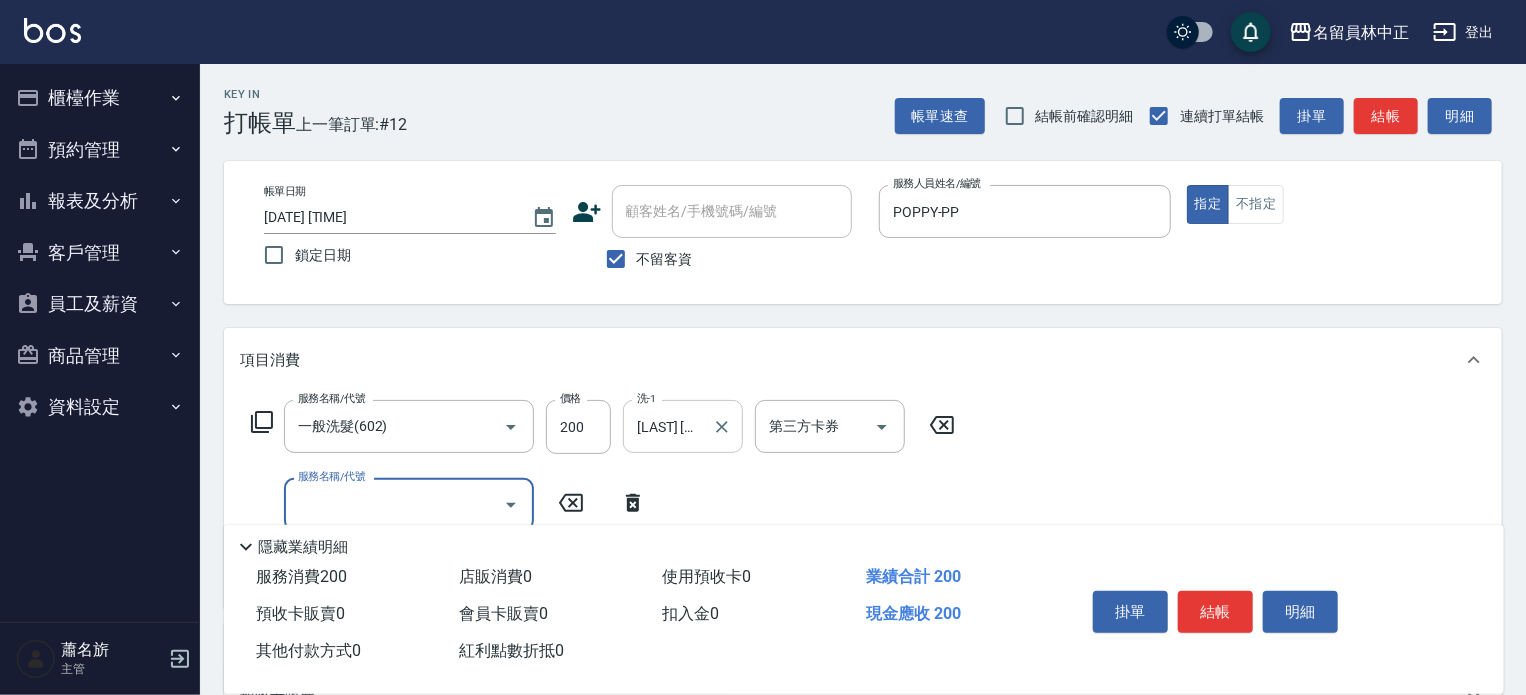 click 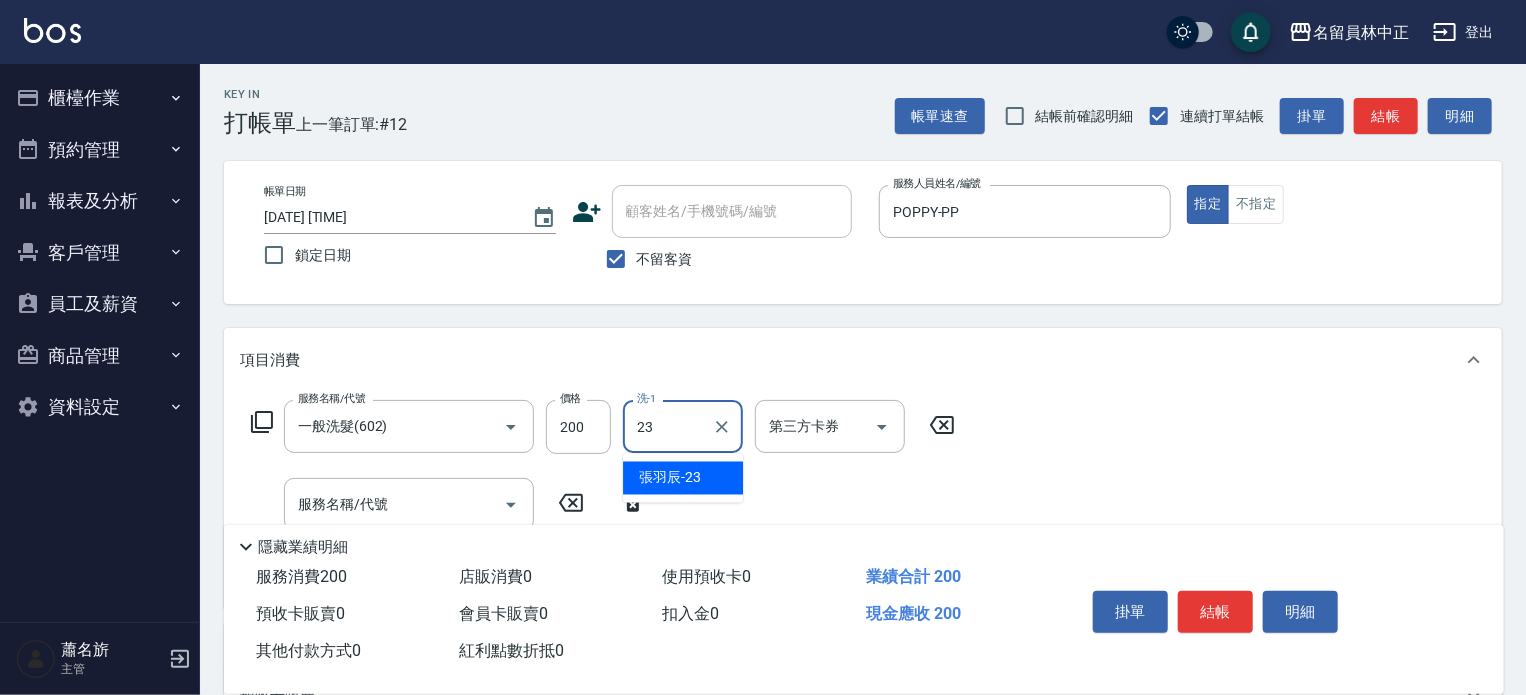 type on "[LAST] [FIRST]-[NUMBER]" 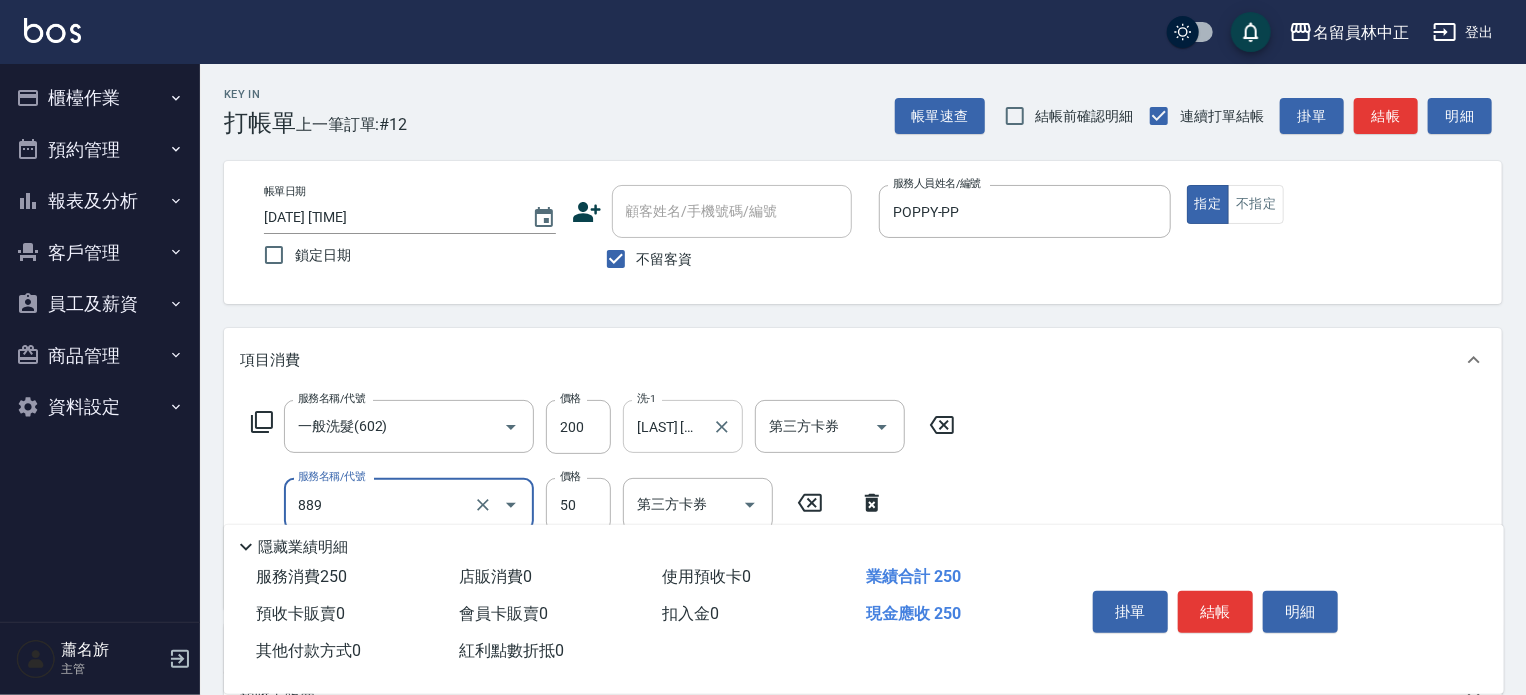 type on "精油(889)" 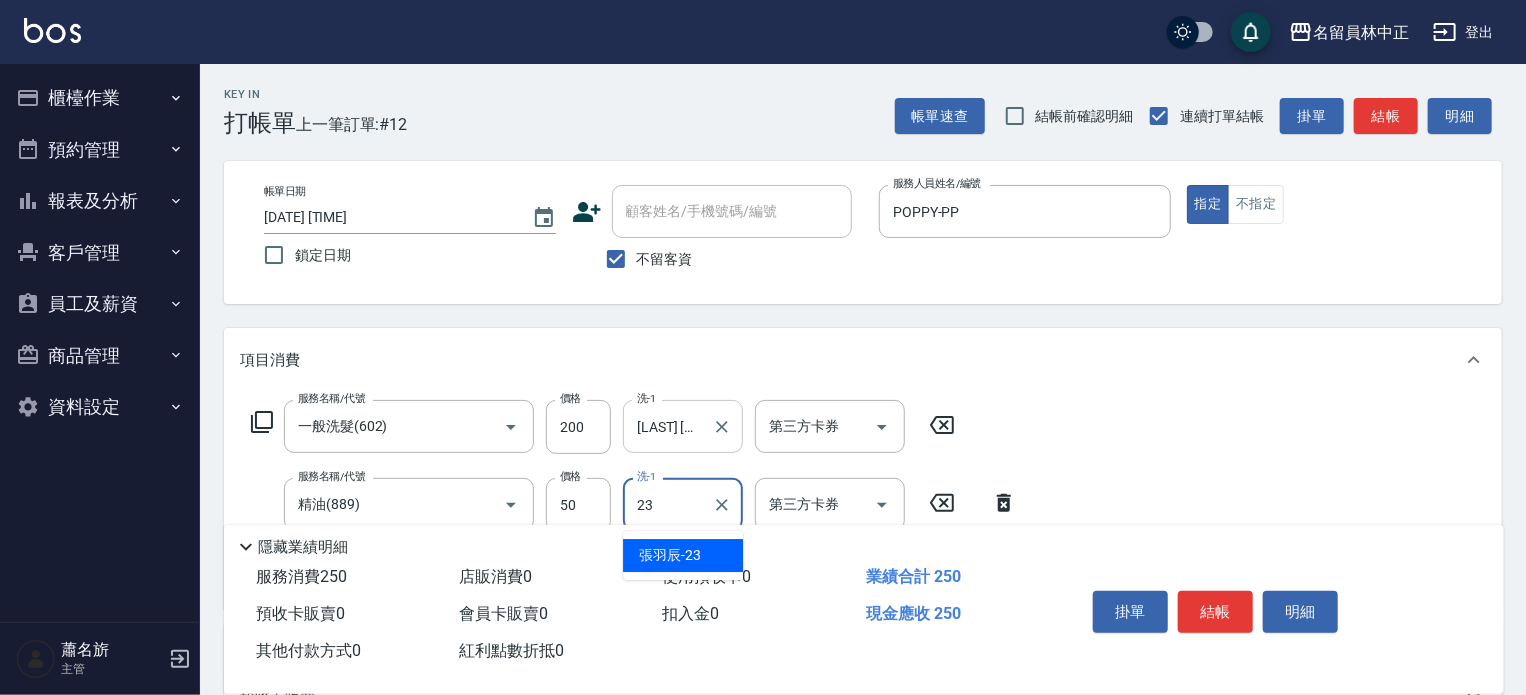 type on "[LAST] [FIRST]-[NUMBER]" 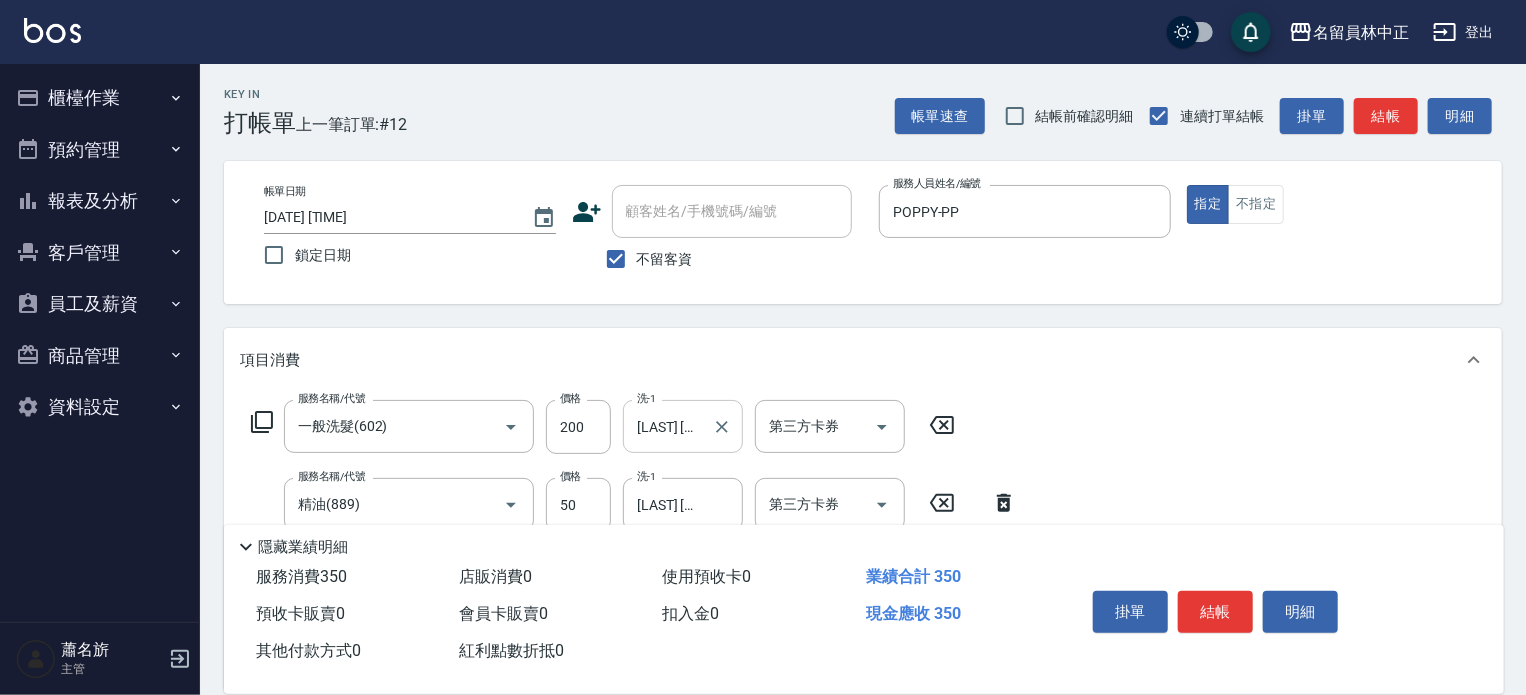 type on "剪髮(302)" 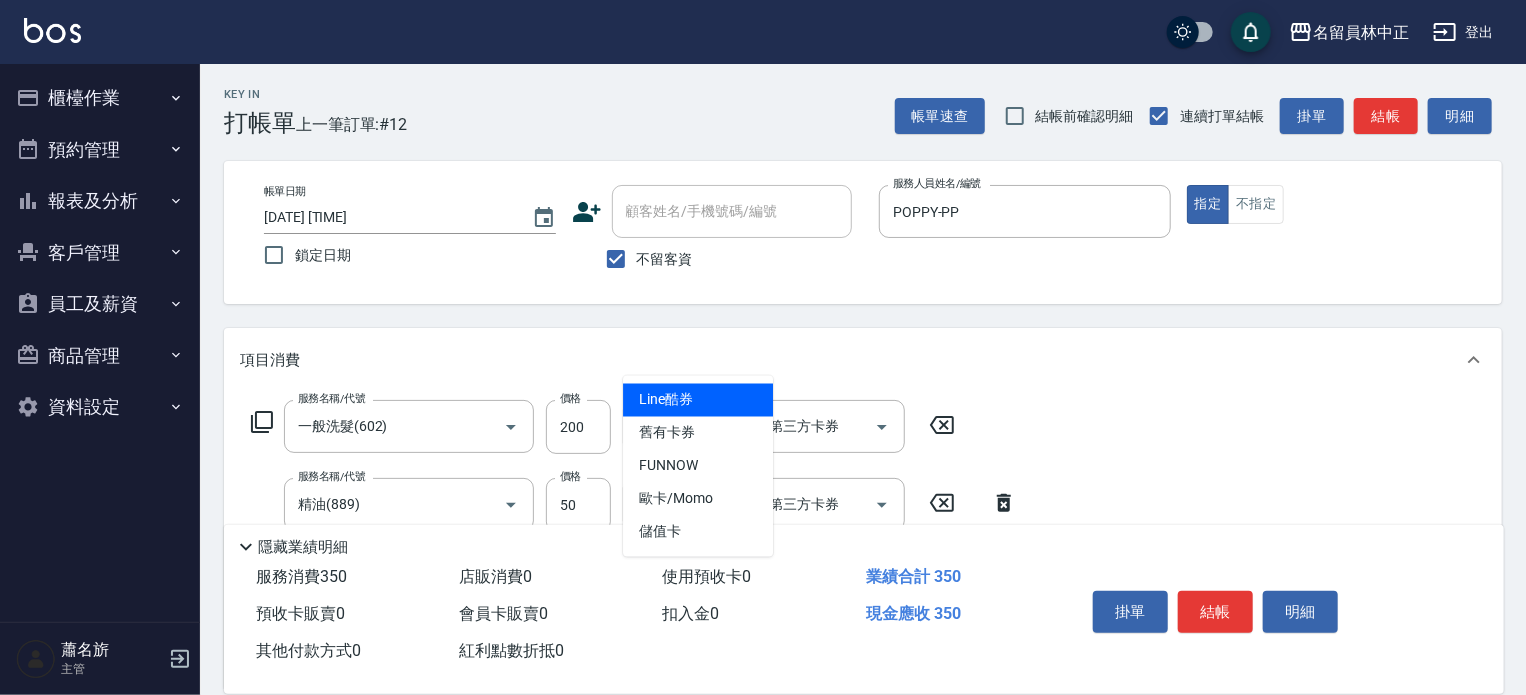 type 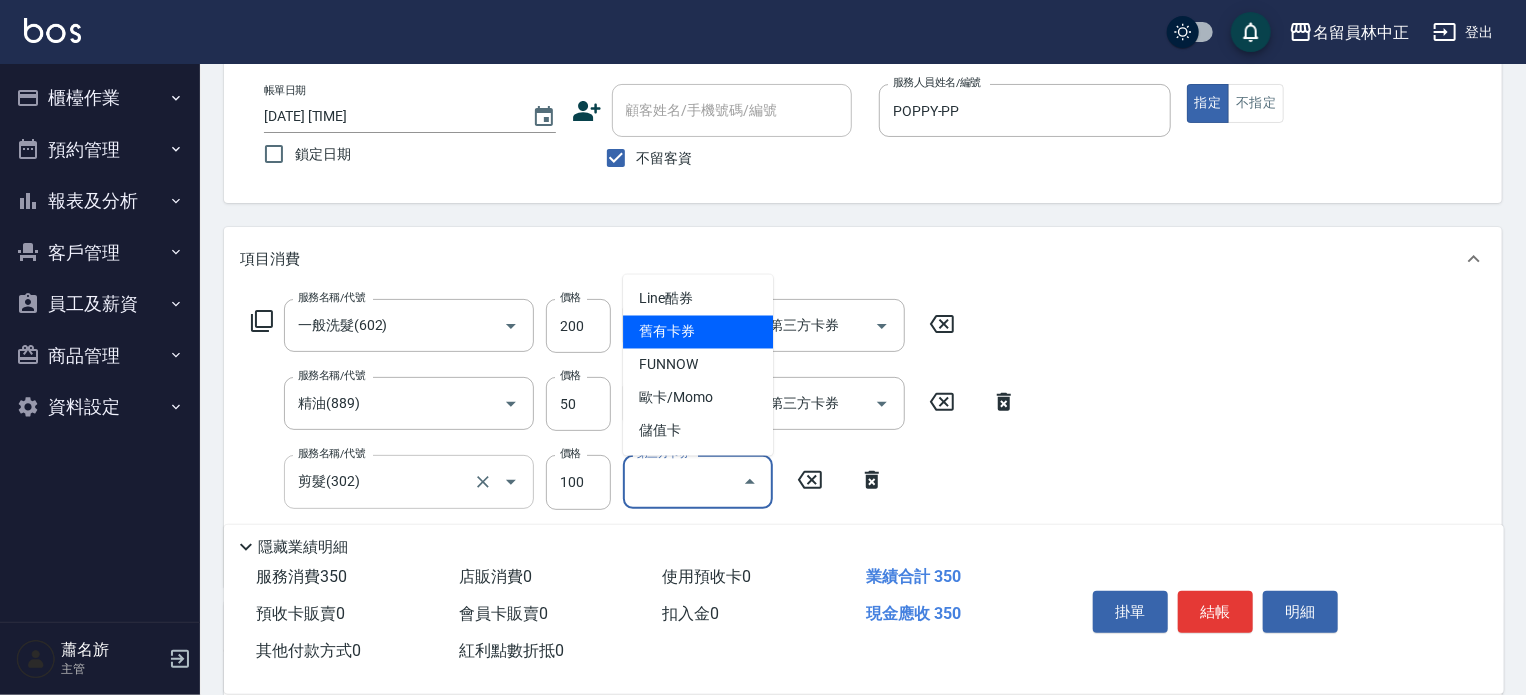 scroll, scrollTop: 200, scrollLeft: 0, axis: vertical 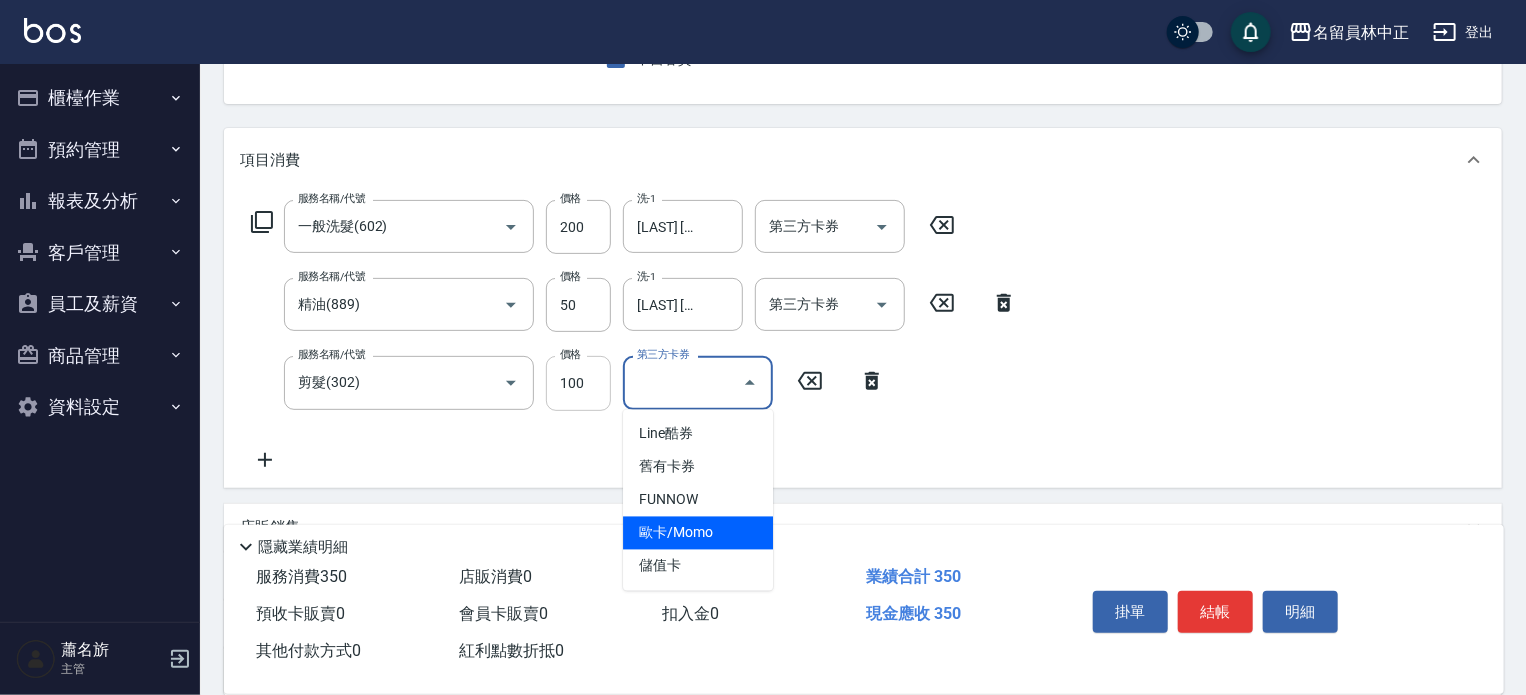 click on "100" at bounding box center (578, 383) 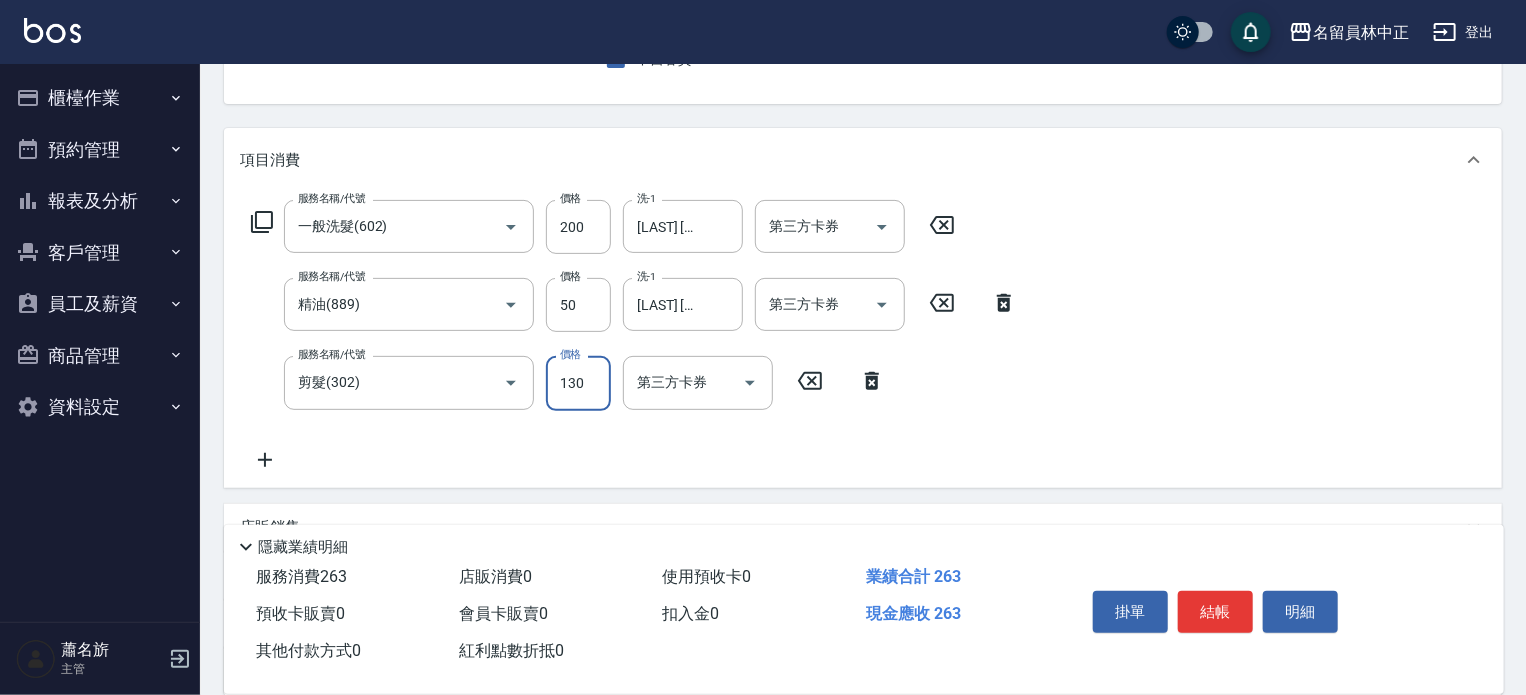 type on "130" 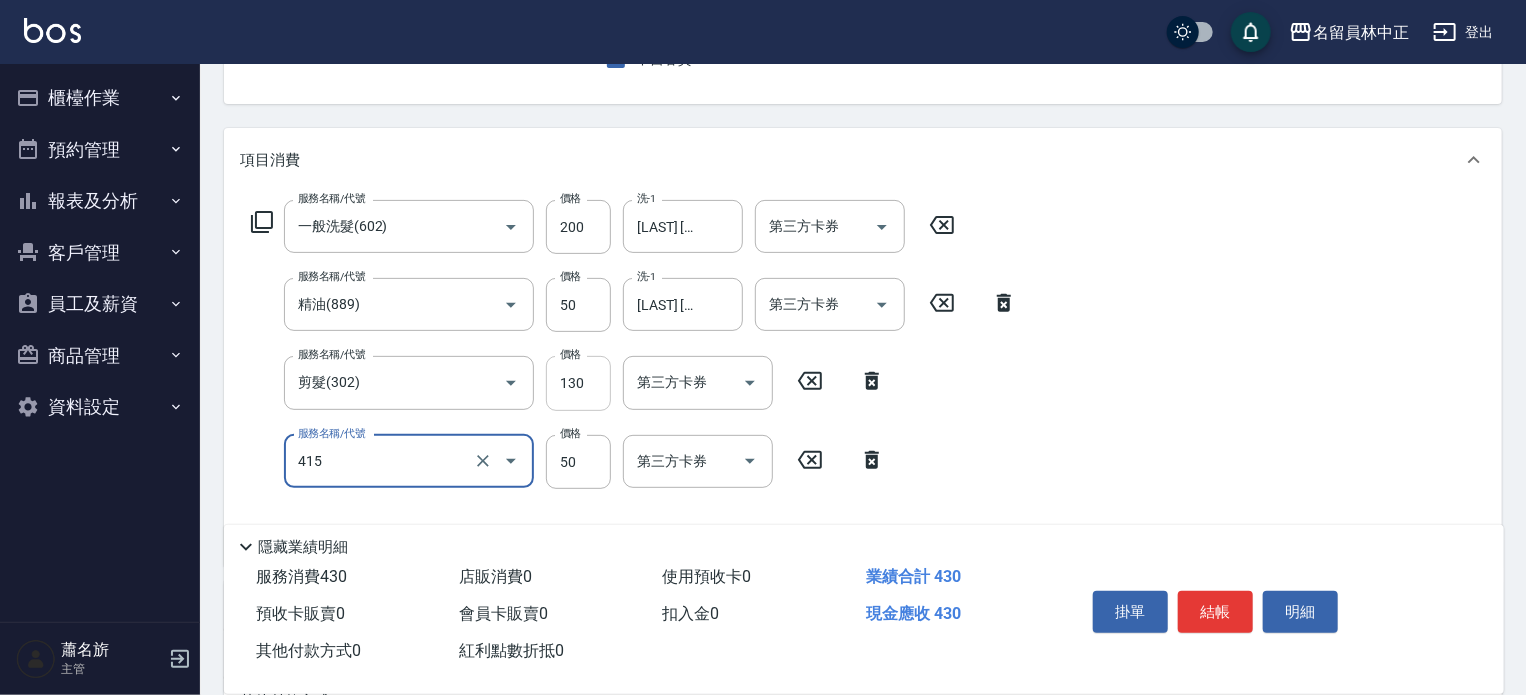 type on "瞬間保養(415)" 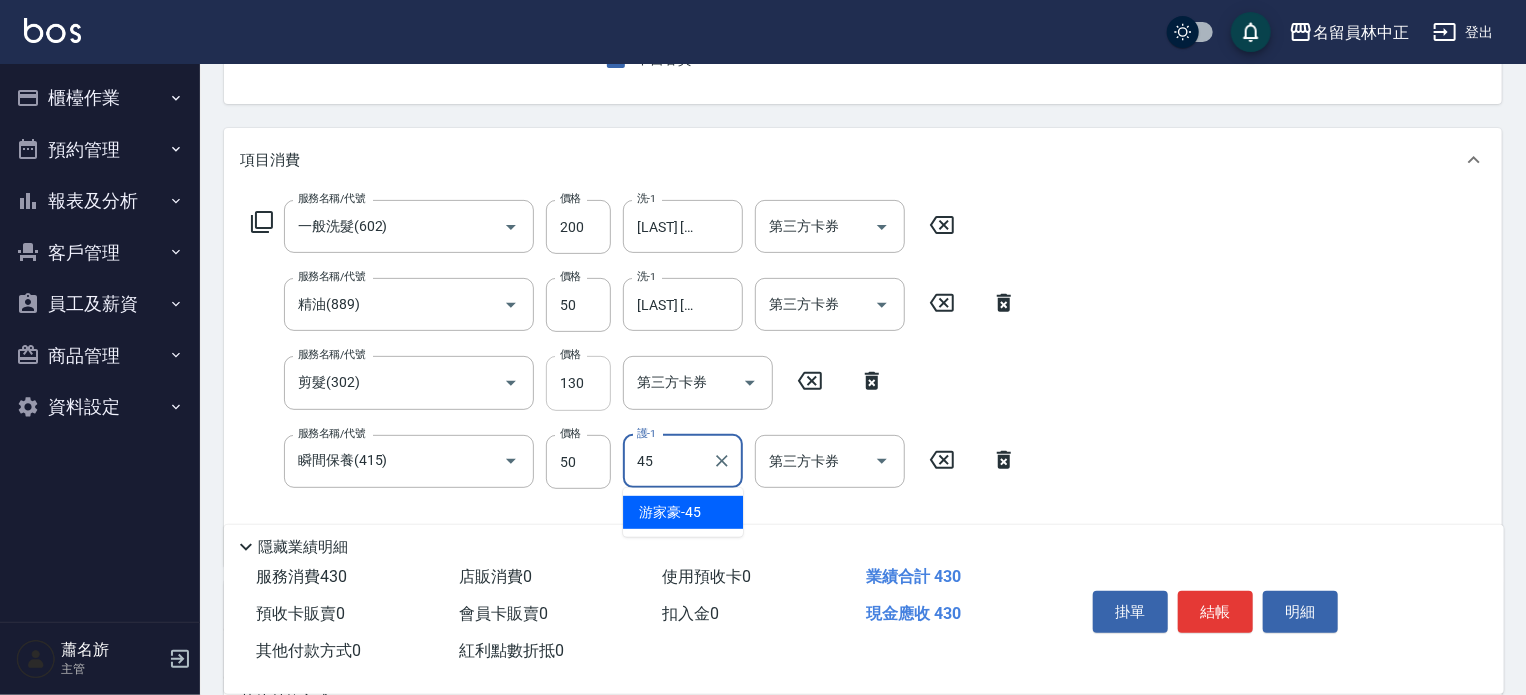 type on "[LAST] [FIRST]-[NUMBER]" 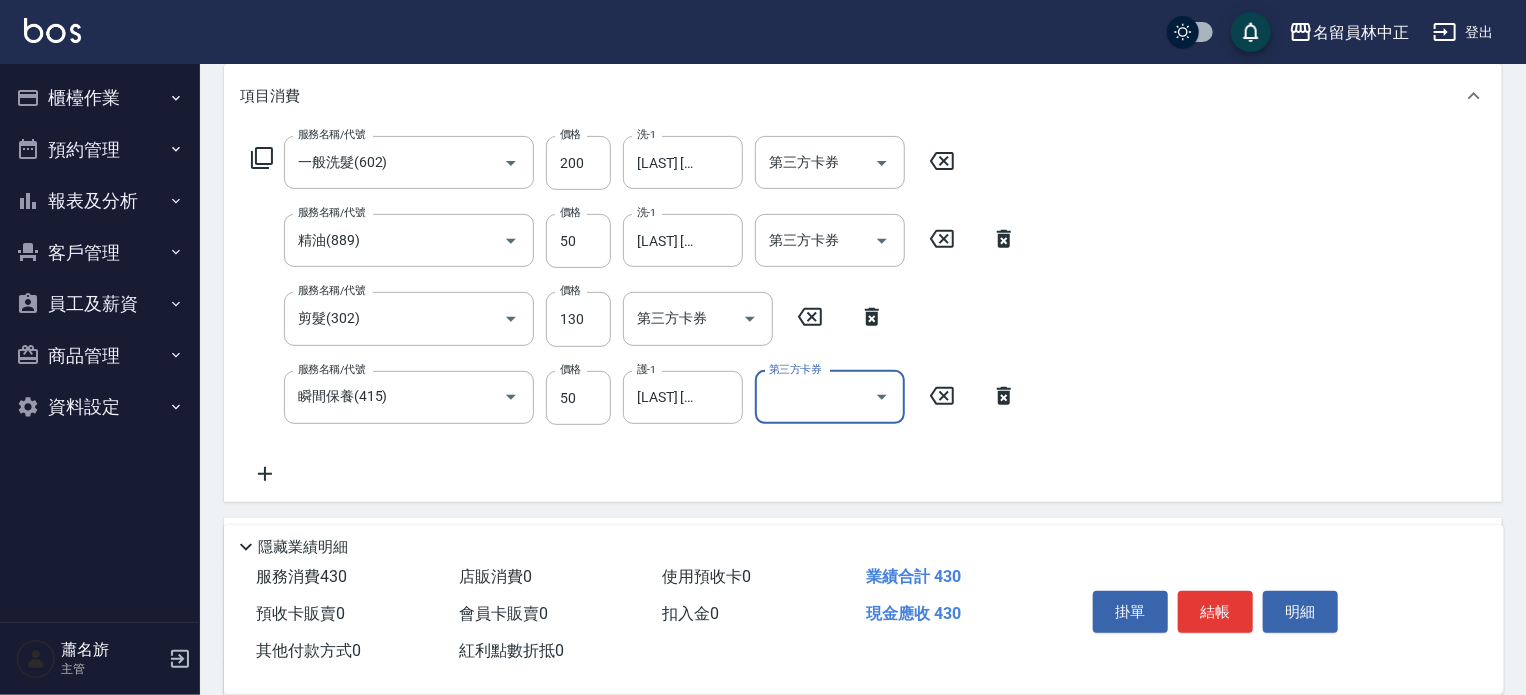 scroll, scrollTop: 300, scrollLeft: 0, axis: vertical 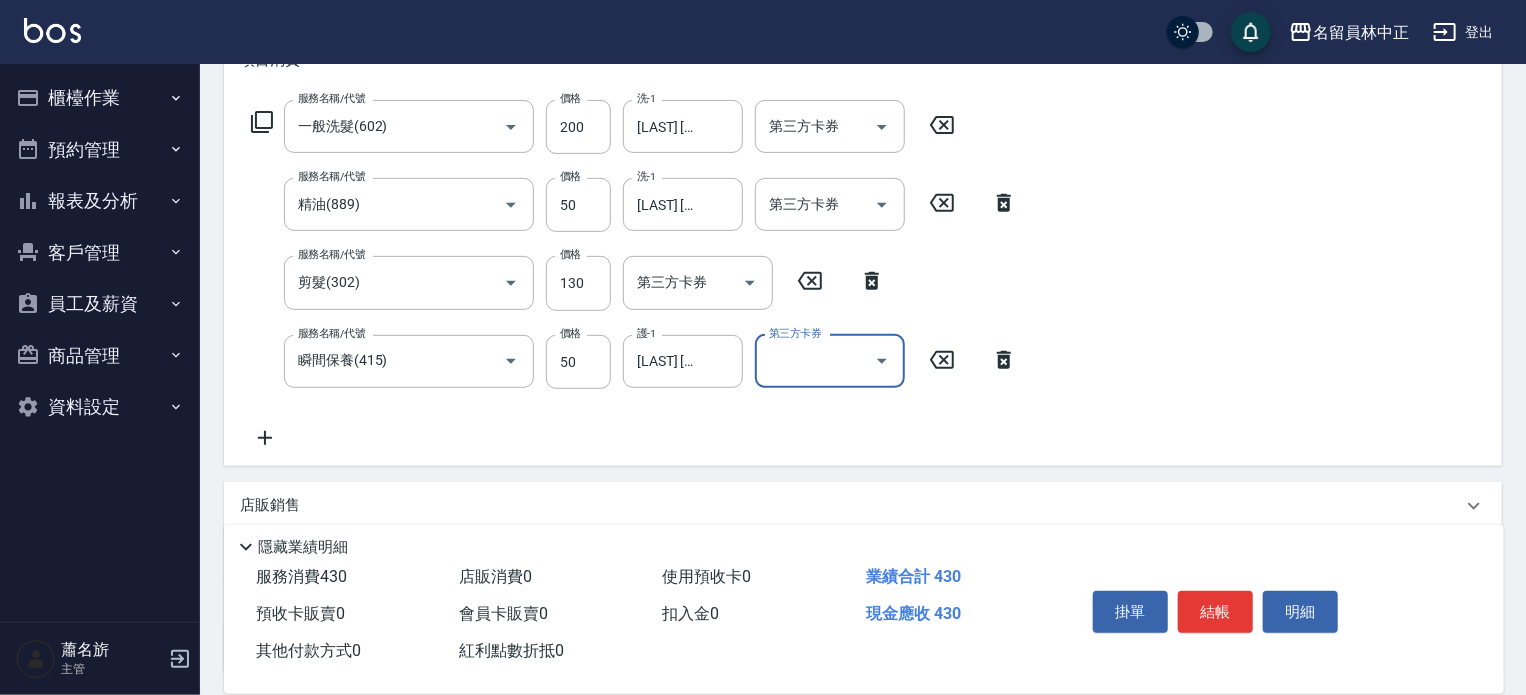drag, startPoint x: 728, startPoint y: 363, endPoint x: 785, endPoint y: 363, distance: 57 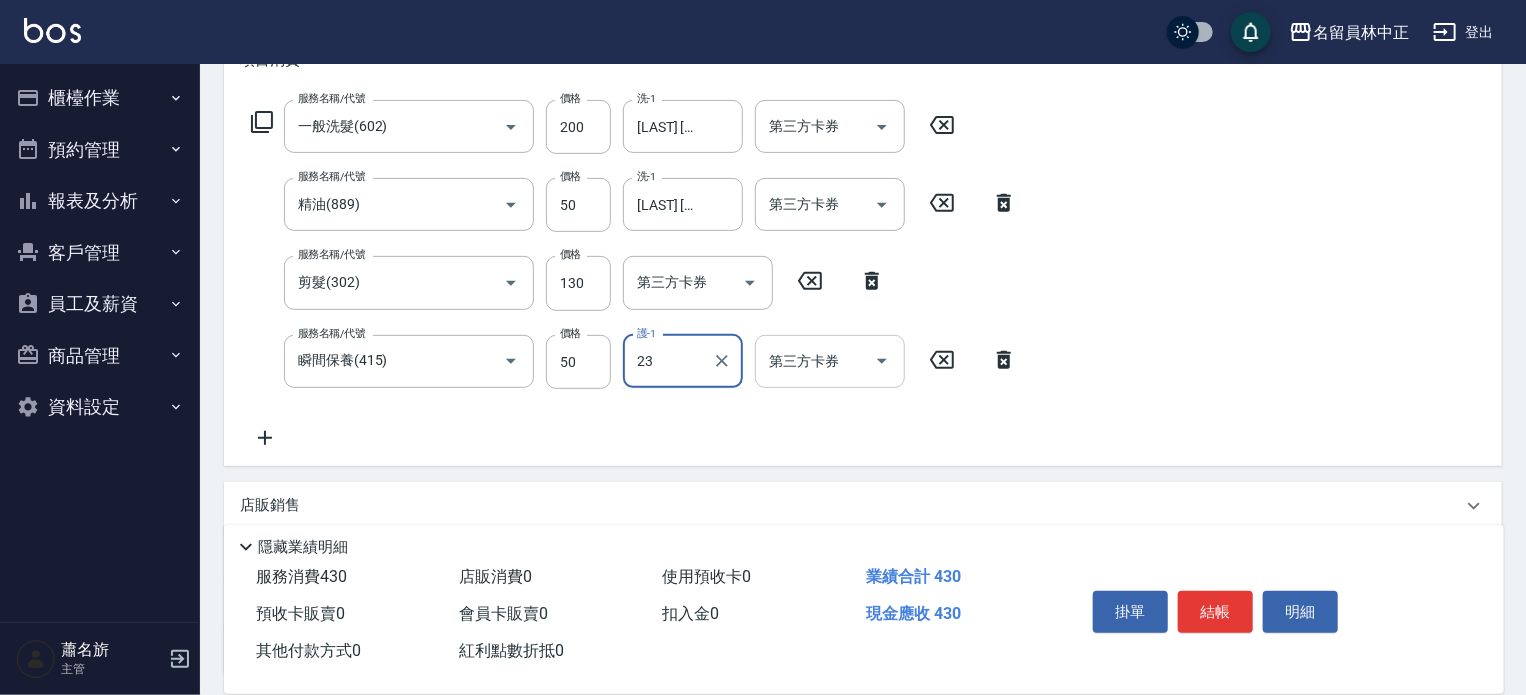 type on "[LAST] [FIRST]-[NUMBER]" 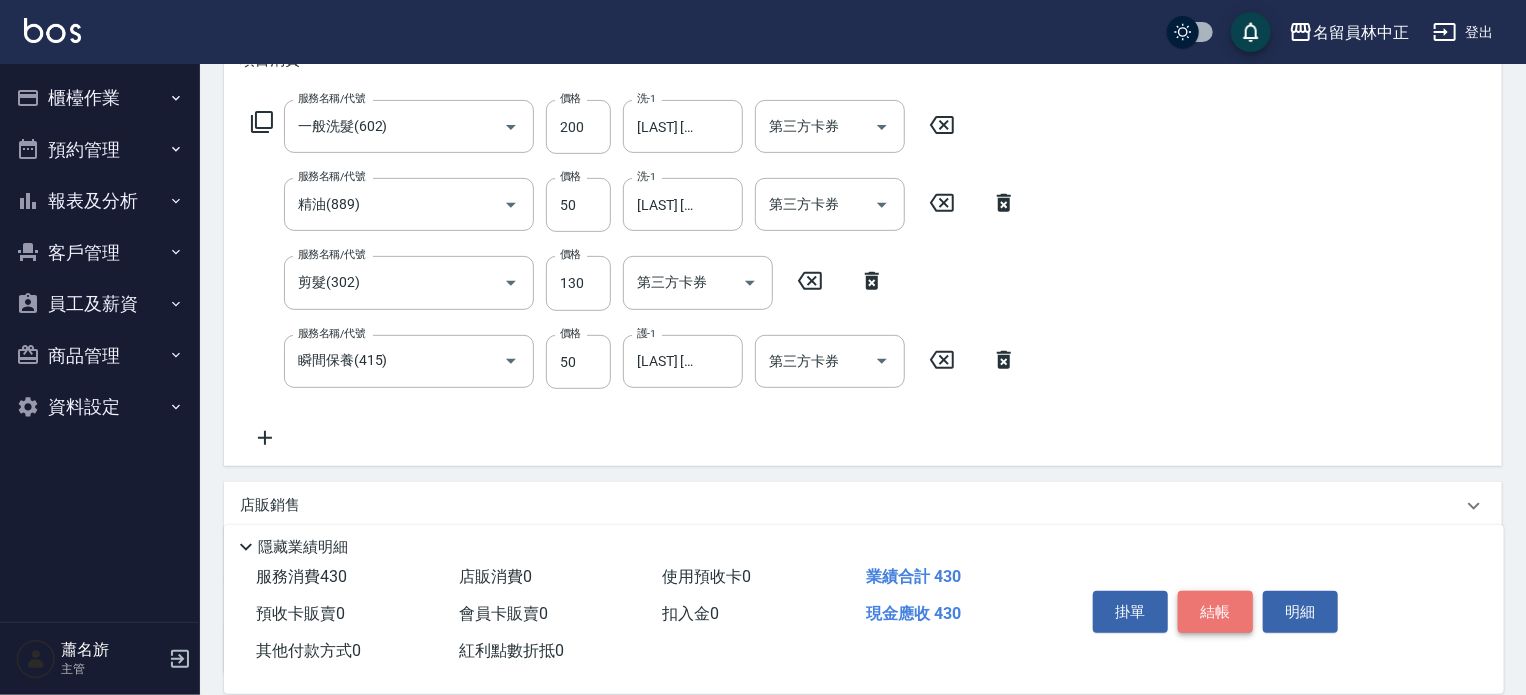 drag, startPoint x: 1228, startPoint y: 615, endPoint x: 1199, endPoint y: 623, distance: 30.083218 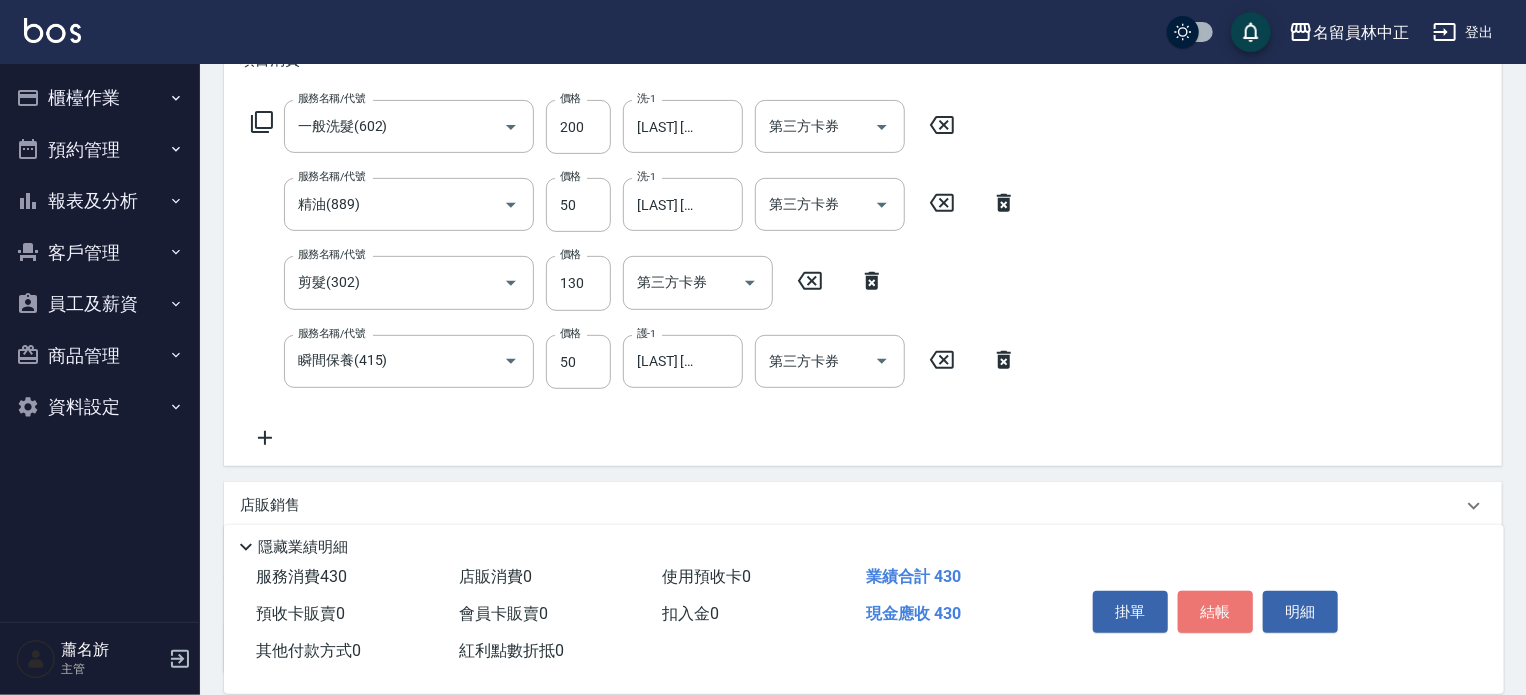click on "結帳" at bounding box center (1215, 612) 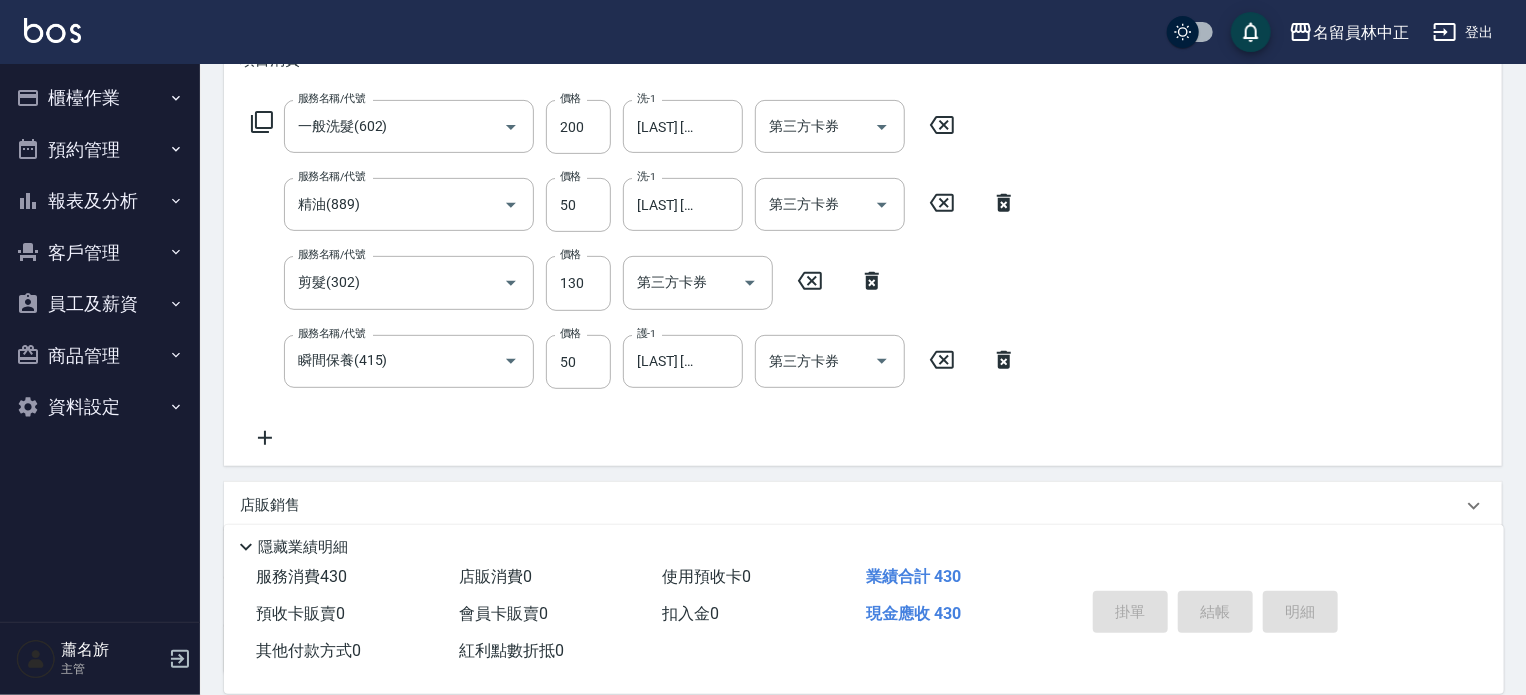 type on "[DATE] [TIME]" 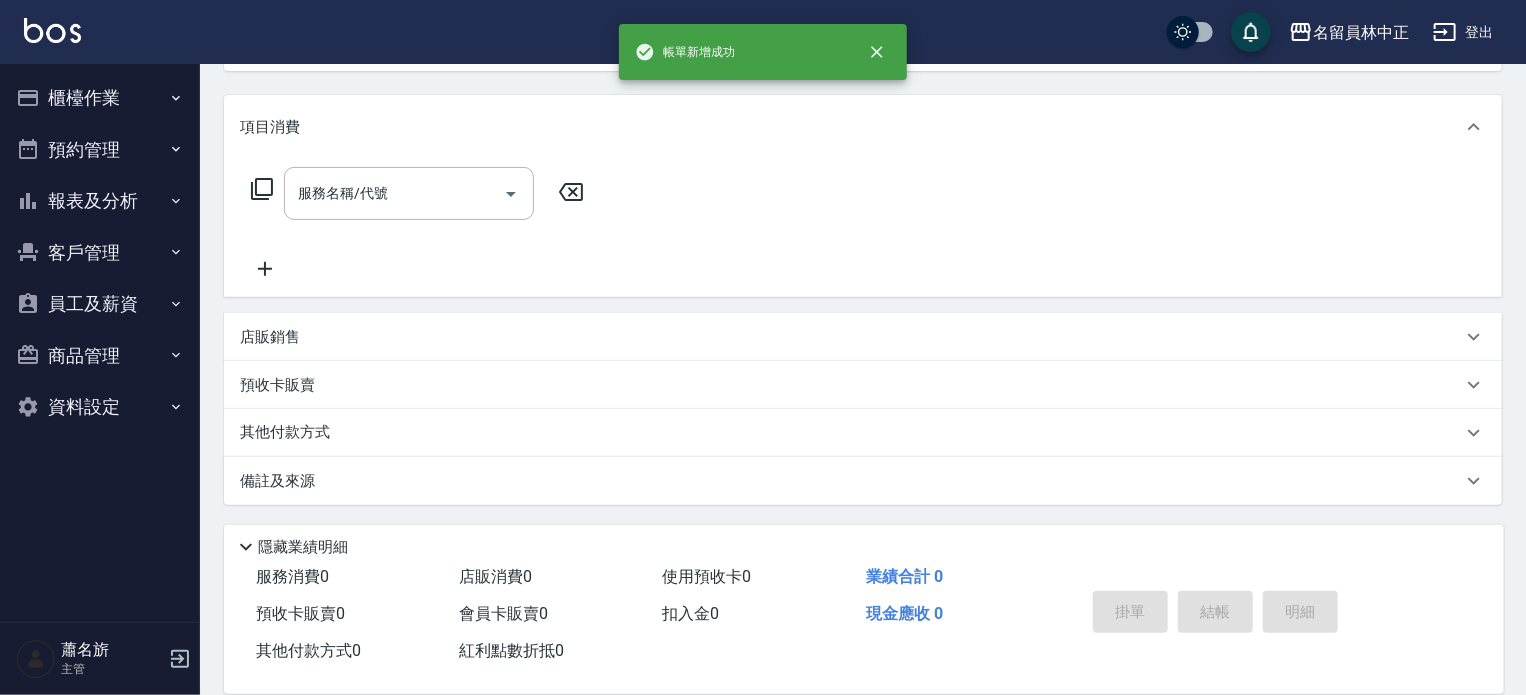 scroll, scrollTop: 0, scrollLeft: 0, axis: both 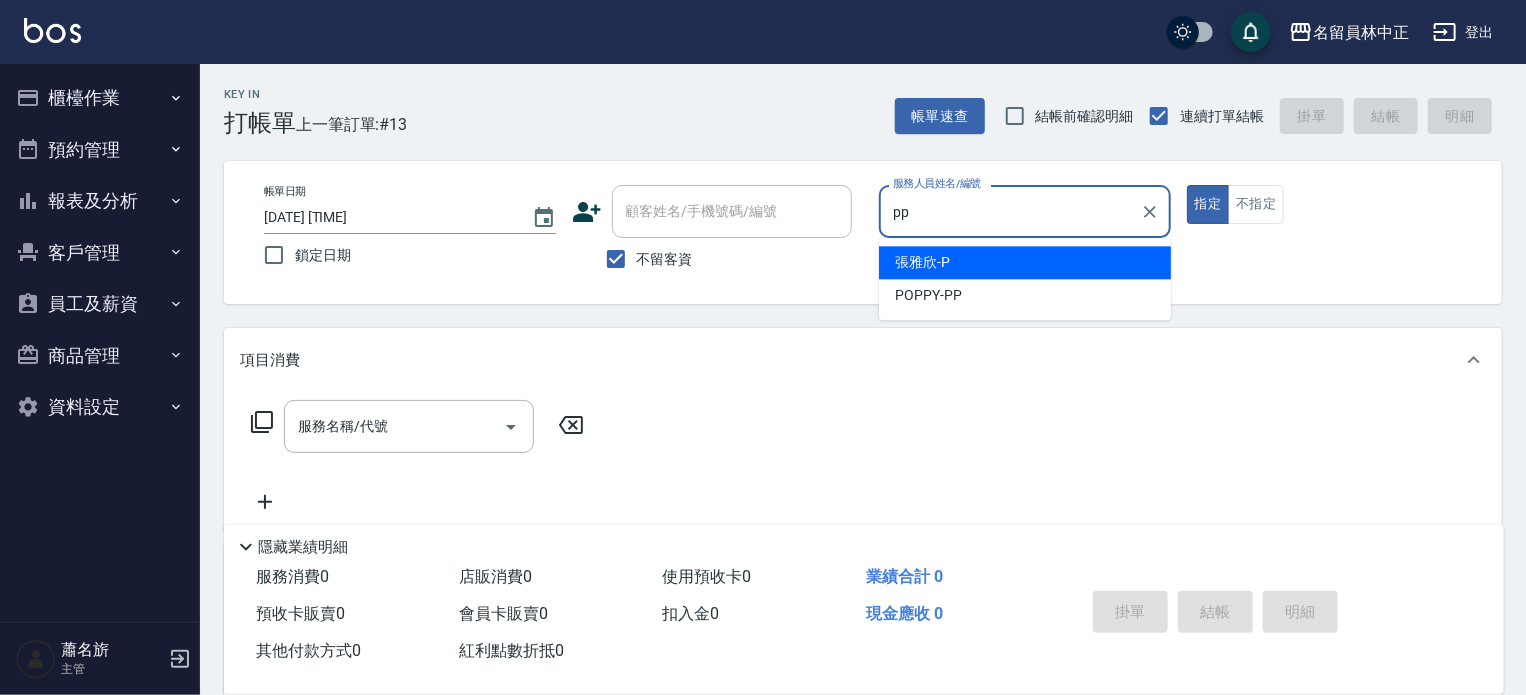 type on "POPPY-PP" 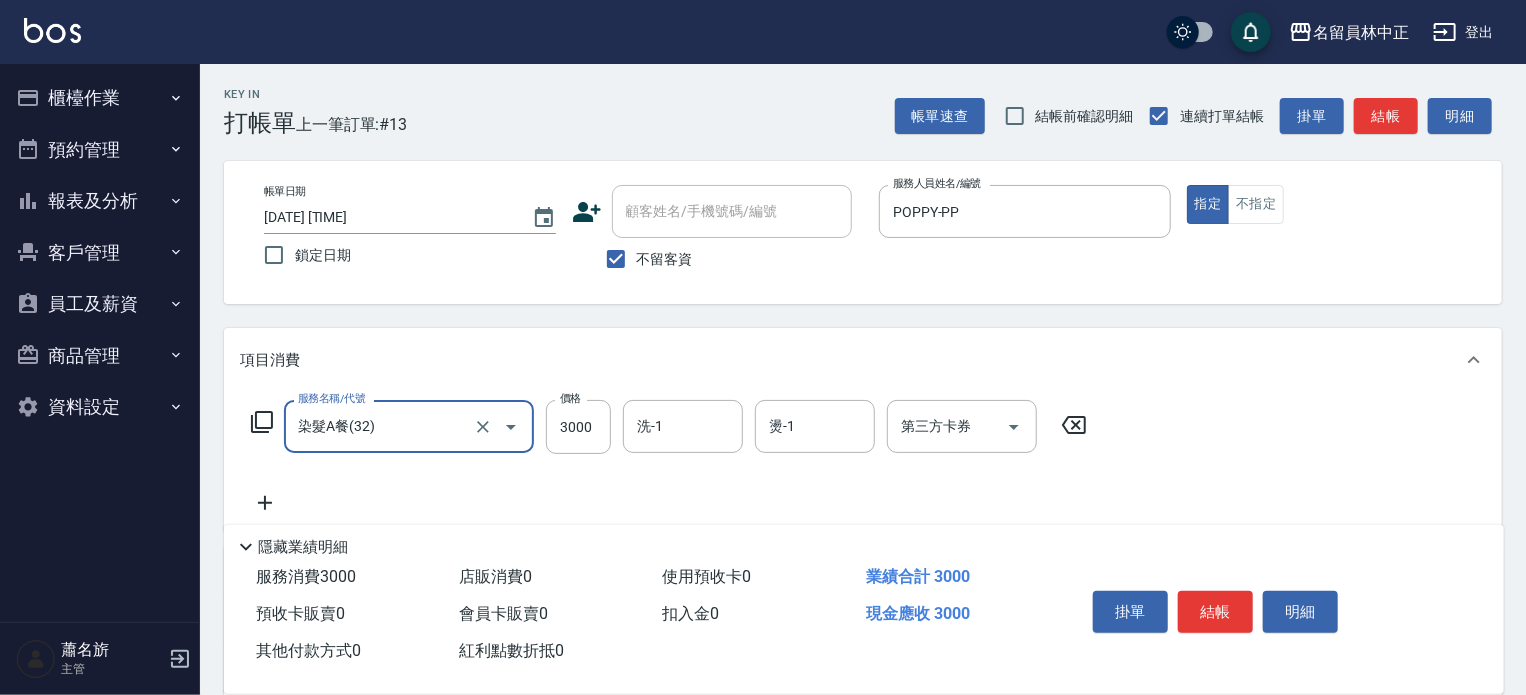 type on "染髮A餐(32)" 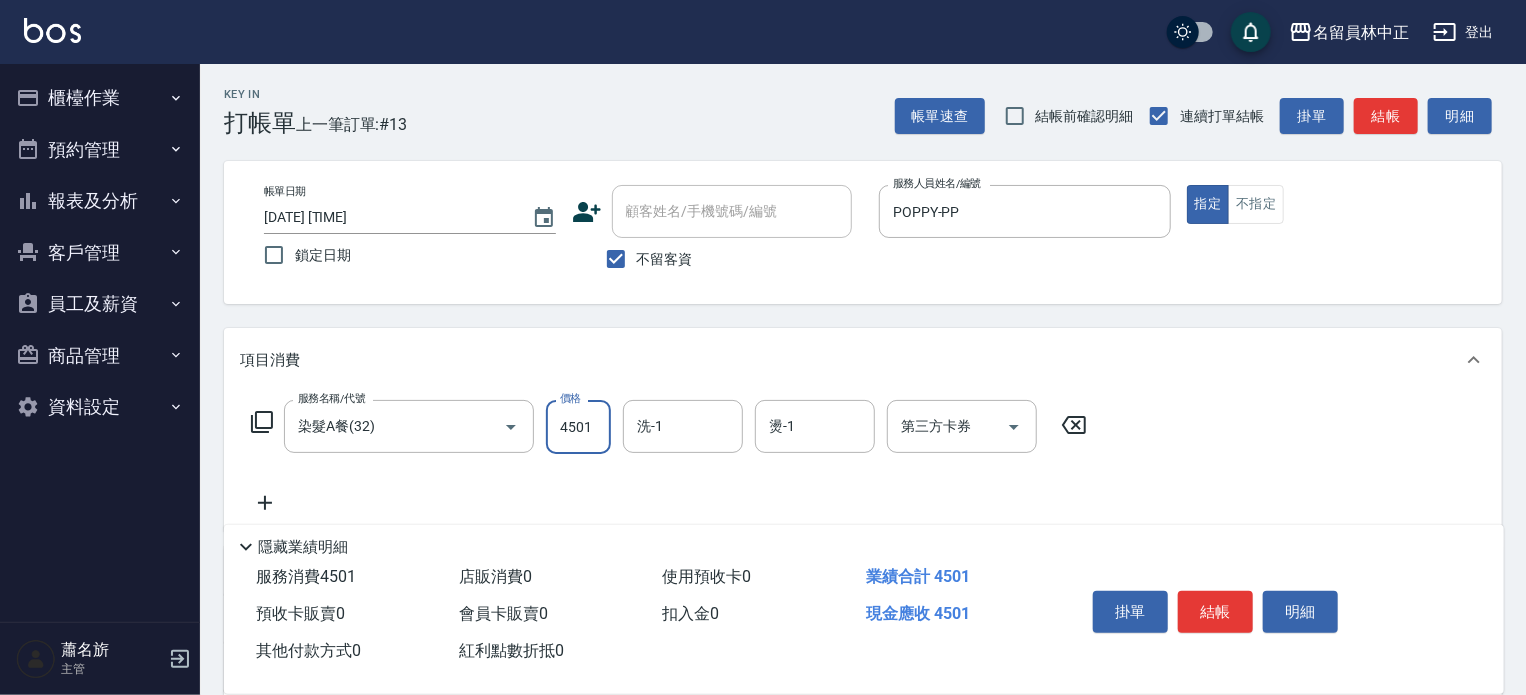 type on "4501" 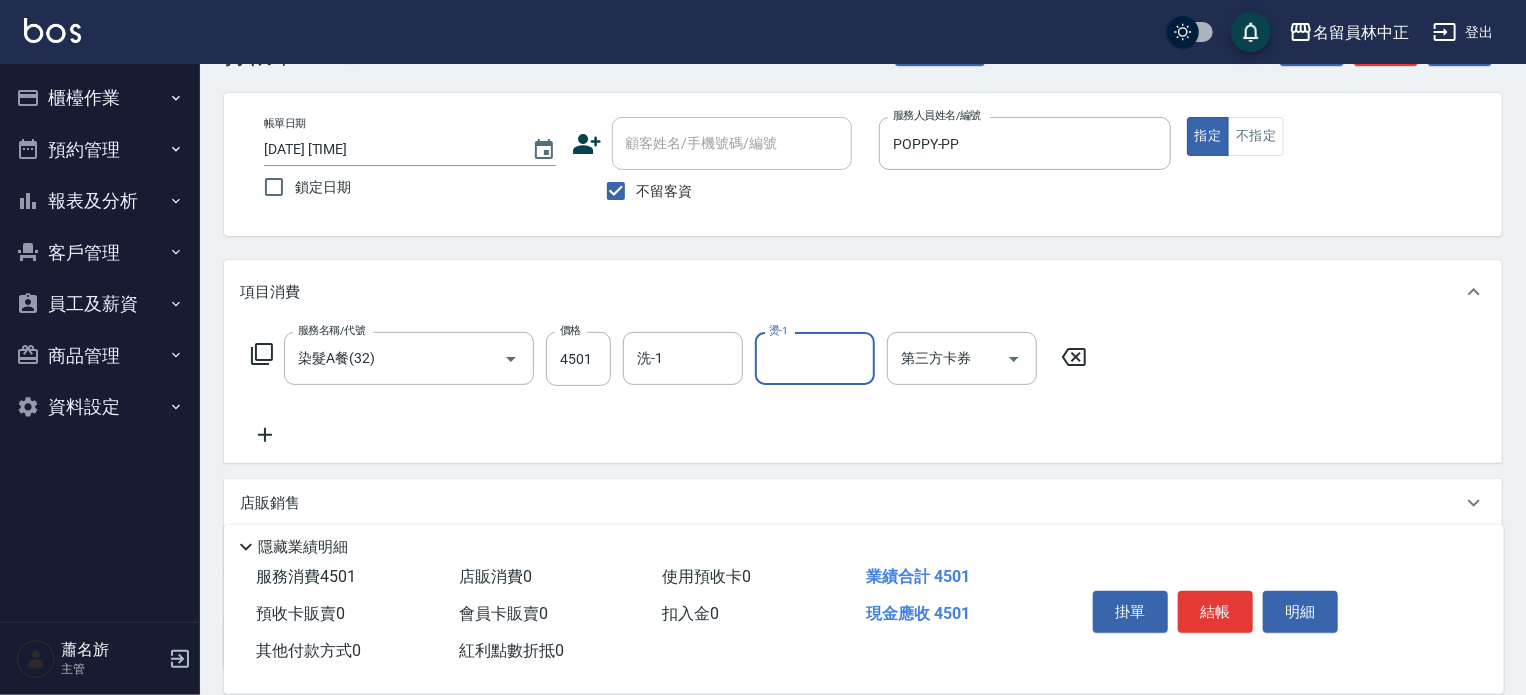 scroll, scrollTop: 100, scrollLeft: 0, axis: vertical 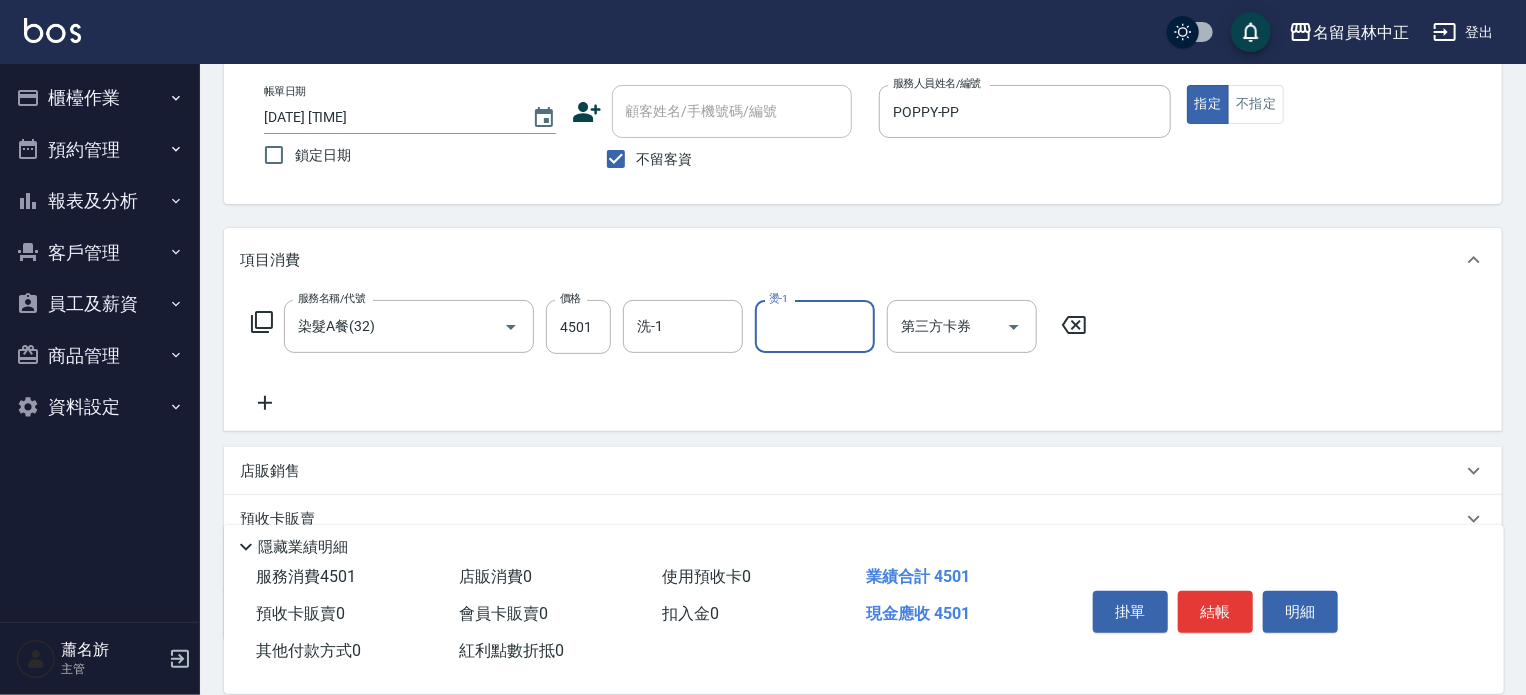 click on "店販銷售" at bounding box center (863, 471) 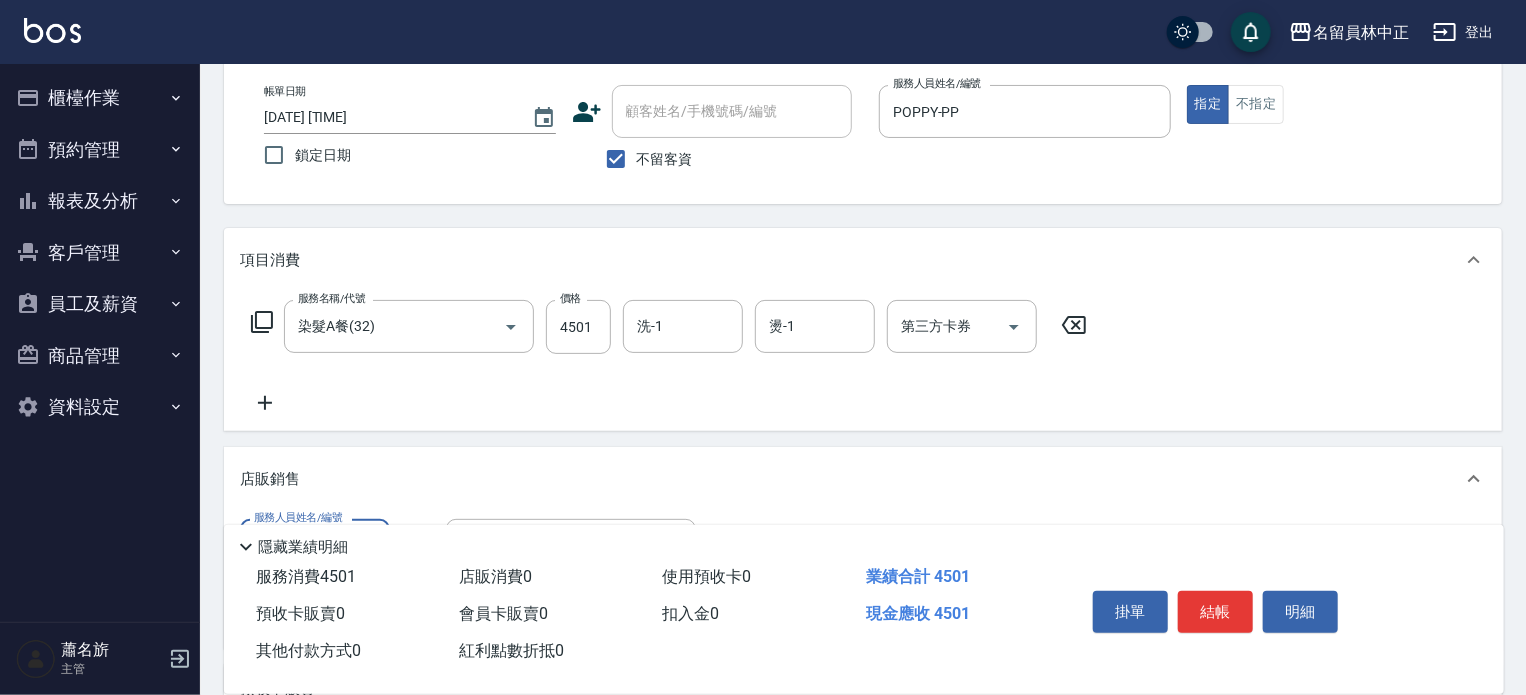 scroll, scrollTop: 0, scrollLeft: 0, axis: both 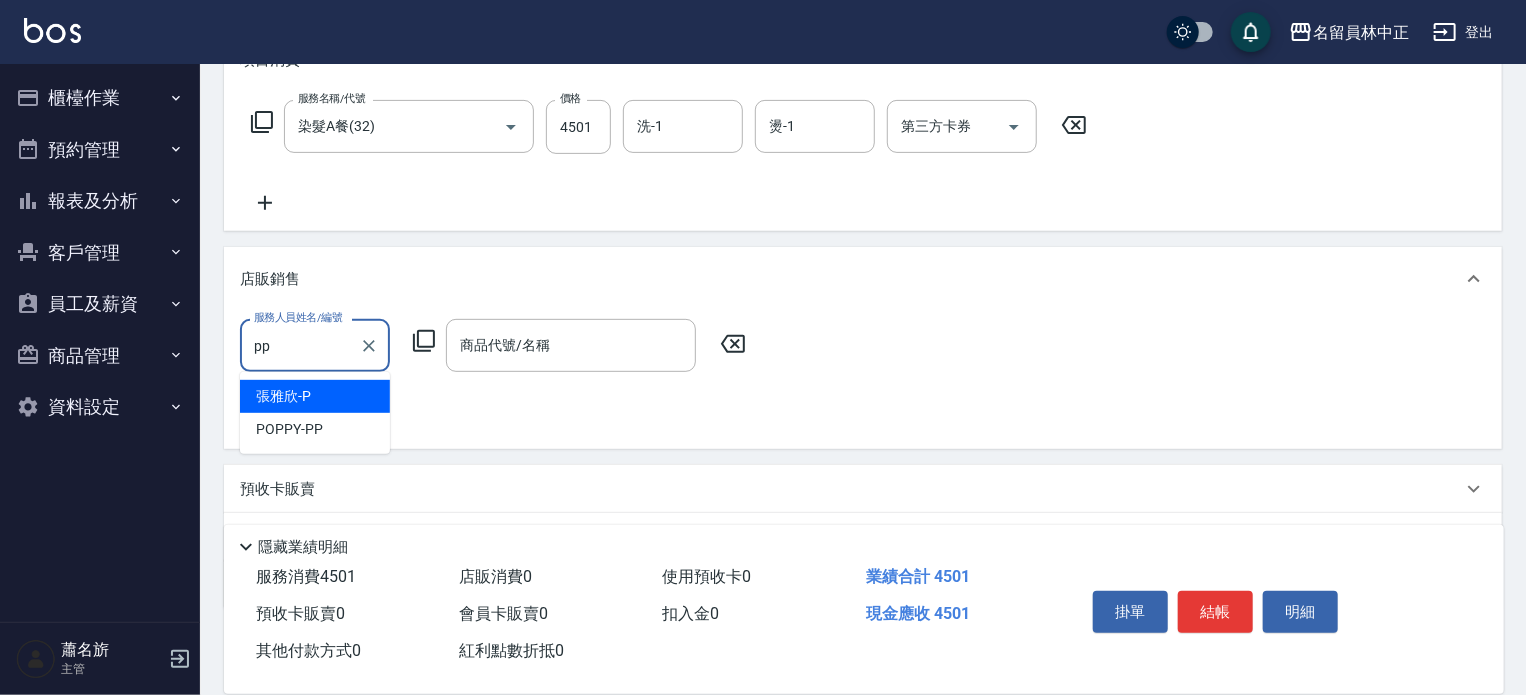 type on "POPPY-PP" 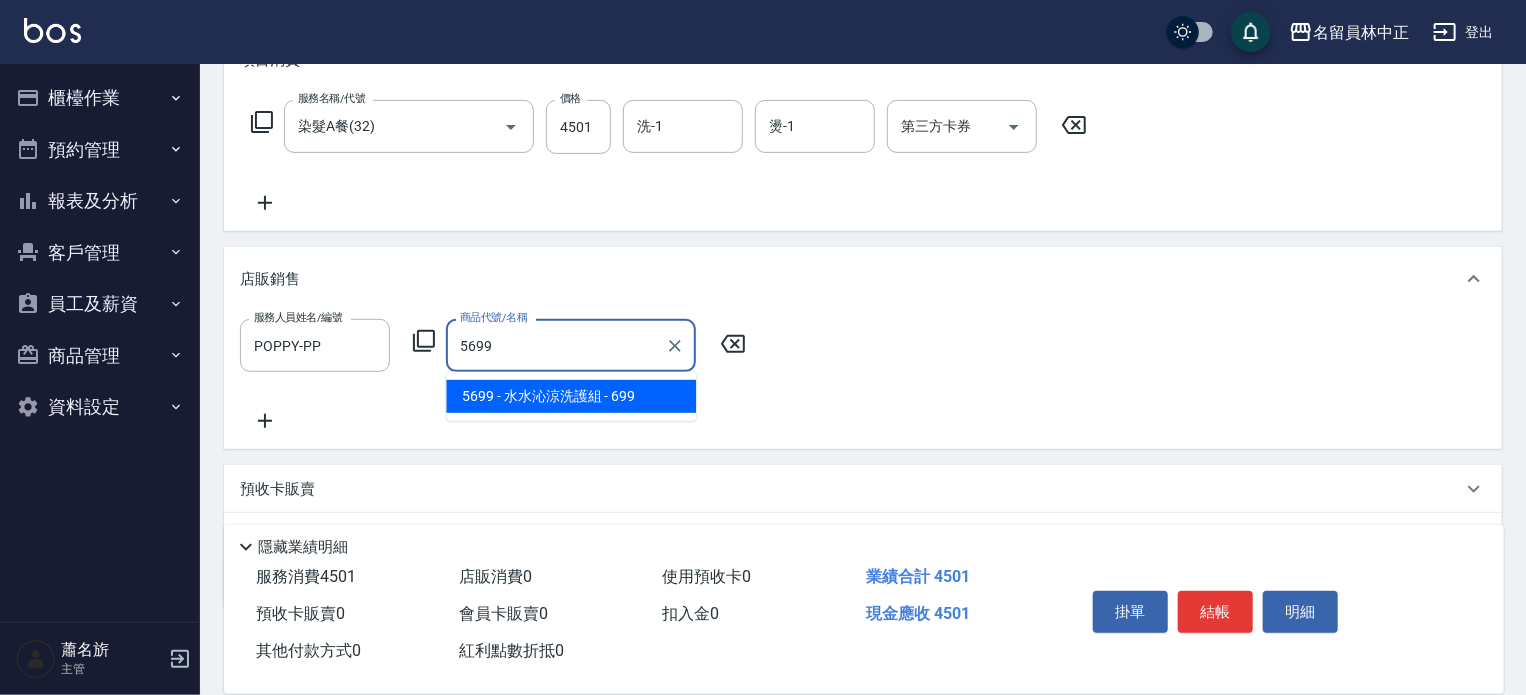 type on "水水沁涼洗護組" 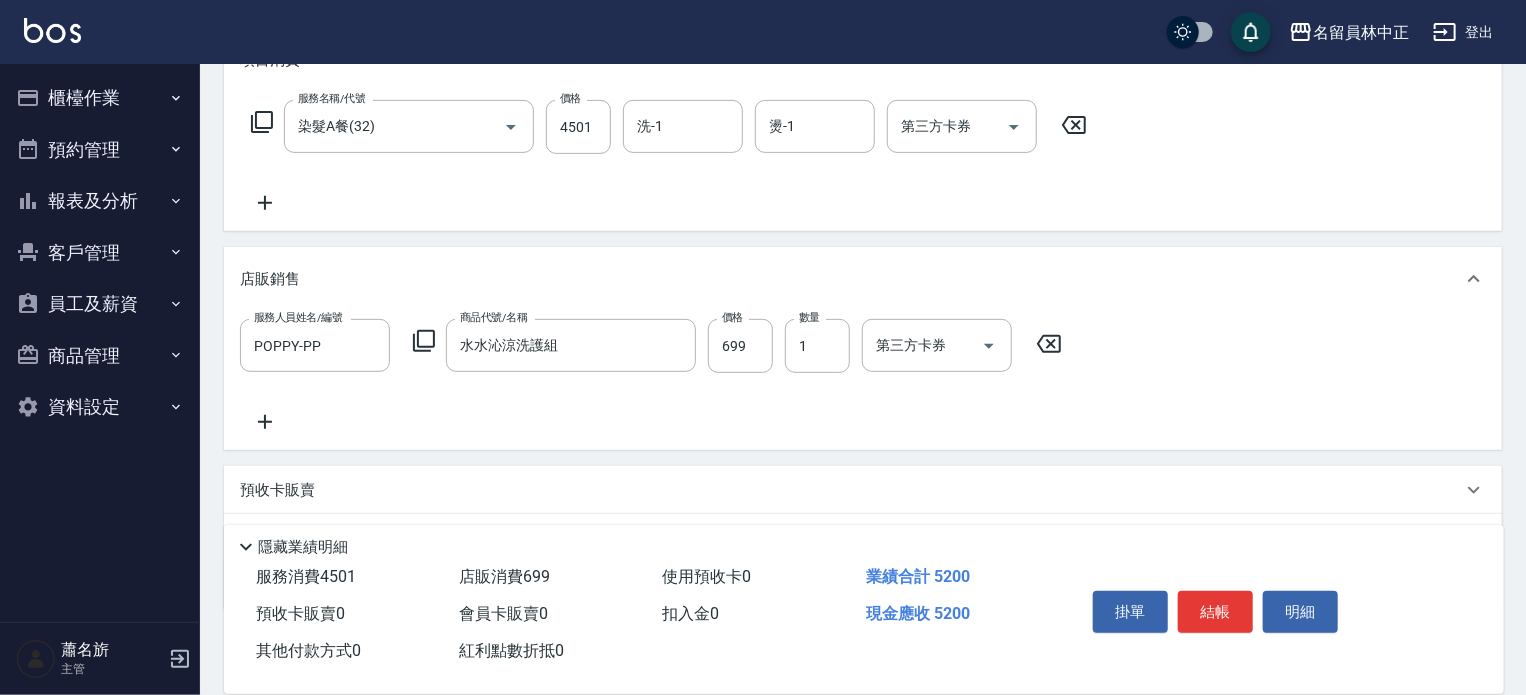 click on "掛單 結帳 明細" at bounding box center [1215, 614] 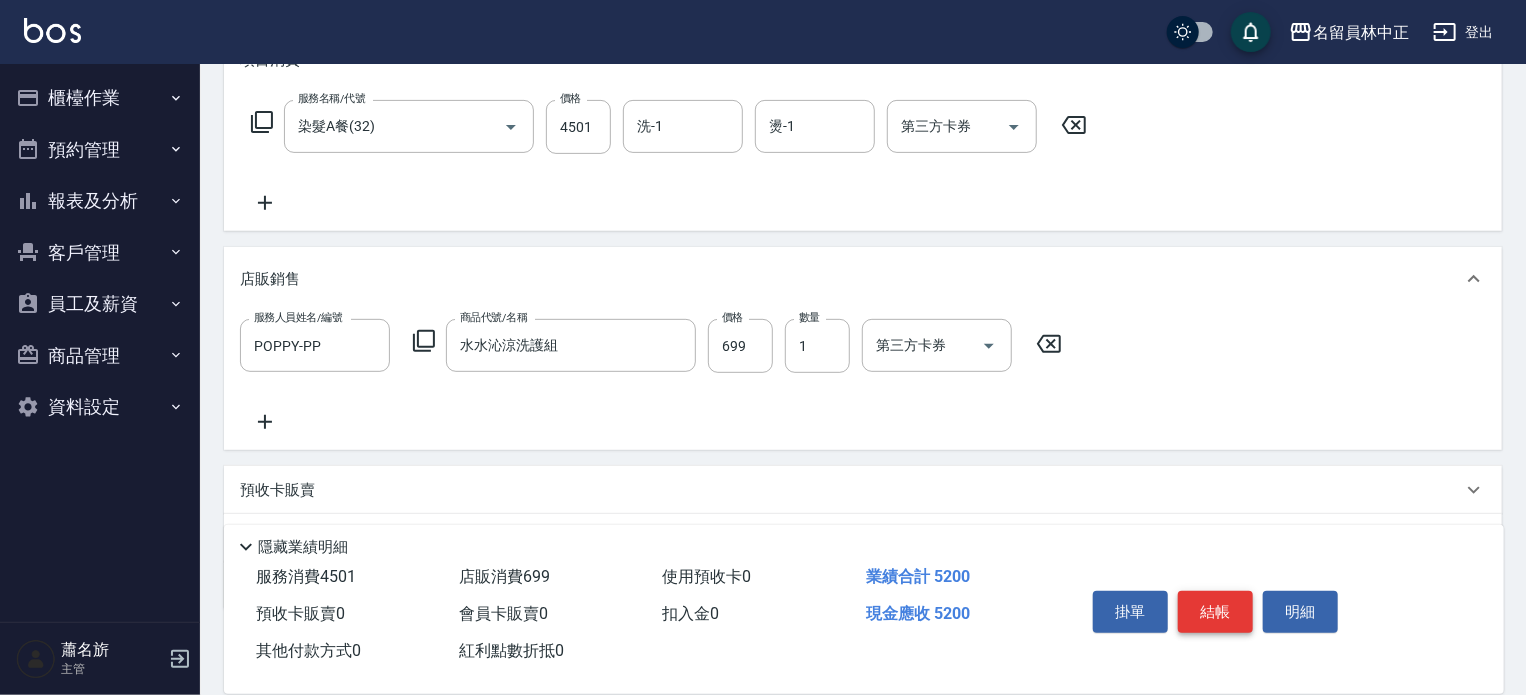 click on "結帳" at bounding box center (1215, 612) 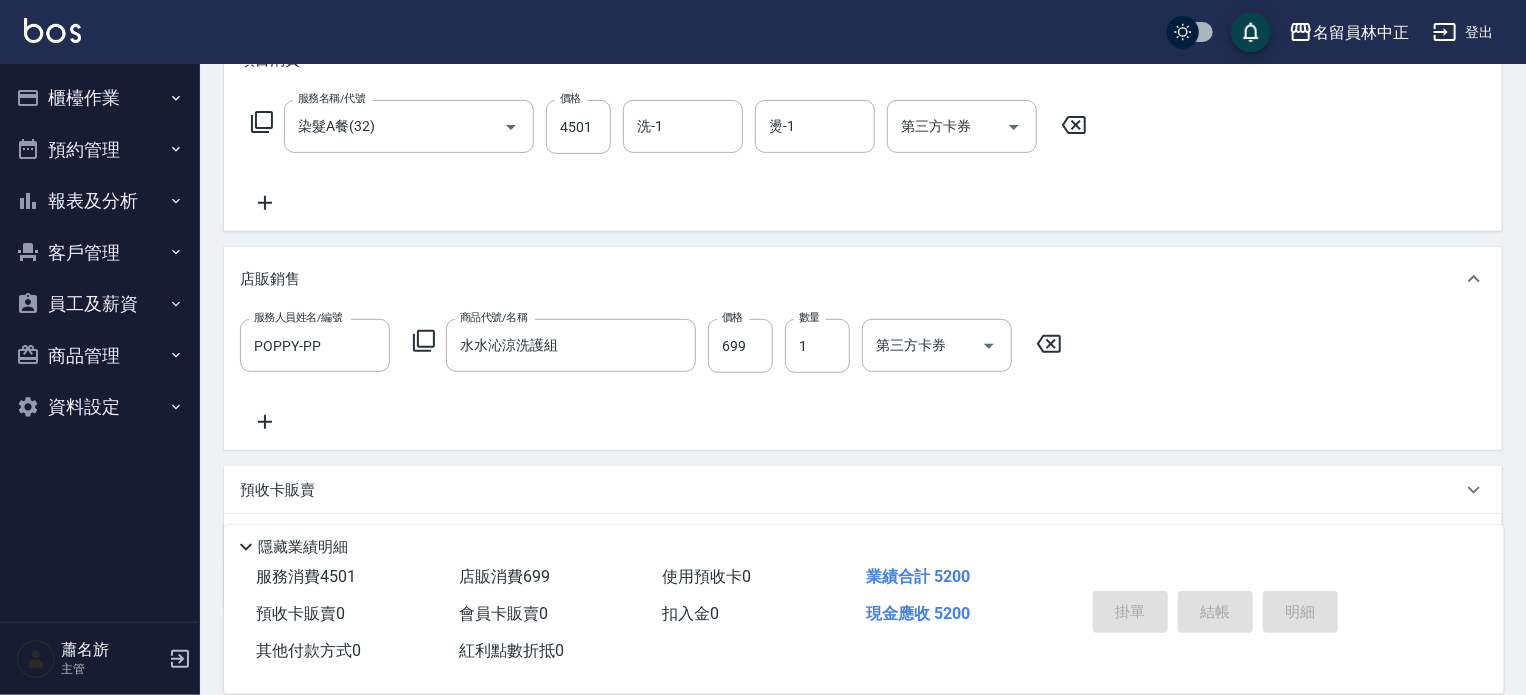 type 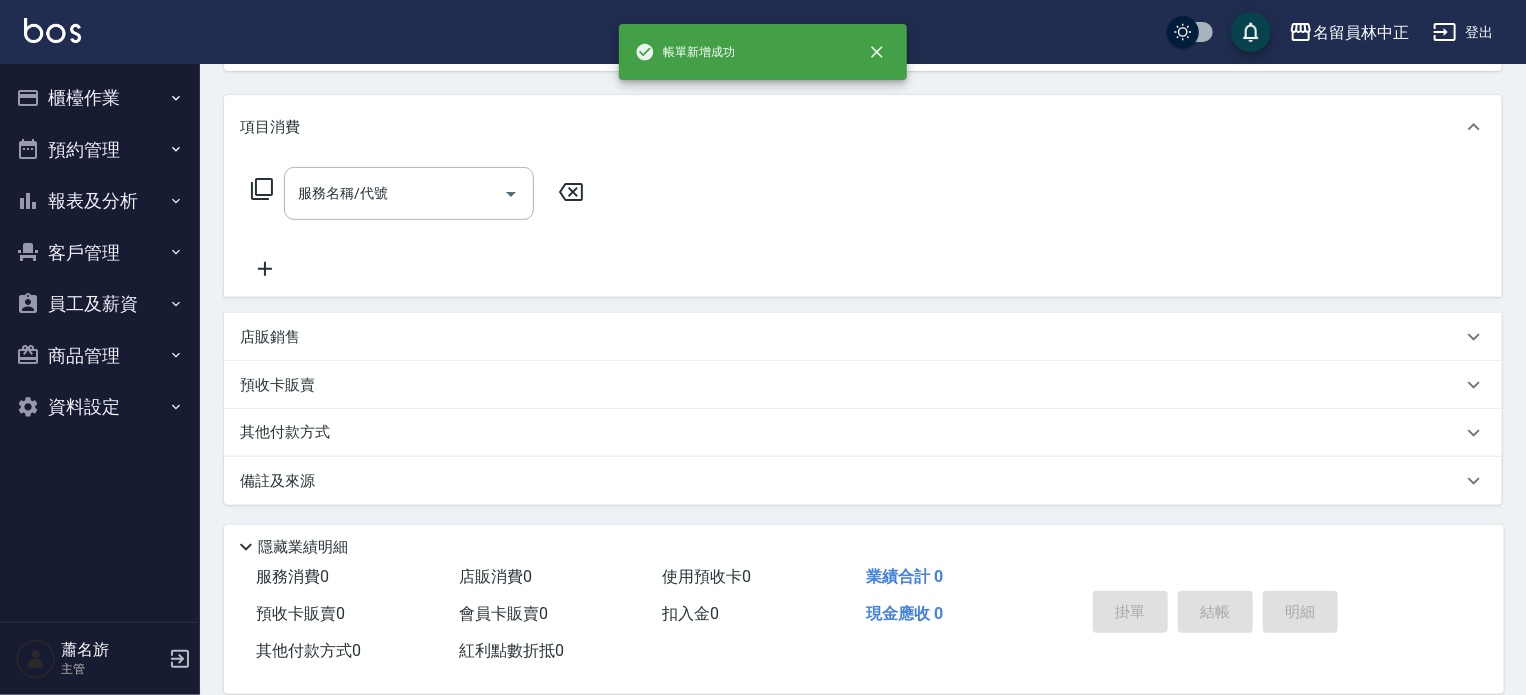scroll, scrollTop: 0, scrollLeft: 0, axis: both 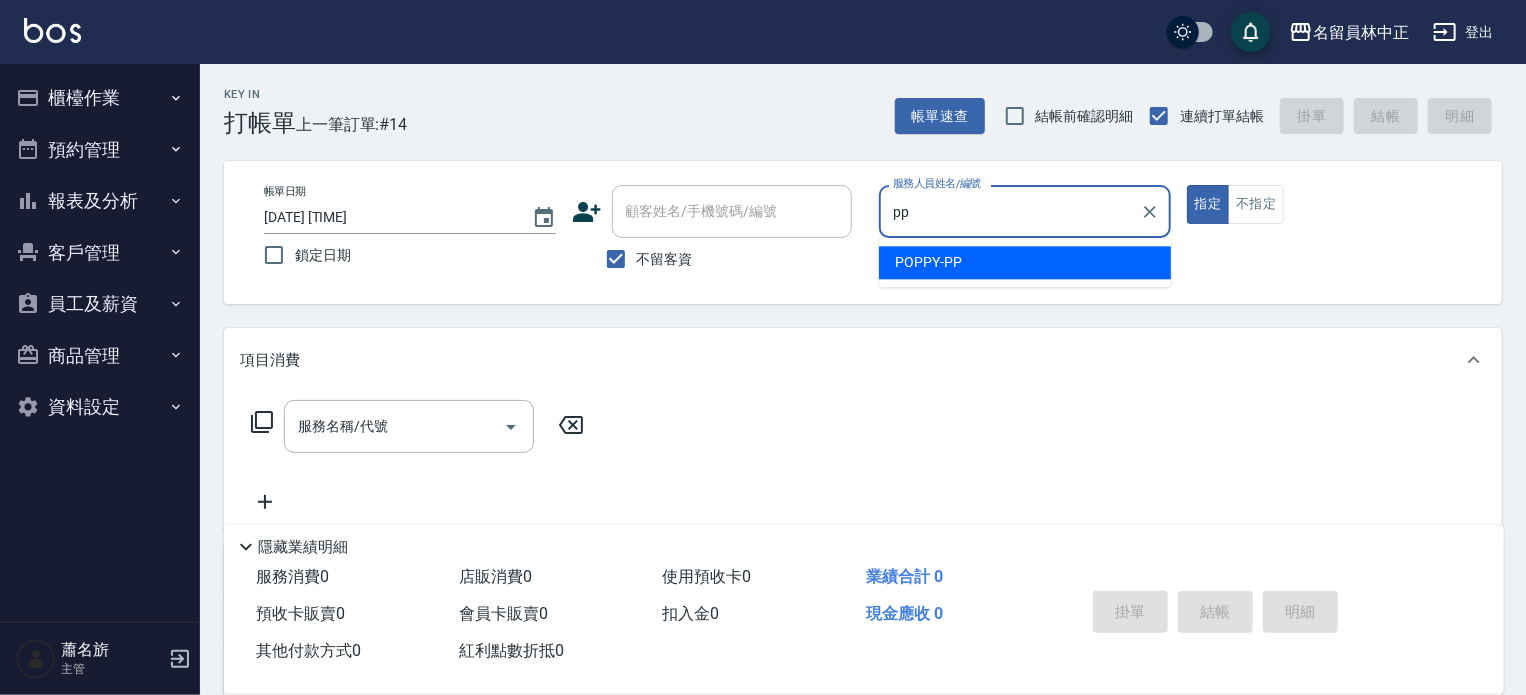 type on "POPPY-PP" 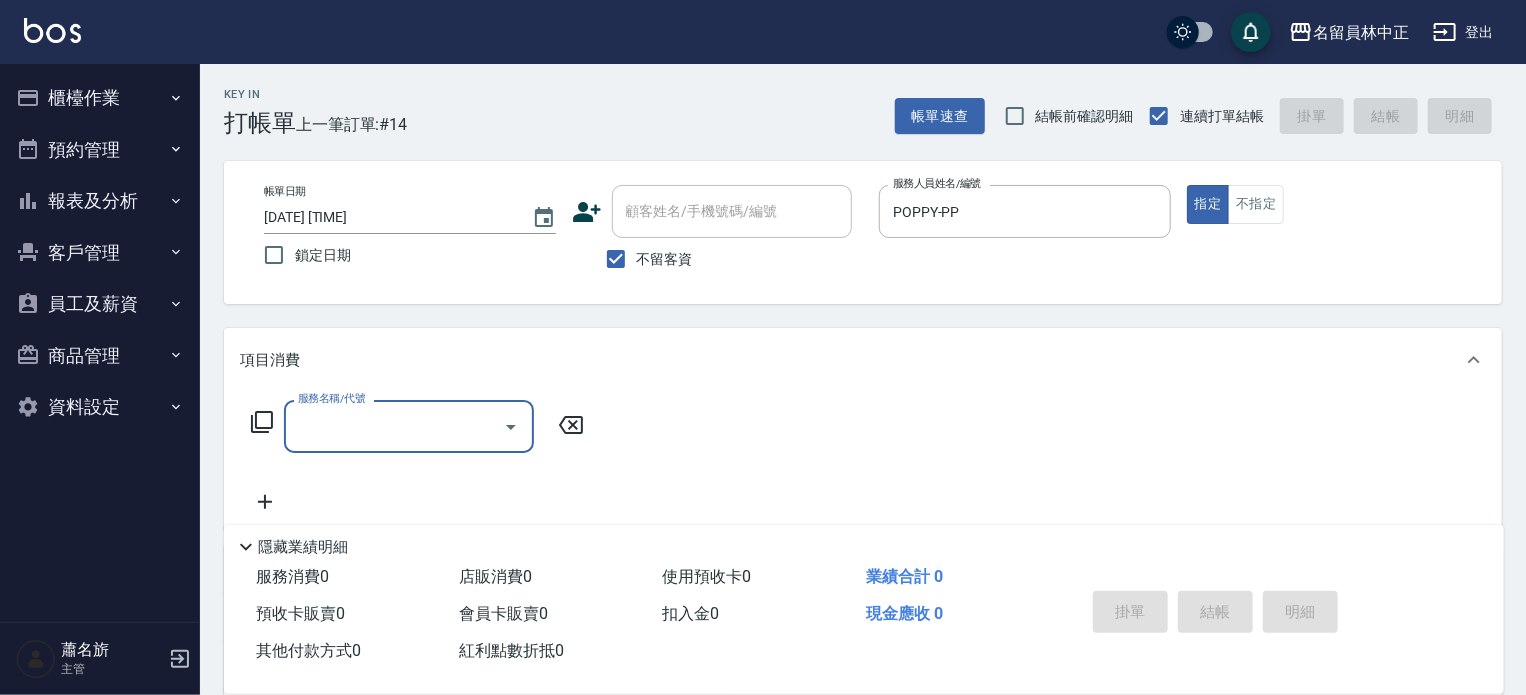 type on "6" 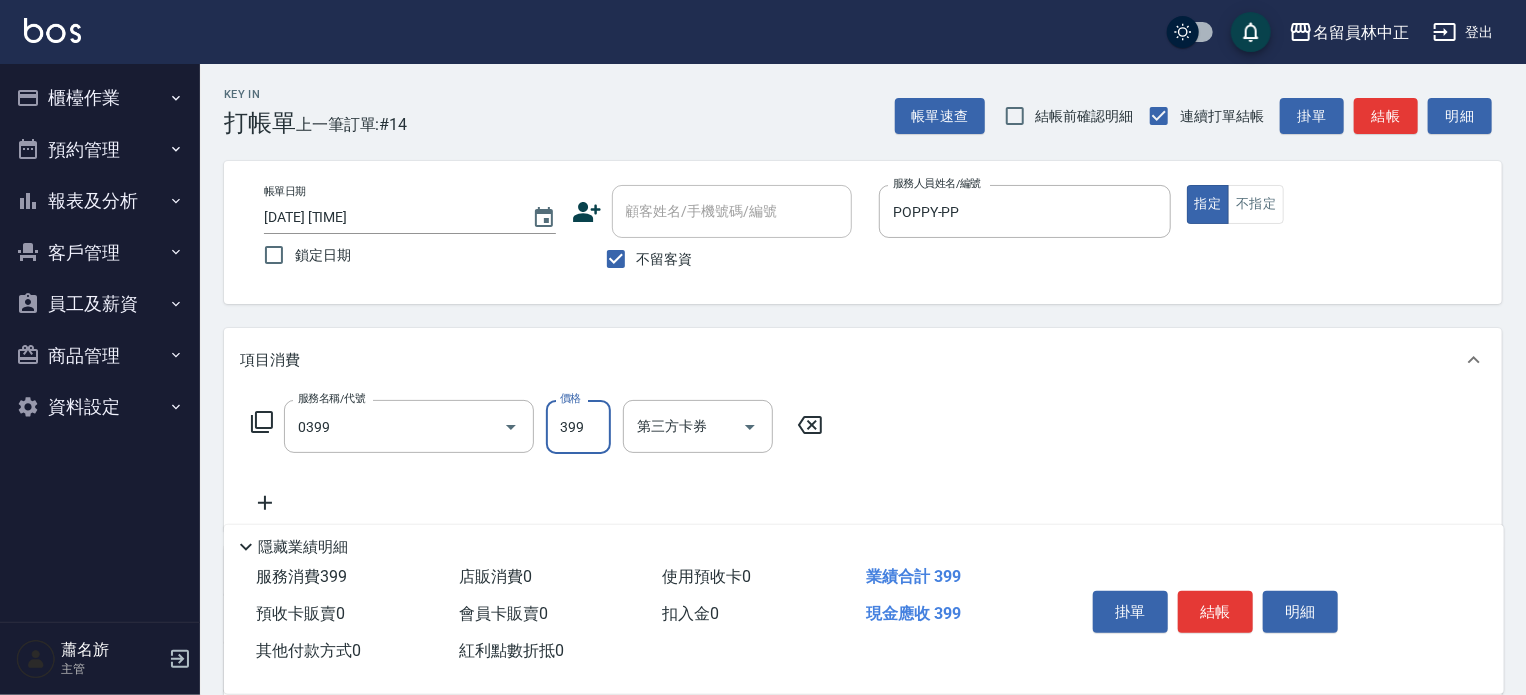 type on "海鹽SPA(0399)" 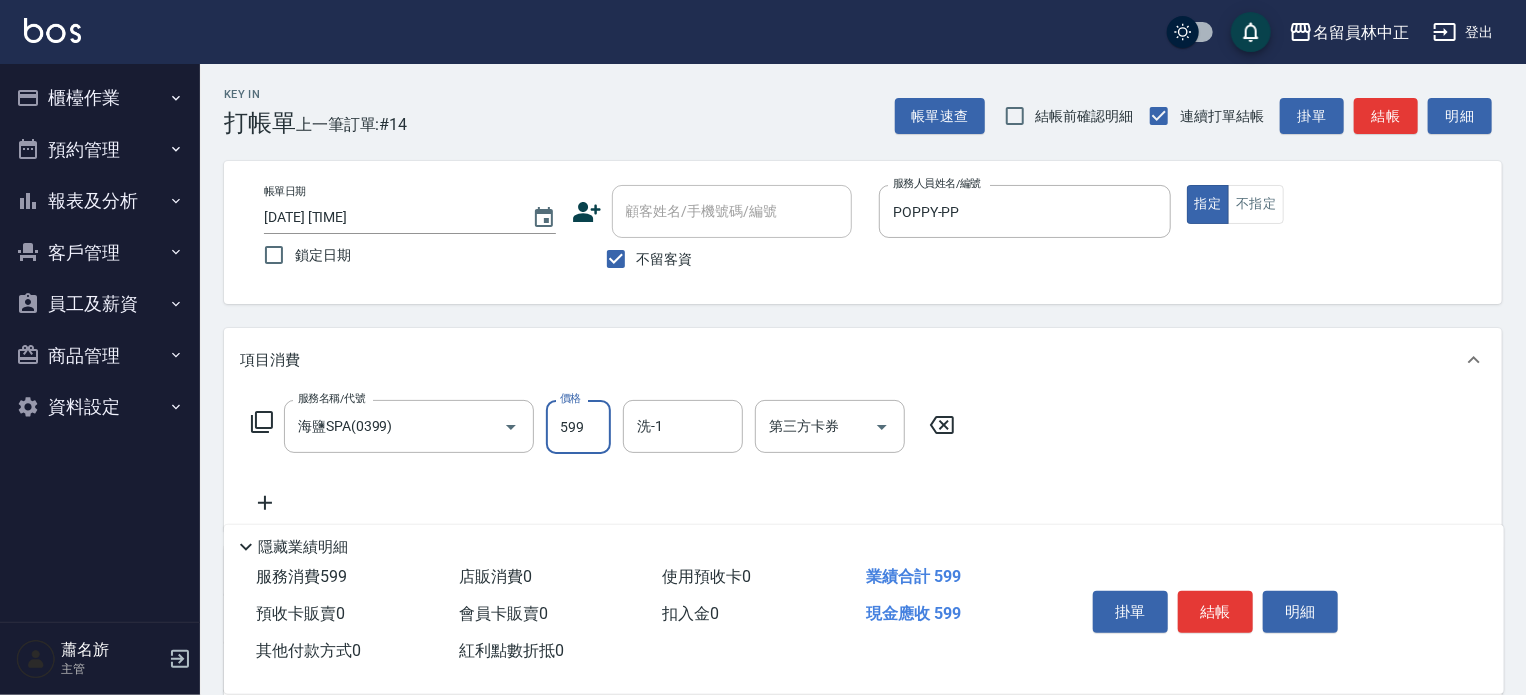 type on "599" 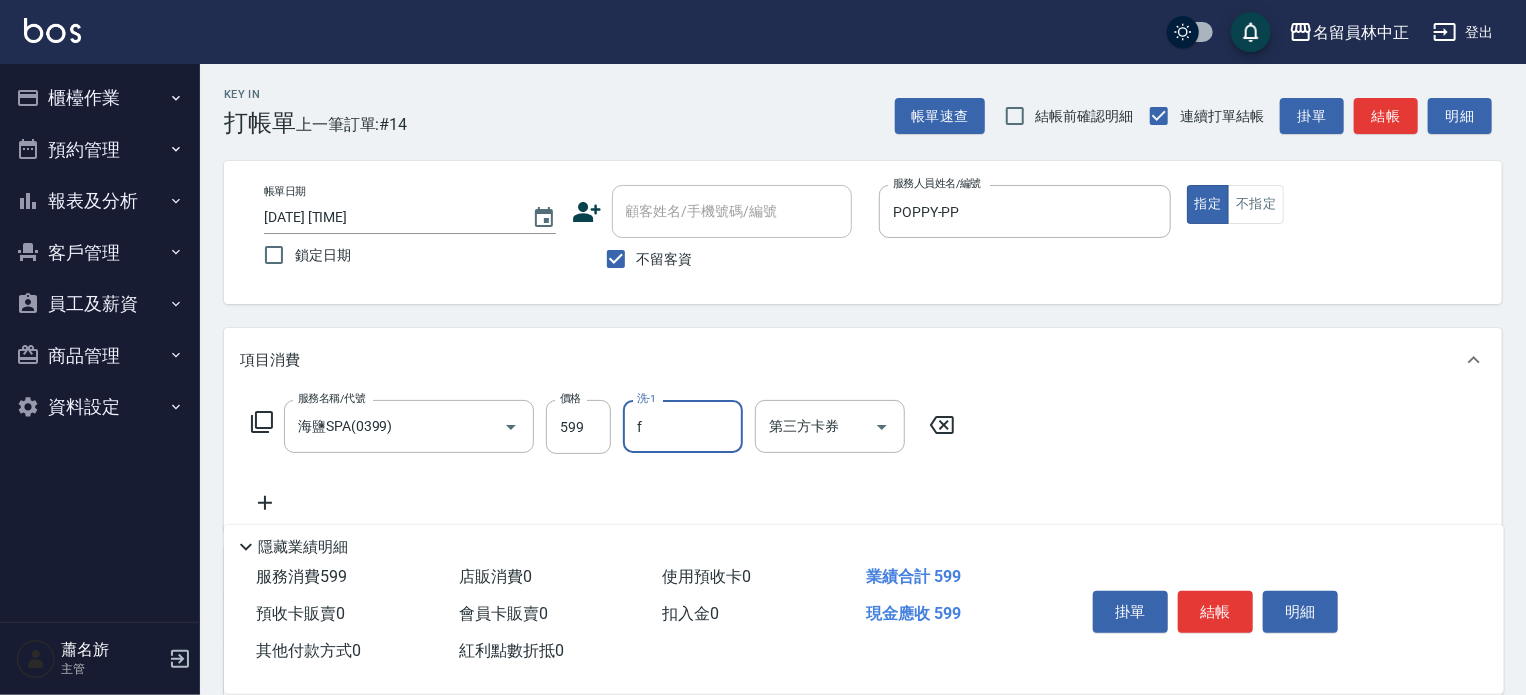 type on "[LAST] [FIRST]-[INITIAL]" 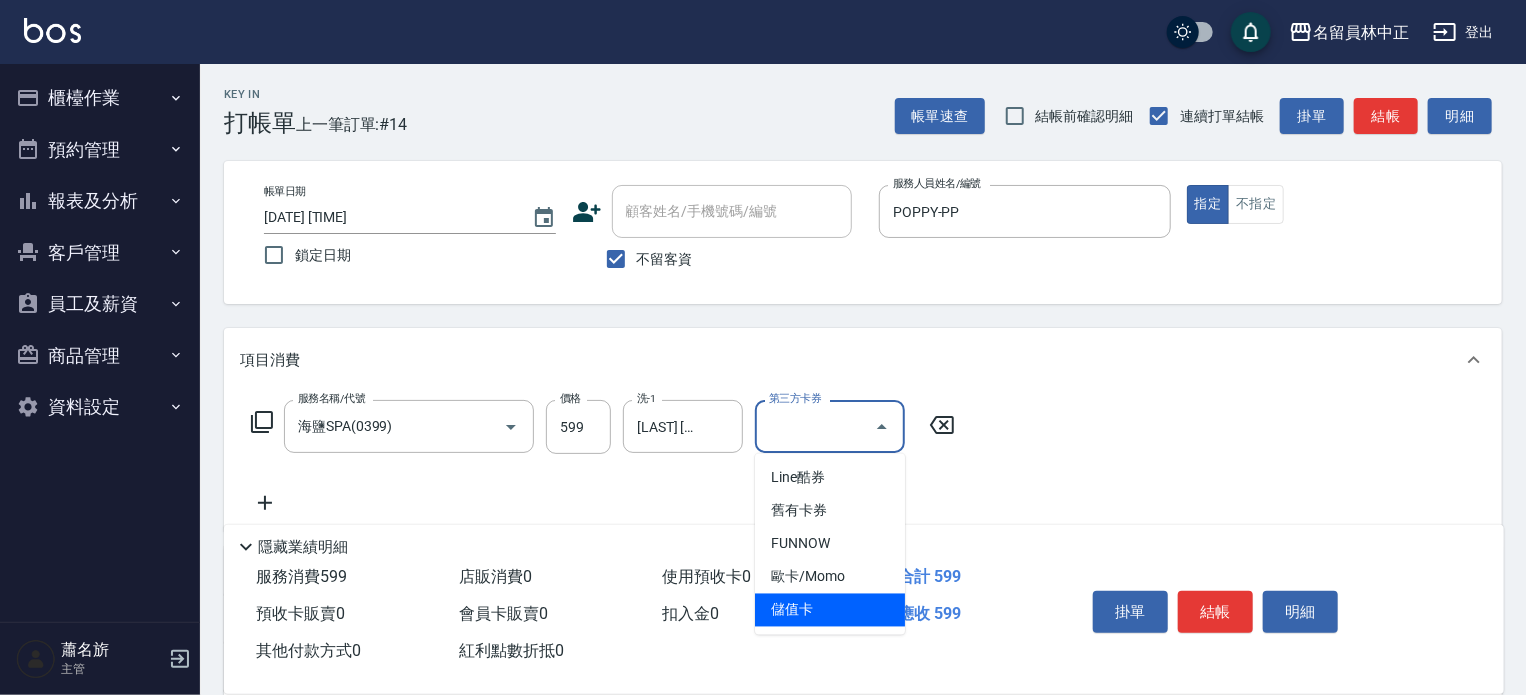 type on "儲值卡" 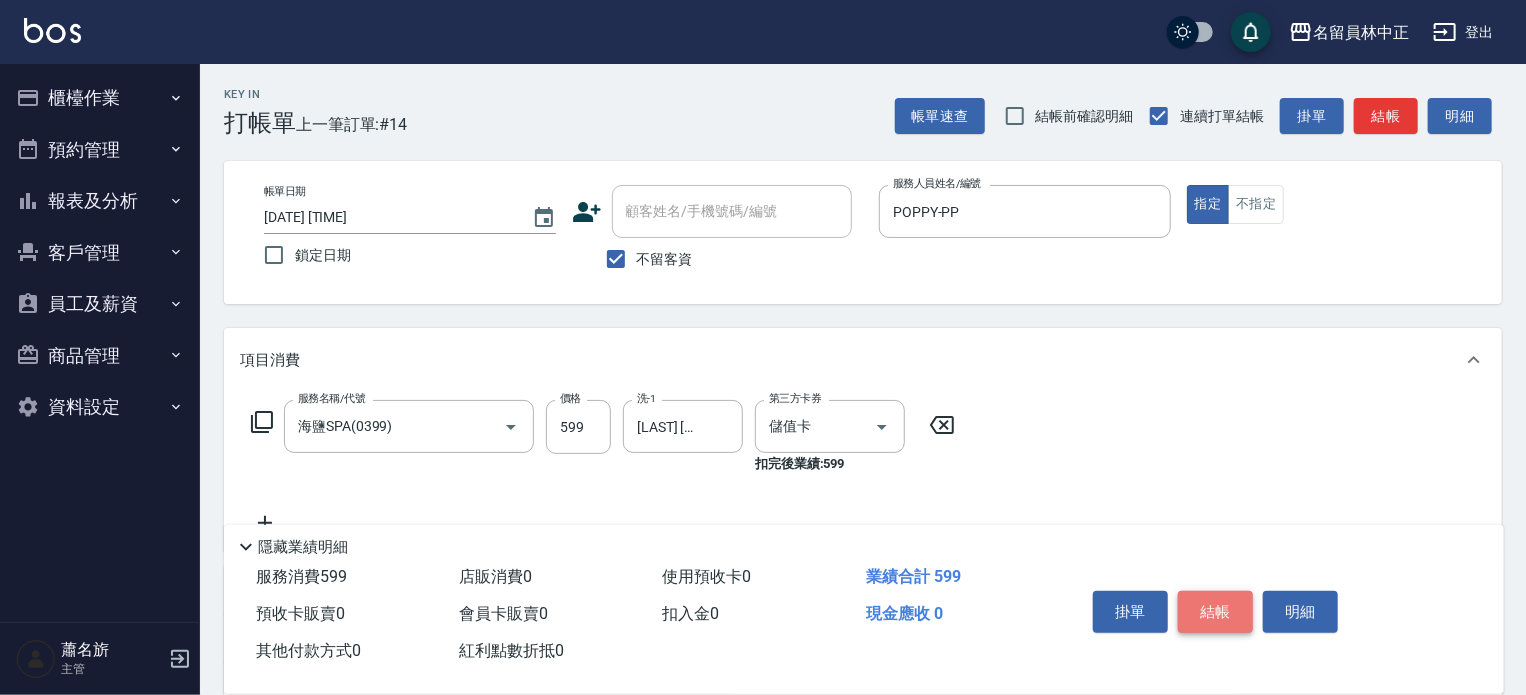 click on "結帳" at bounding box center [1215, 612] 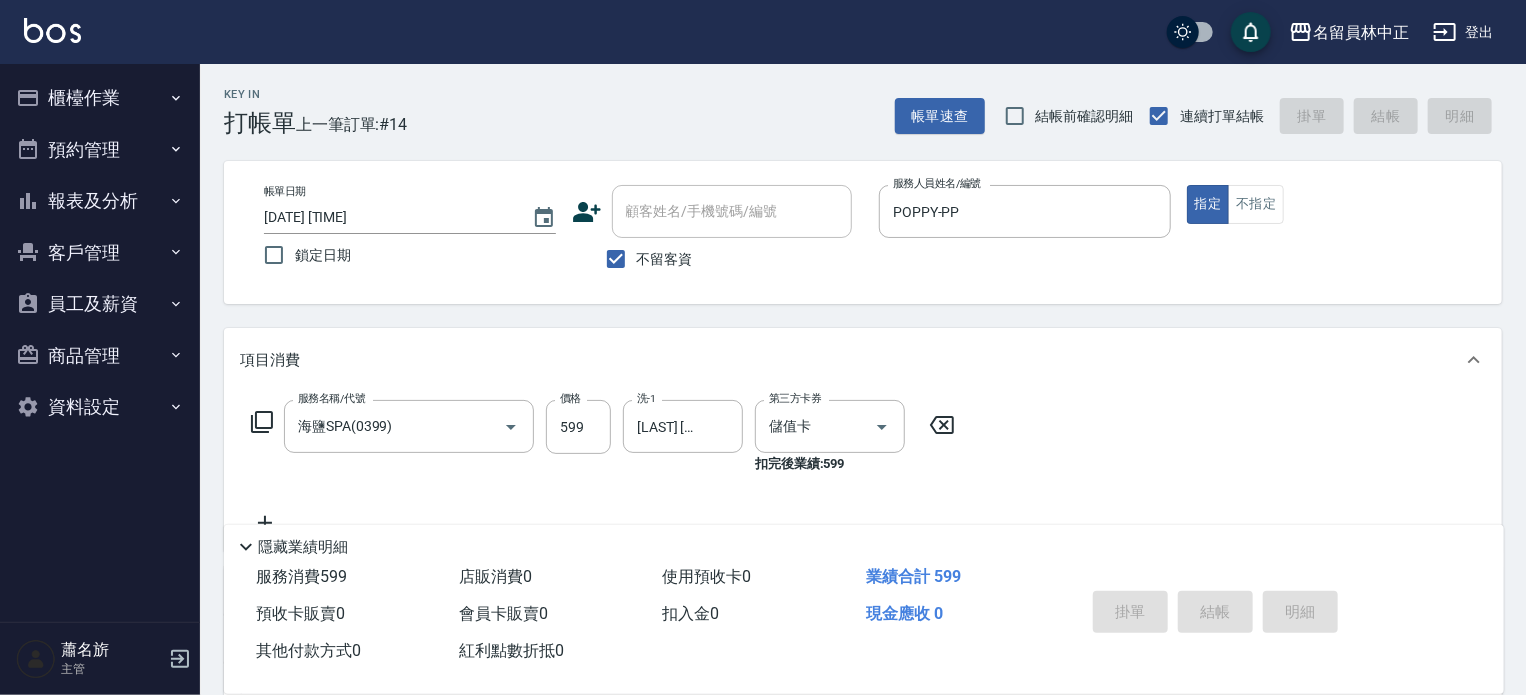 type on "[DATE] [TIME]" 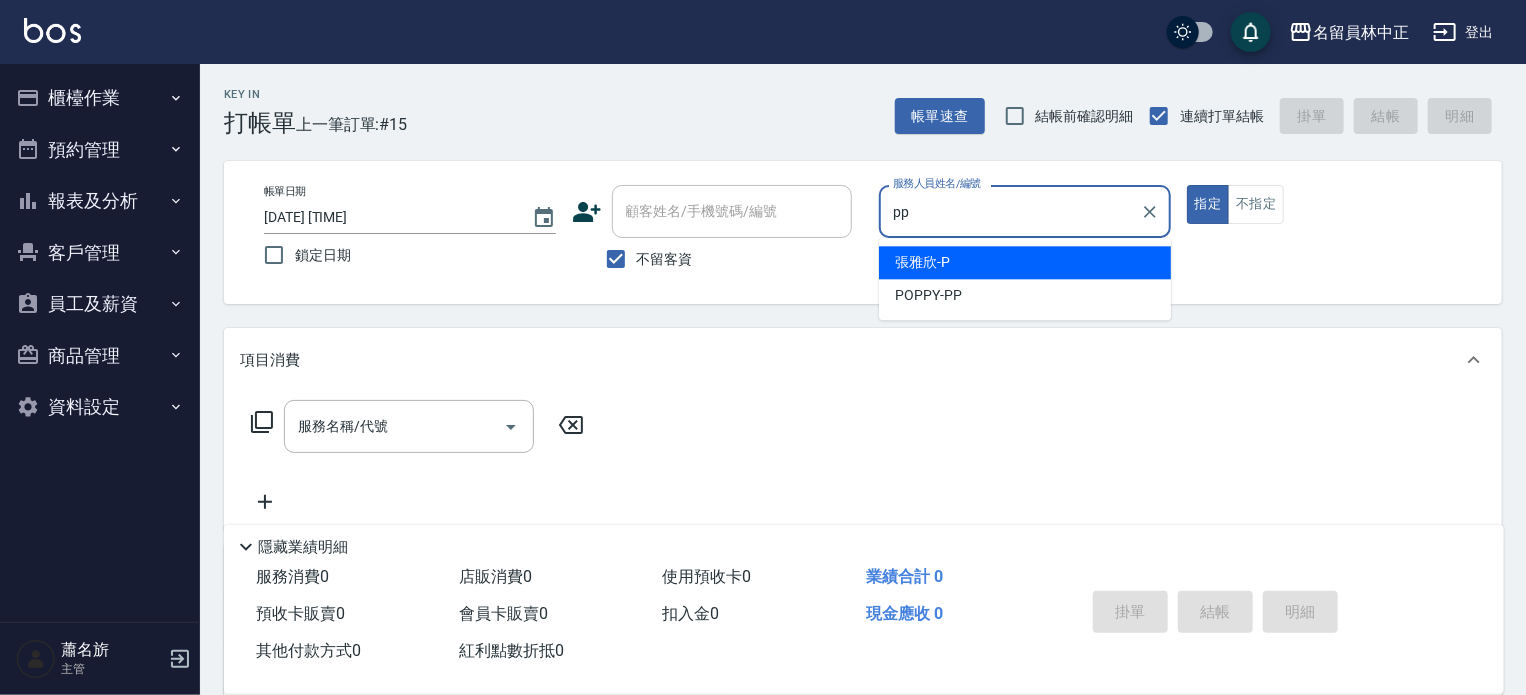 type on "POPPY-PP" 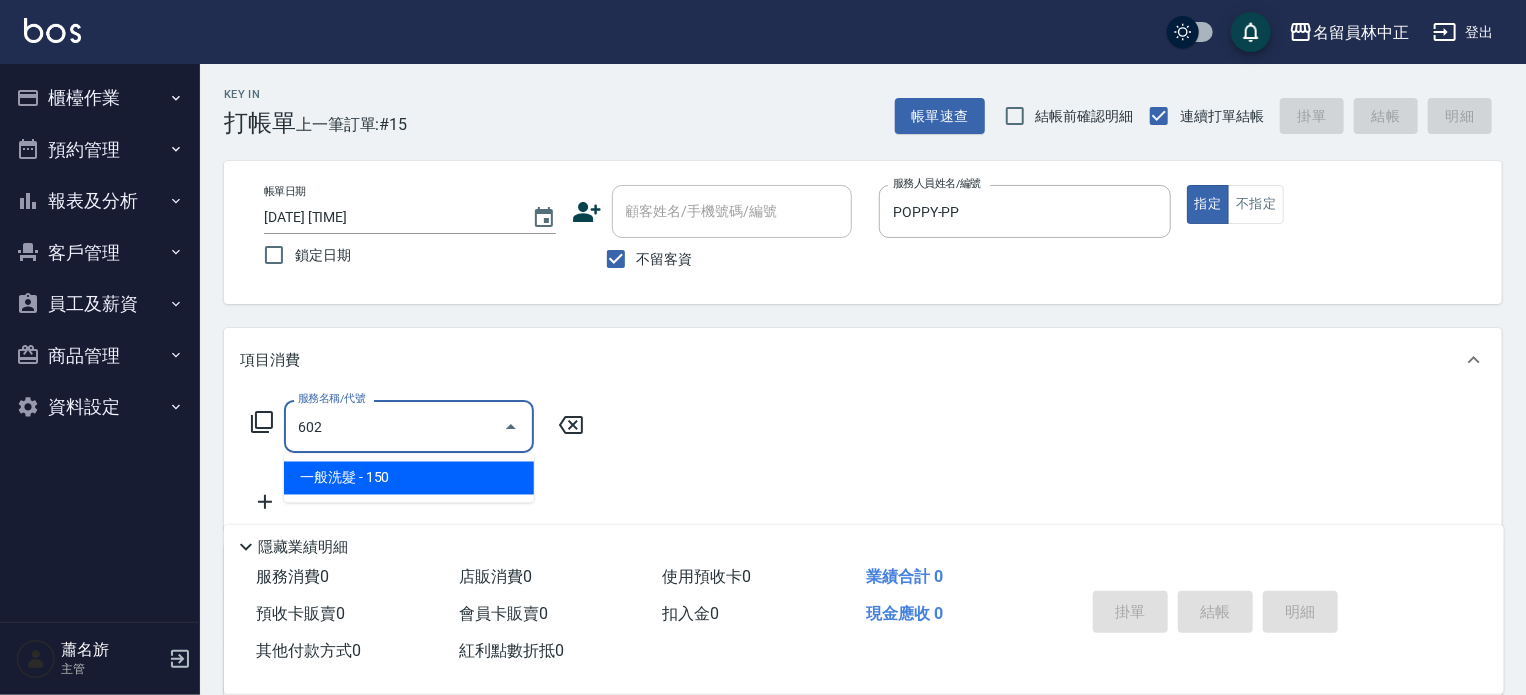 type on "一般洗髮(602)" 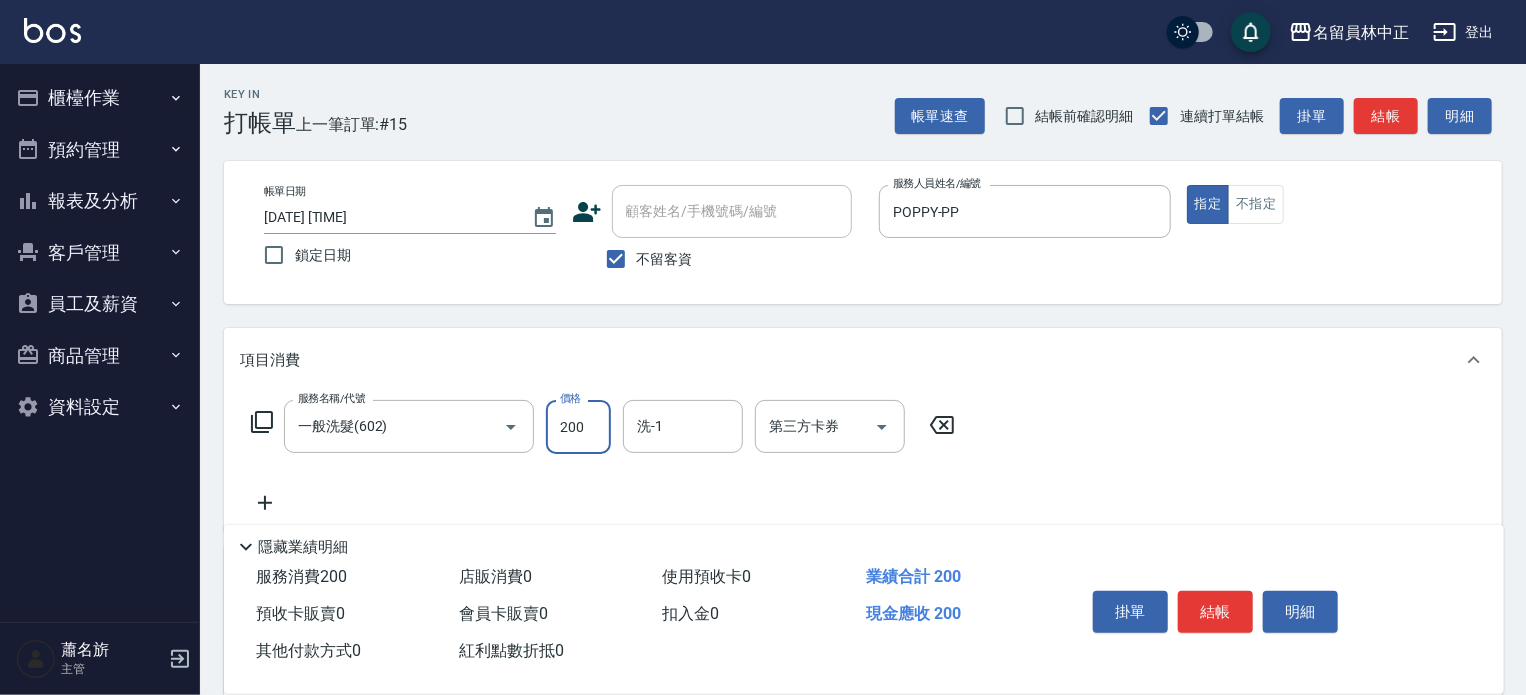 type on "200" 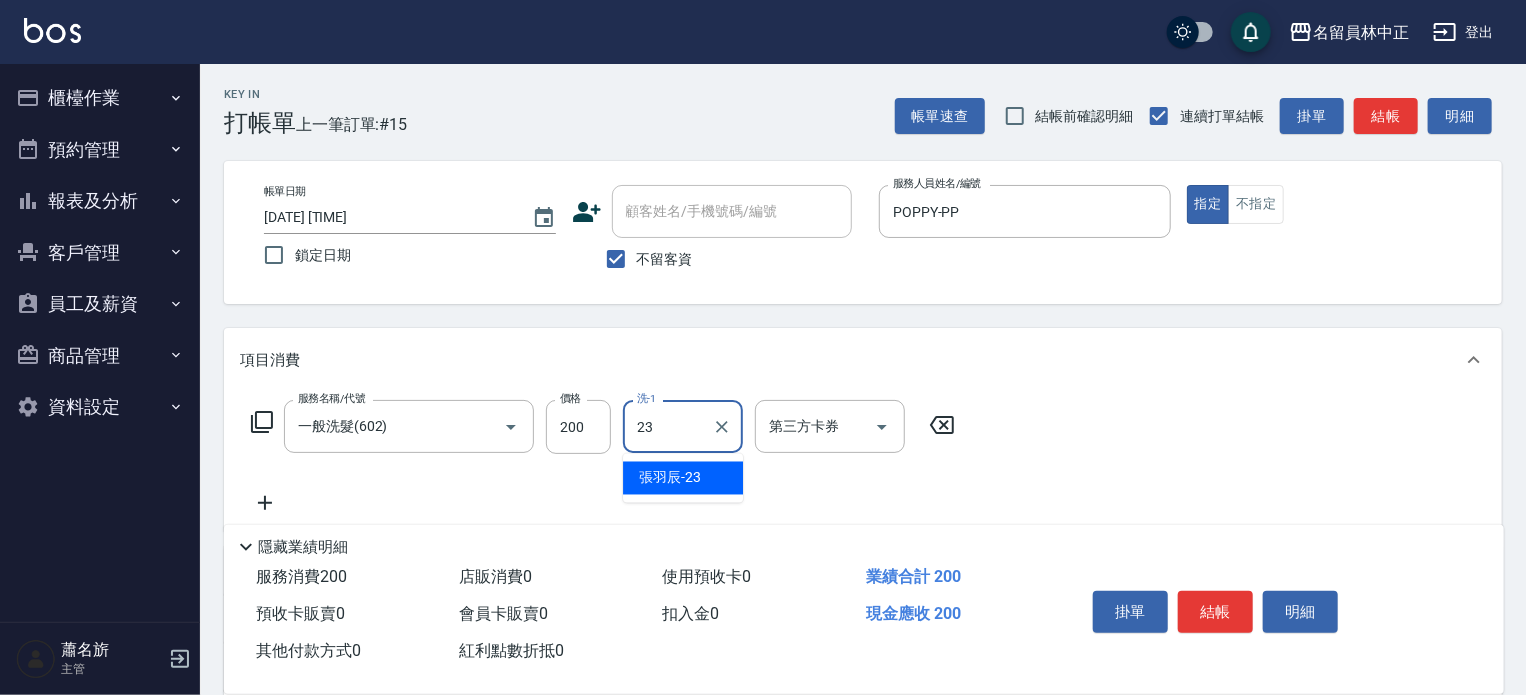 type on "[LAST] [FIRST]-[NUMBER]" 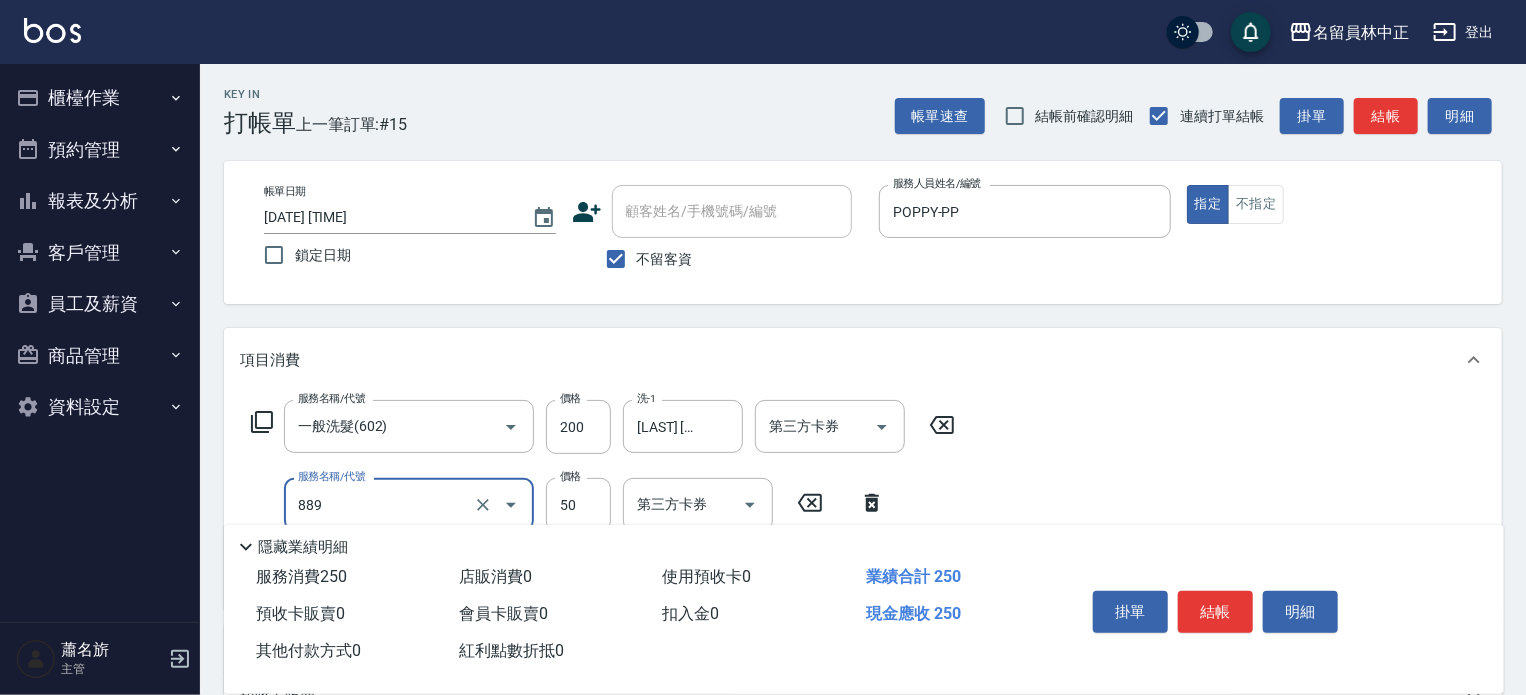 type on "精油(889)" 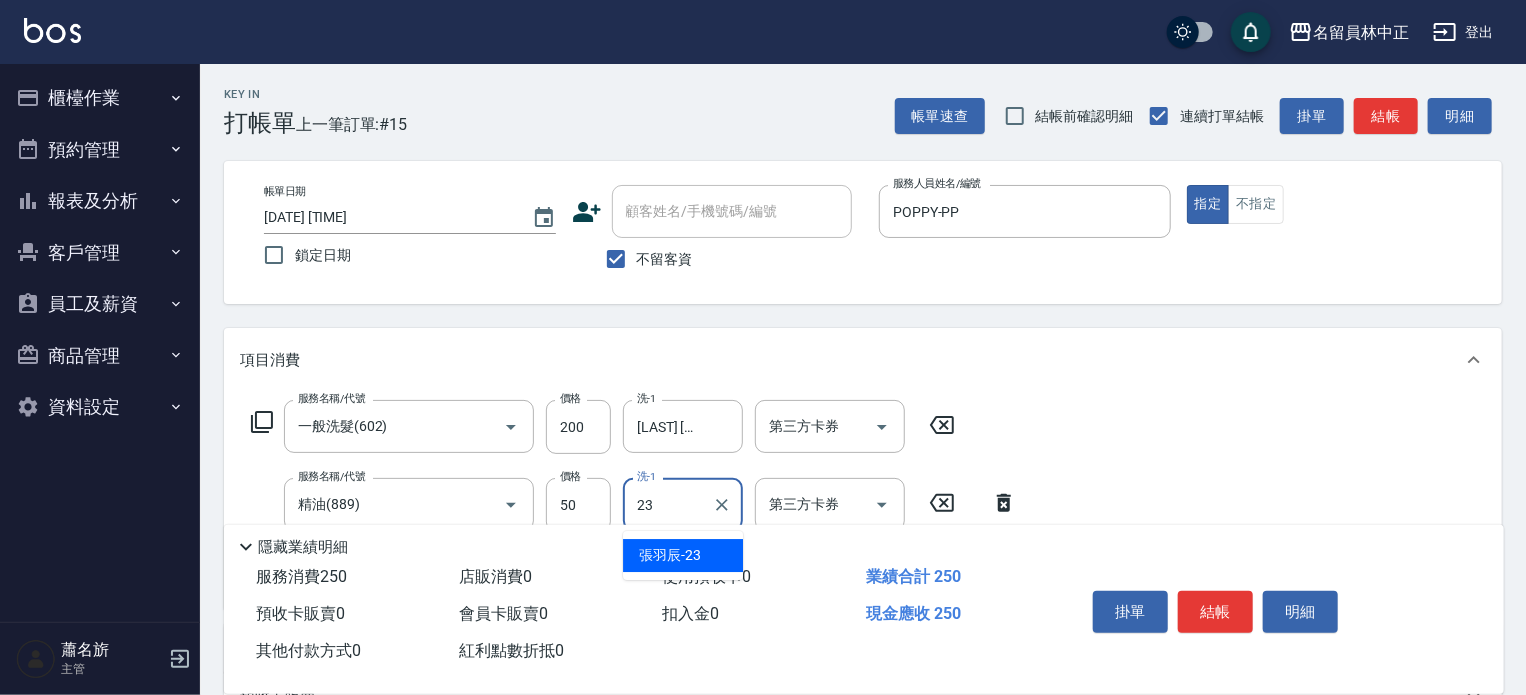 type on "[LAST] [FIRST]-[NUMBER]" 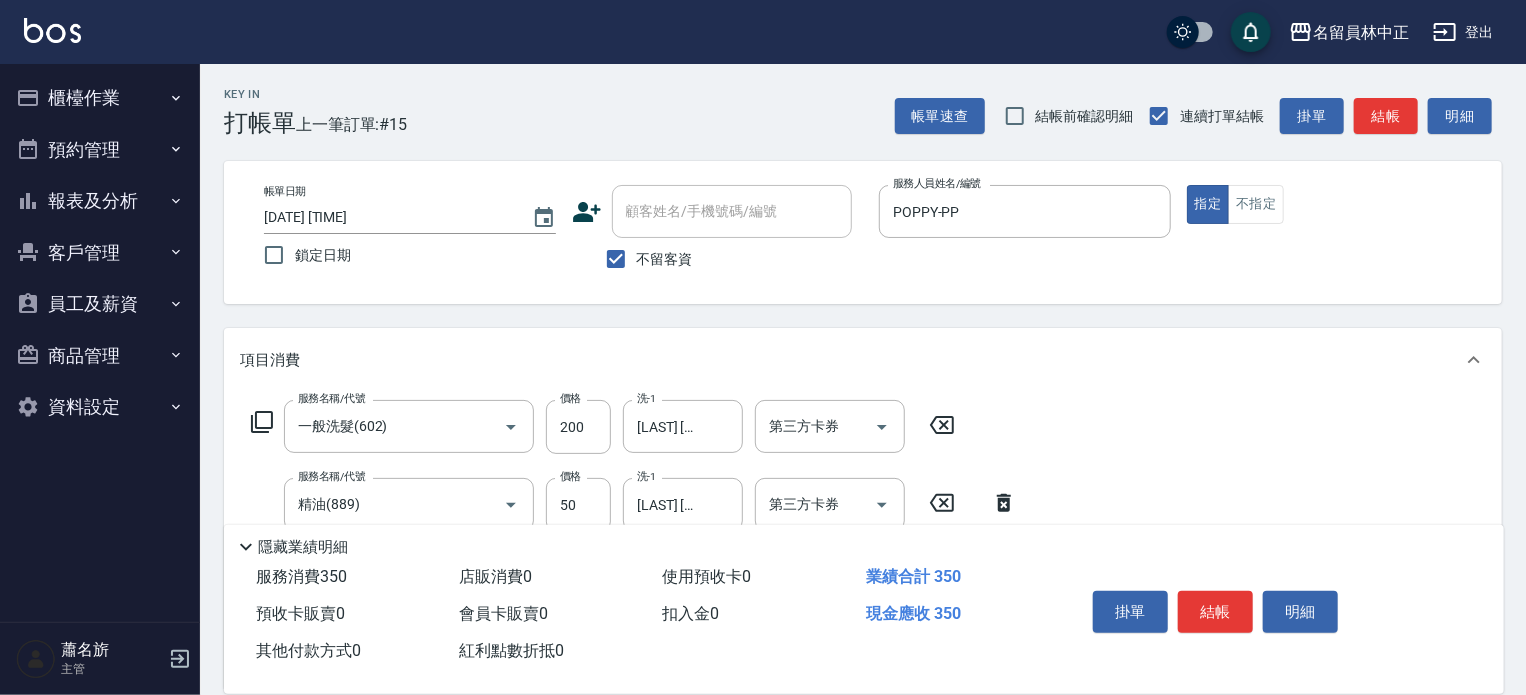 type on "剪髮(302)" 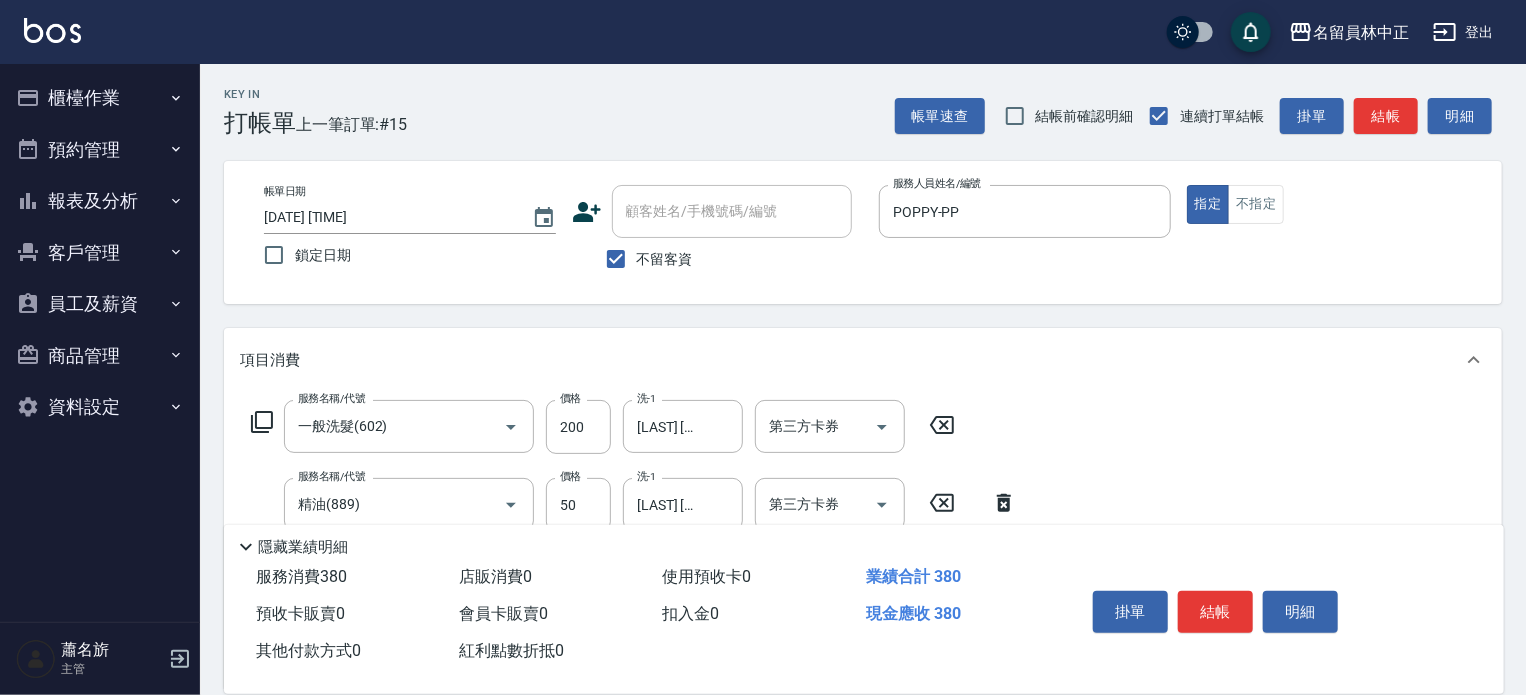 type on "130" 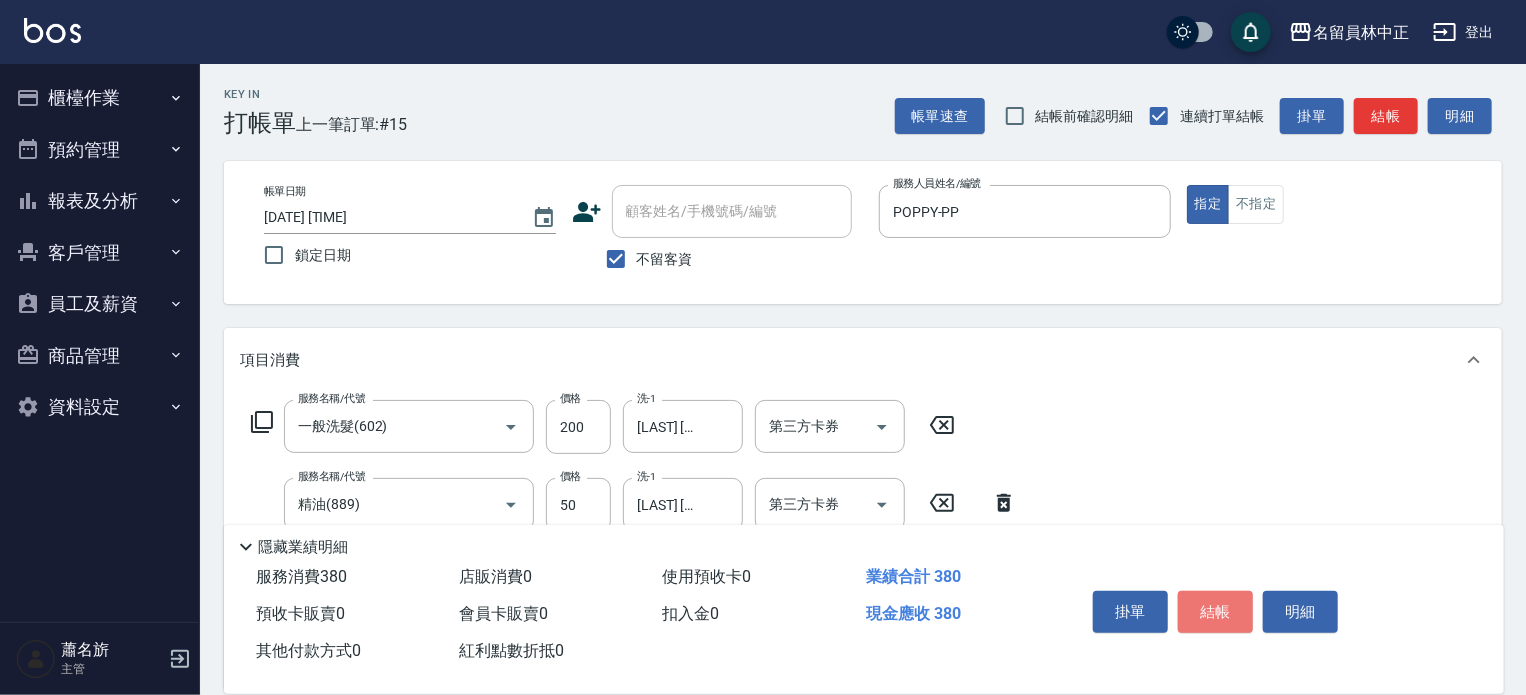 click on "結帳" at bounding box center [1215, 612] 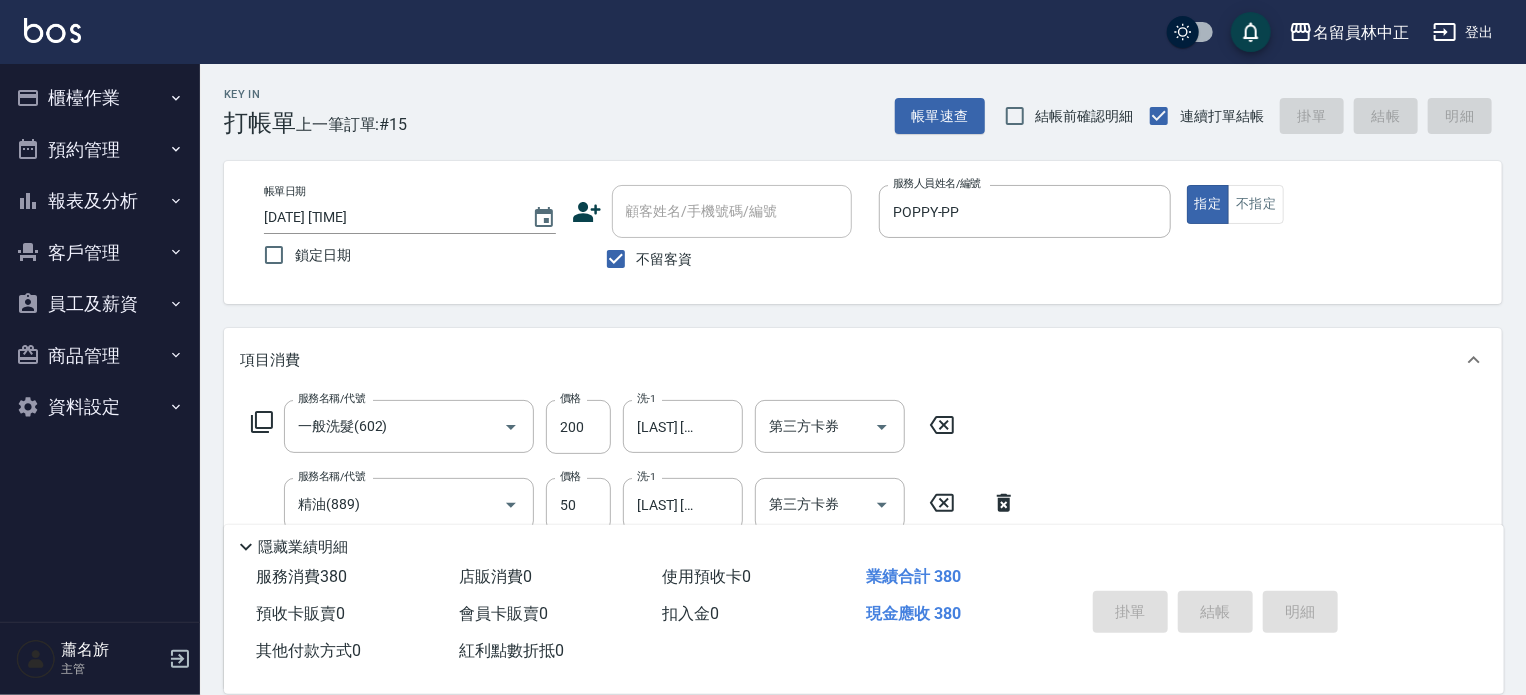 type 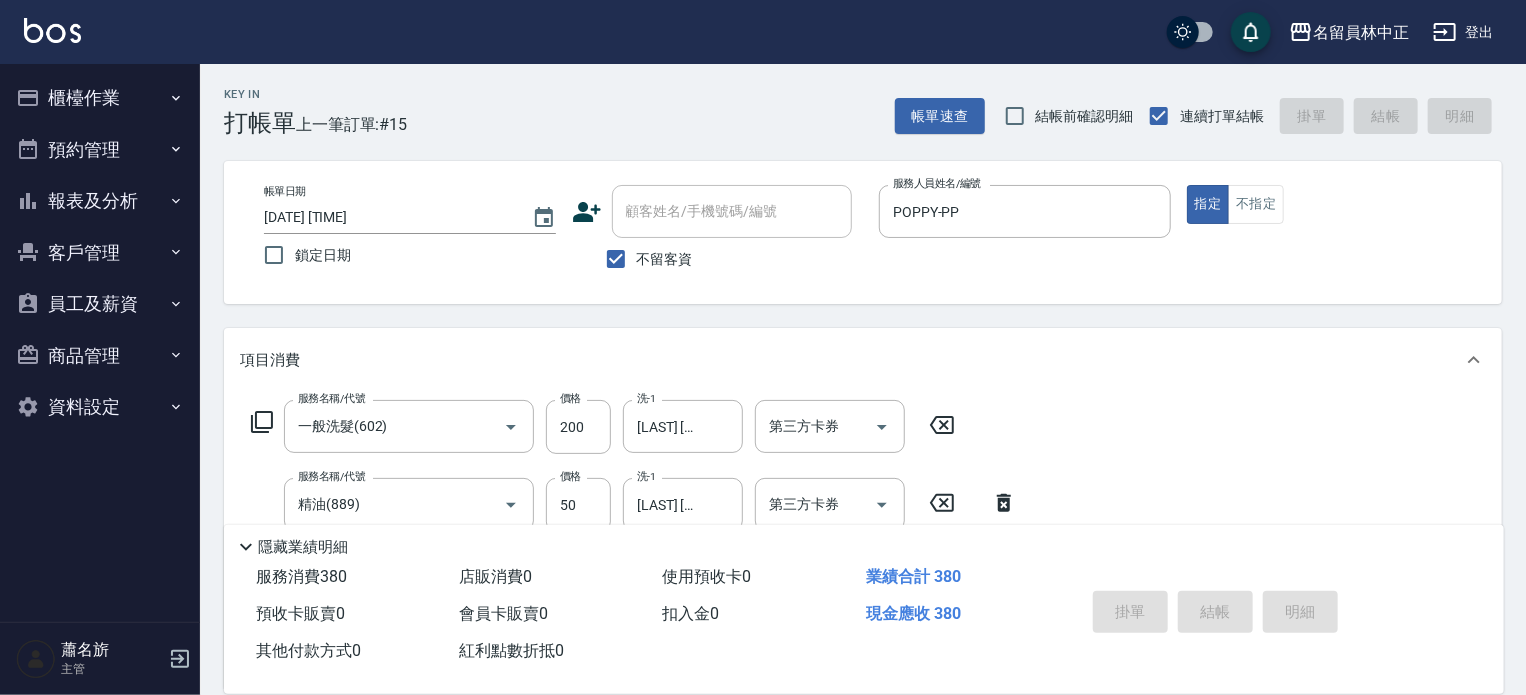 type 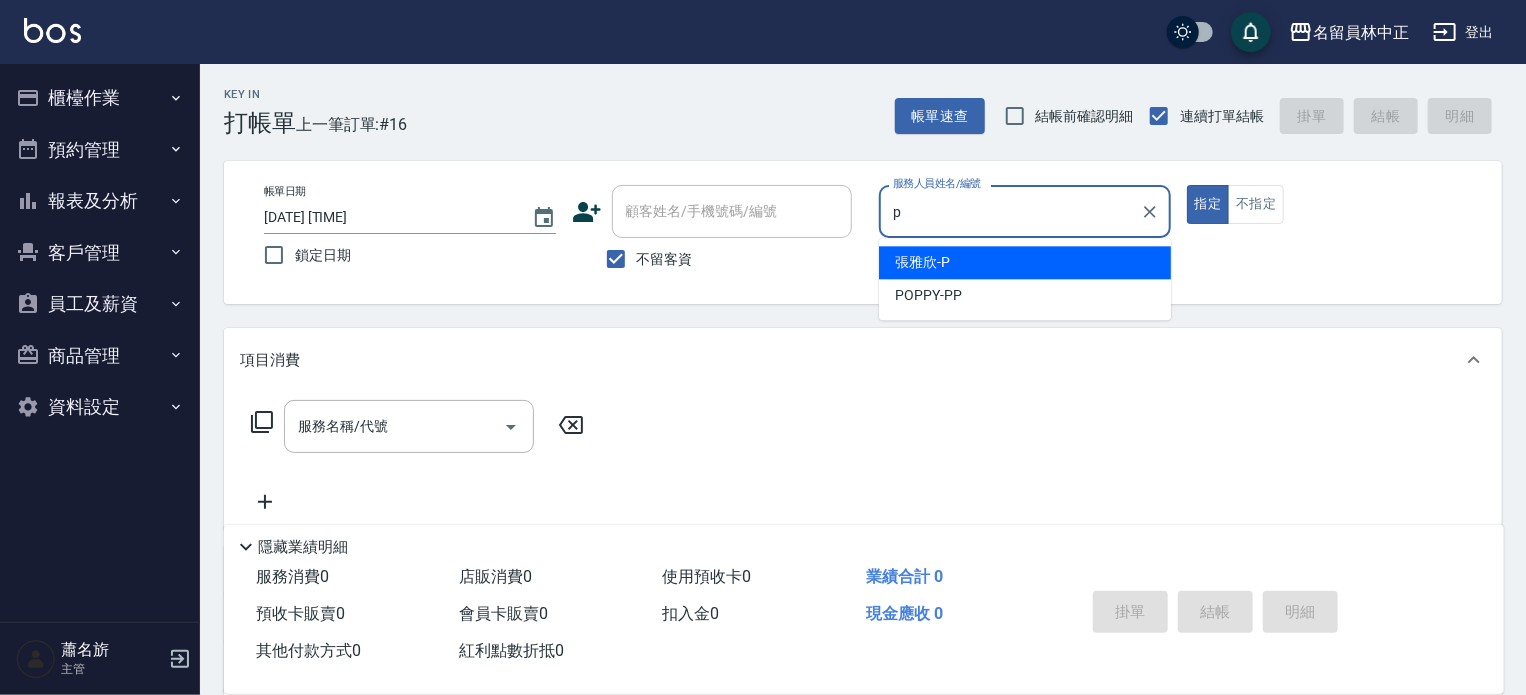 type on "[LAST] [FIRST]-[INITIAL]" 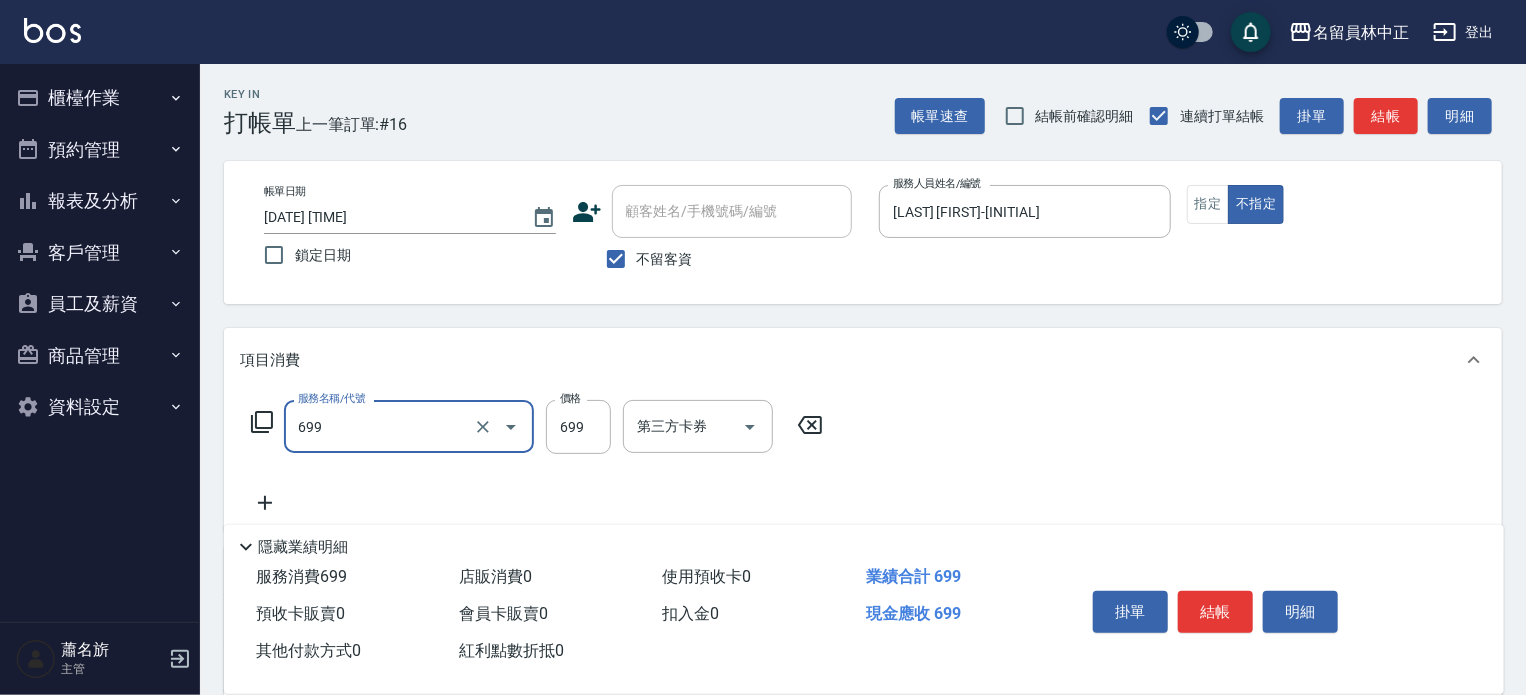 type on "精油洗髮(699)" 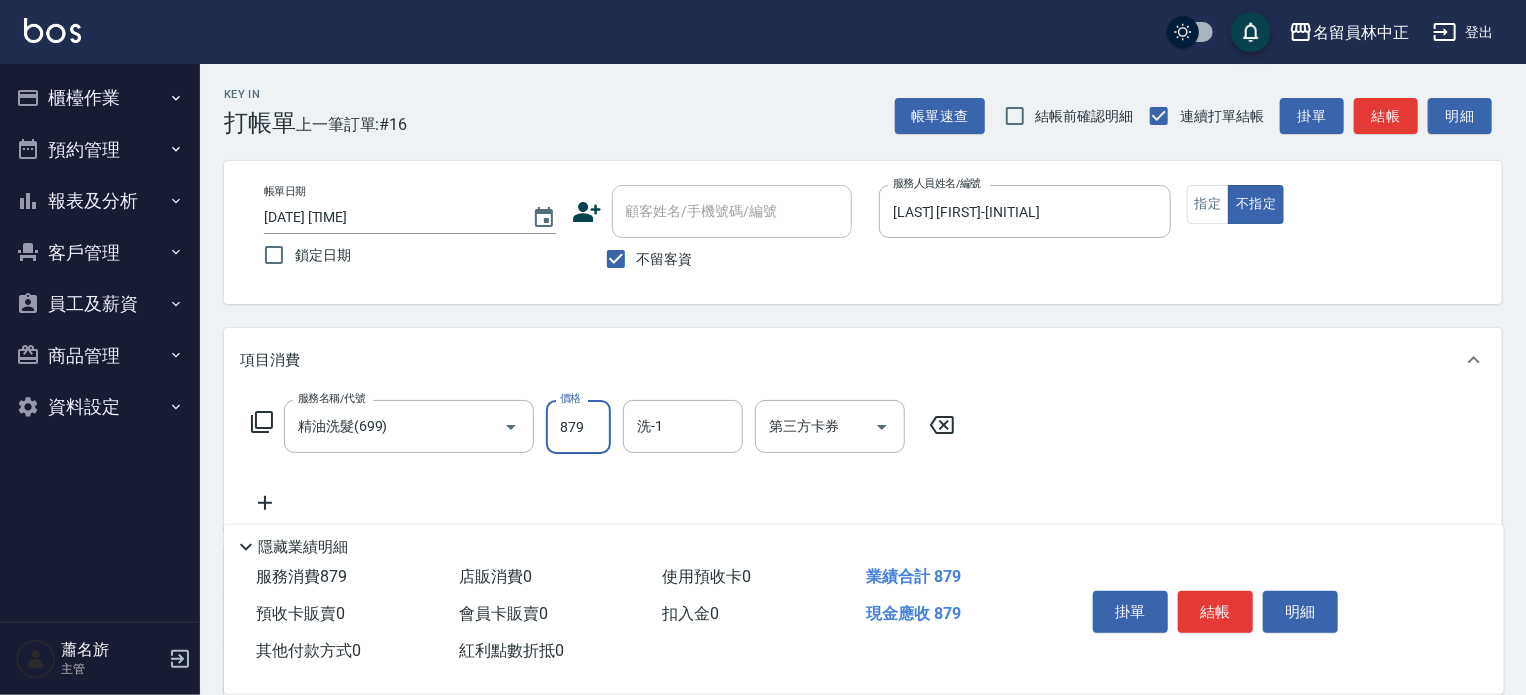 type on "879" 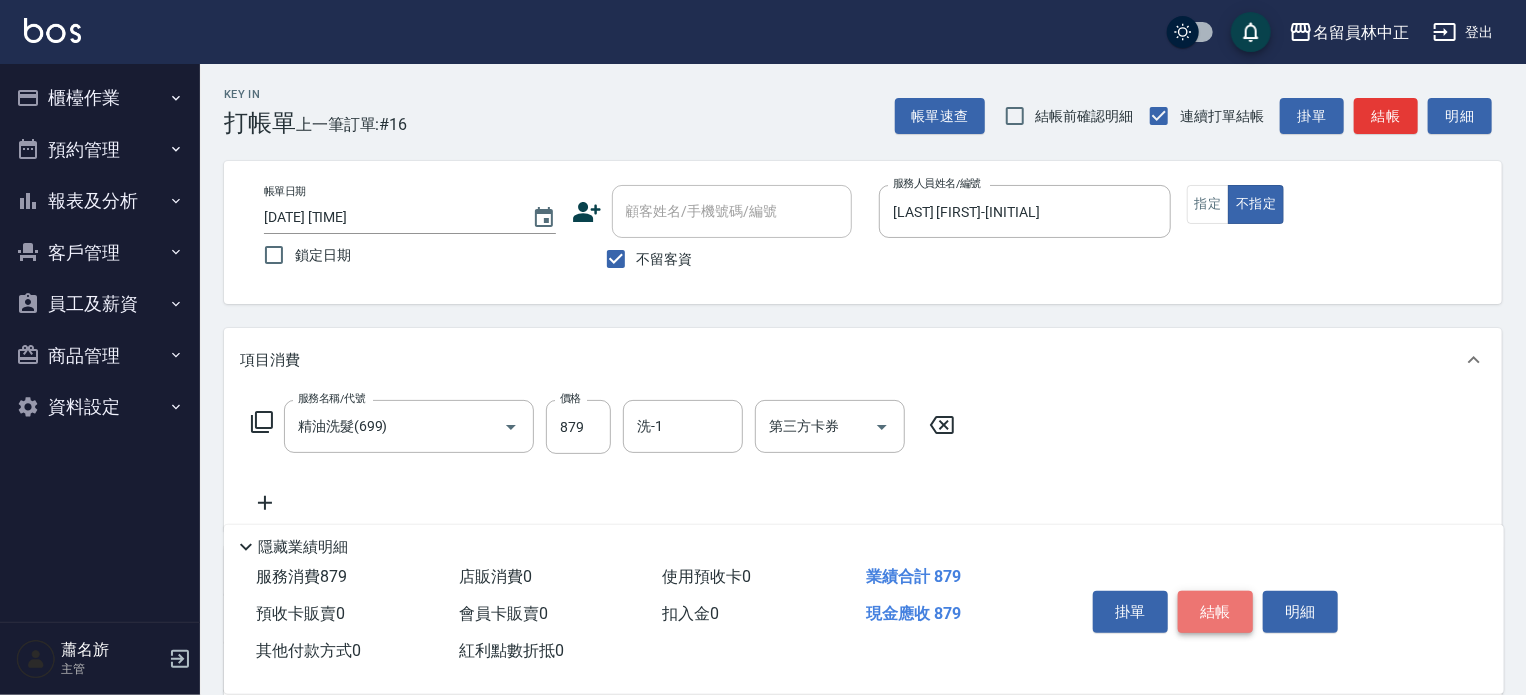 click on "結帳" at bounding box center [1215, 612] 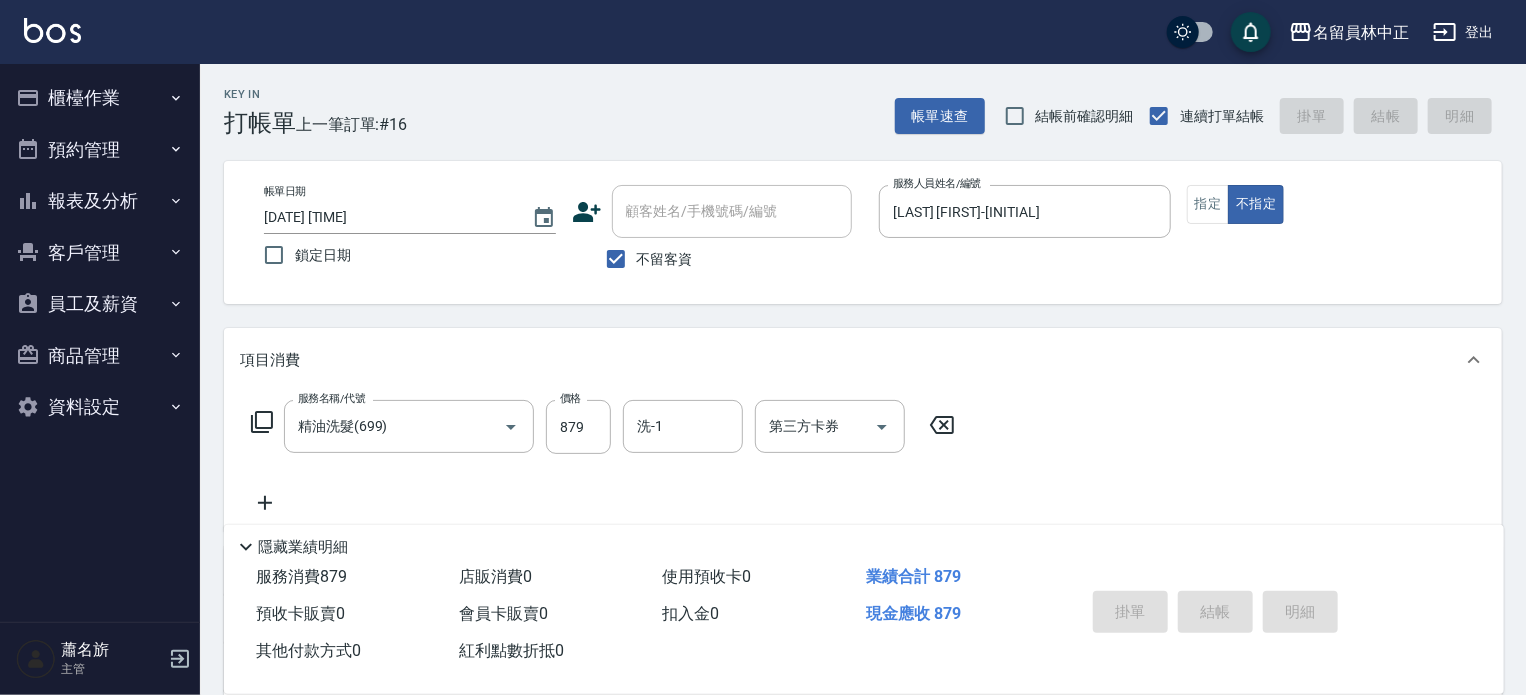 type 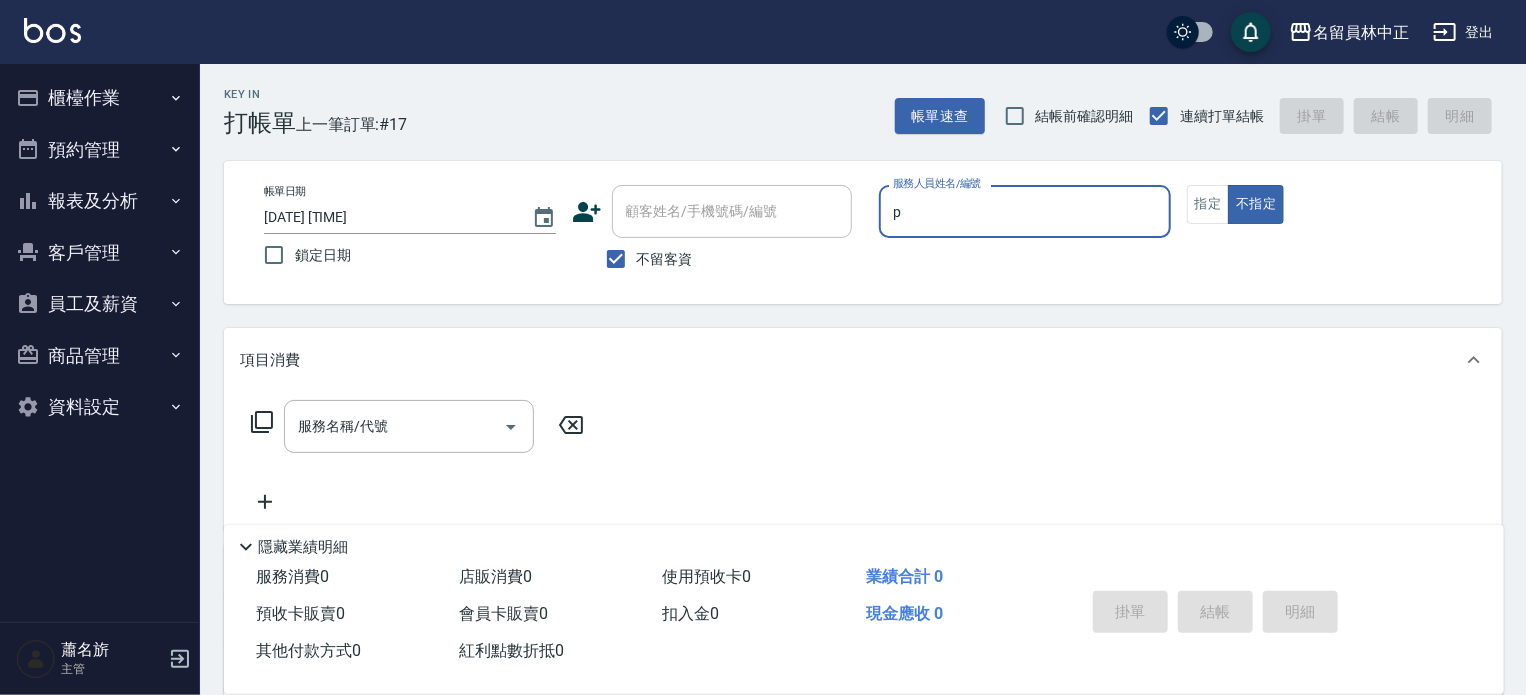 type on "[LAST] [FIRST]-[INITIAL]" 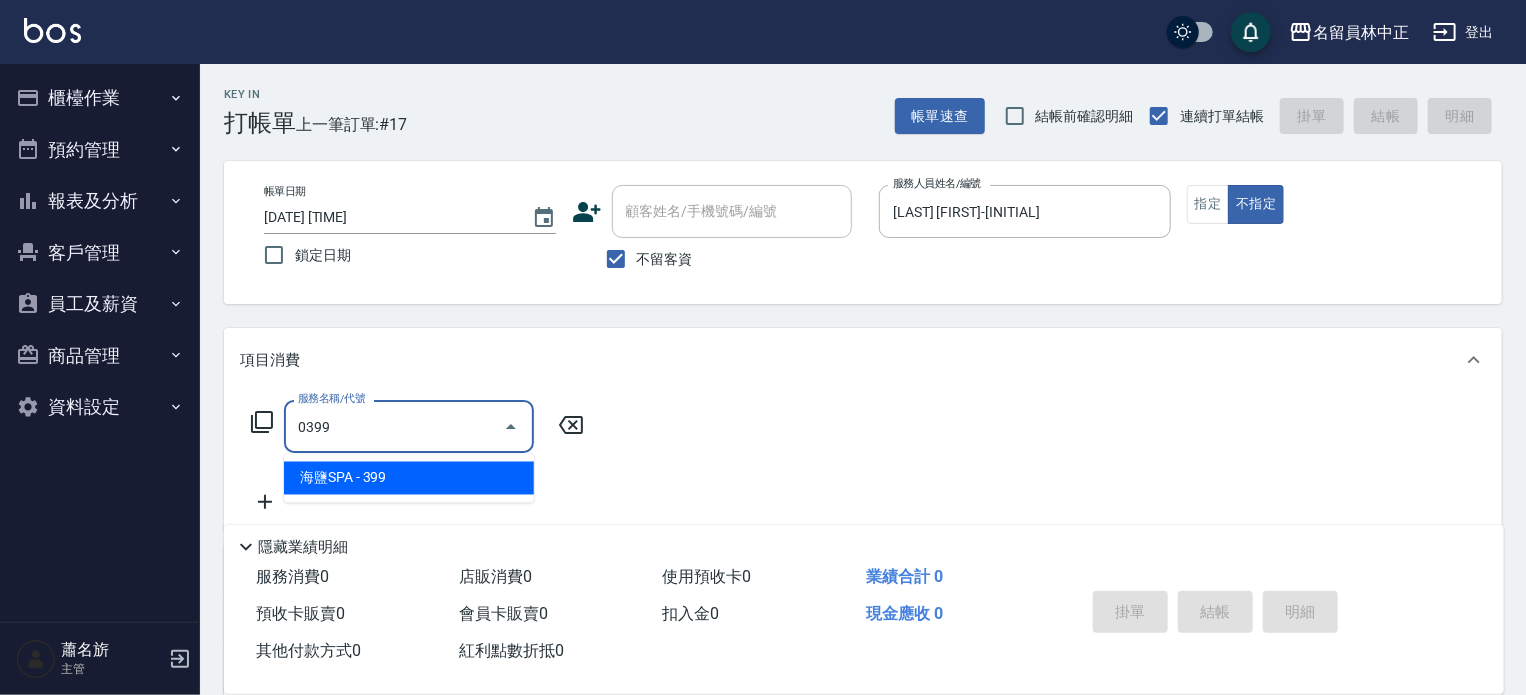 type on "海鹽SPA(0399)" 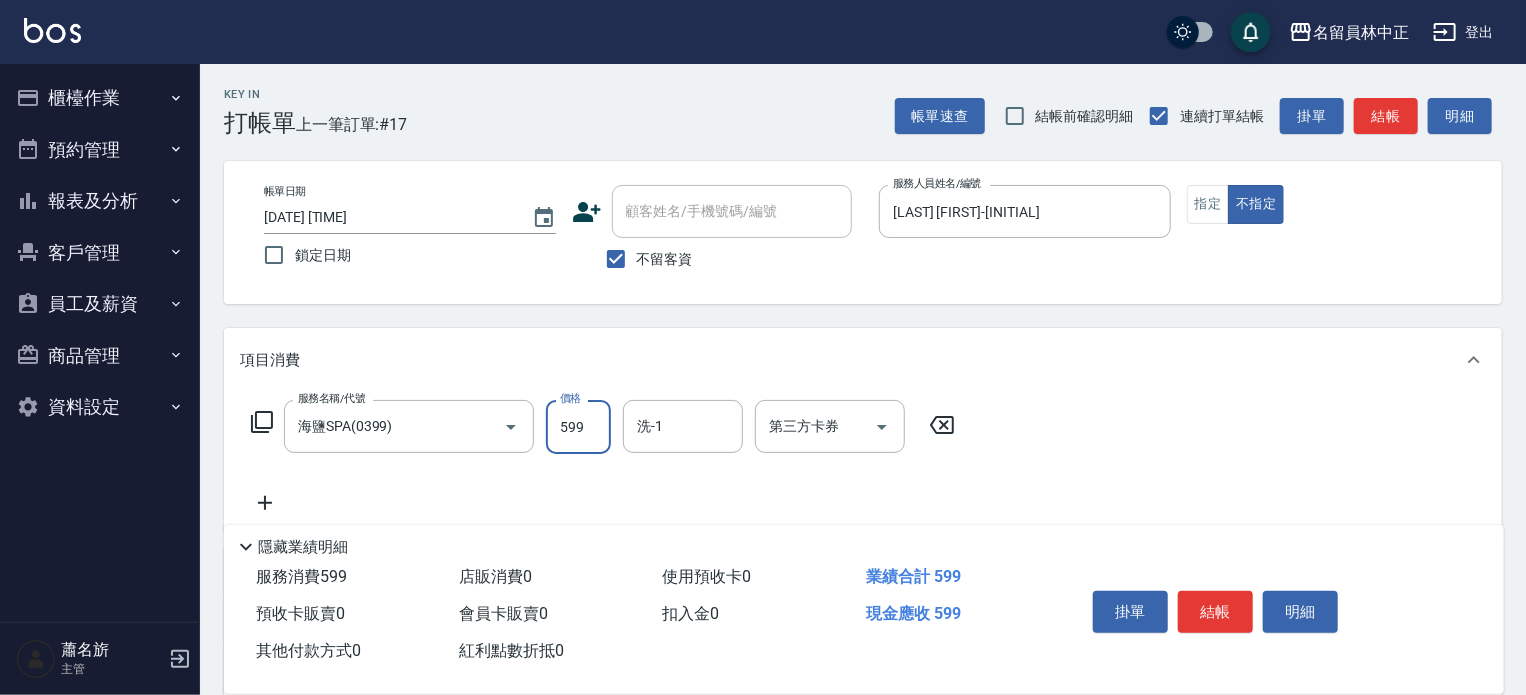 type on "599" 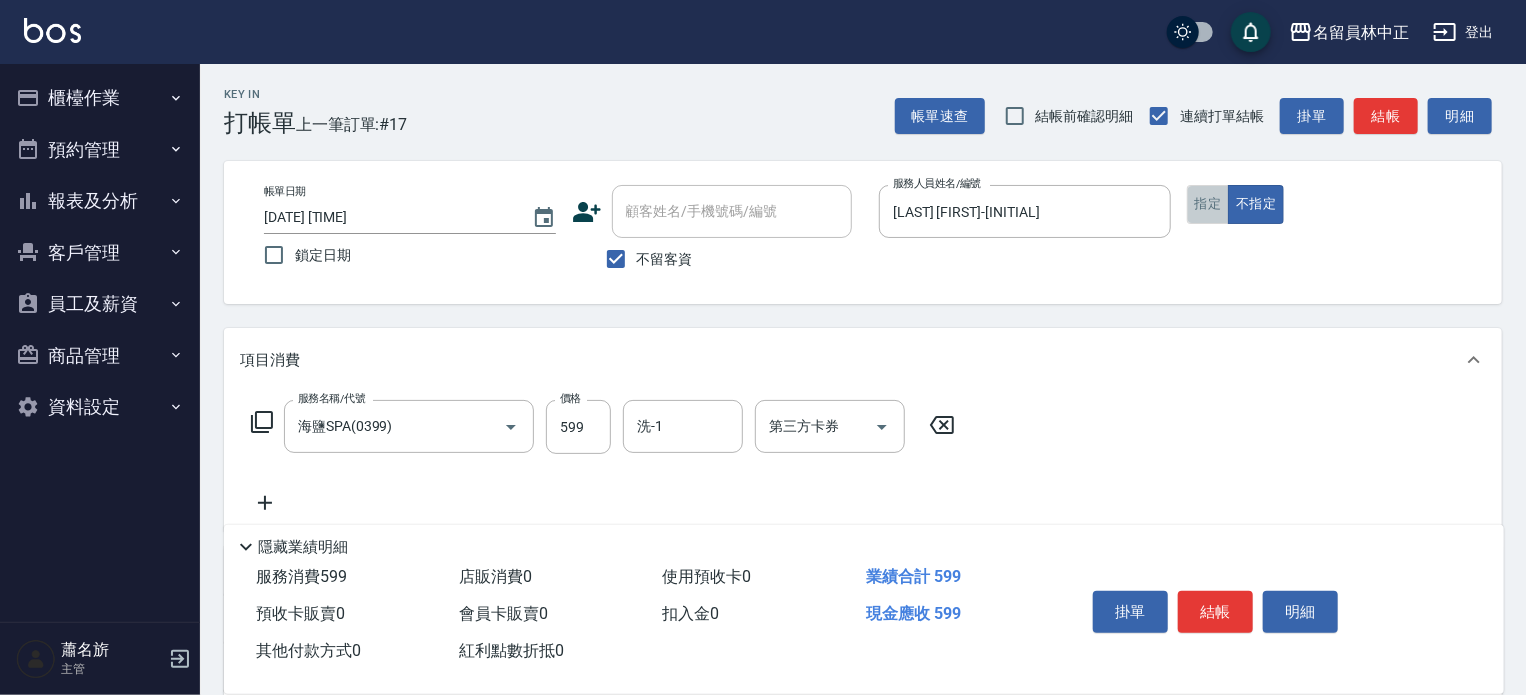 click on "指定" at bounding box center (1208, 204) 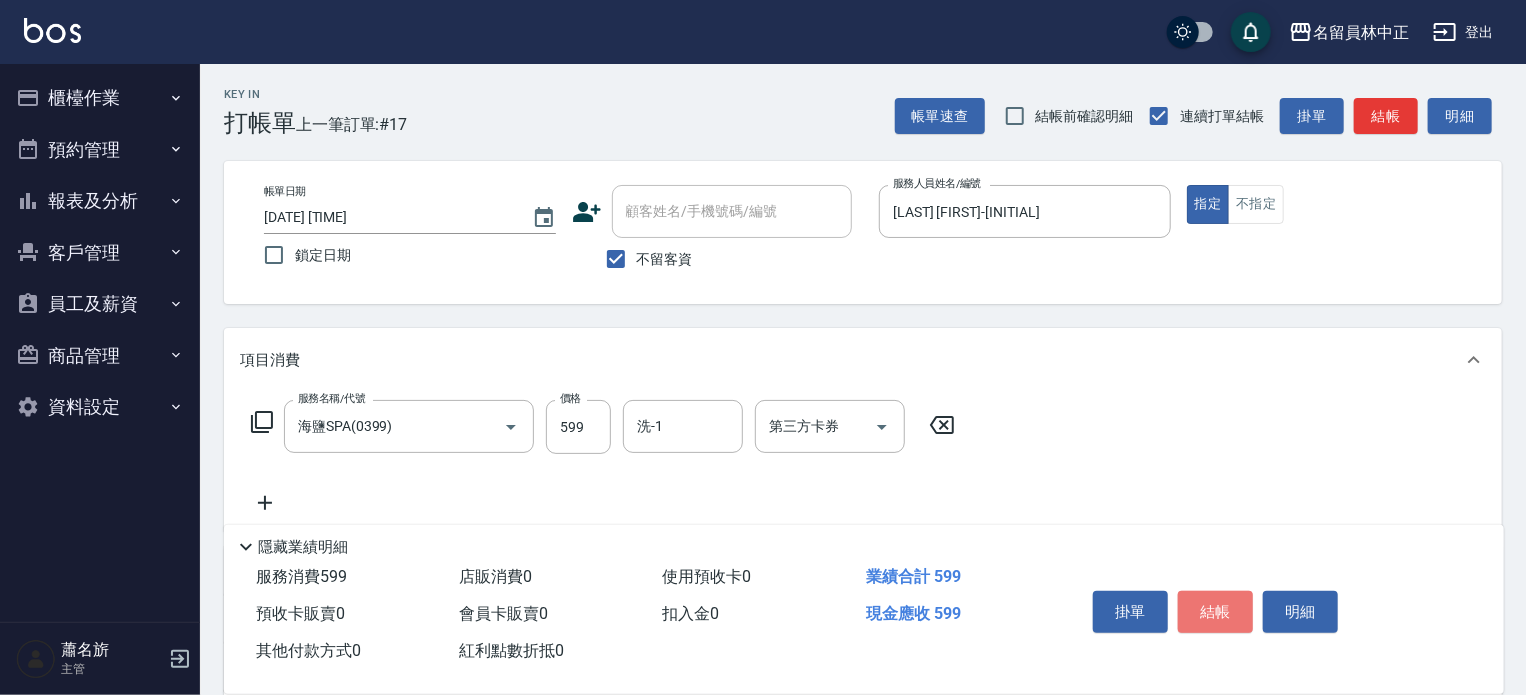 drag, startPoint x: 1218, startPoint y: 610, endPoint x: 1209, endPoint y: 568, distance: 42.953465 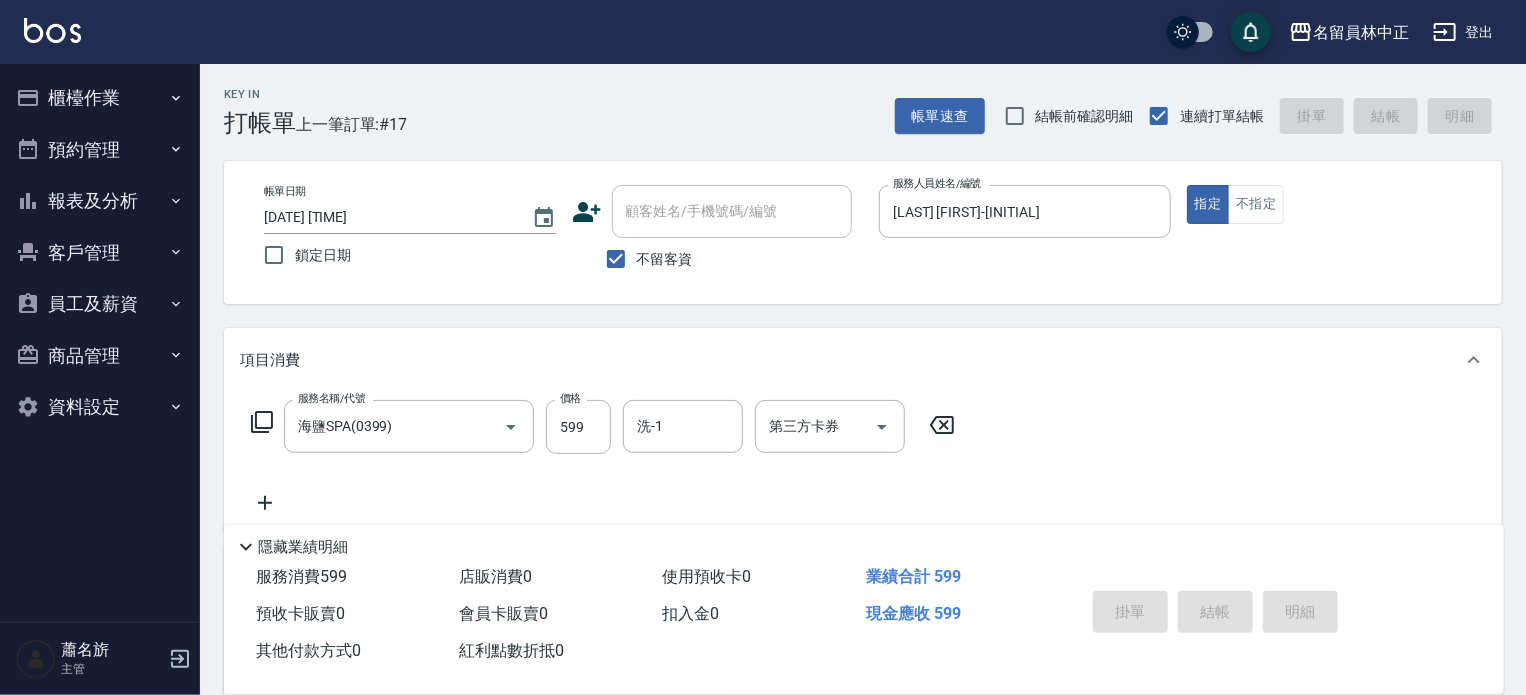 type 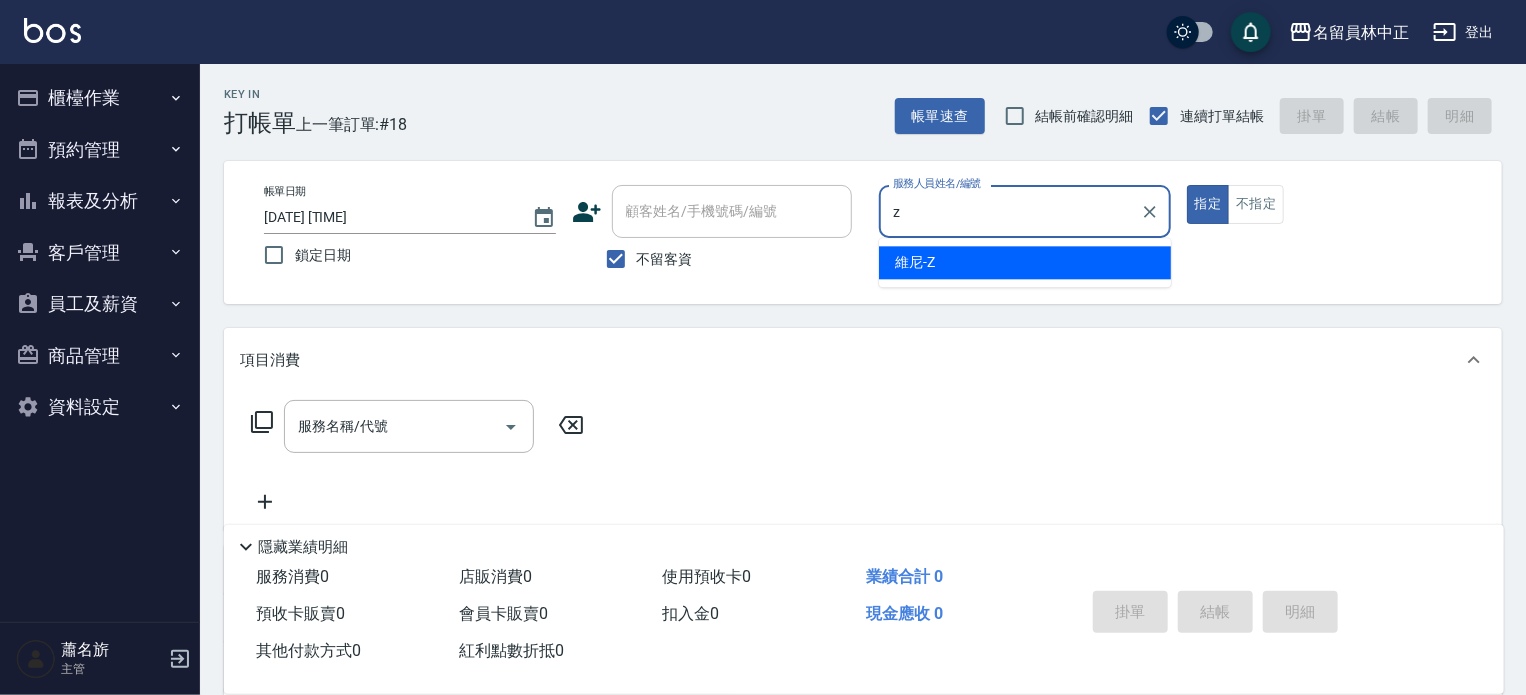 type on "維尼-Z" 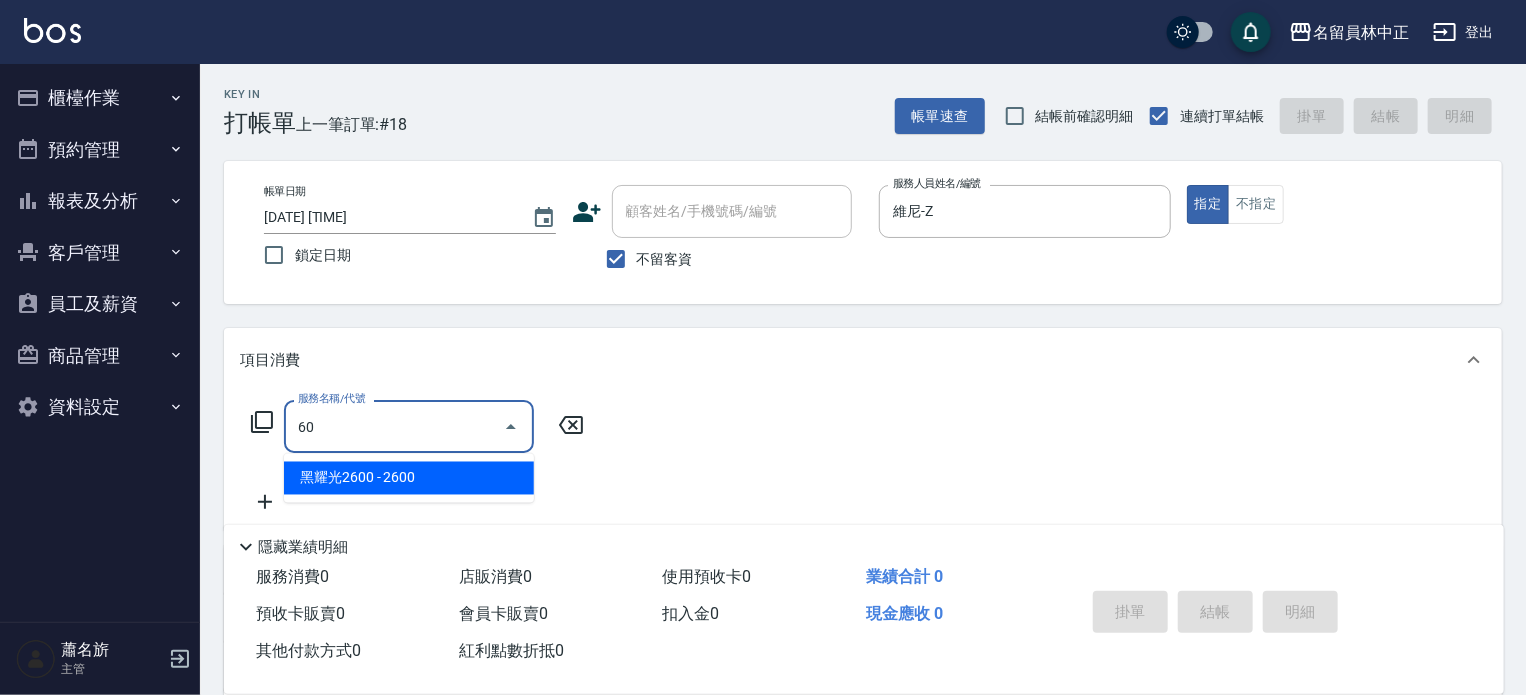 type on "602" 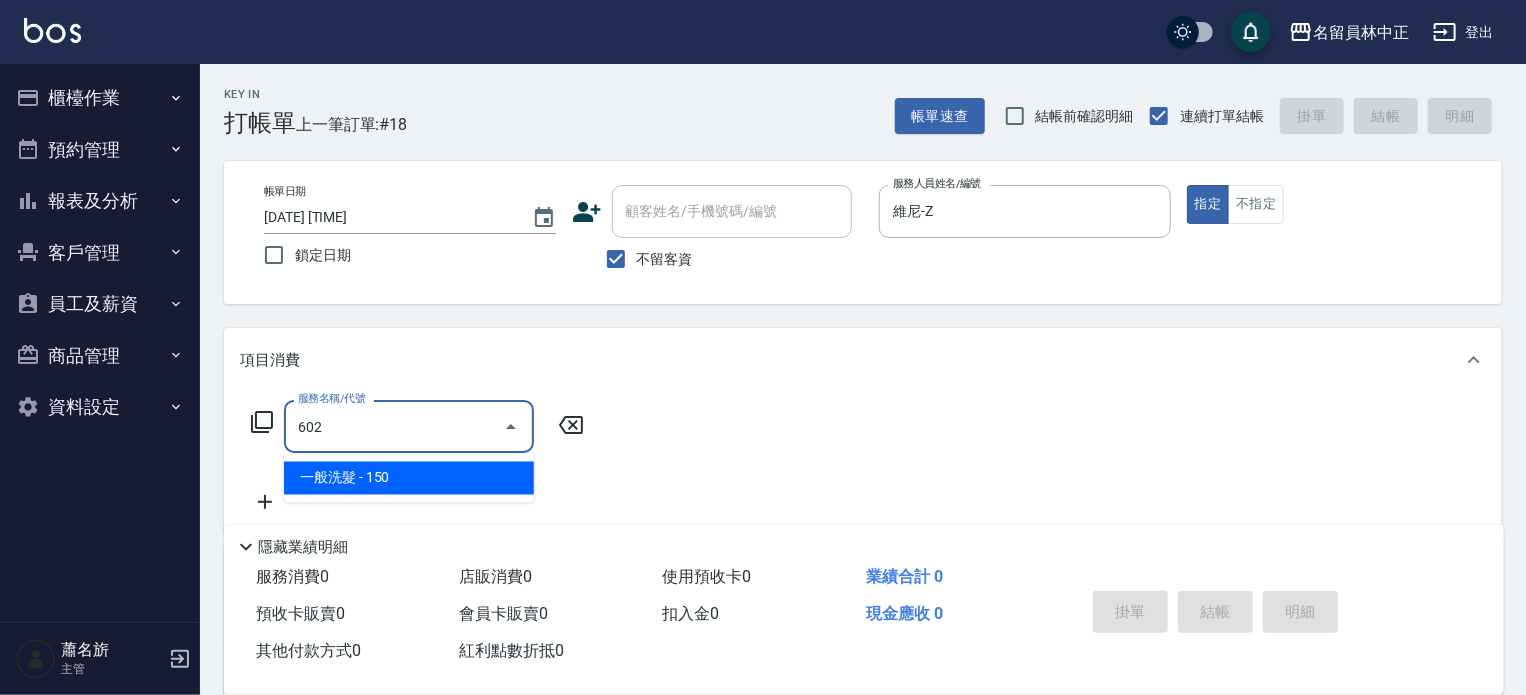 type on "一般洗髮(602)" 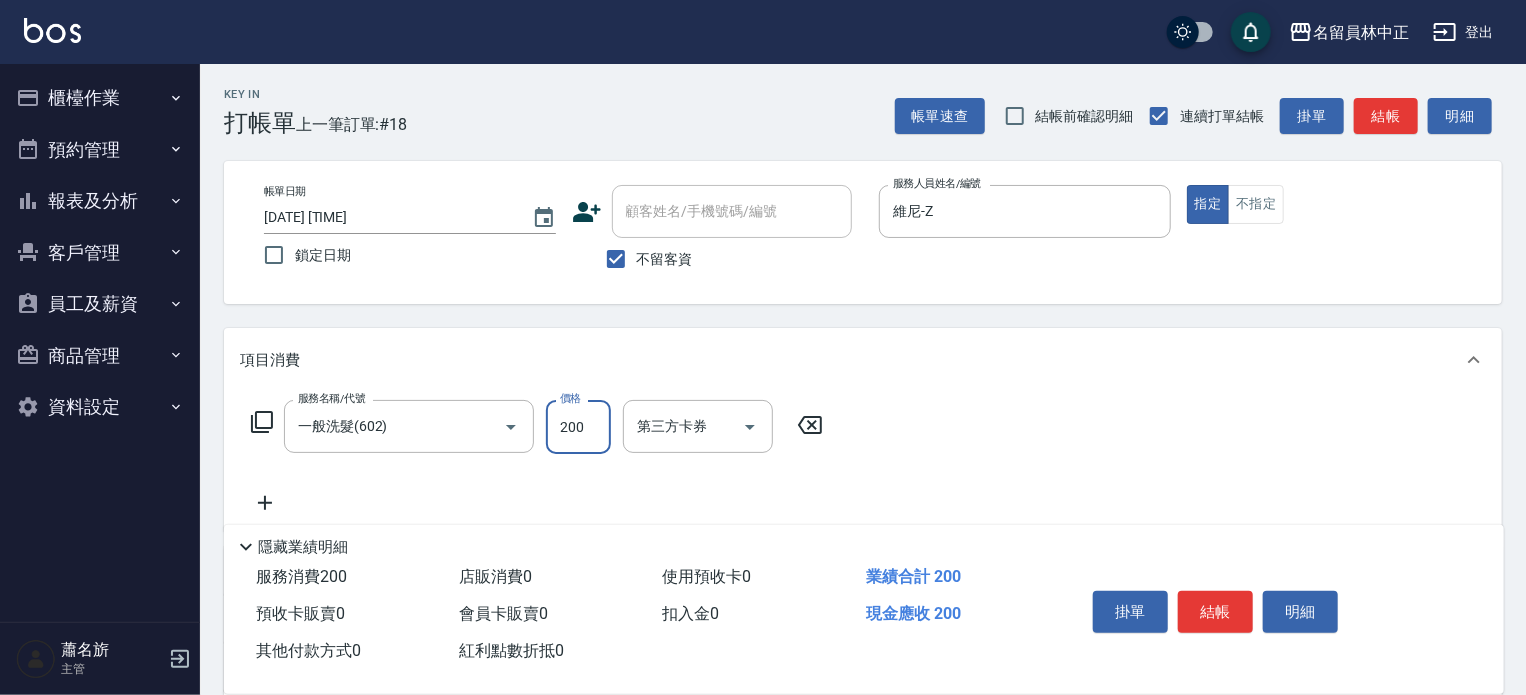 type on "200" 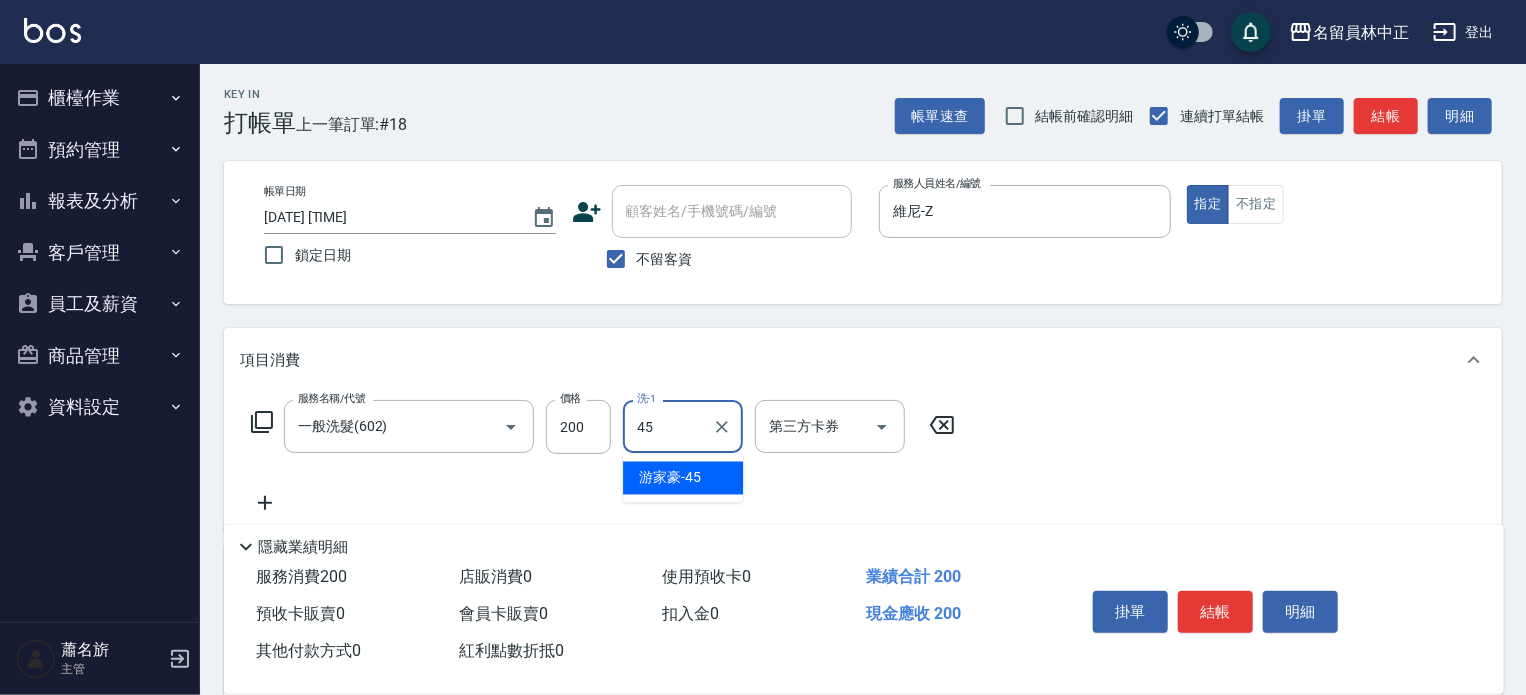 type on "[LAST] [FIRST]-[NUMBER]" 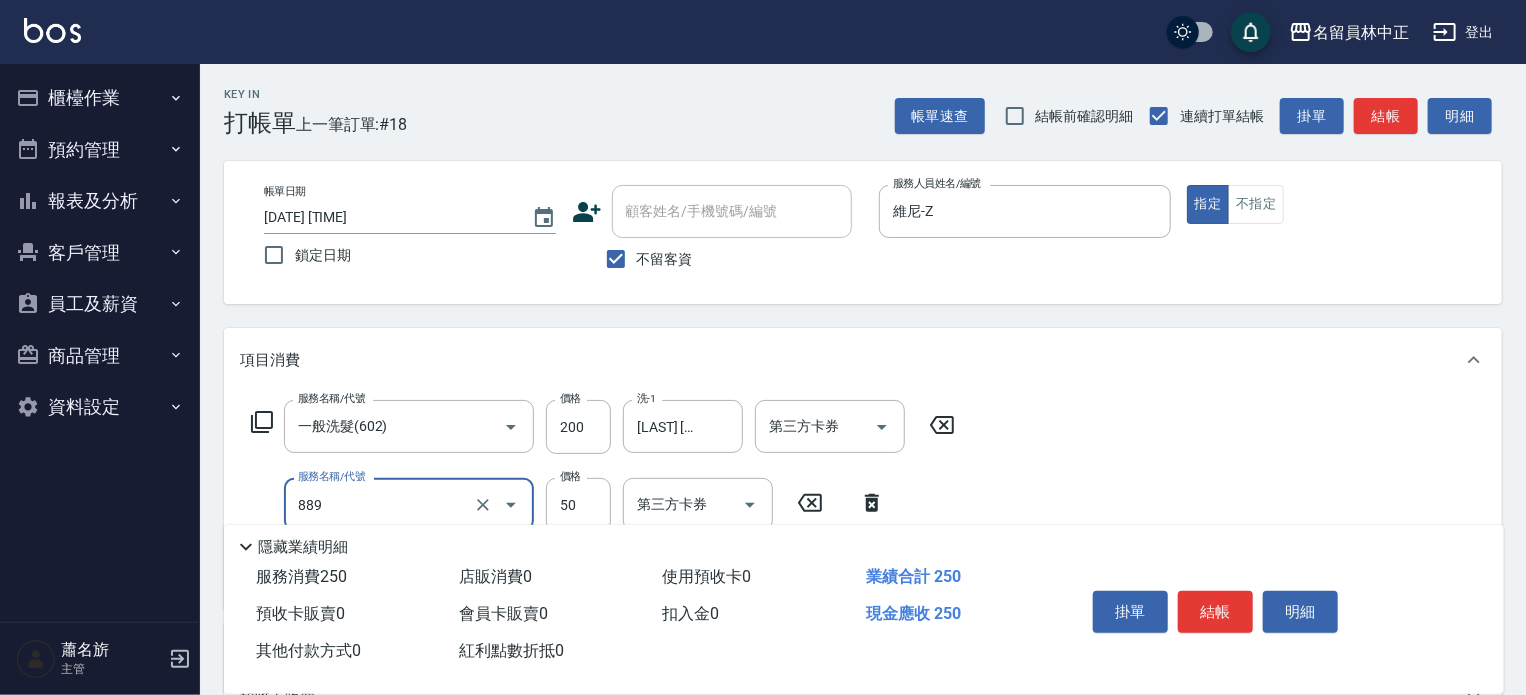 type on "精油(889)" 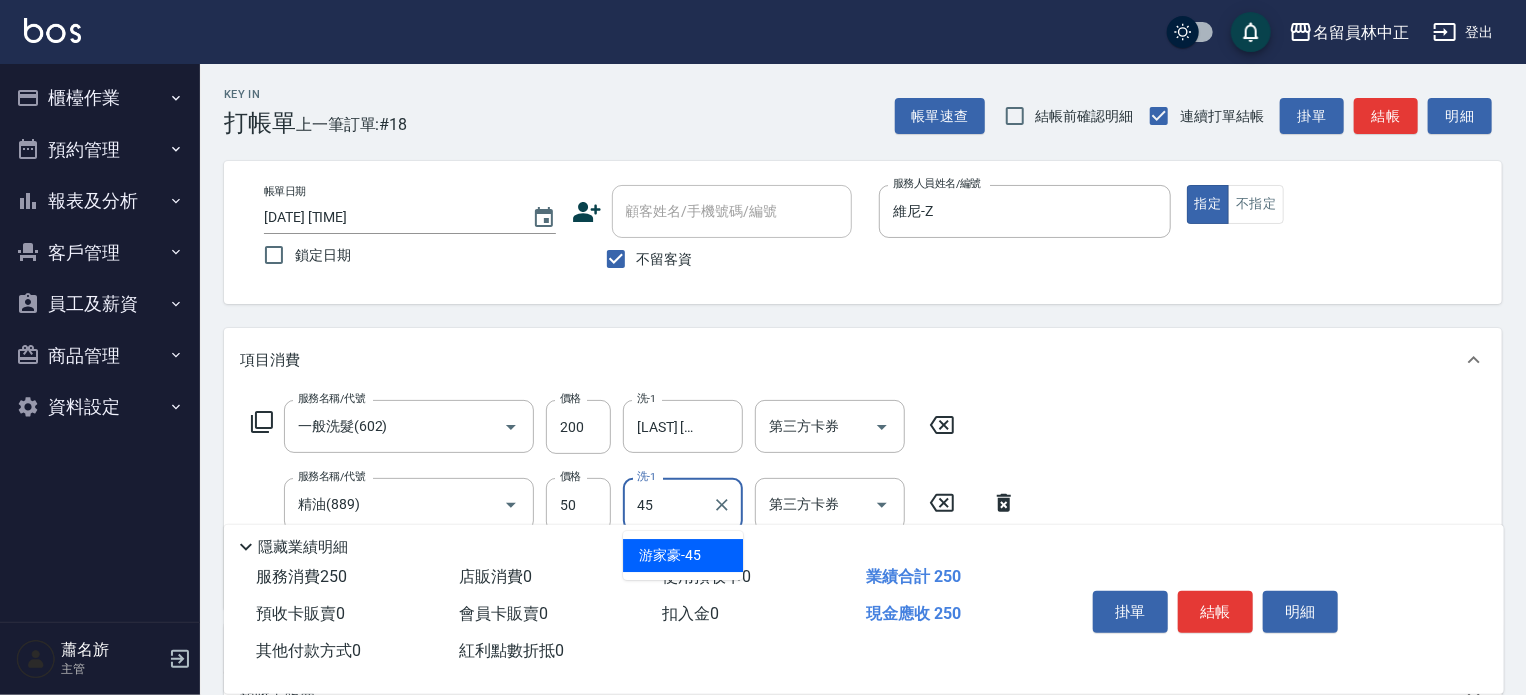 type on "[LAST] [FIRST]-[NUMBER]" 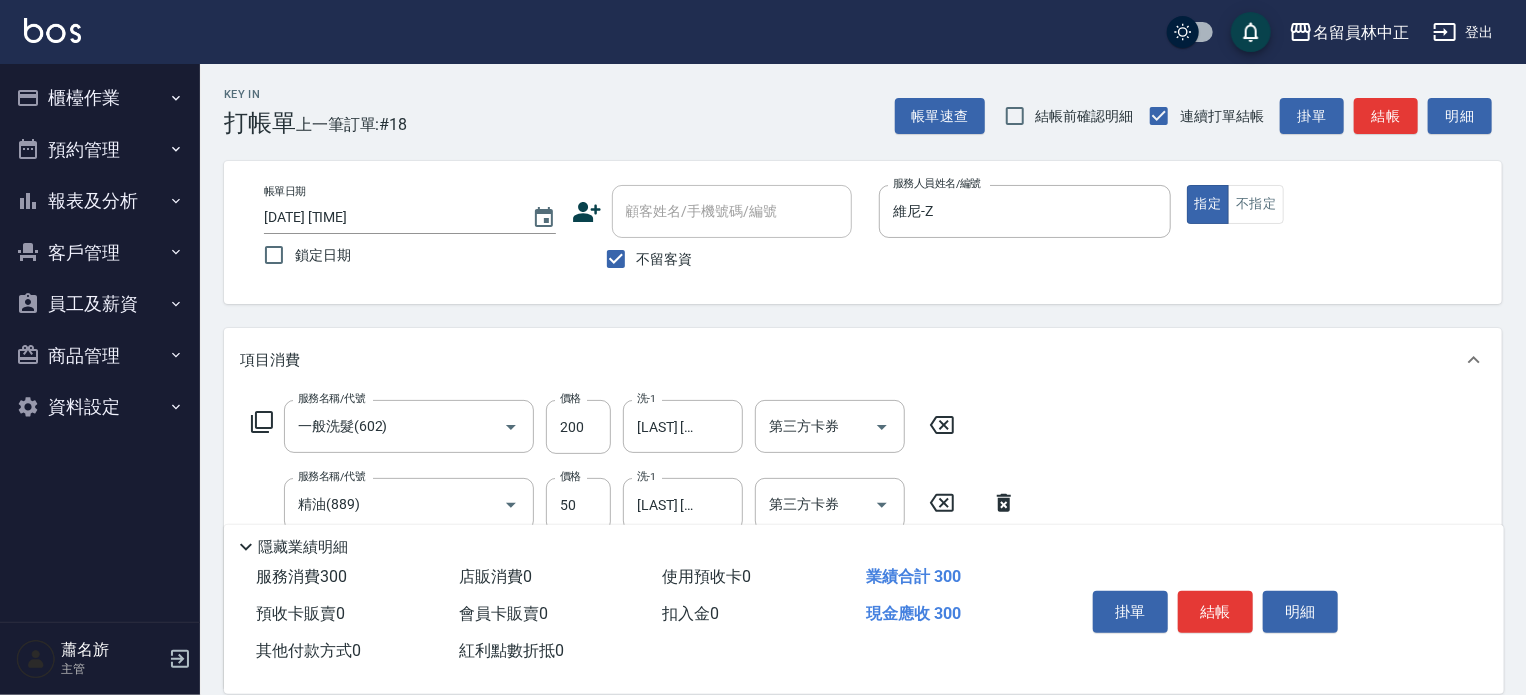 type on "瞬間保養(415)" 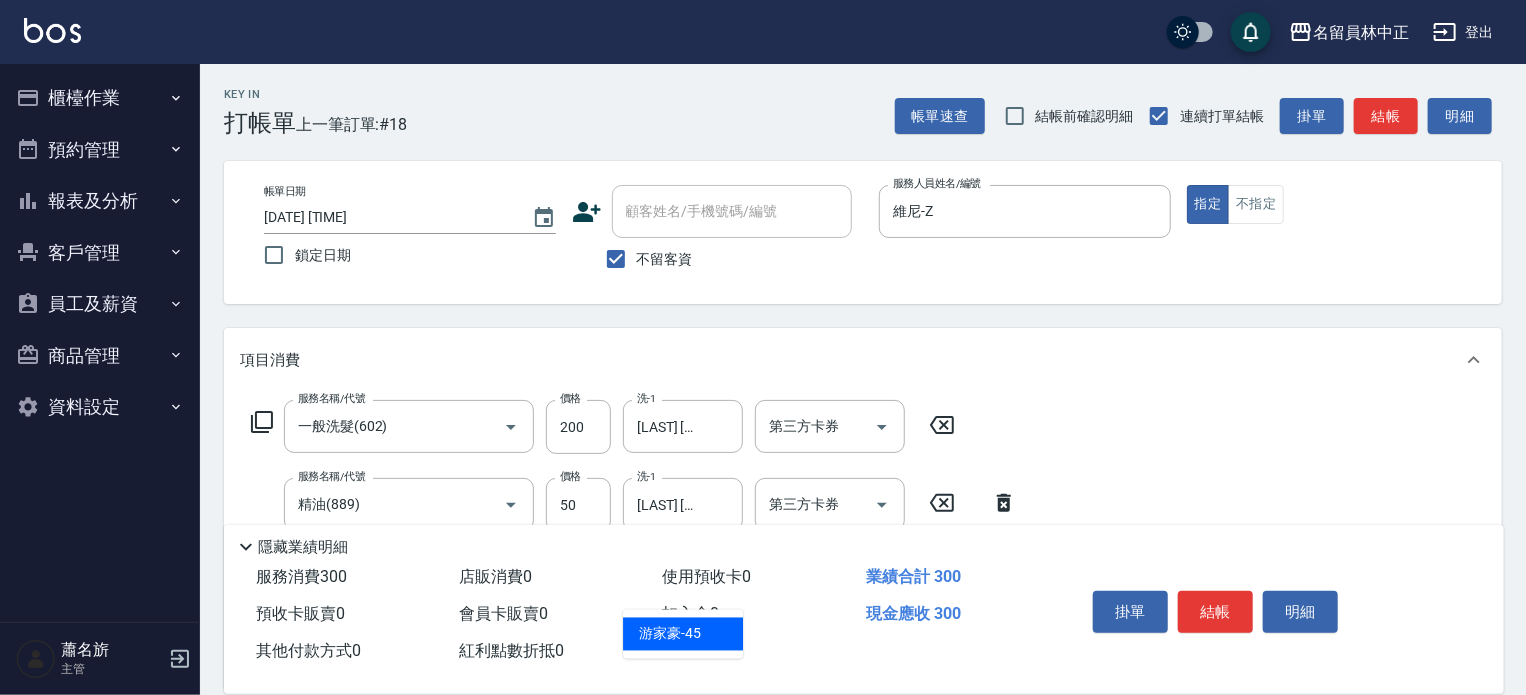 type on "[LAST] [FIRST]-[NUMBER]" 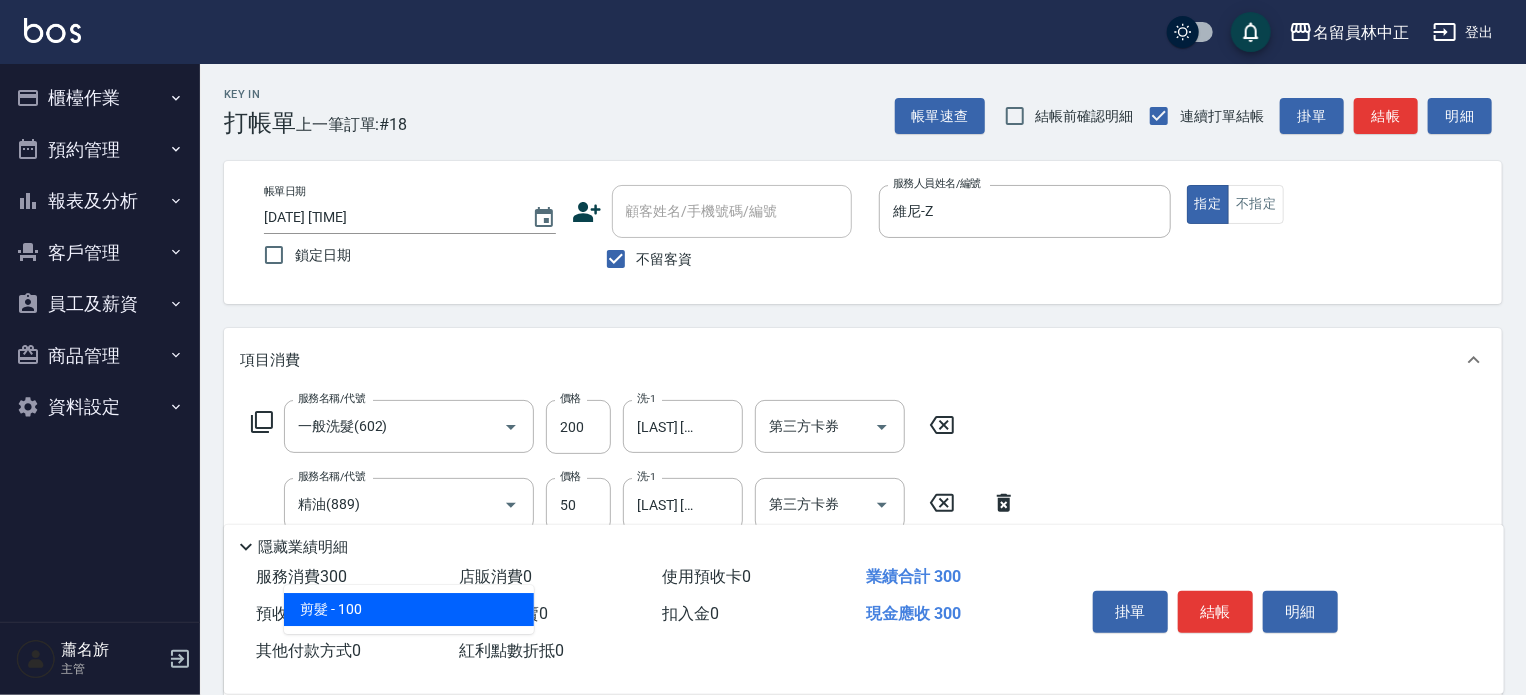 type on "剪髮(302)" 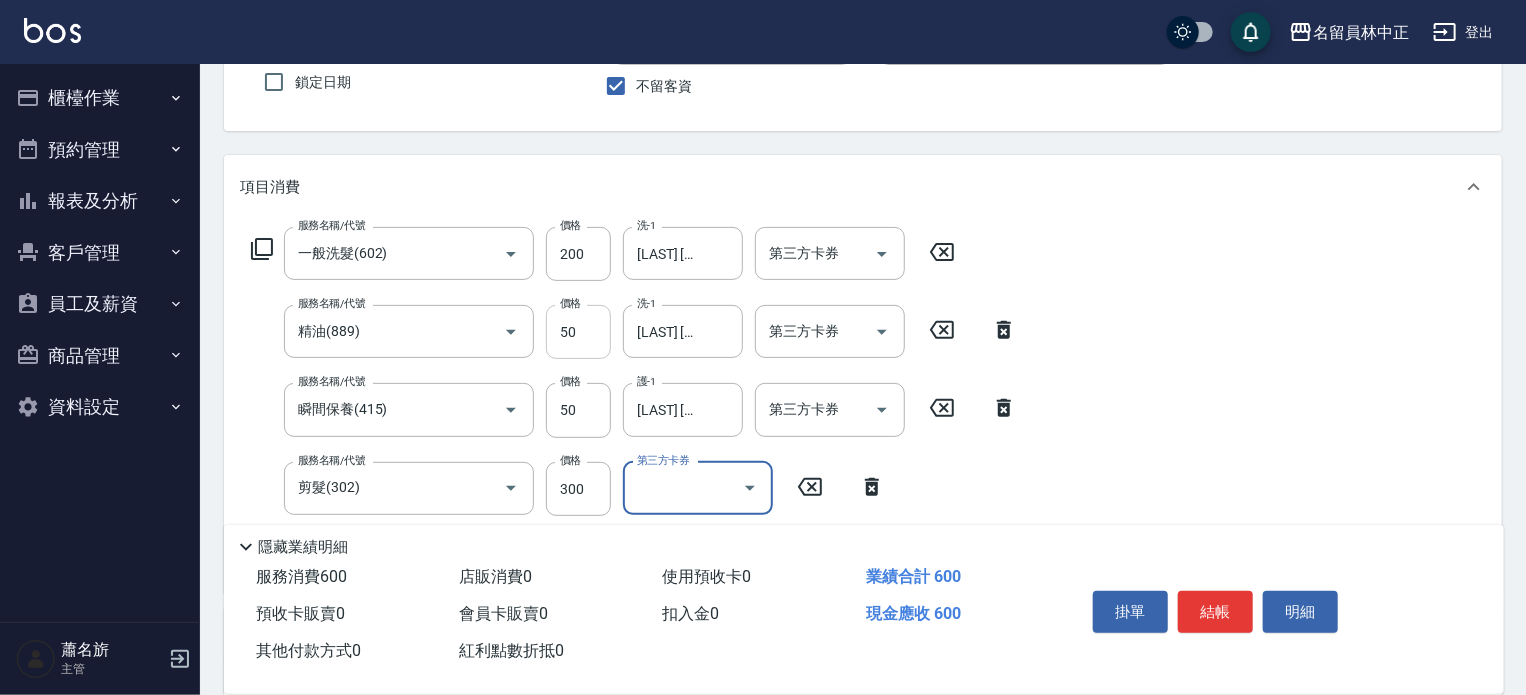 scroll, scrollTop: 200, scrollLeft: 0, axis: vertical 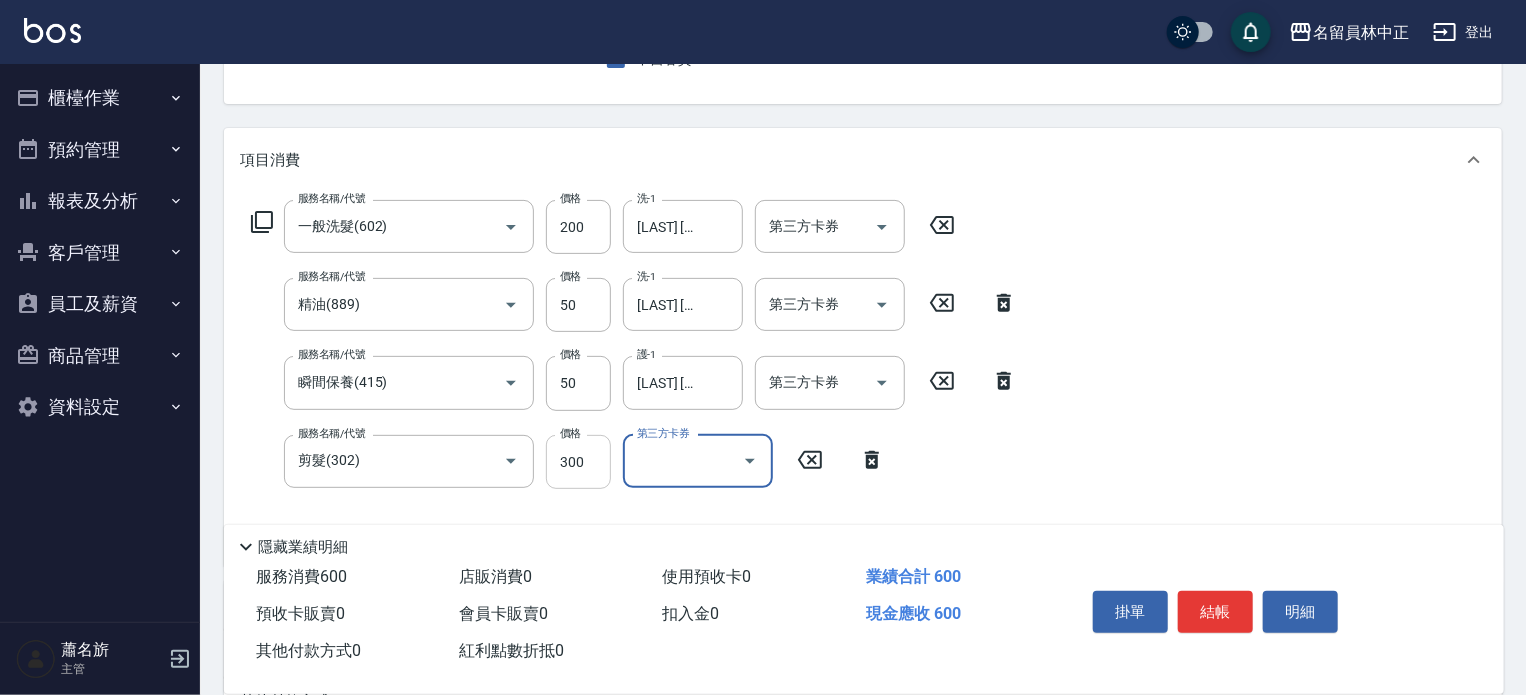 click on "300" at bounding box center (578, 462) 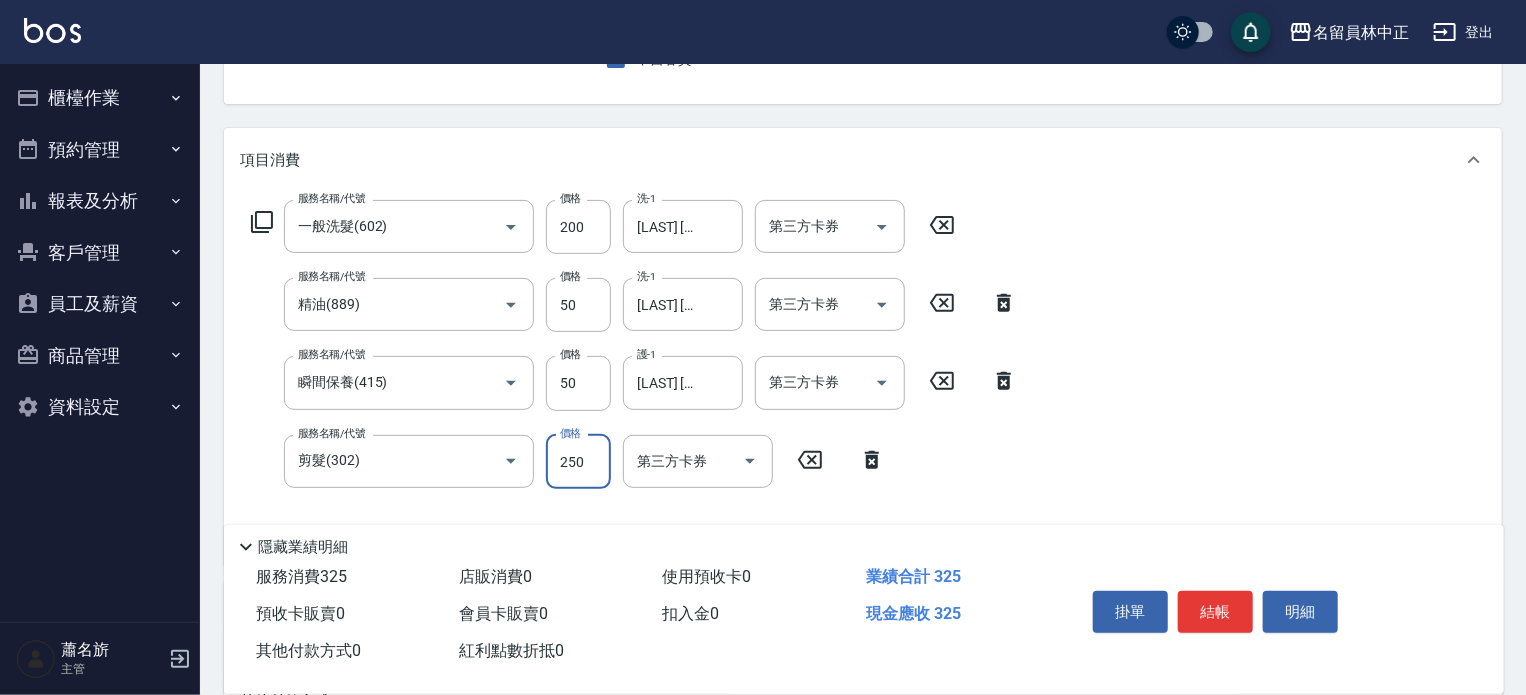 type on "250" 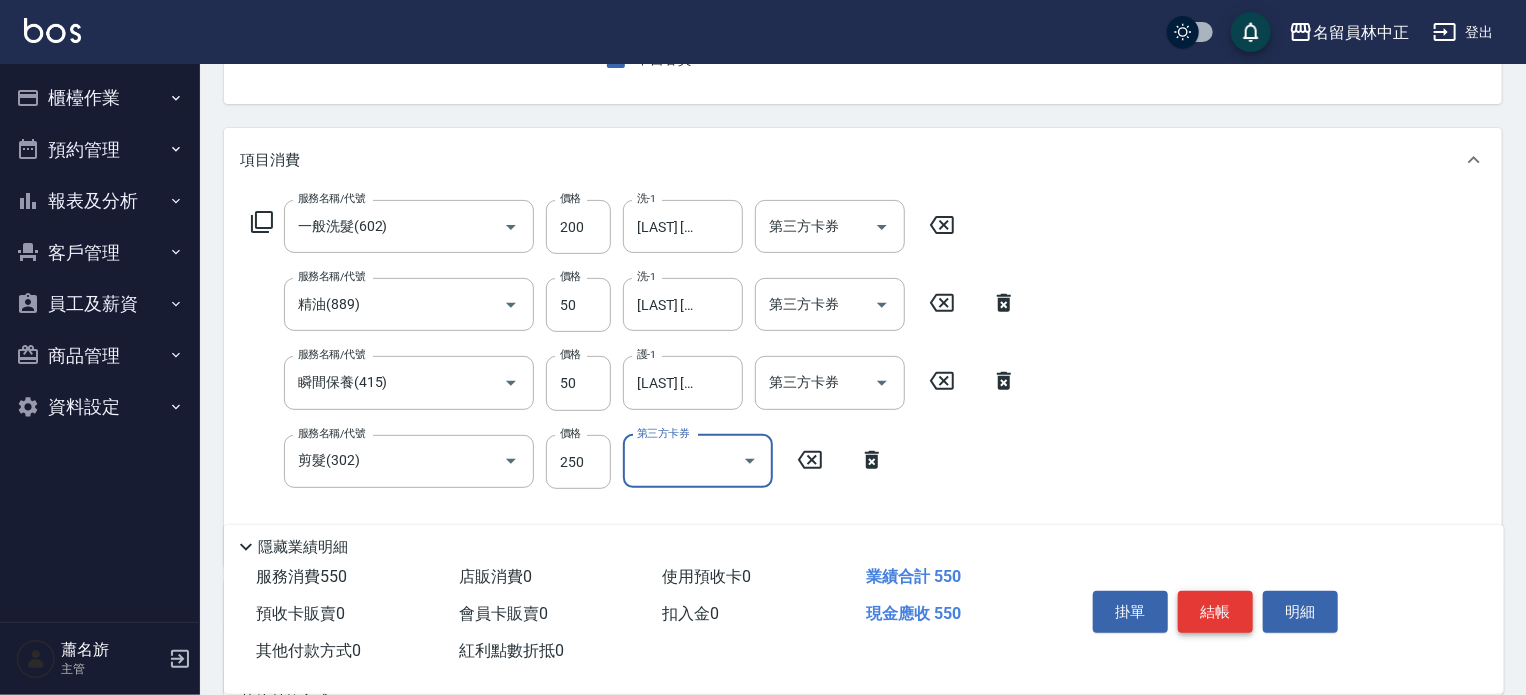 click on "結帳" at bounding box center (1215, 612) 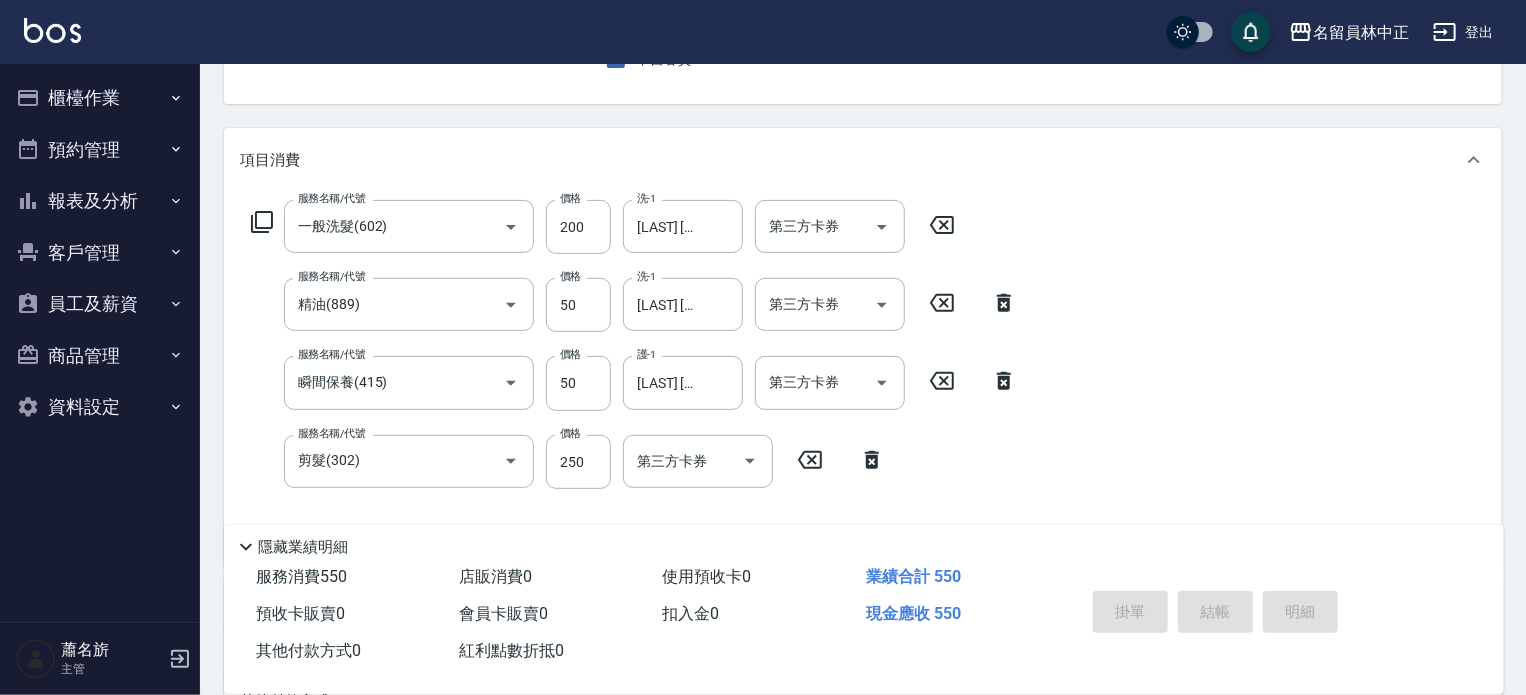 type on "[DATE] [TIME]" 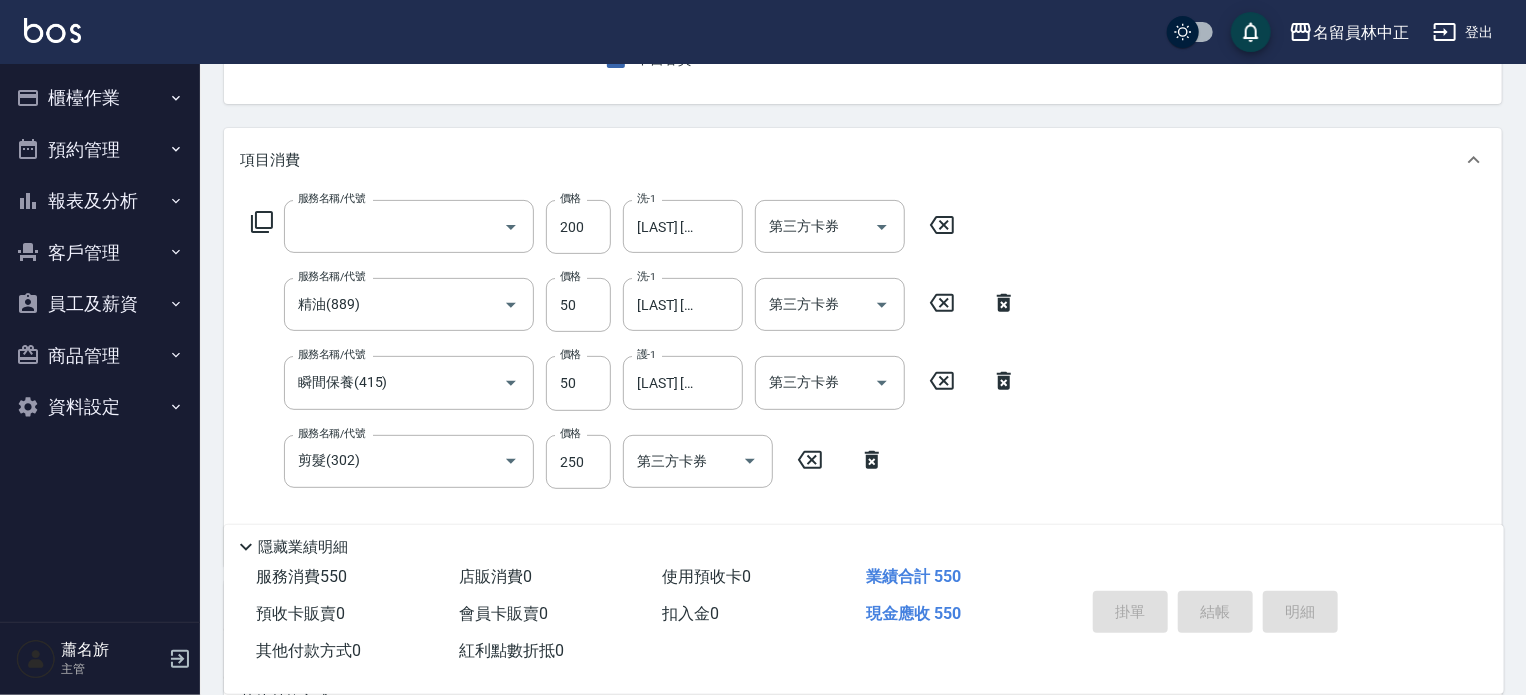 scroll, scrollTop: 194, scrollLeft: 0, axis: vertical 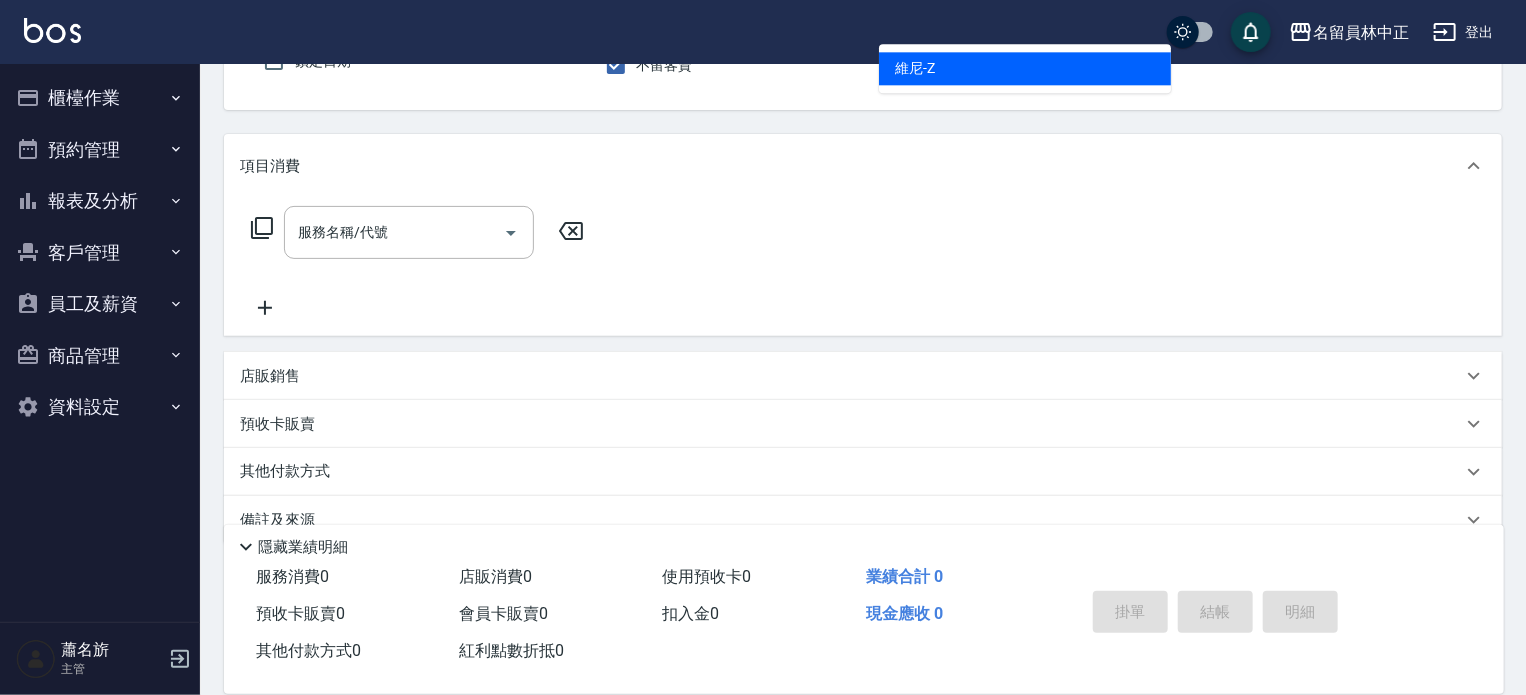 type on "維尼-Z" 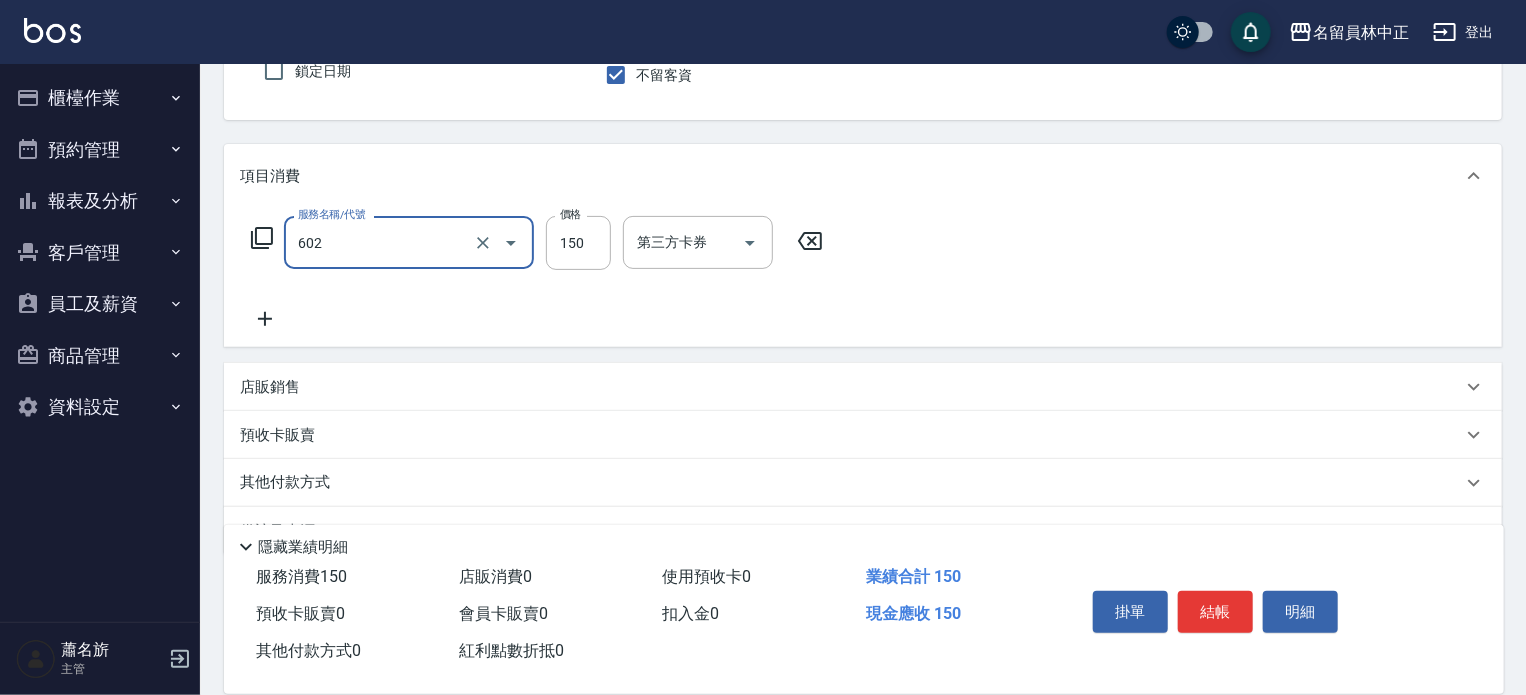 type on "一般洗髮(602)" 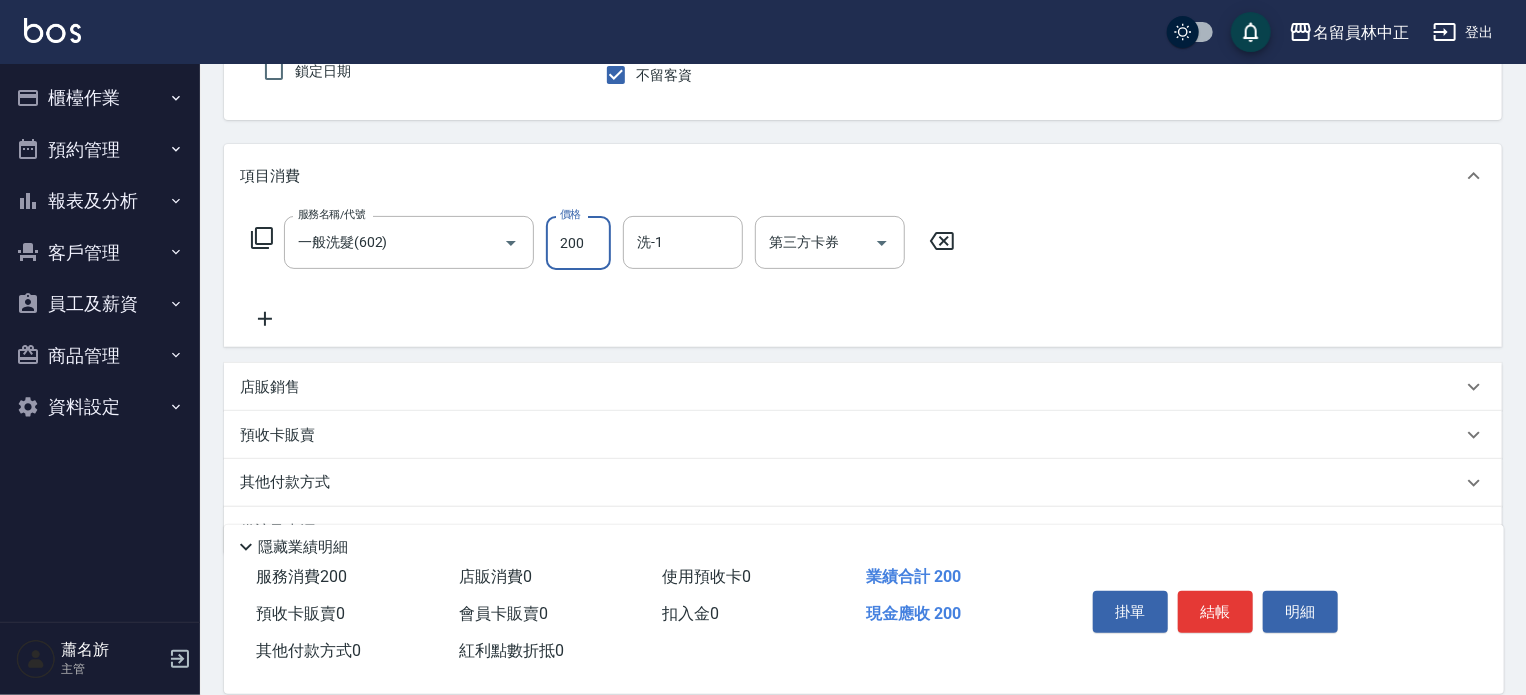 type on "200" 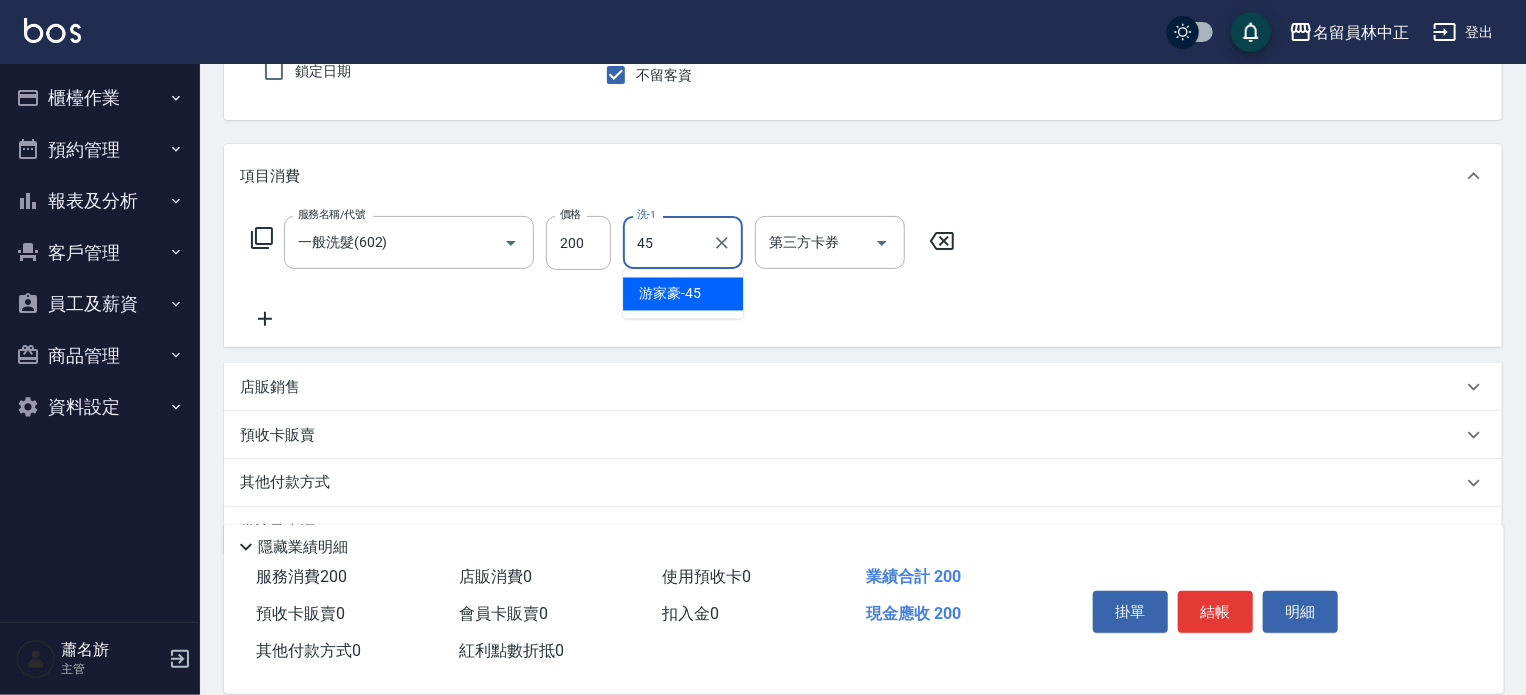 type on "[LAST] [FIRST]-[NUMBER]" 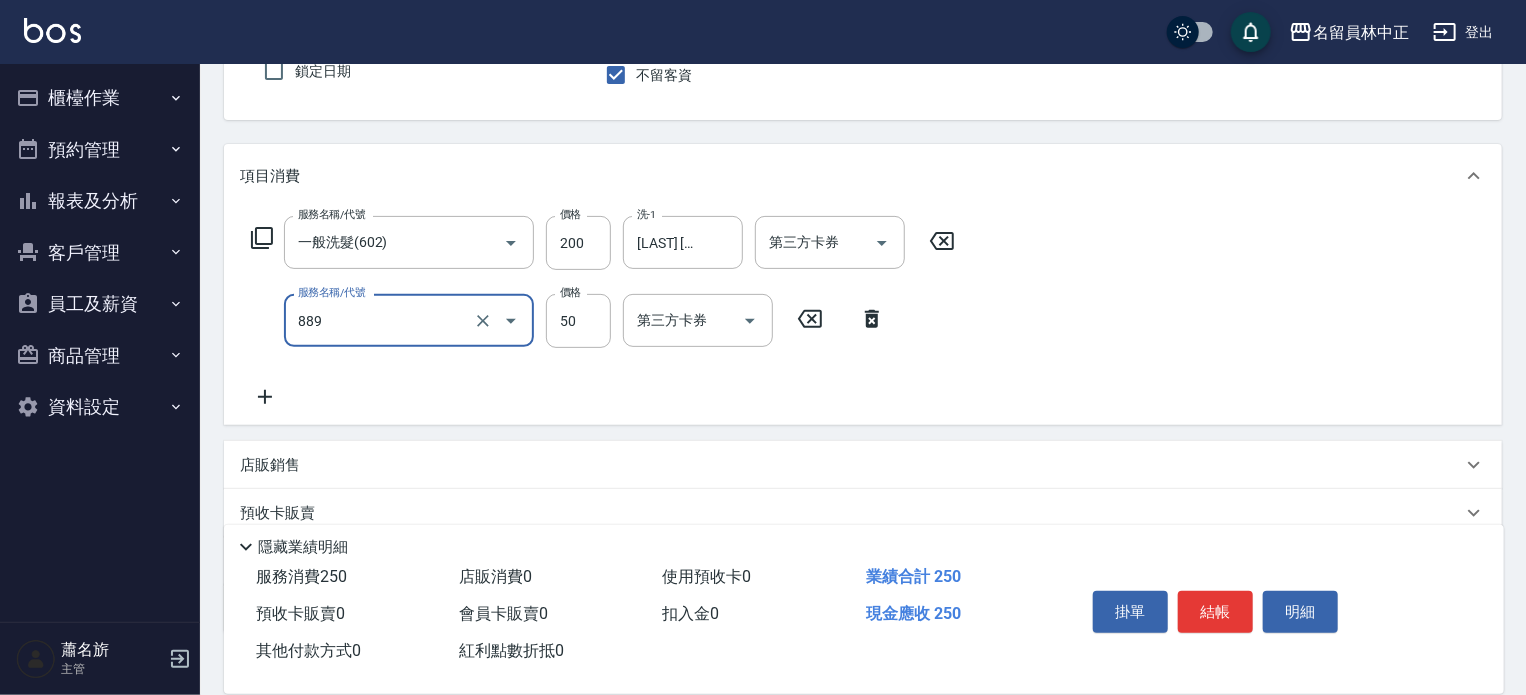 type on "精油(889)" 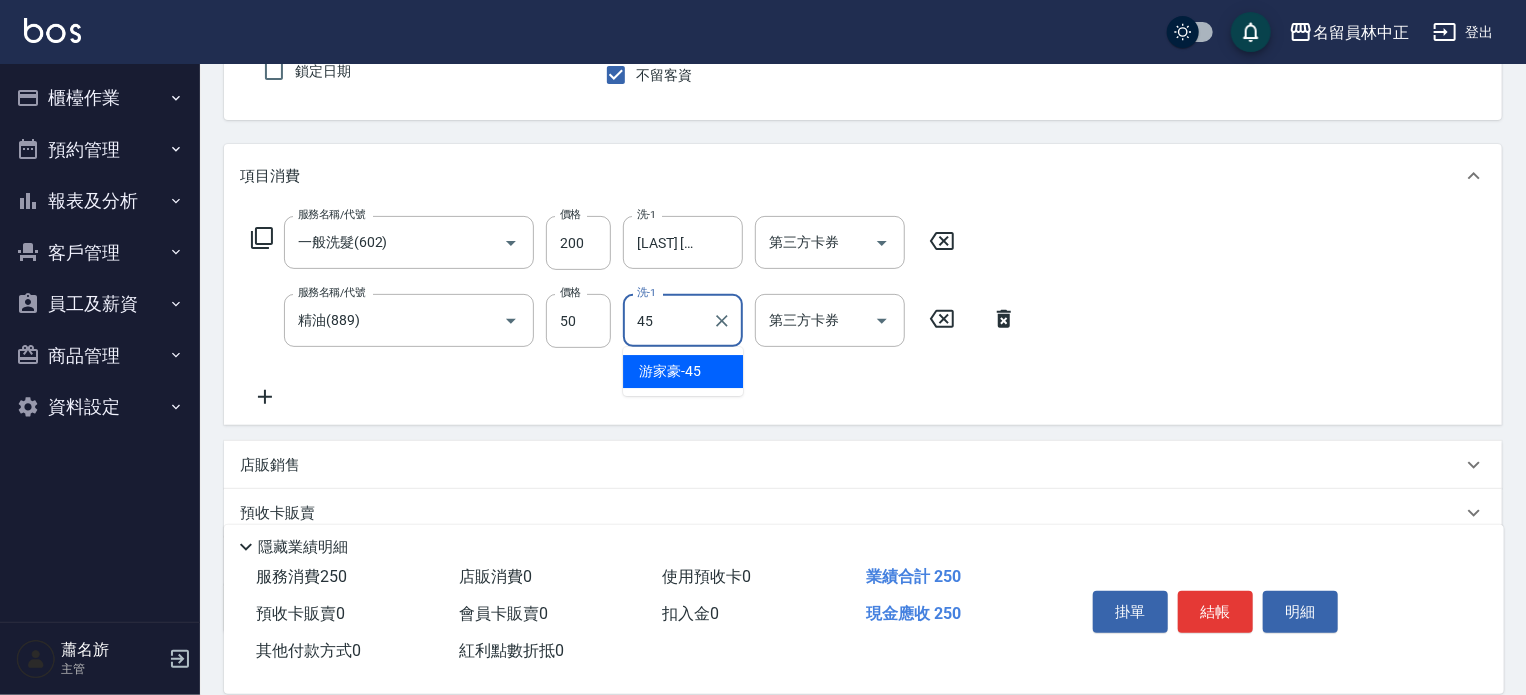 type on "[LAST] [FIRST]-[NUMBER]" 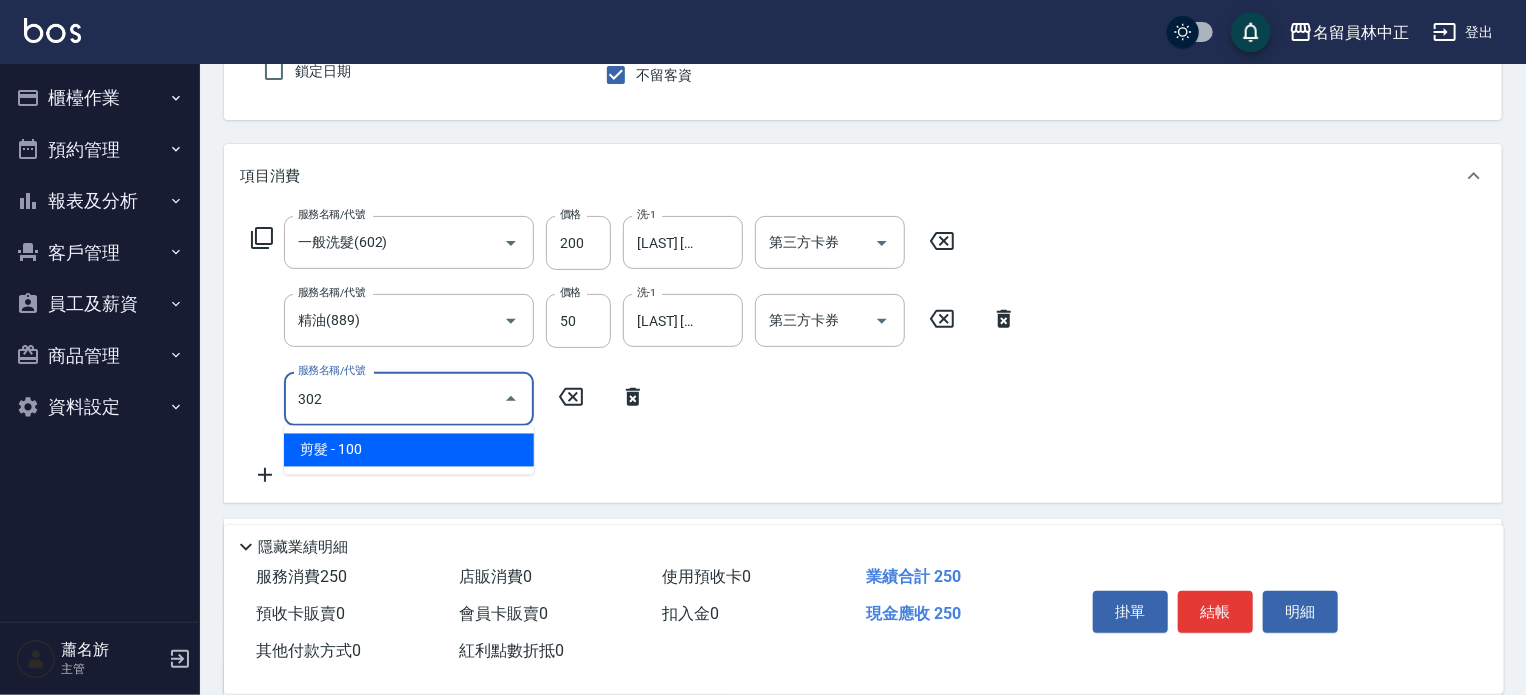 type on "剪髮(302)" 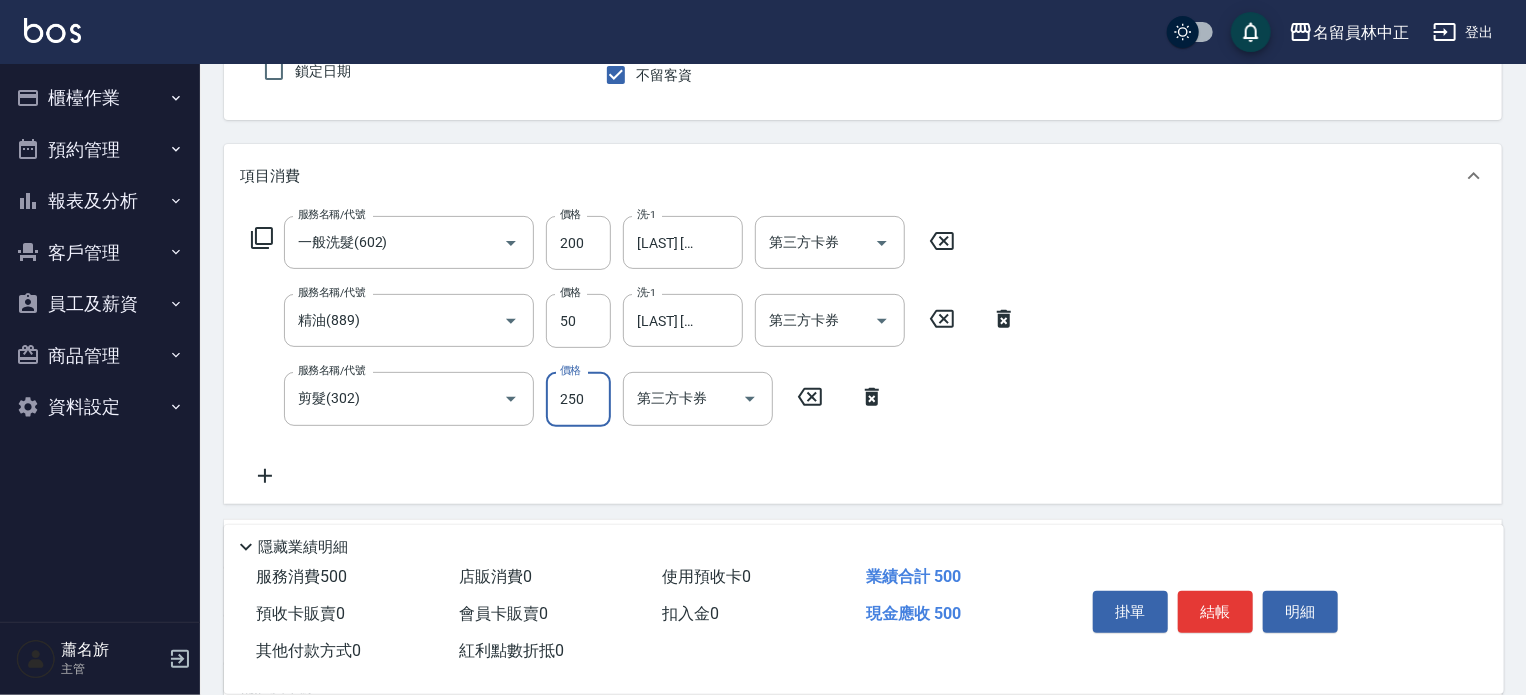 type on "250" 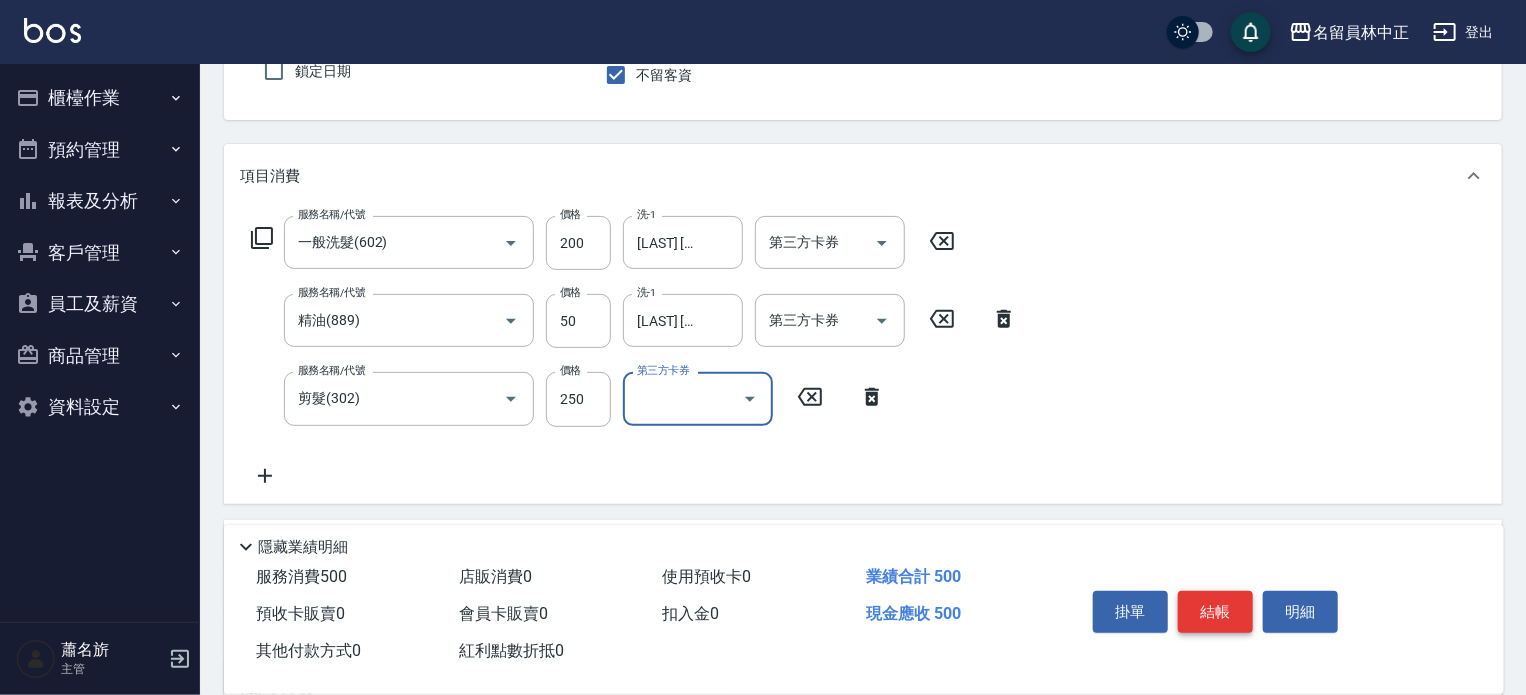 click on "結帳" at bounding box center (1215, 612) 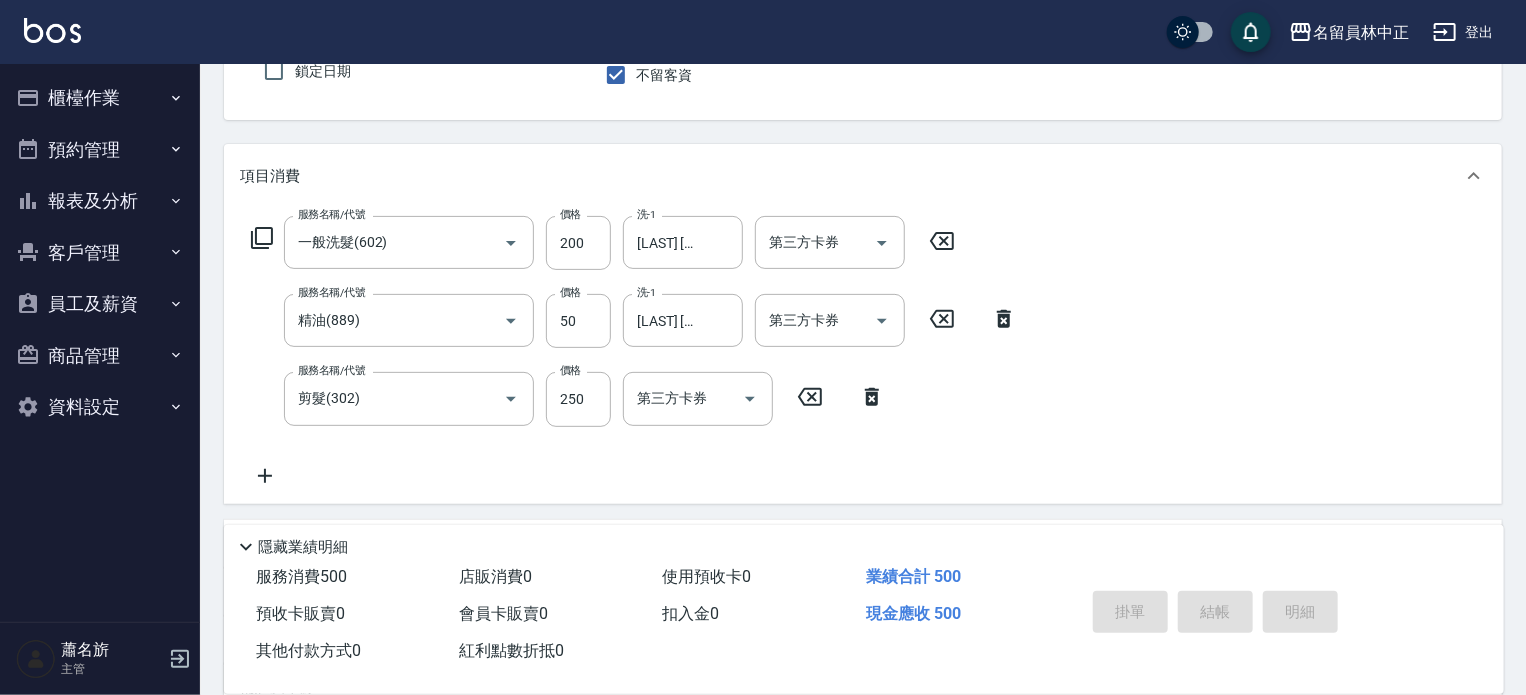 type 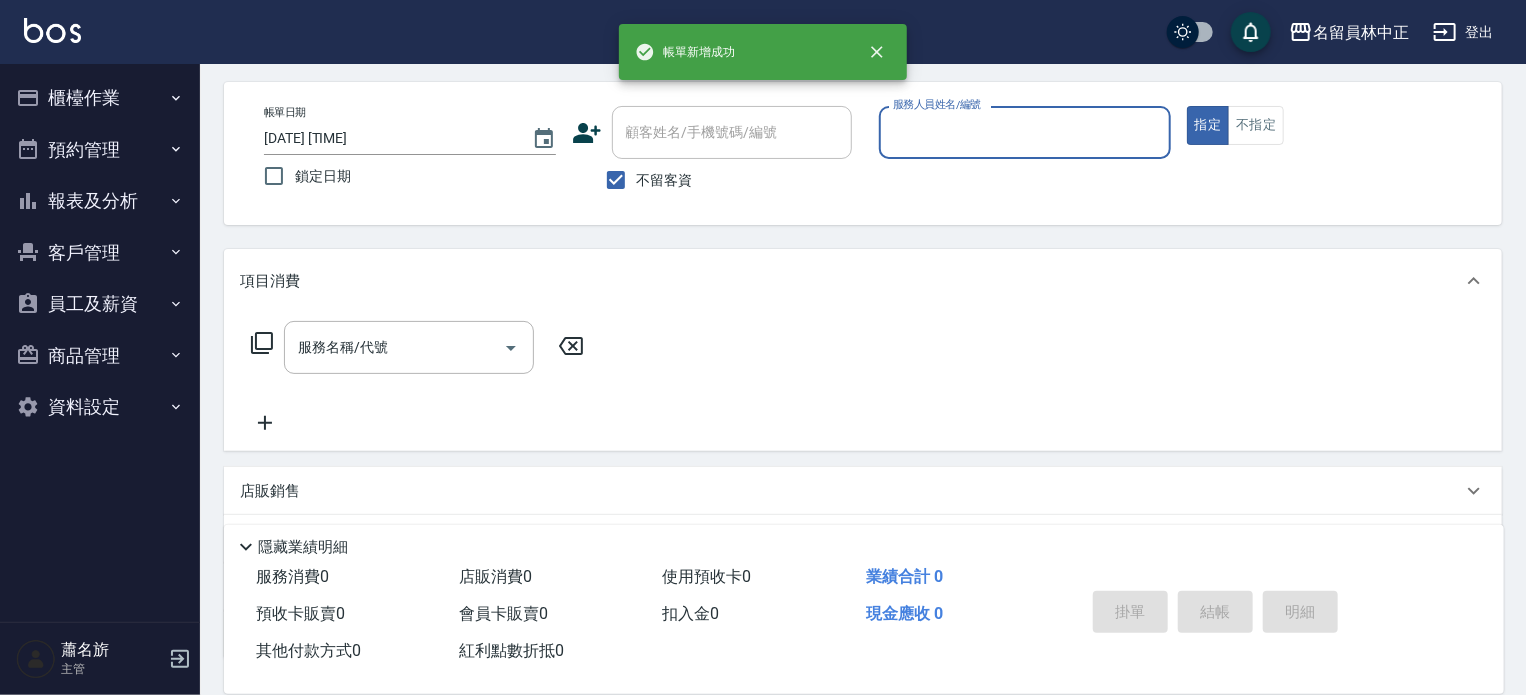 scroll, scrollTop: 0, scrollLeft: 0, axis: both 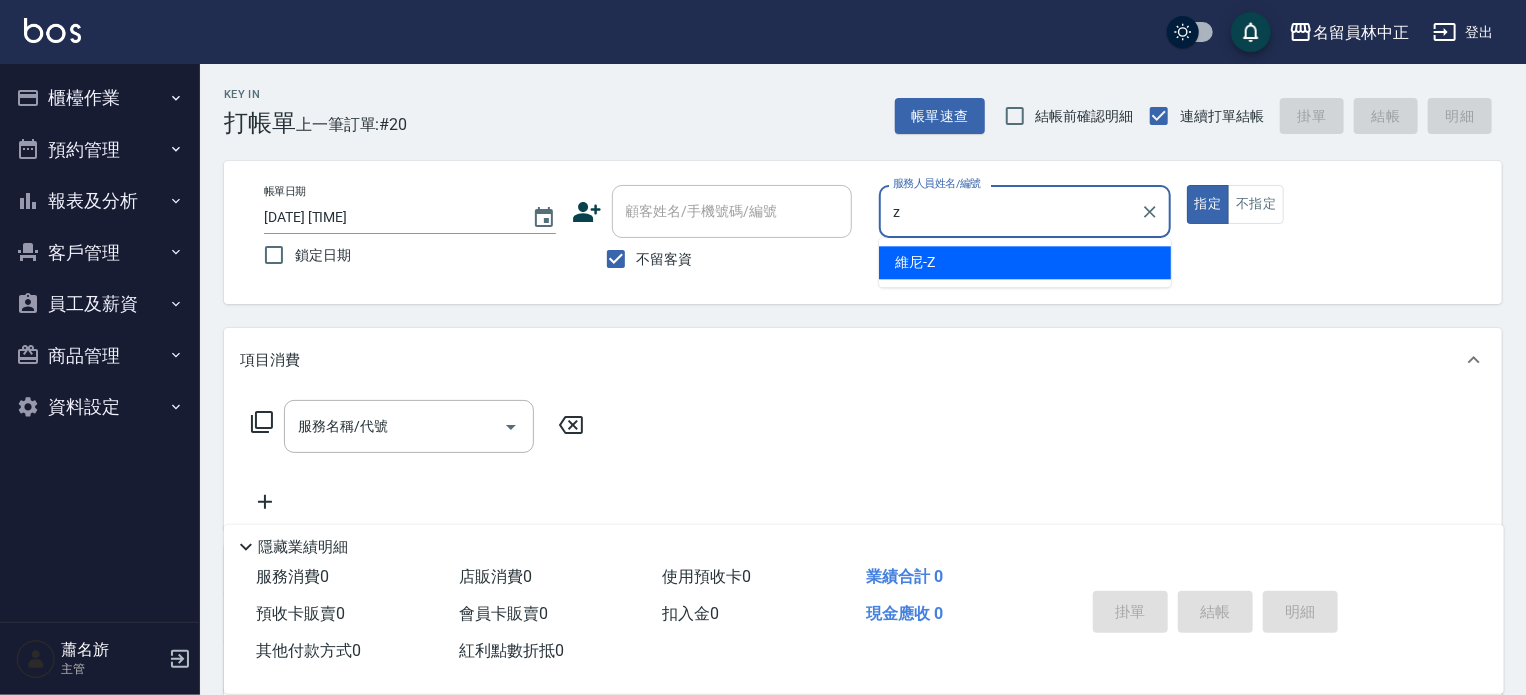 type on "維尼-Z" 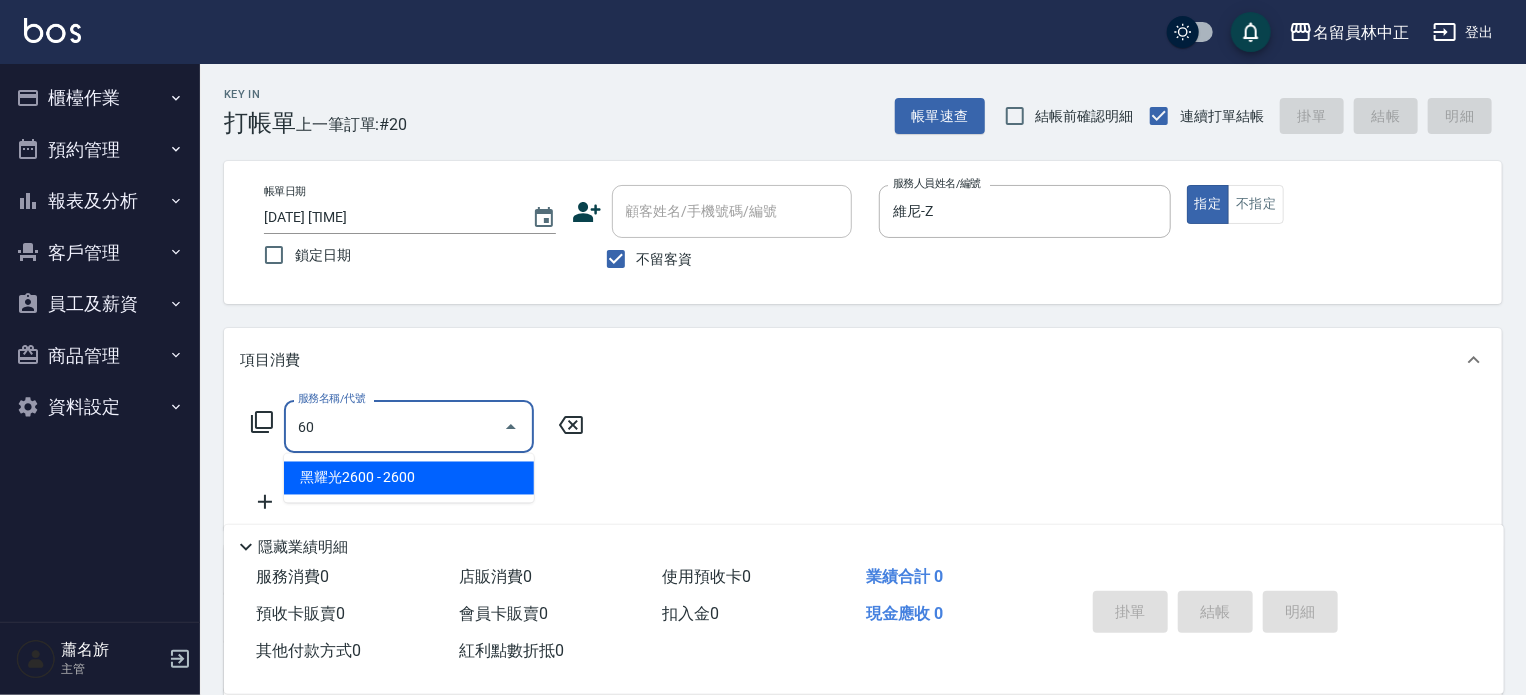type on "602" 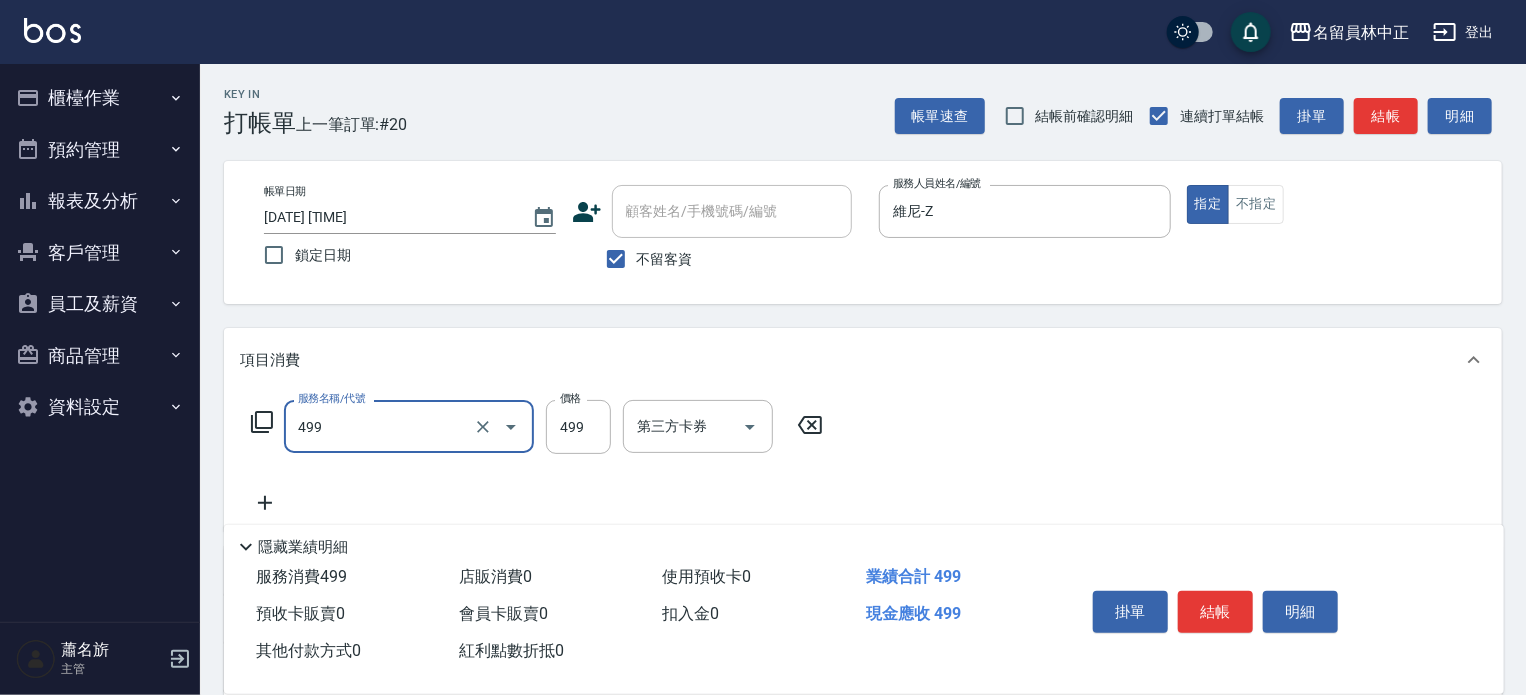 type on "去角質洗髮(499)" 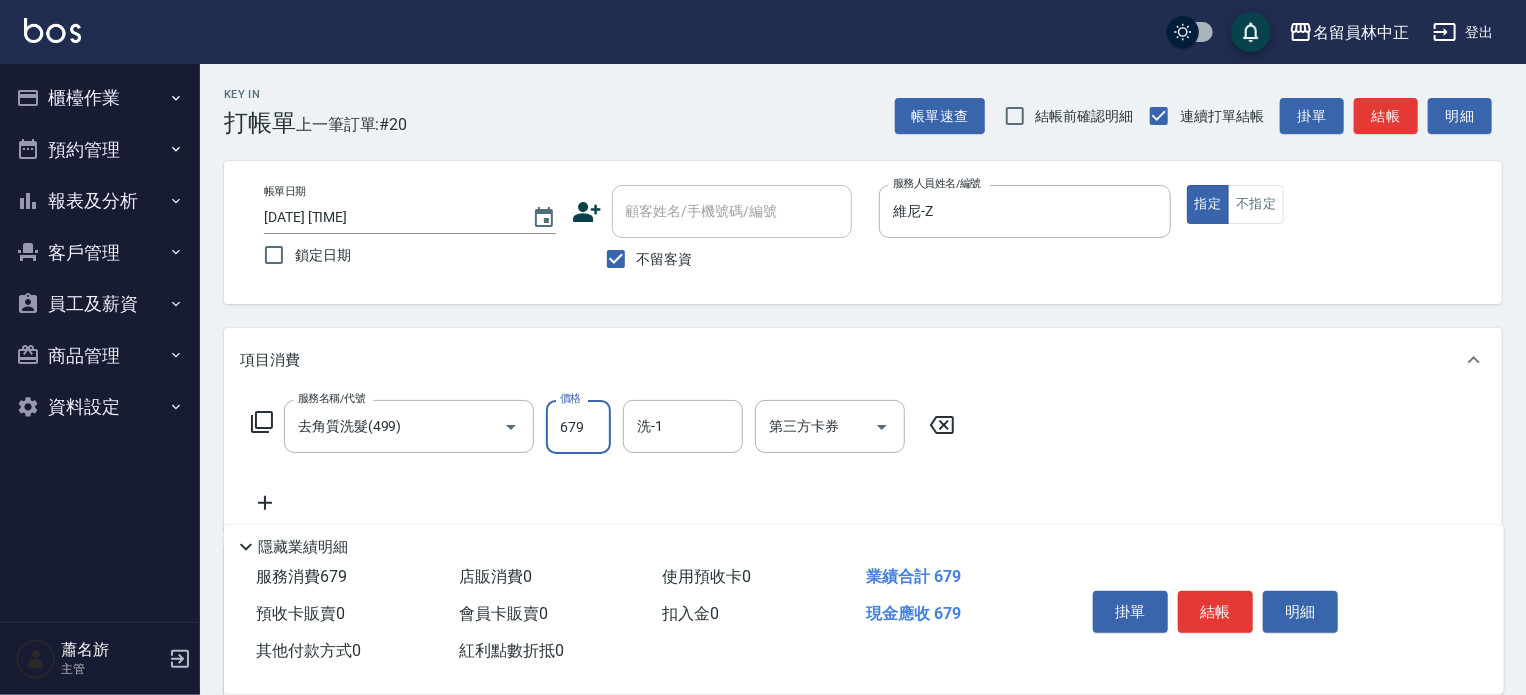 type on "679" 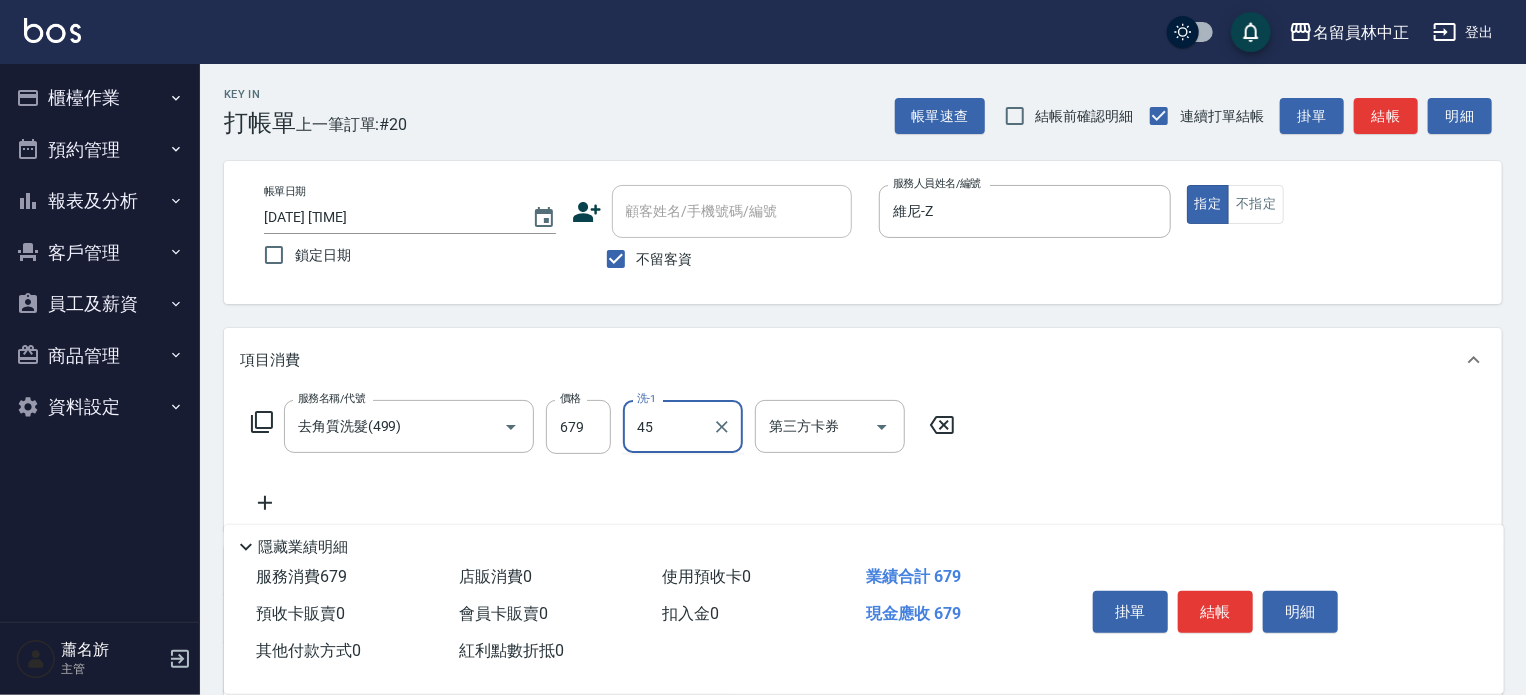 type on "[LAST] [FIRST]-[NUMBER]" 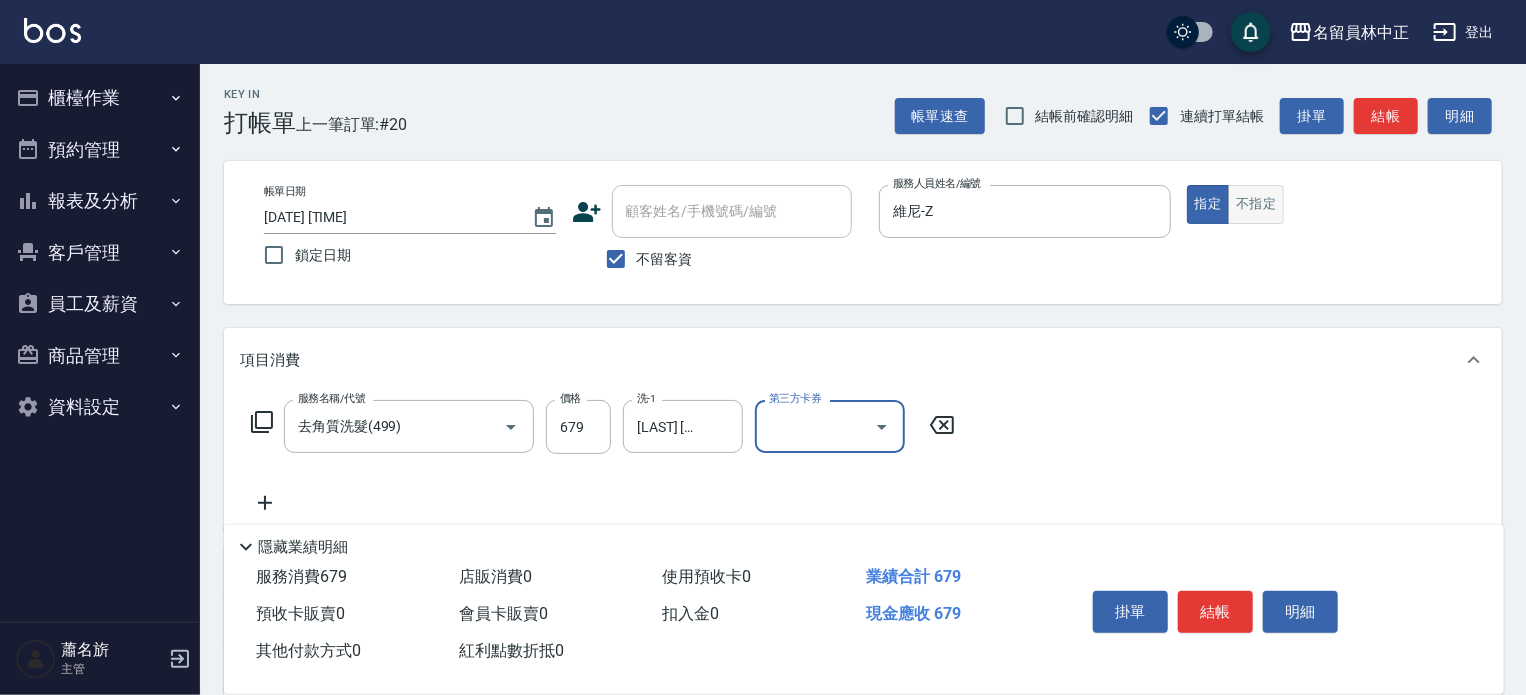 click on "不指定" at bounding box center (1256, 204) 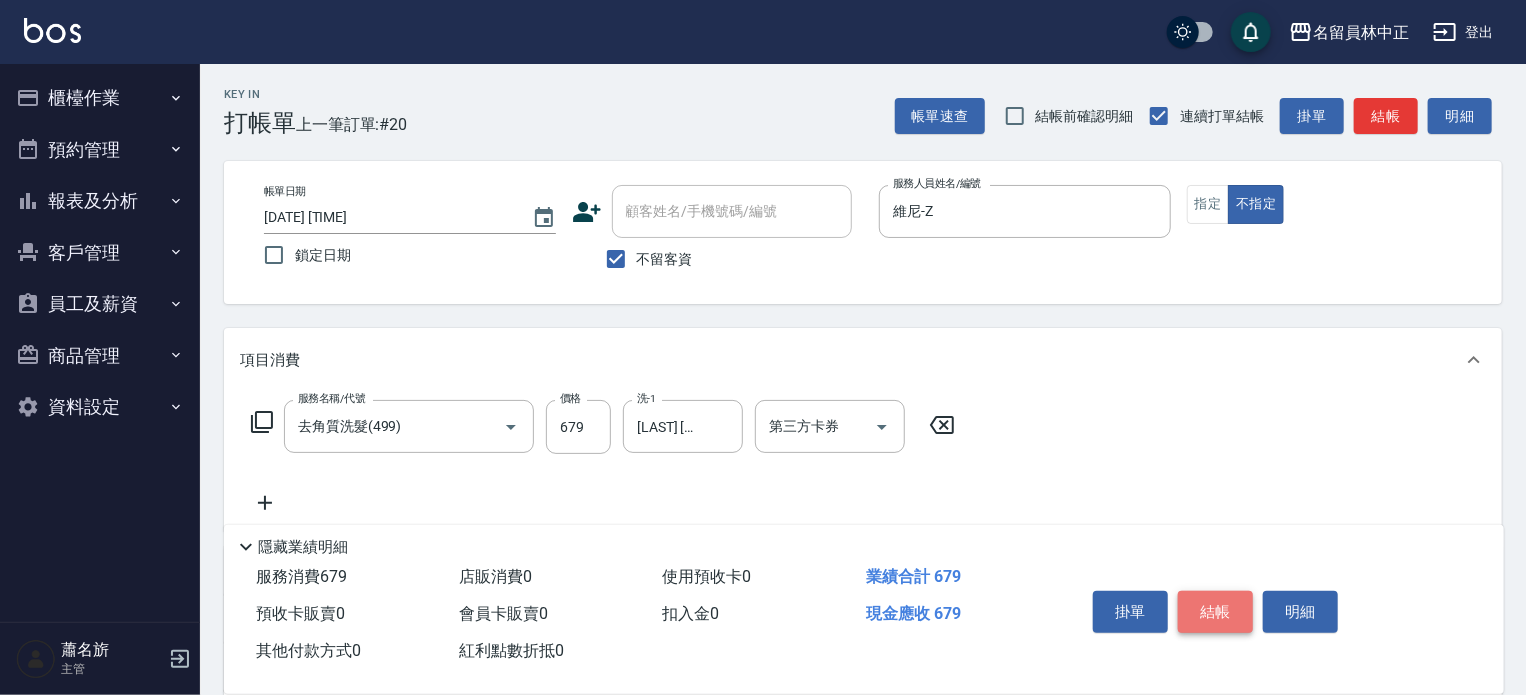 click on "結帳" at bounding box center (1215, 612) 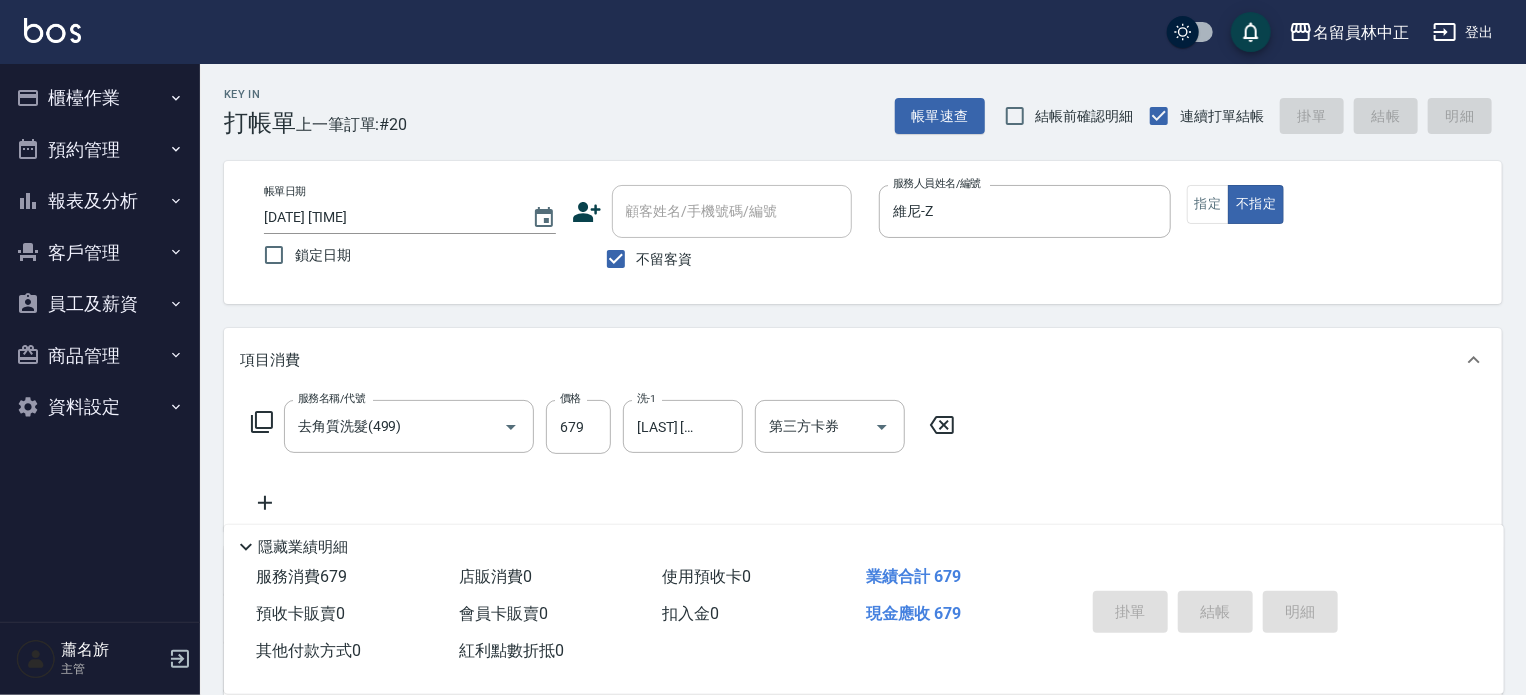 type 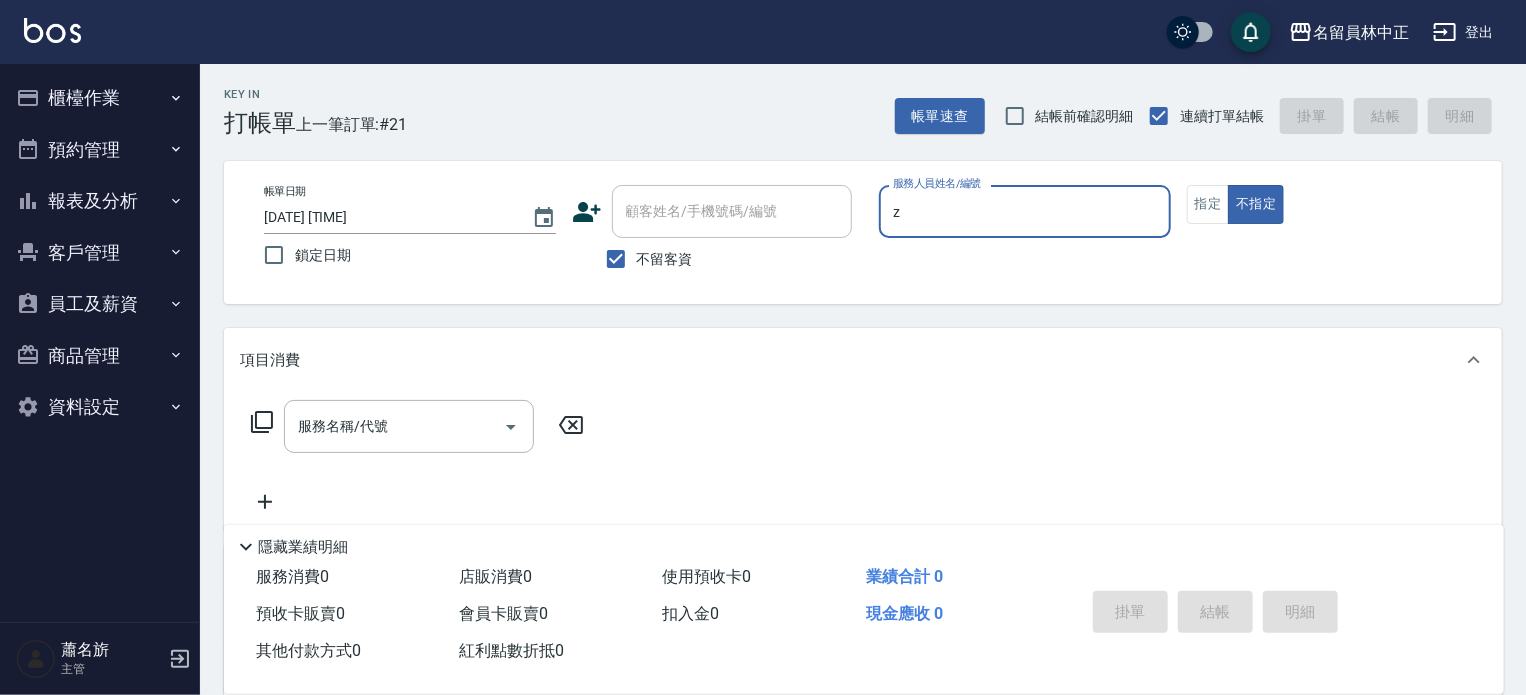 type on "維尼-Z" 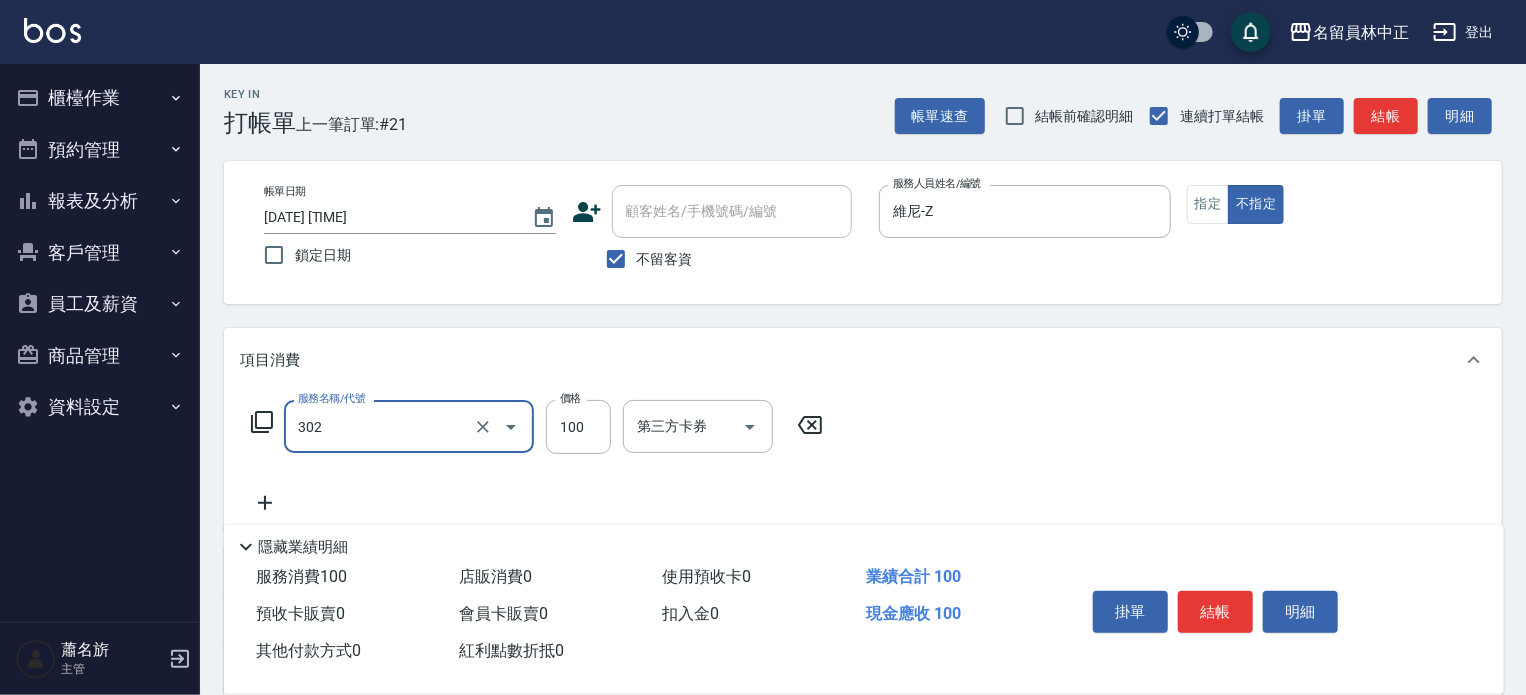 type on "剪髮(302)" 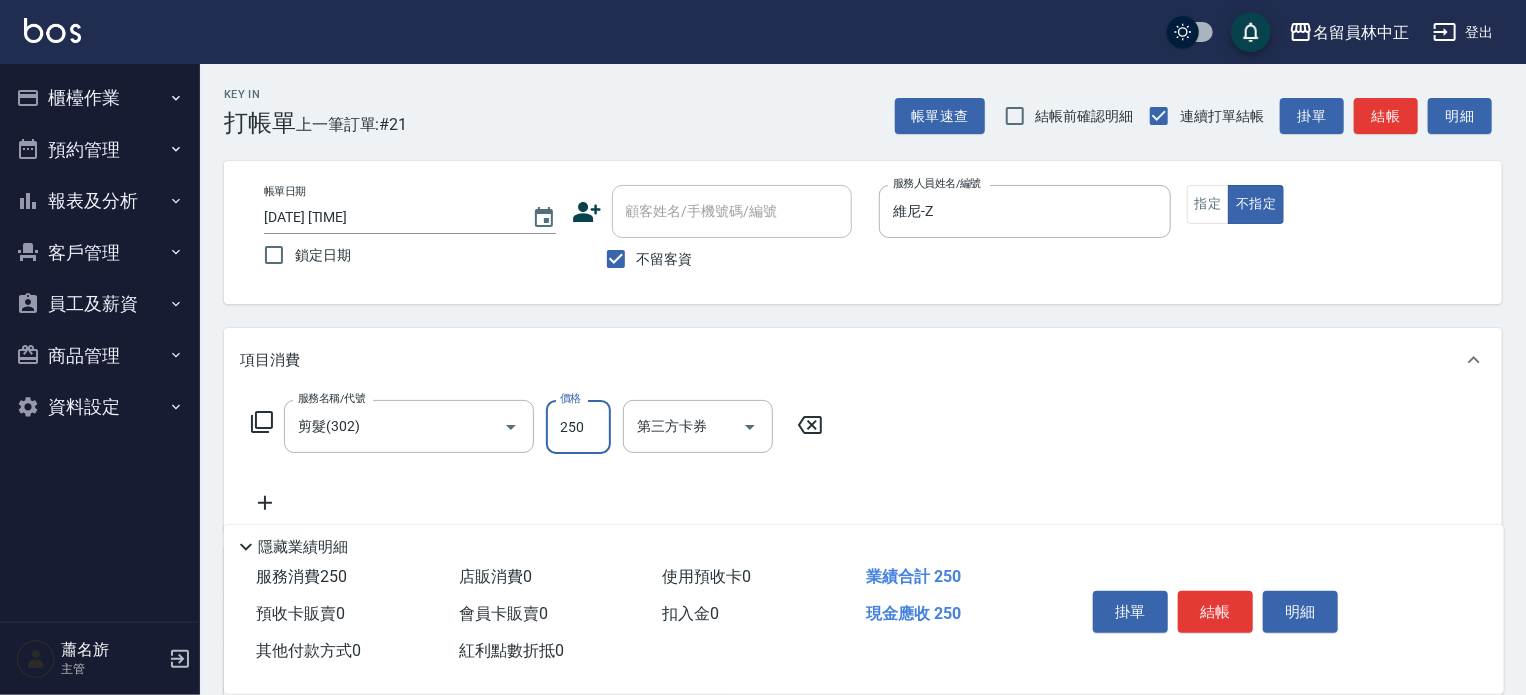 type on "250" 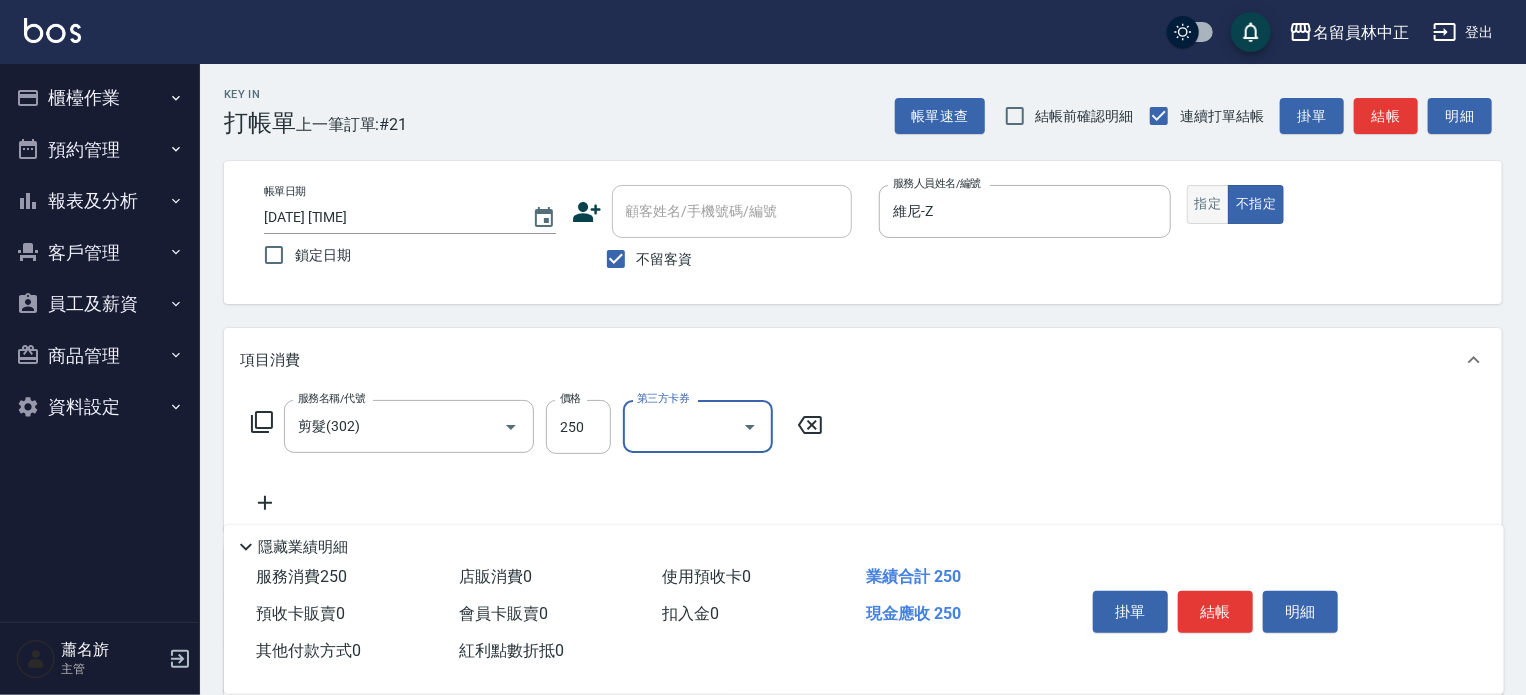 click on "指定" at bounding box center (1208, 204) 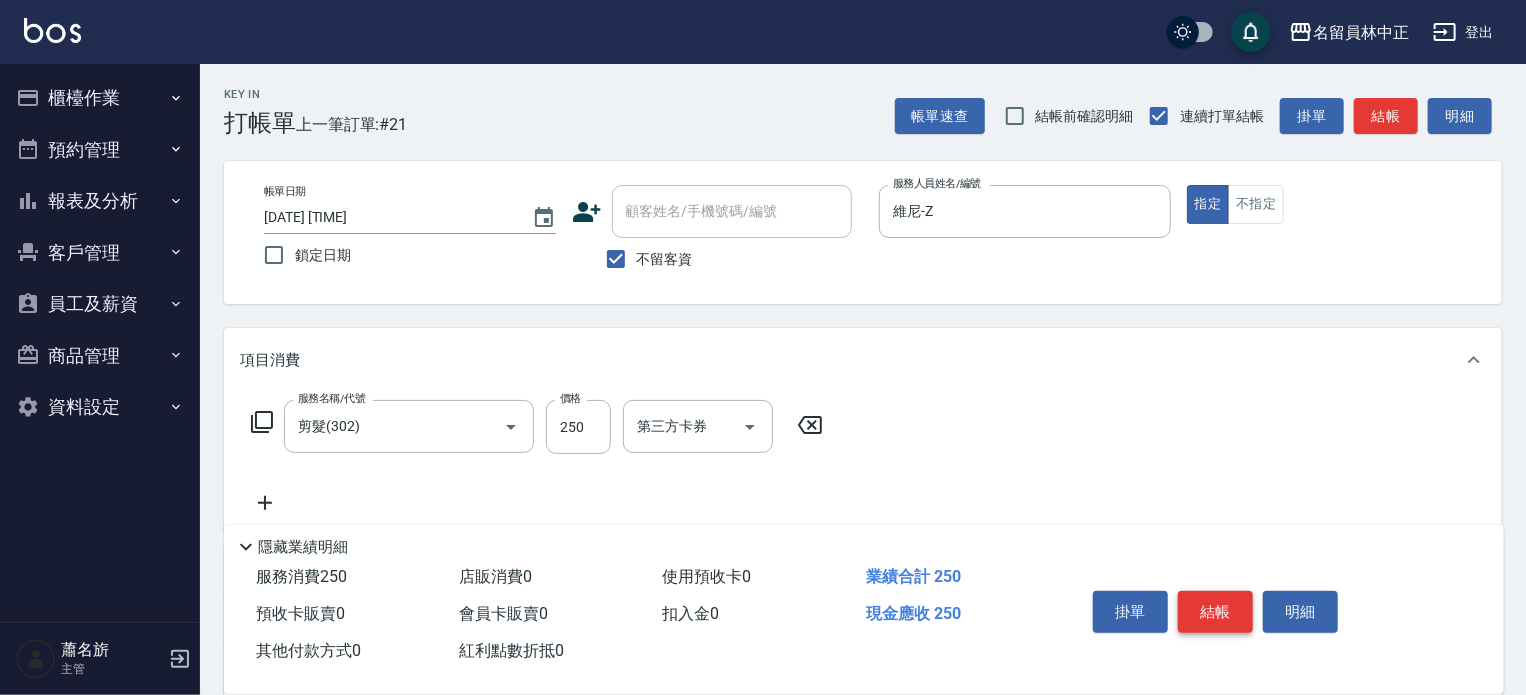 click on "結帳" at bounding box center [1215, 612] 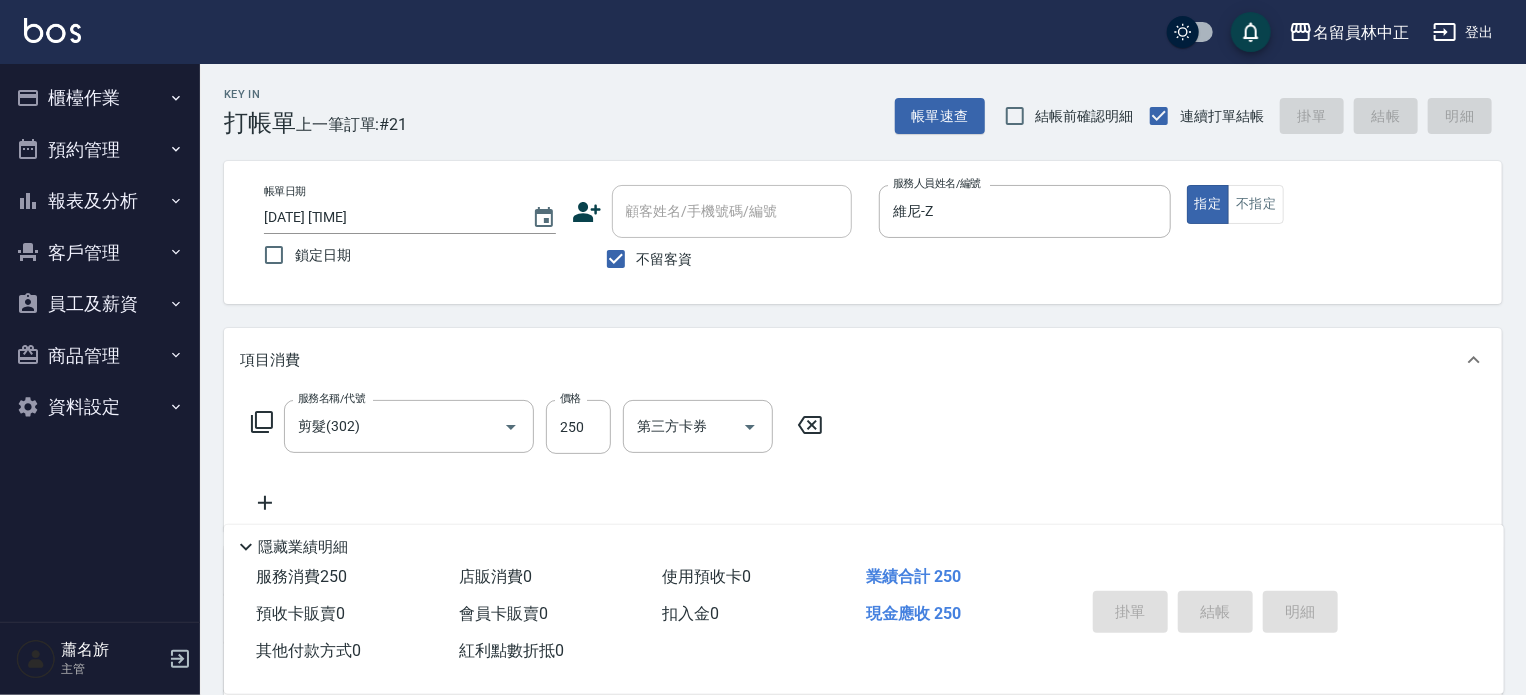 type 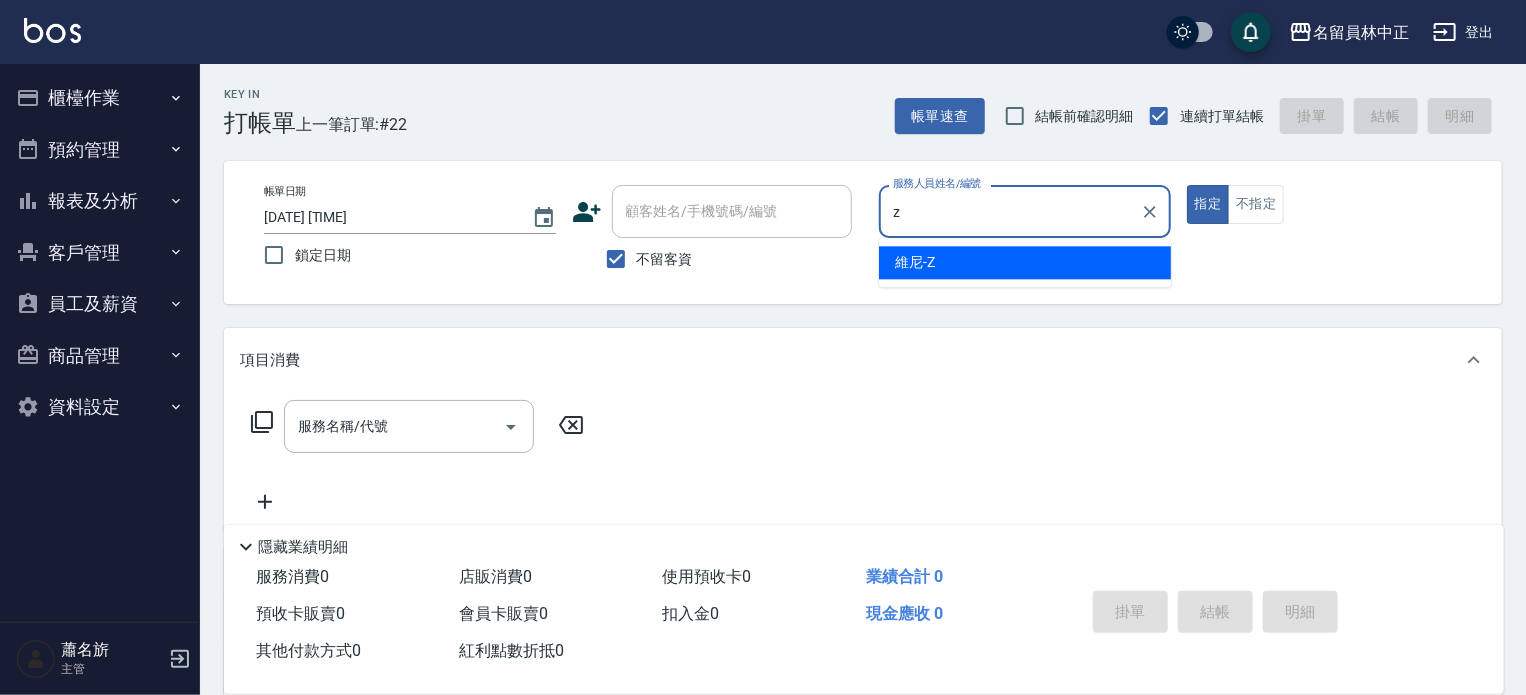 type on "維尼-Z" 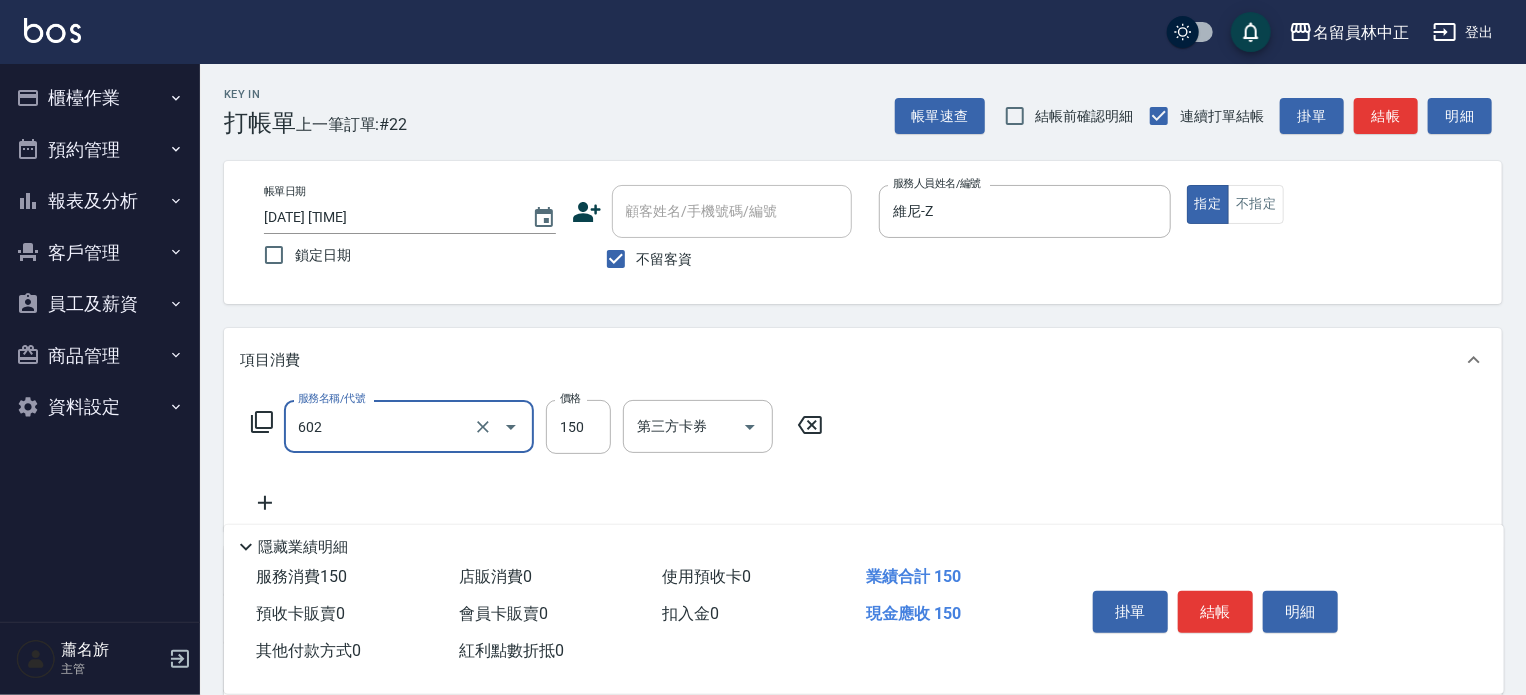type on "一般洗髮(602)" 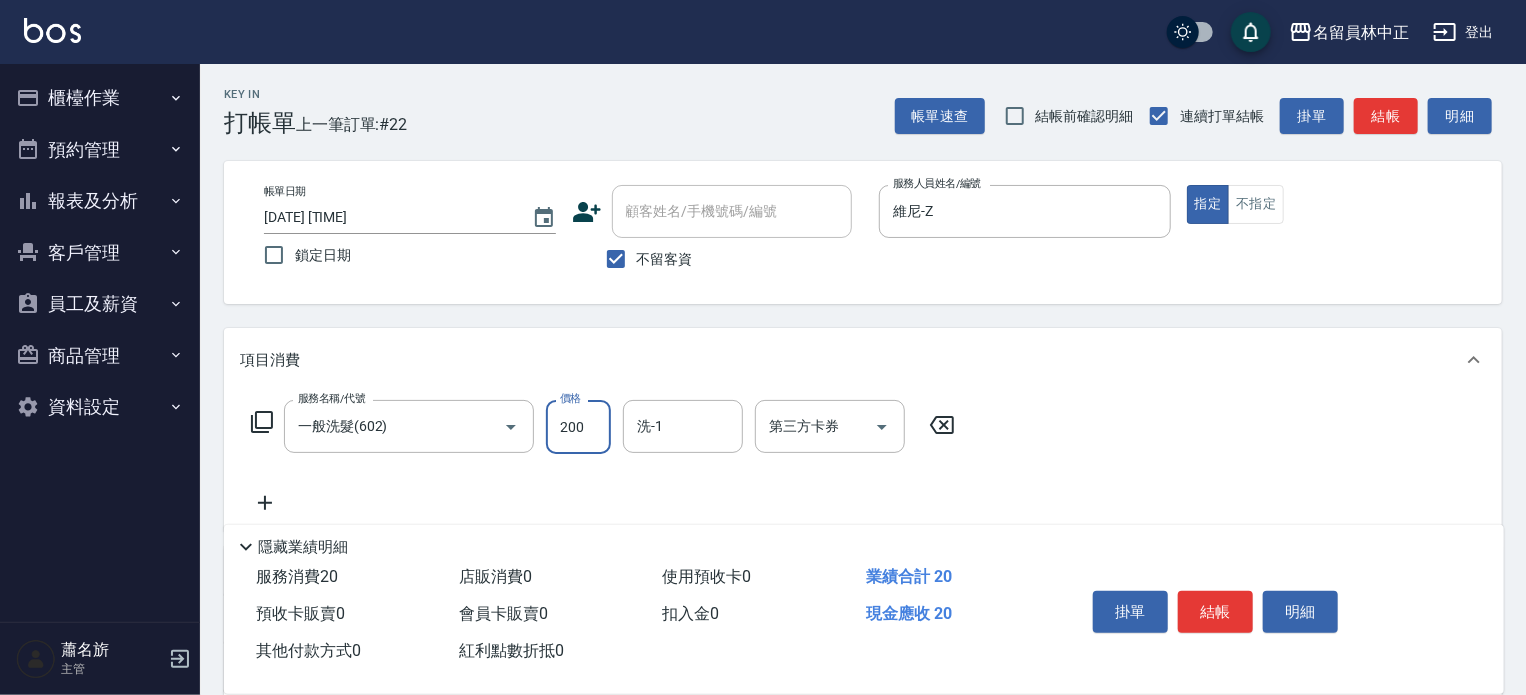 type on "200" 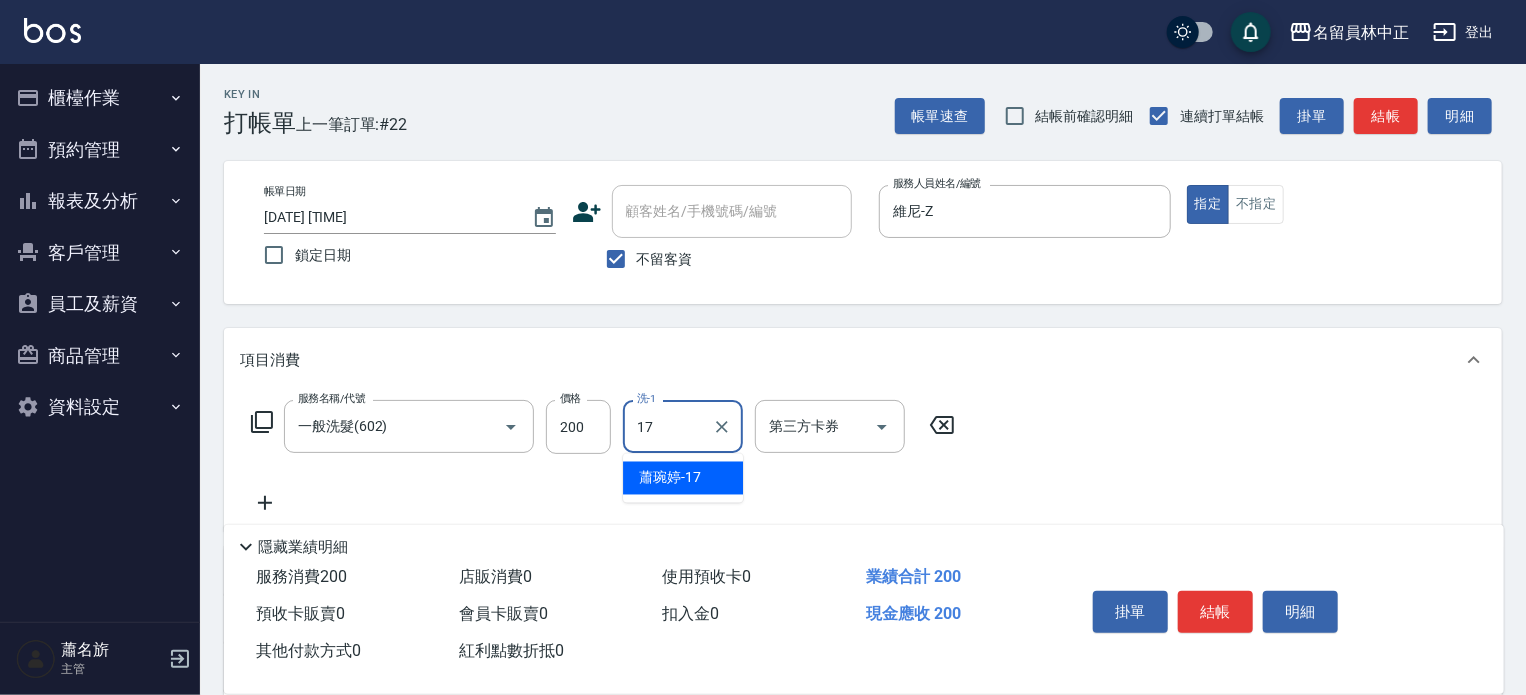 type on "[LAST] [FIRST]-[NUMBER]" 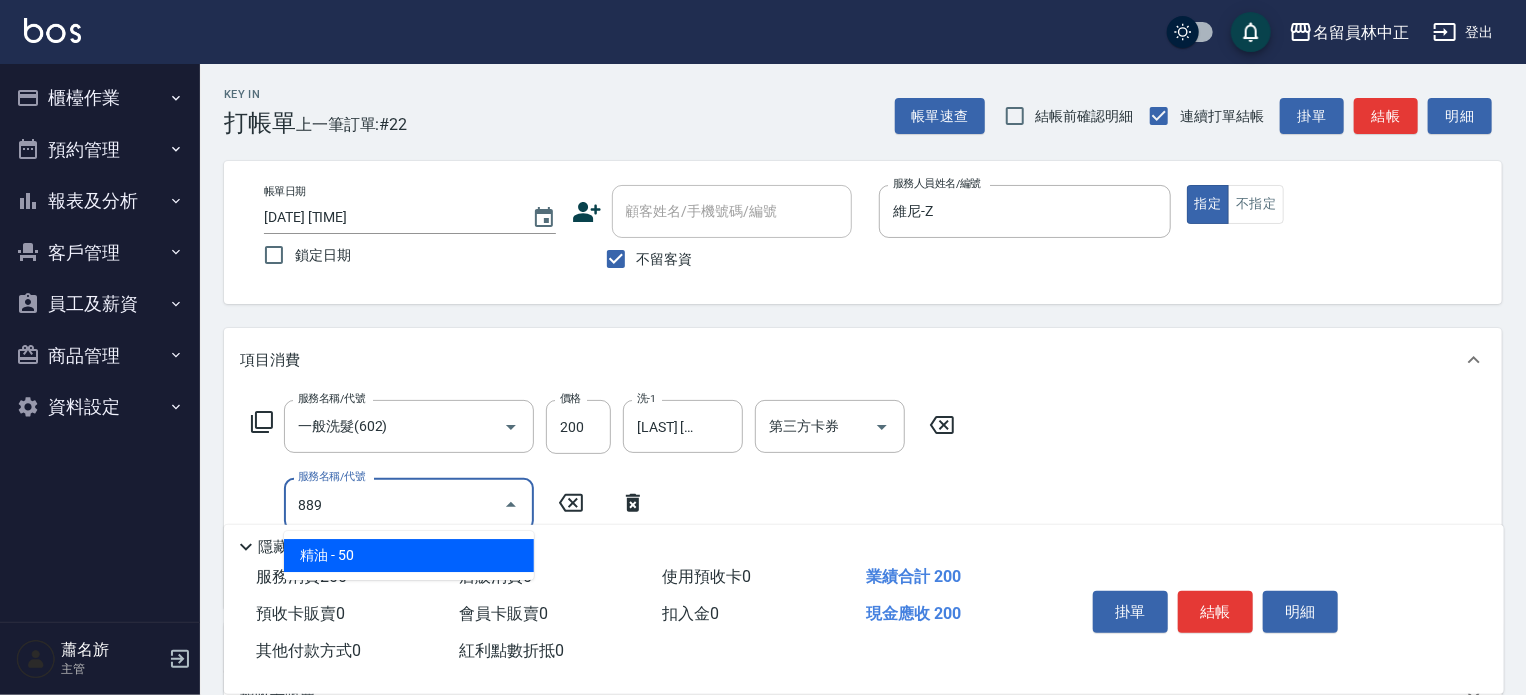type on "精油(889)" 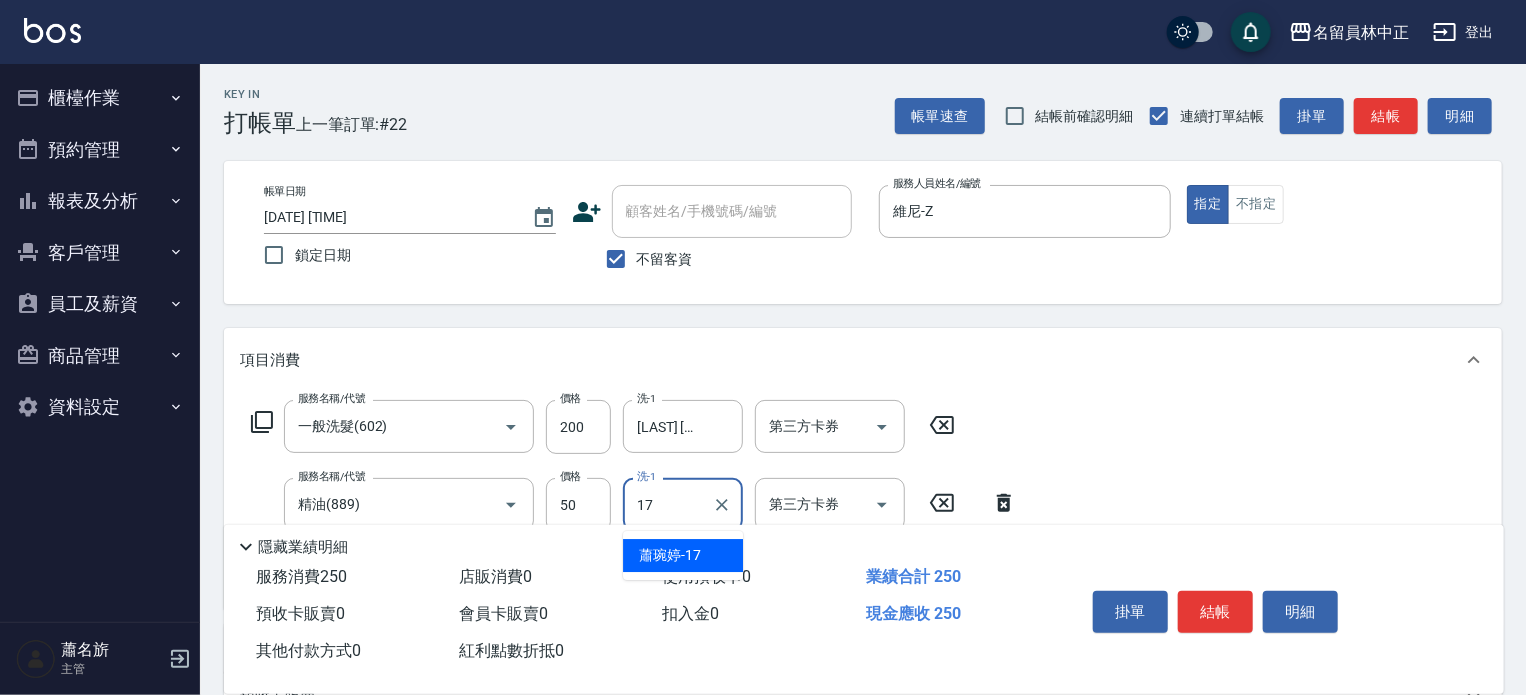 type on "[LAST] [FIRST]-[NUMBER]" 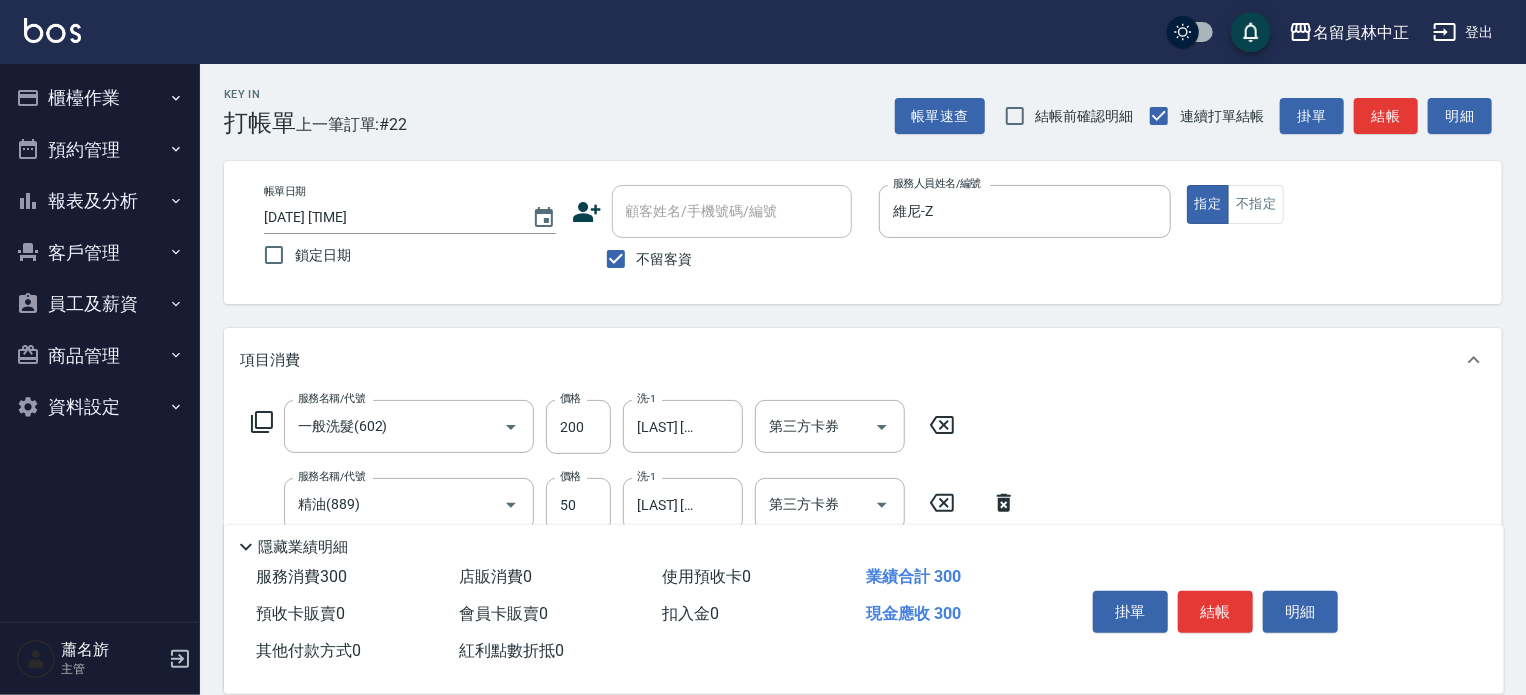 type on "瞬間保養(415)" 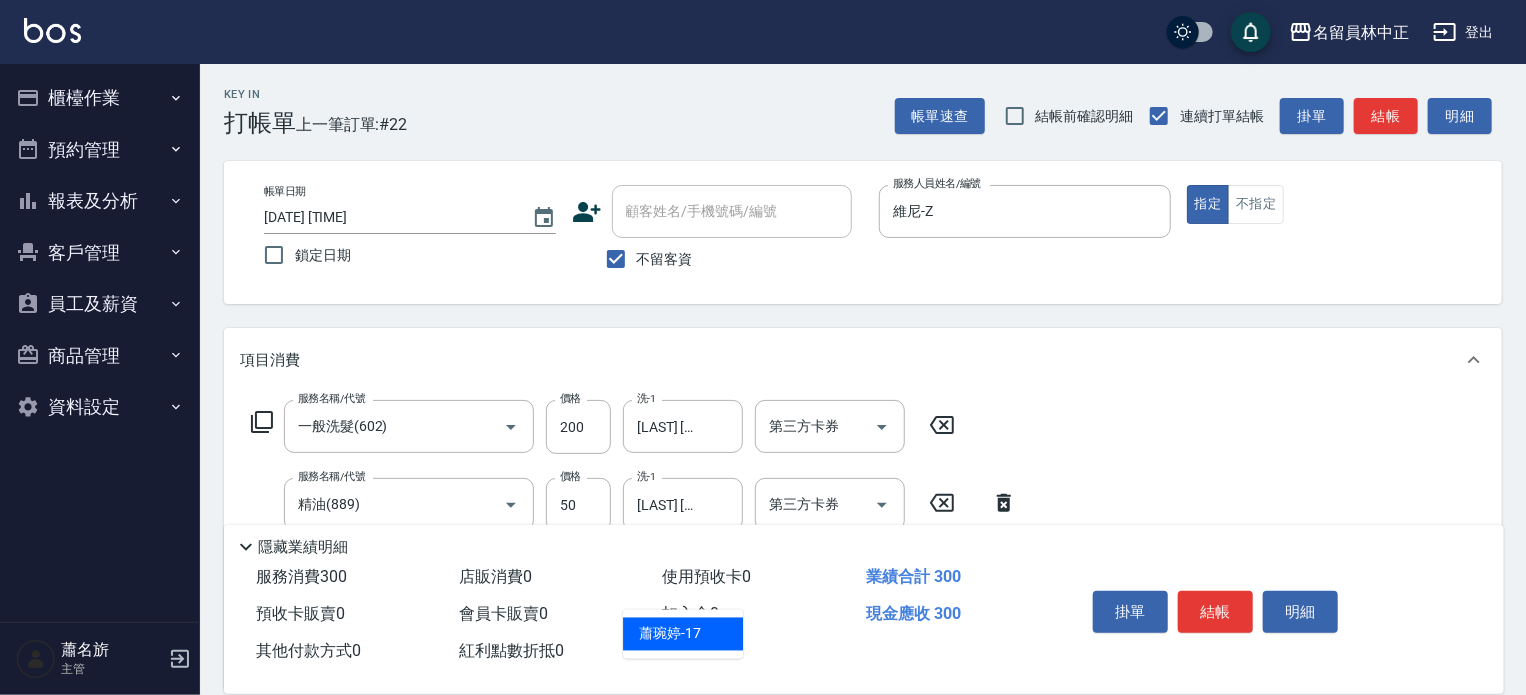 type on "[LAST] [FIRST]-[NUMBER]" 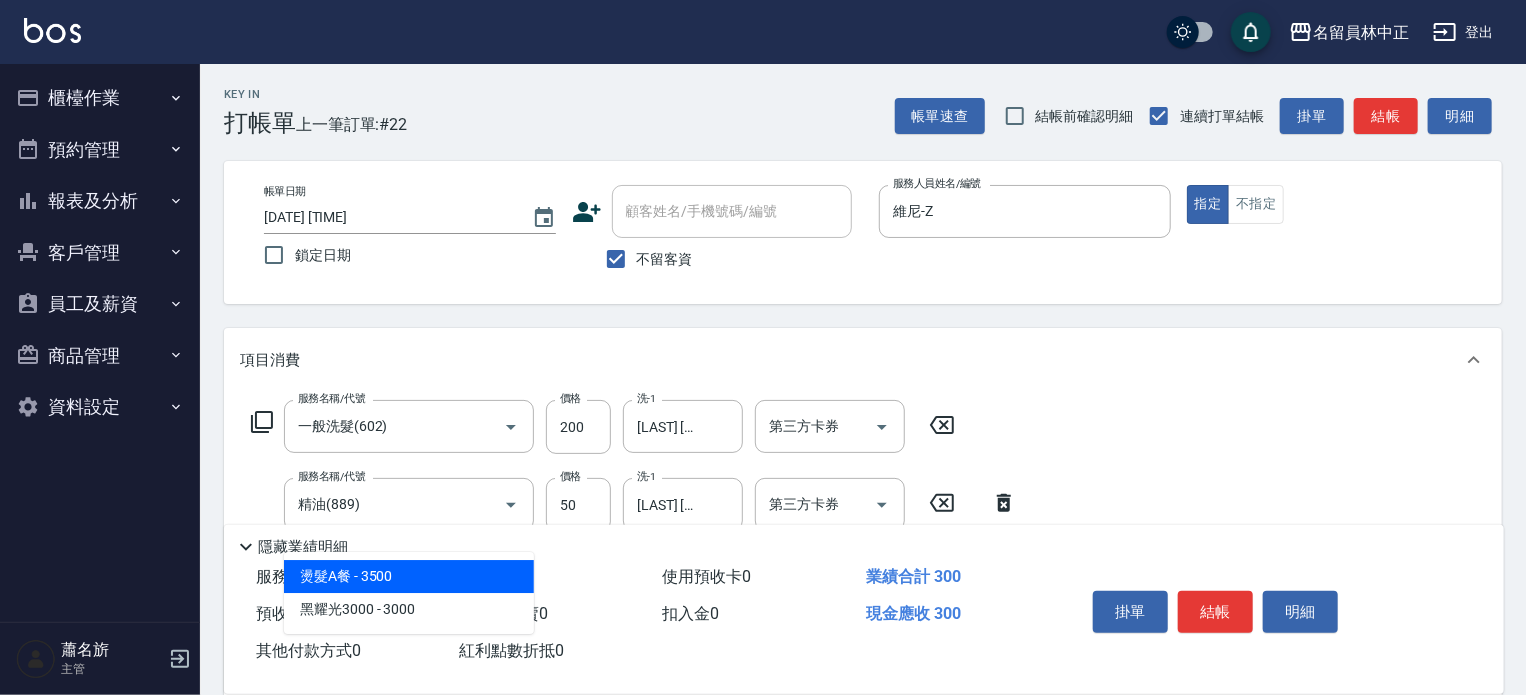 type on "3" 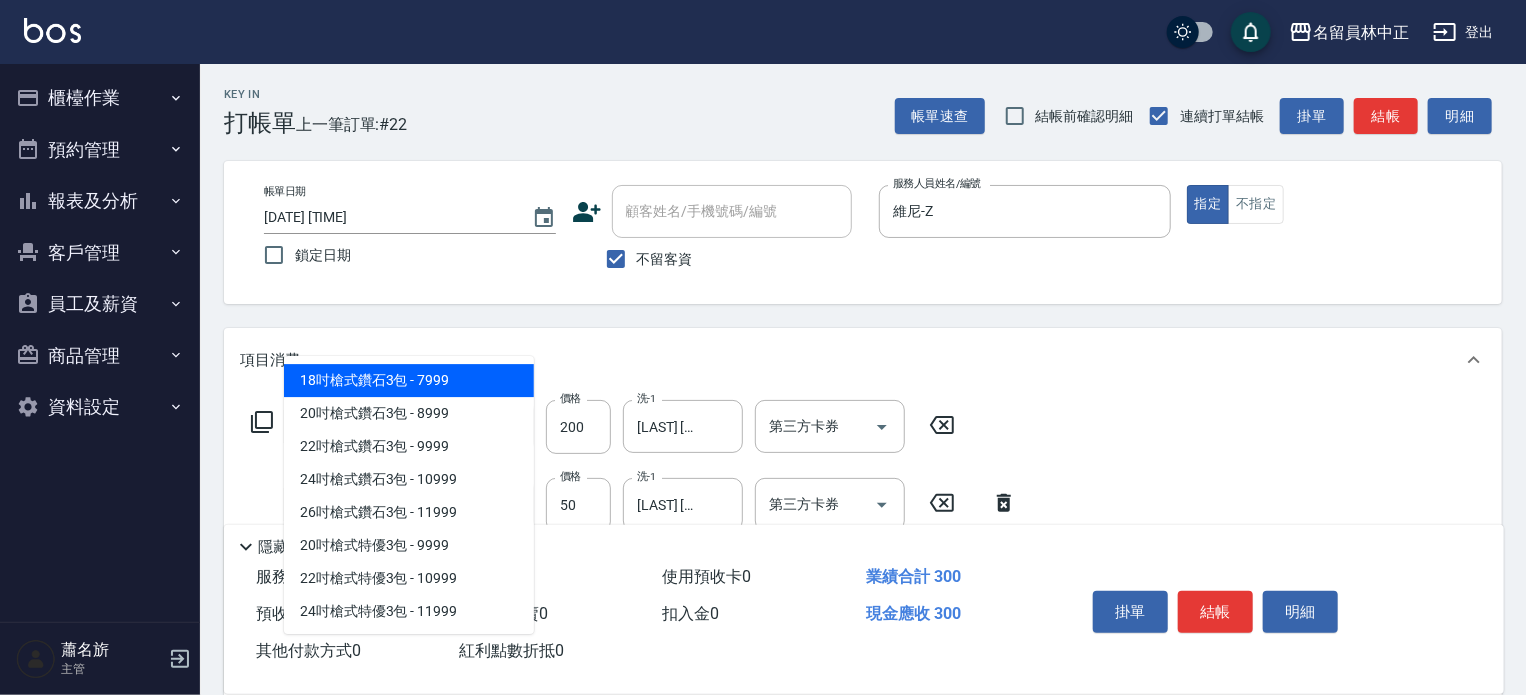 type 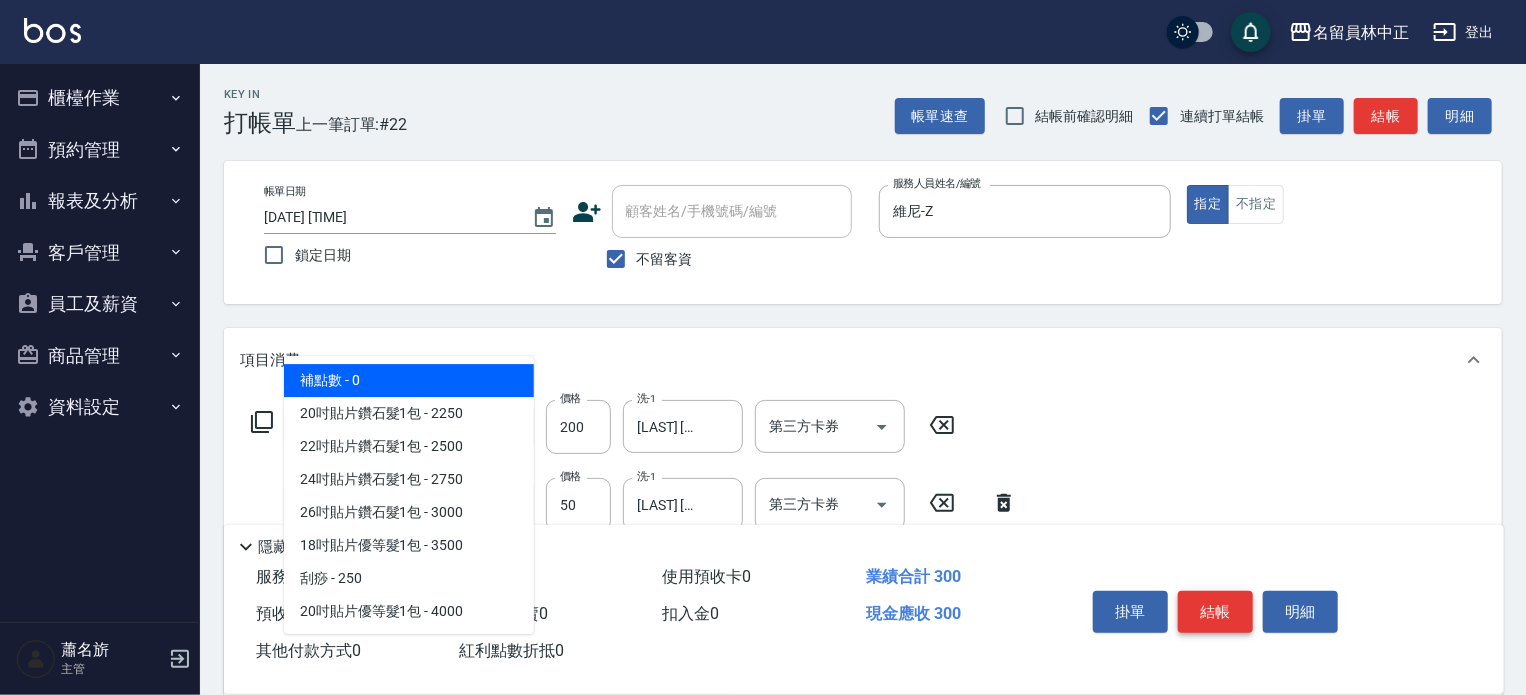 click on "結帳" at bounding box center [1215, 612] 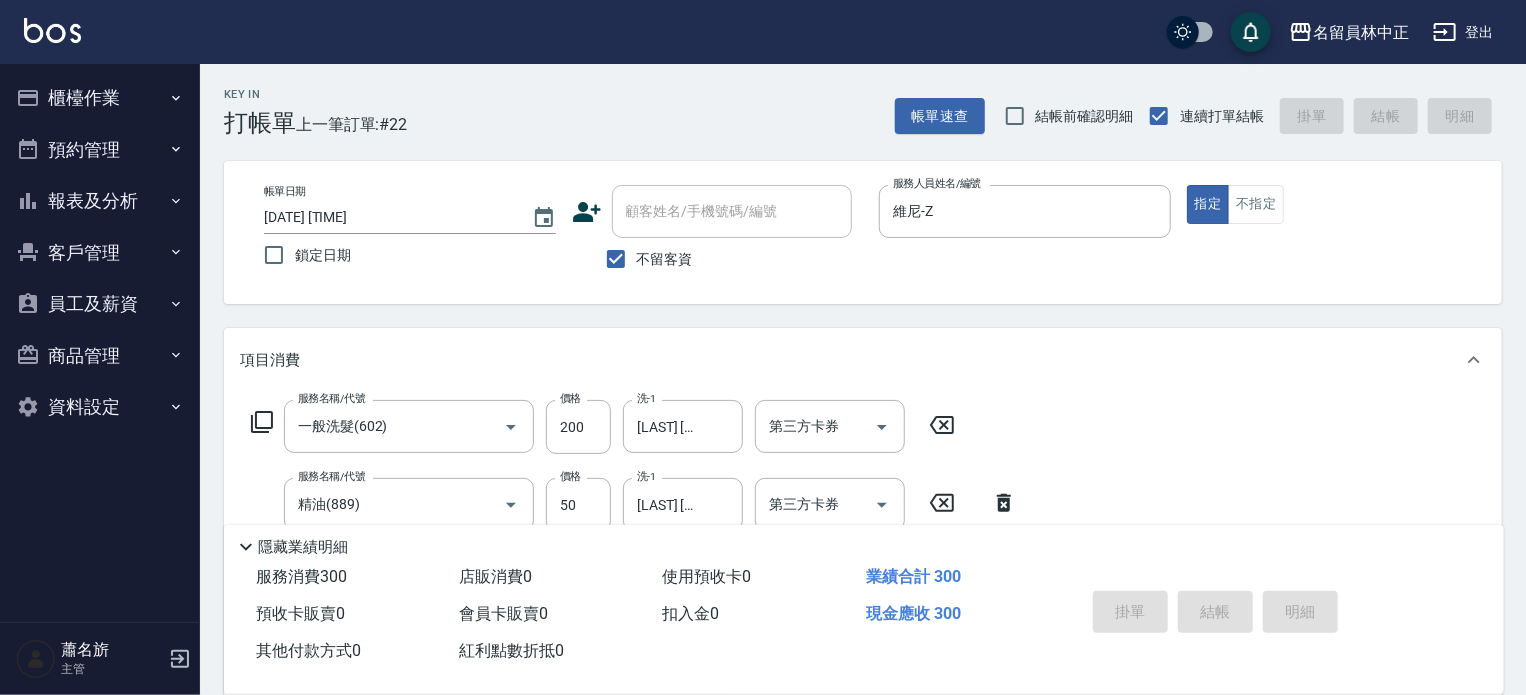type 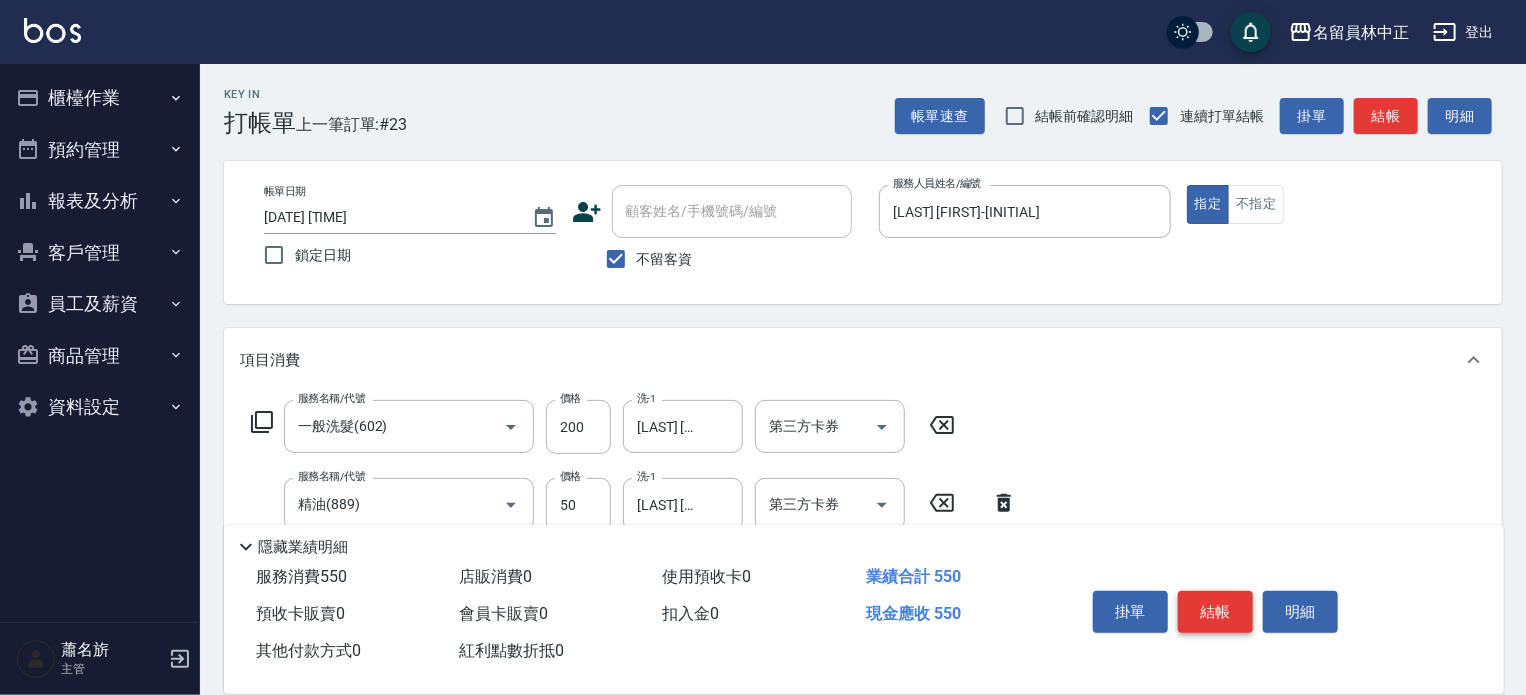 click on "結帳" at bounding box center (1215, 612) 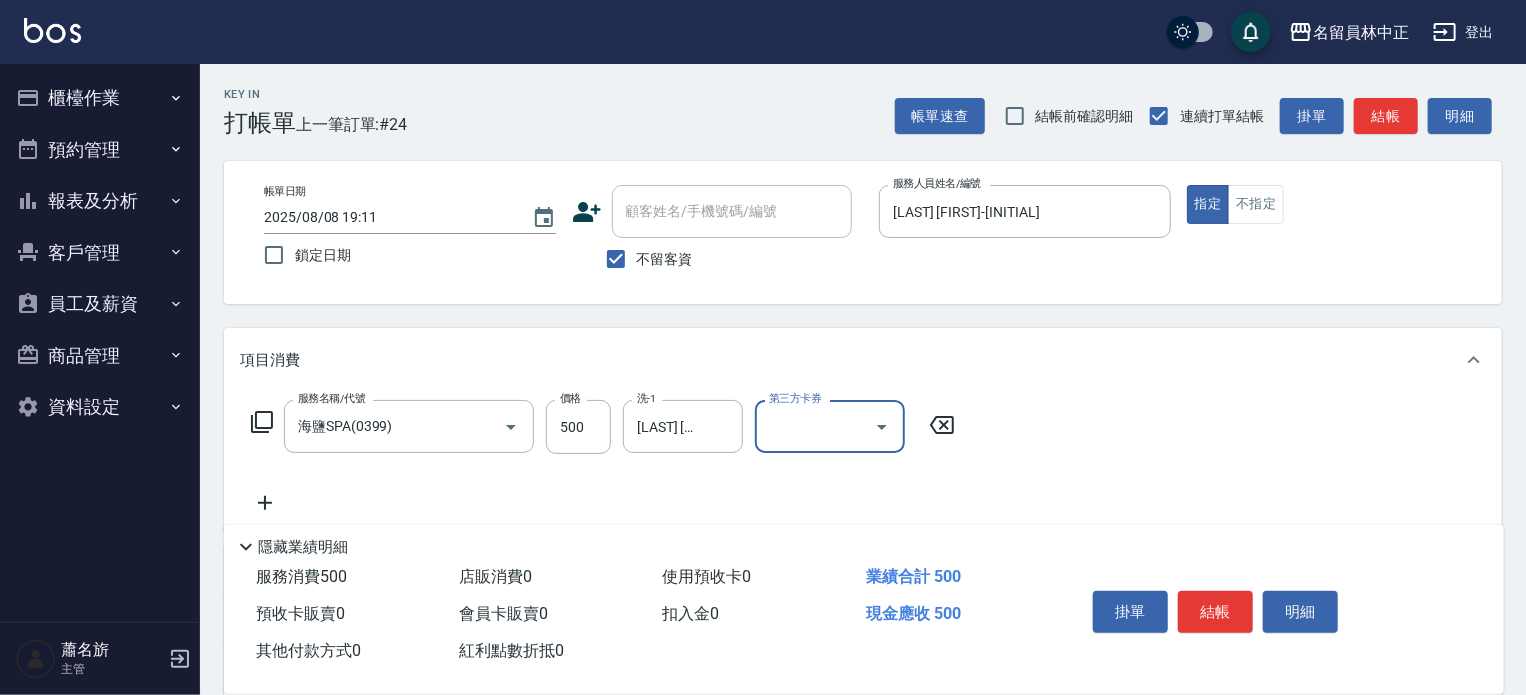drag, startPoint x: 1218, startPoint y: 595, endPoint x: 1195, endPoint y: 496, distance: 101.636604 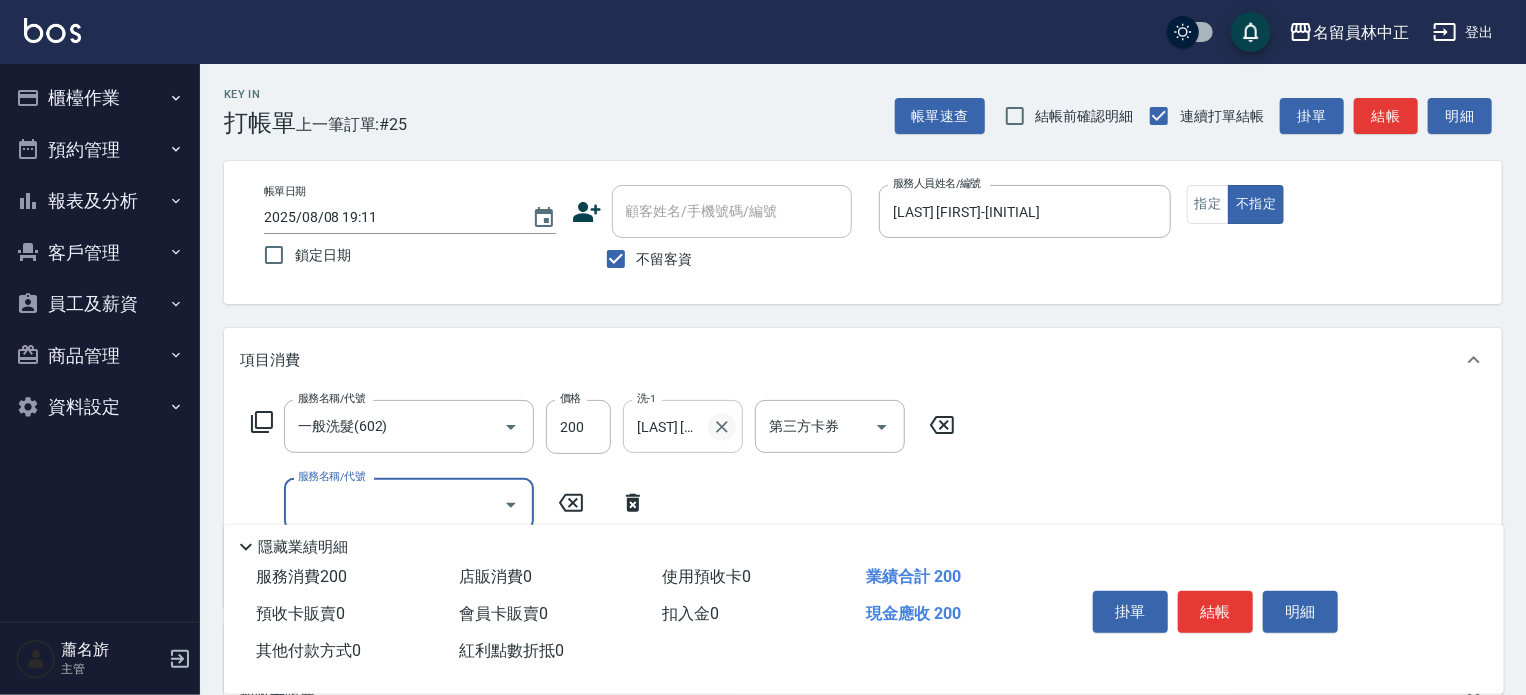 click 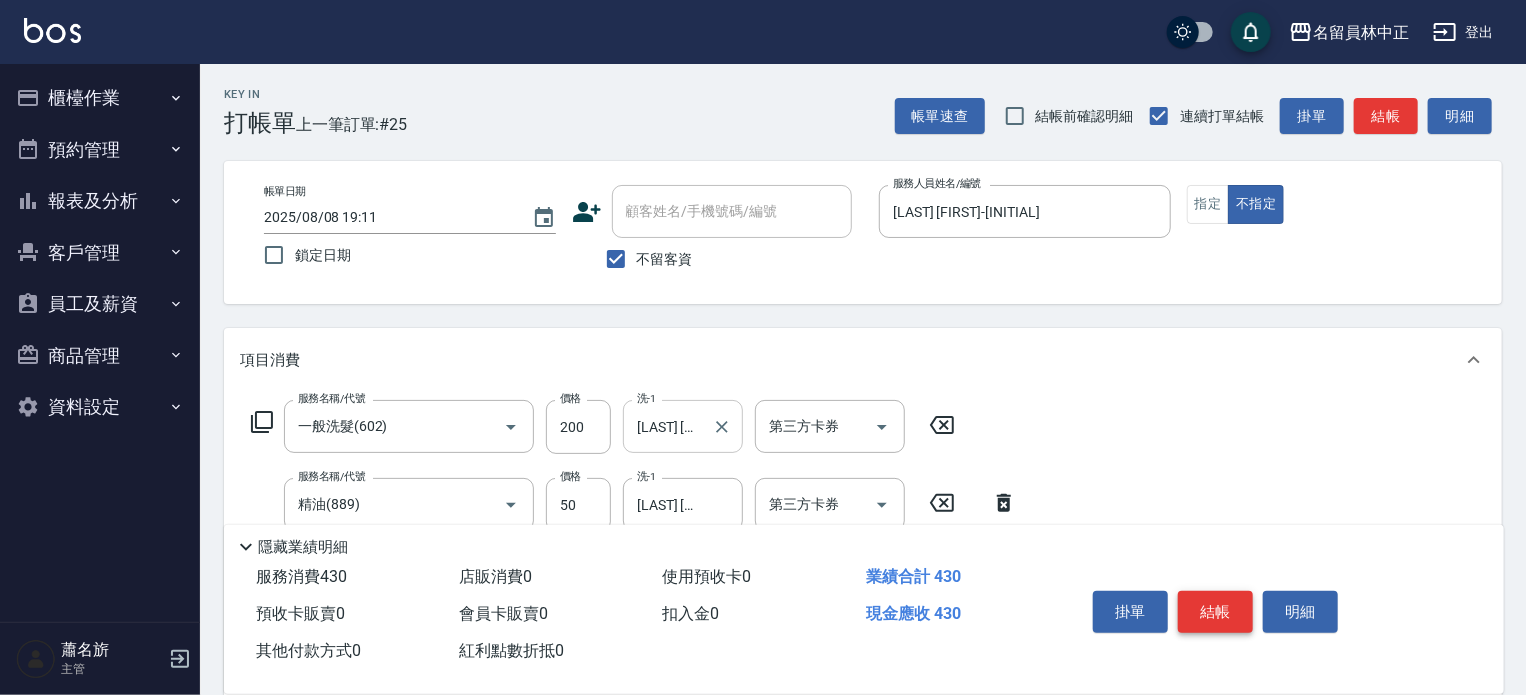 click on "結帳" at bounding box center [1215, 612] 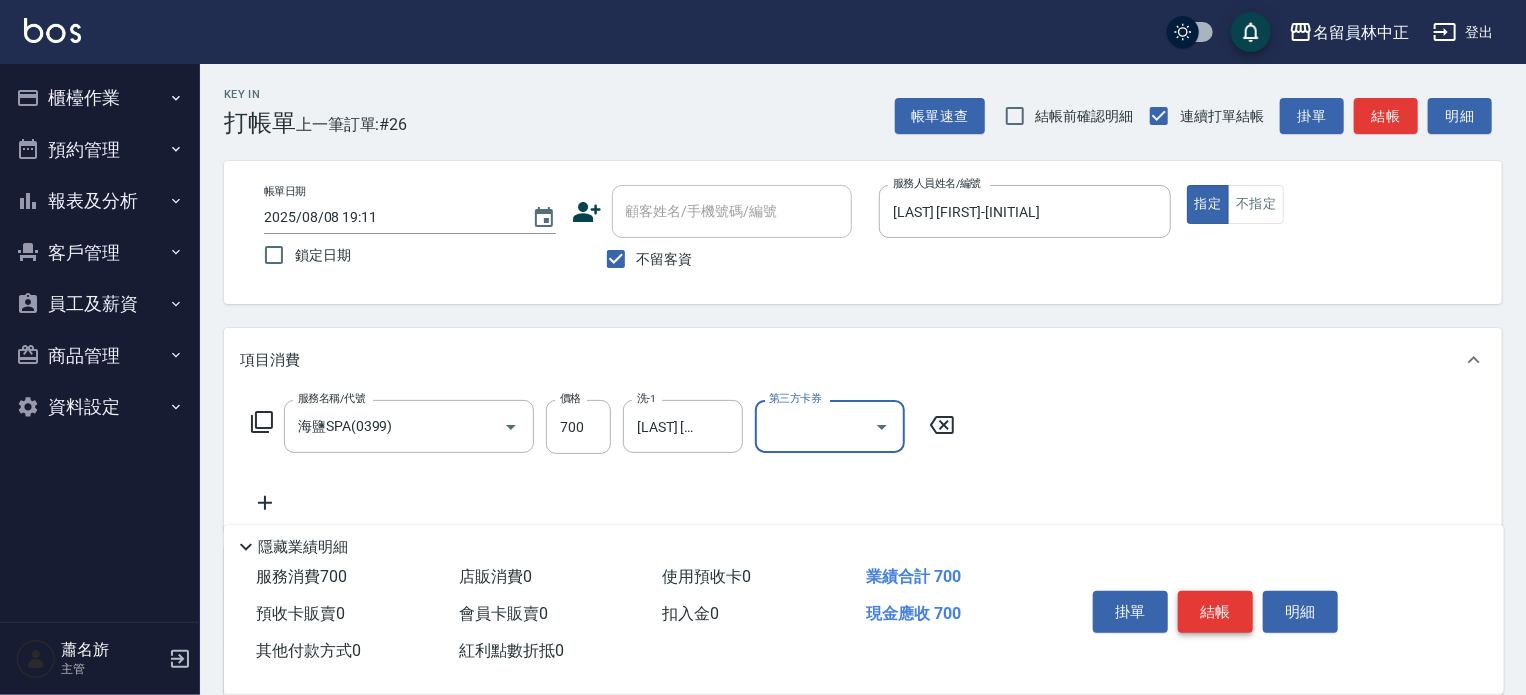 click on "結帳" at bounding box center [1215, 612] 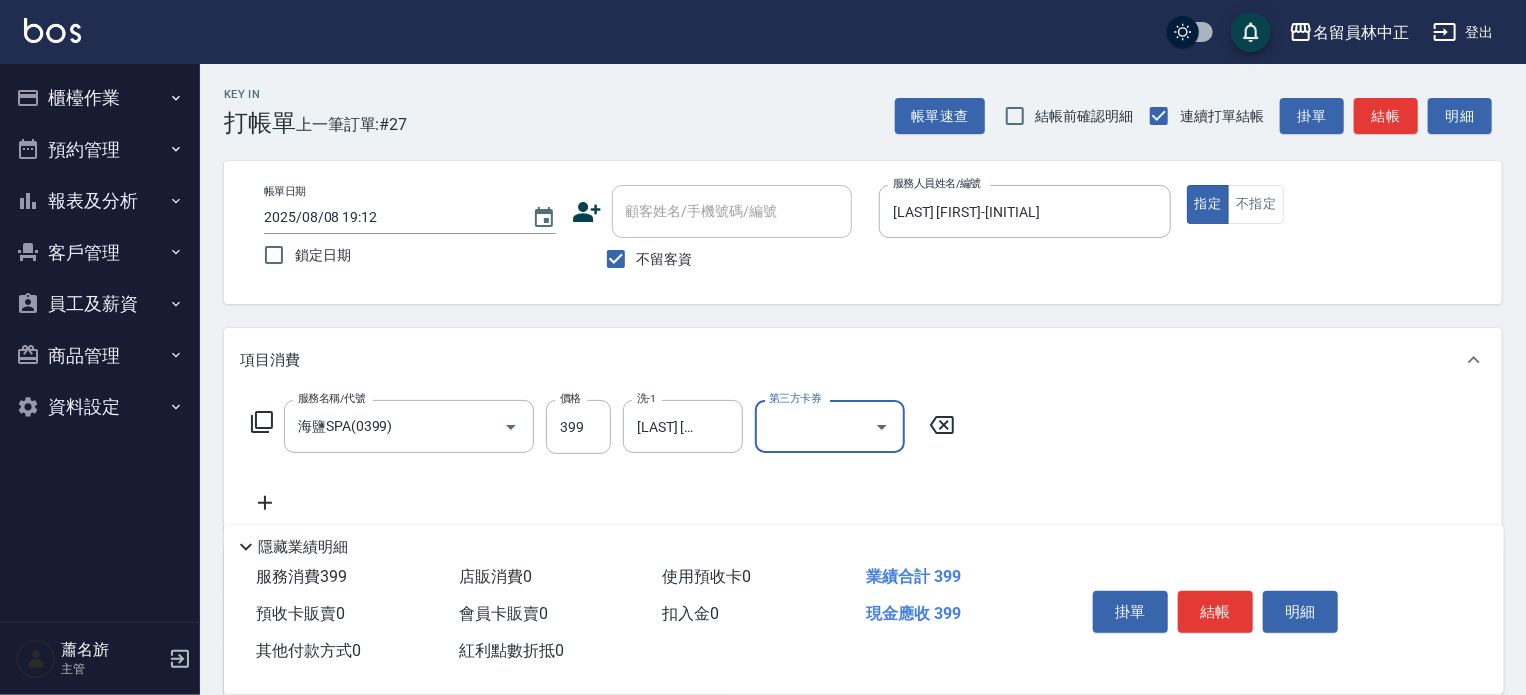 click on "結帳" at bounding box center [1215, 612] 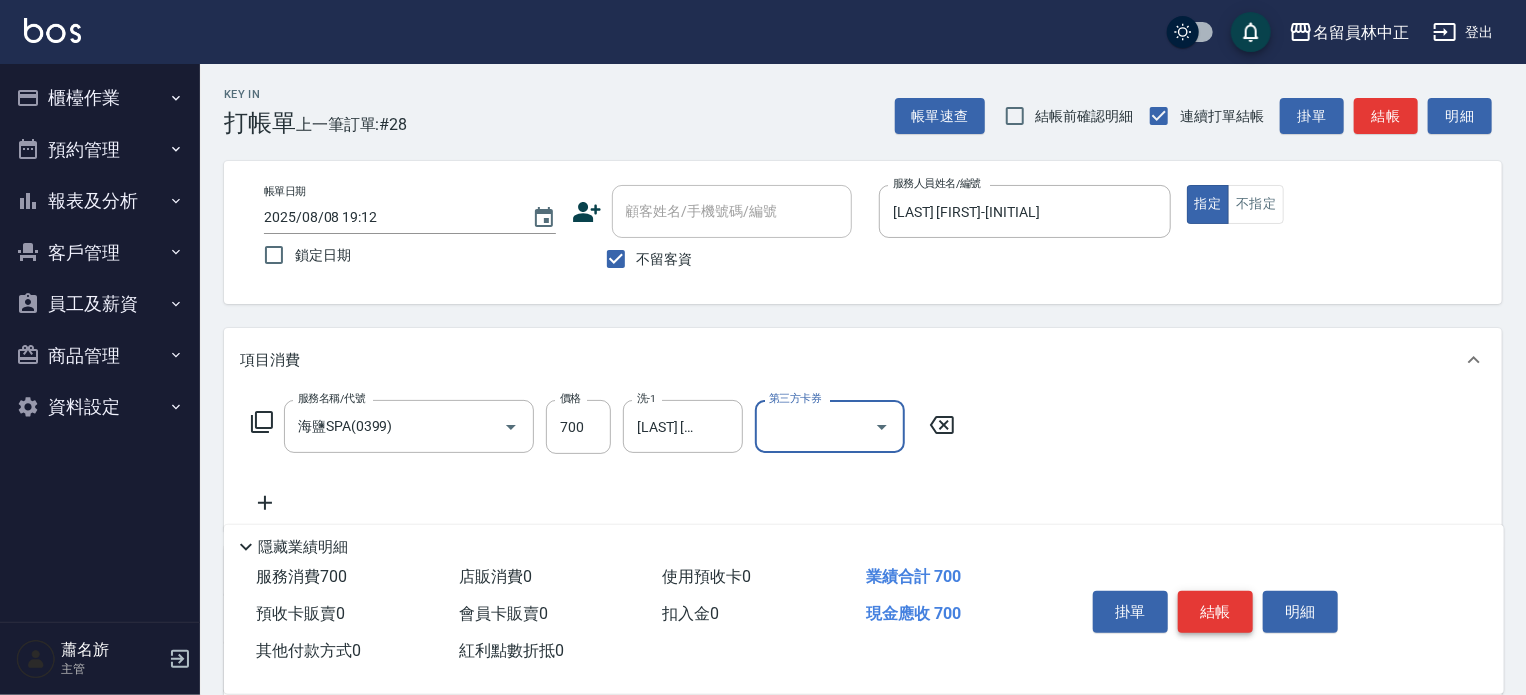 click on "結帳" at bounding box center [1215, 612] 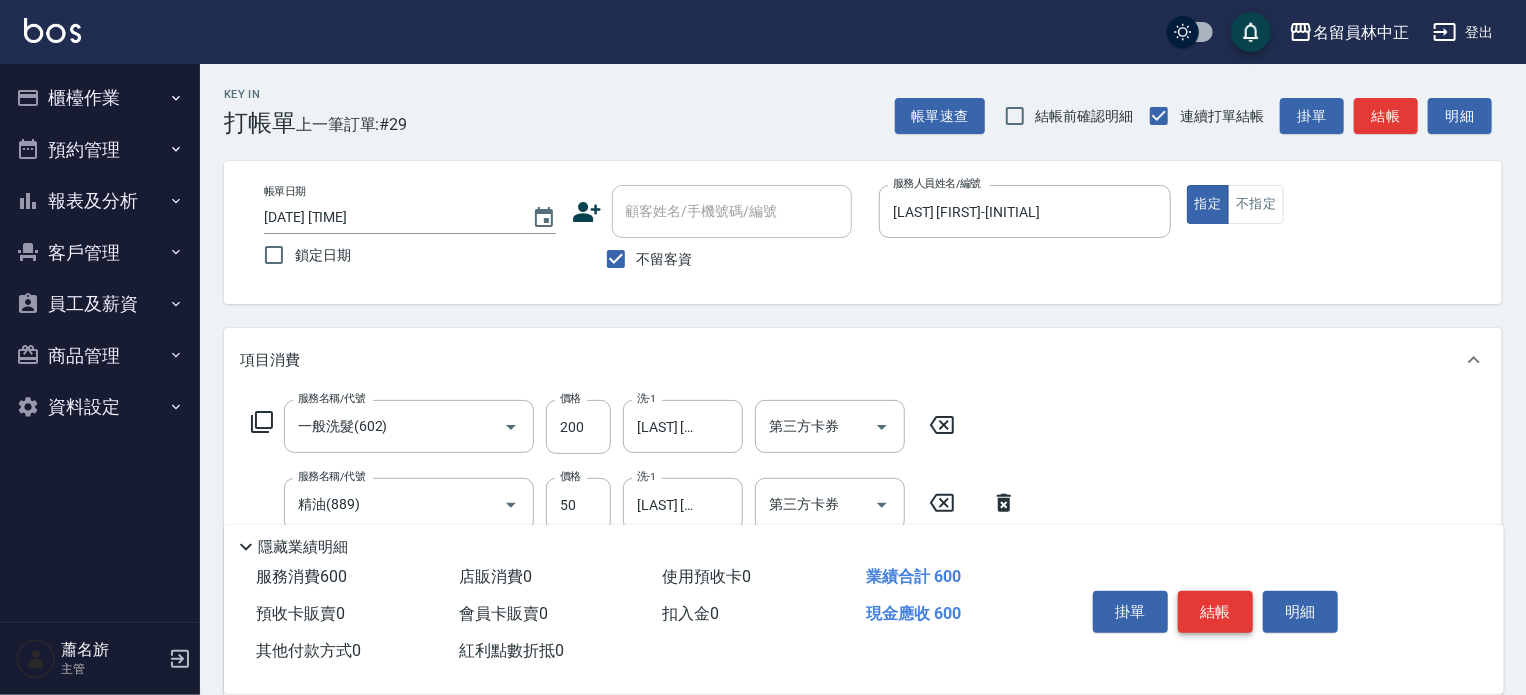 click on "結帳" at bounding box center [1215, 612] 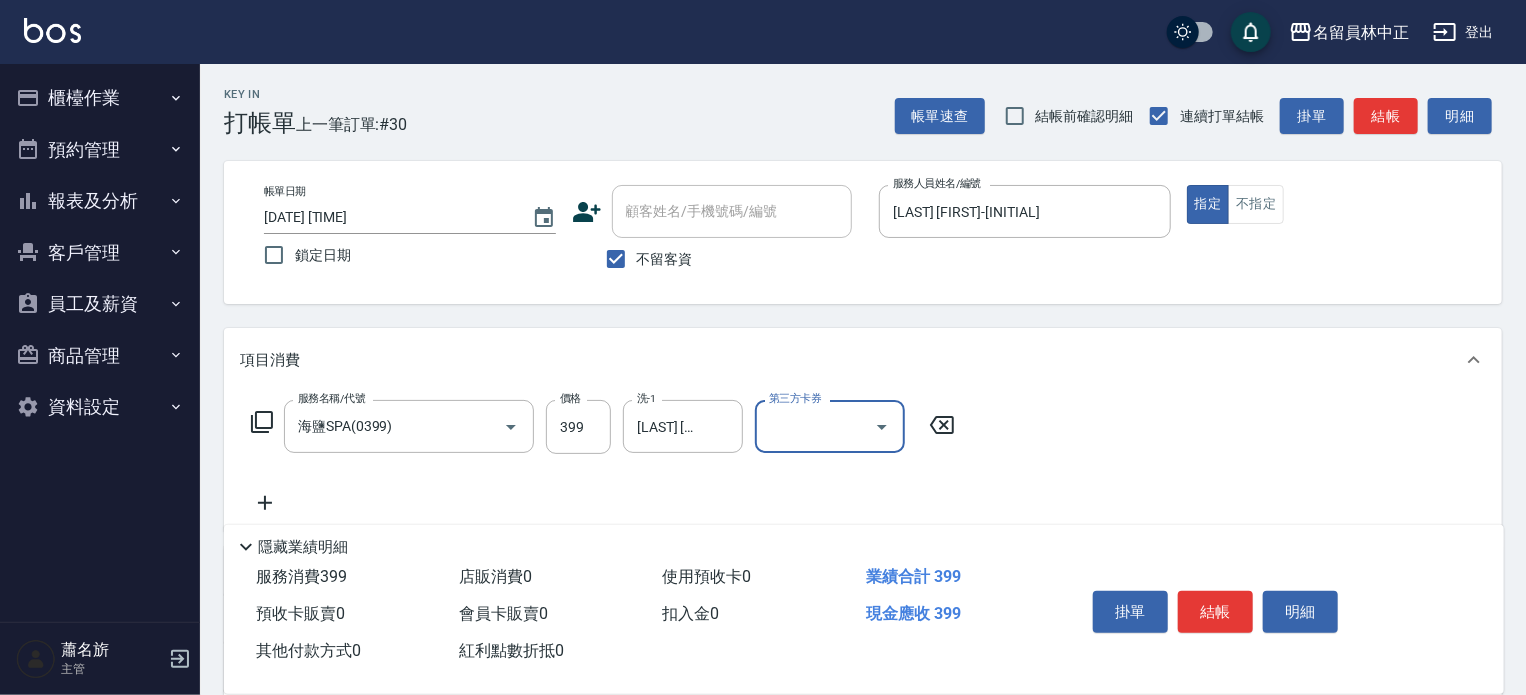 drag, startPoint x: 1209, startPoint y: 612, endPoint x: 1213, endPoint y: 597, distance: 15.524175 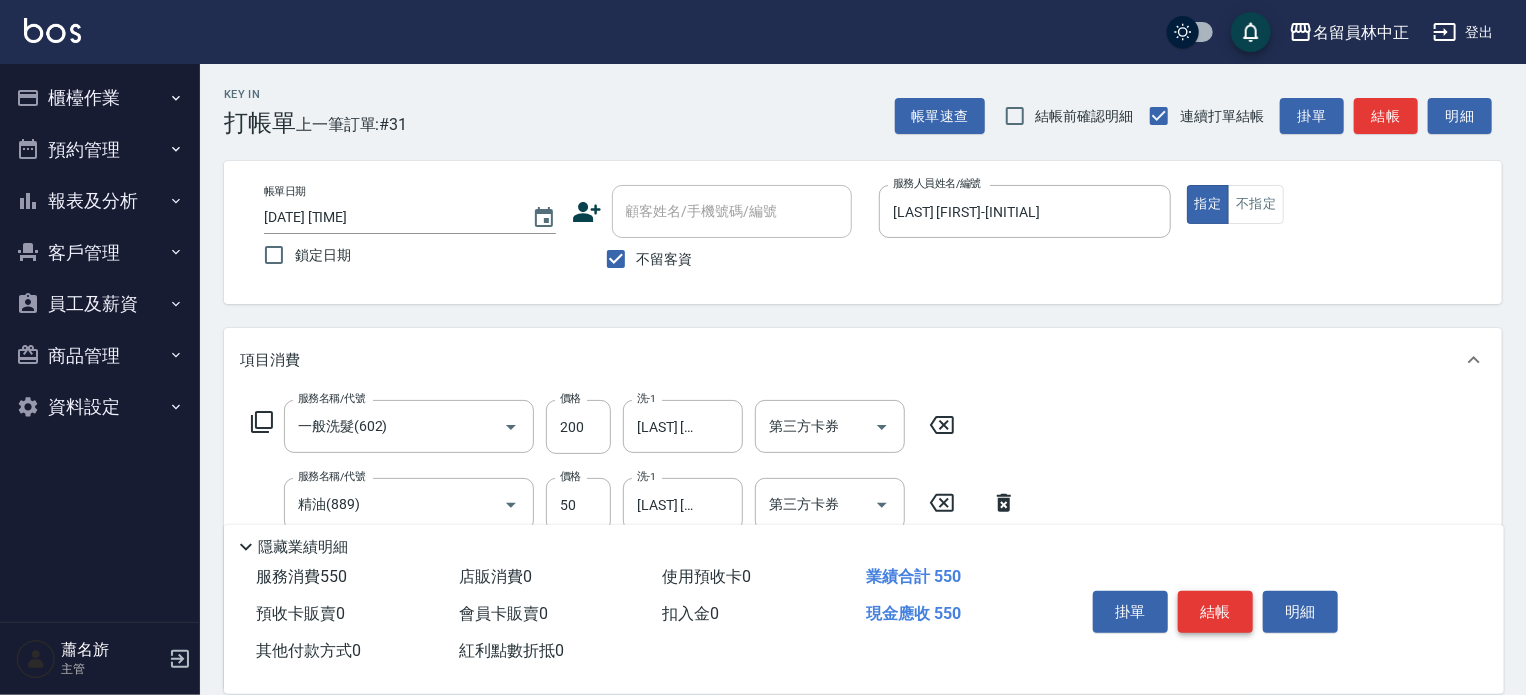 click on "結帳" at bounding box center (1215, 612) 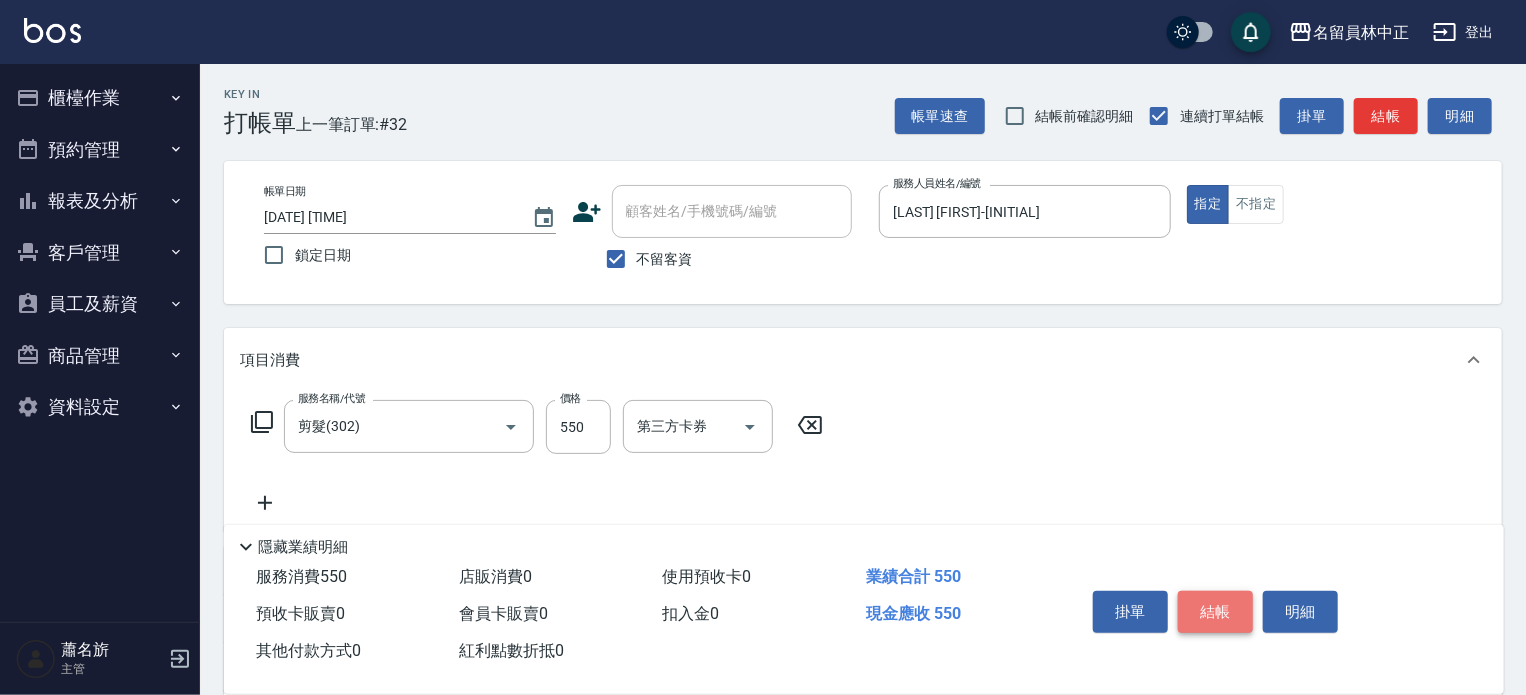 click on "結帳" at bounding box center (1215, 612) 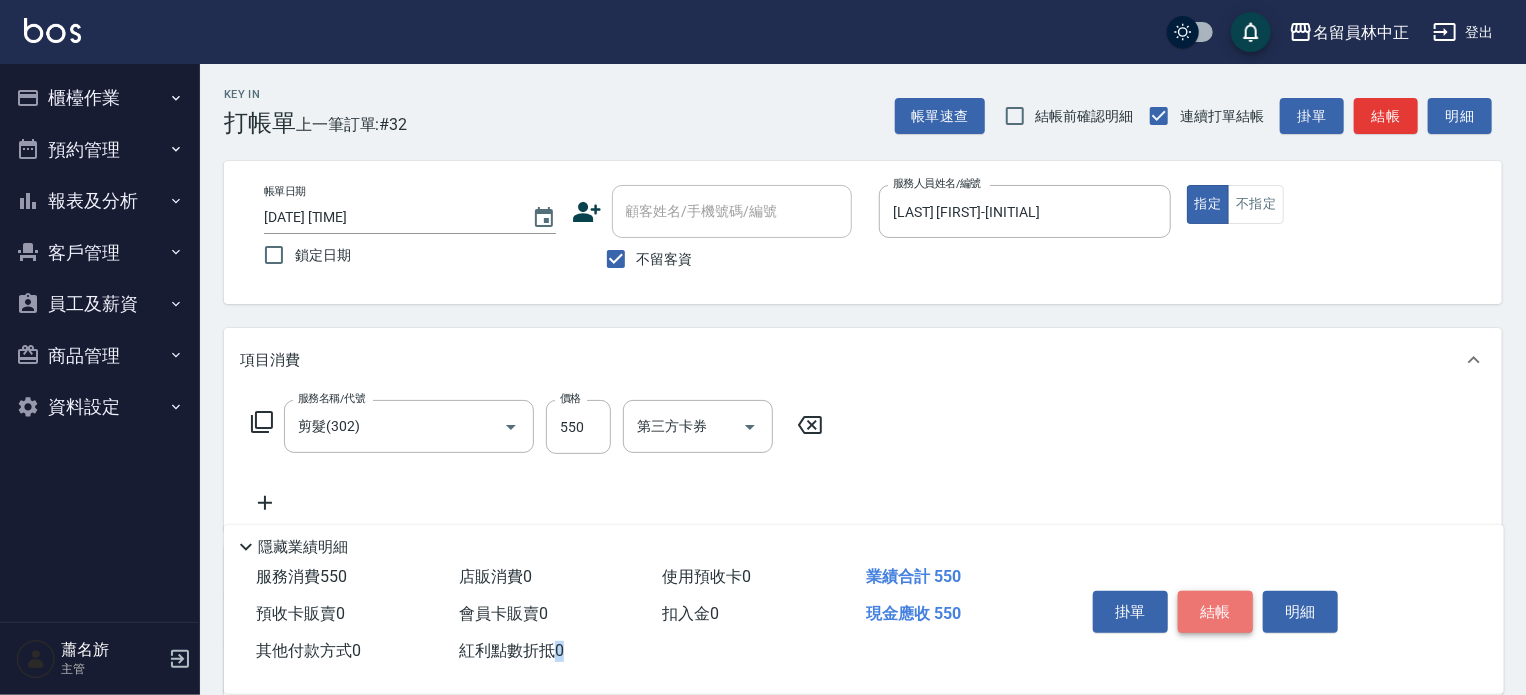 click on "掛單 結帳 明細" at bounding box center [1215, 614] 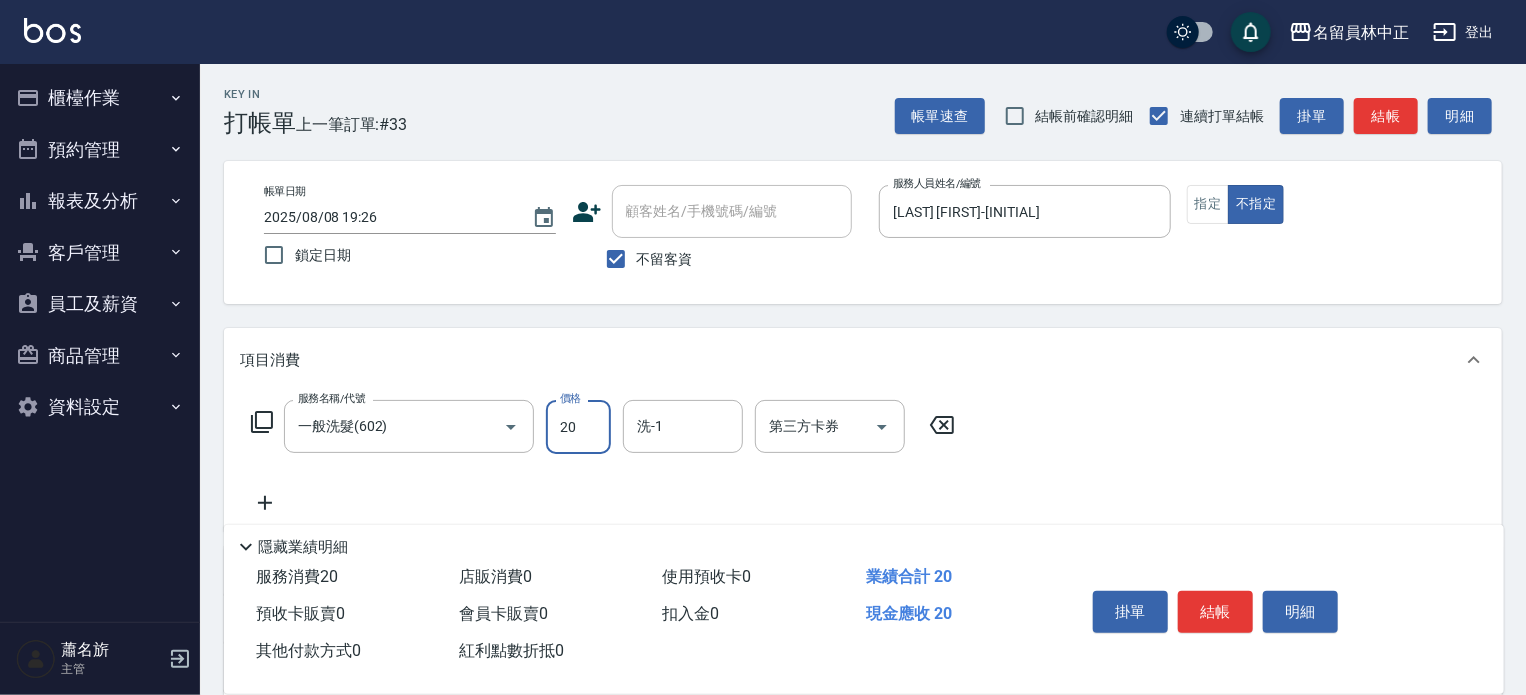 click on "20" at bounding box center [578, 427] 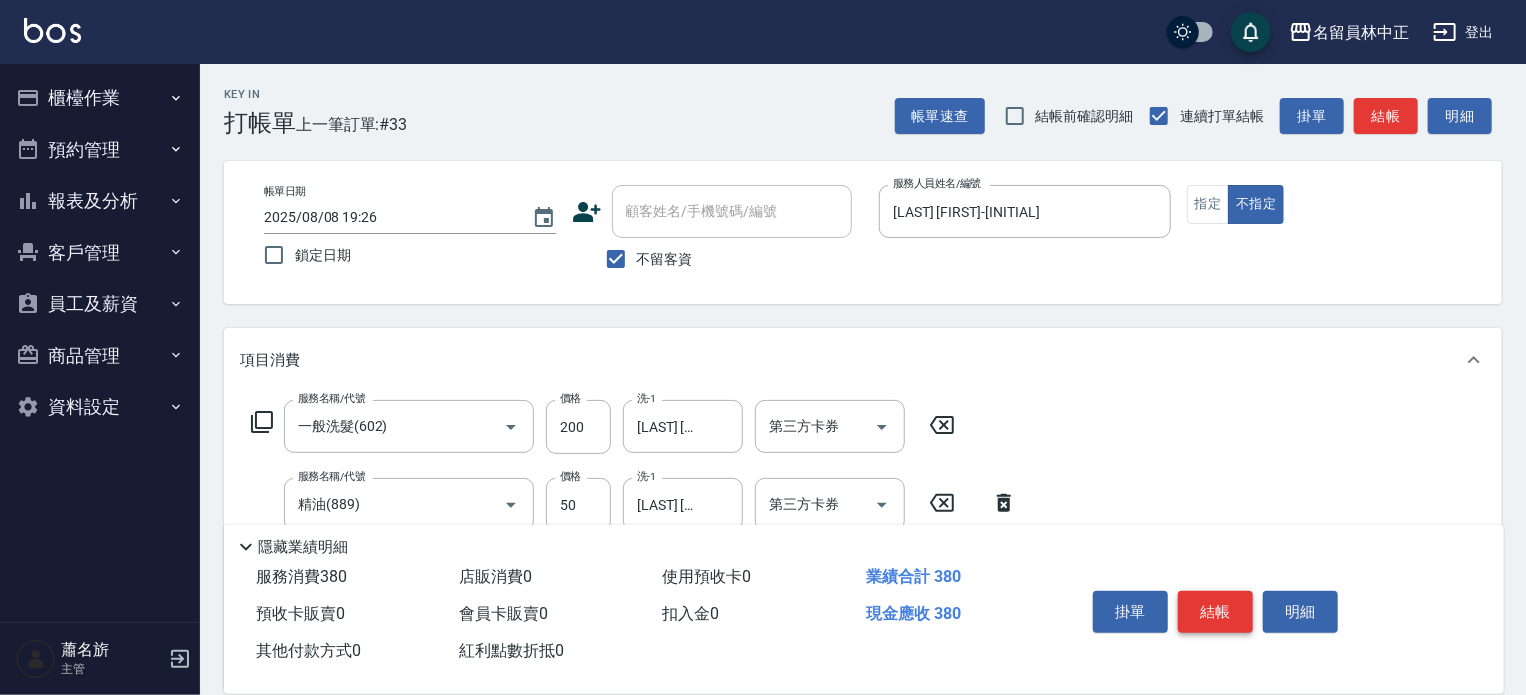 click on "結帳" at bounding box center [1215, 612] 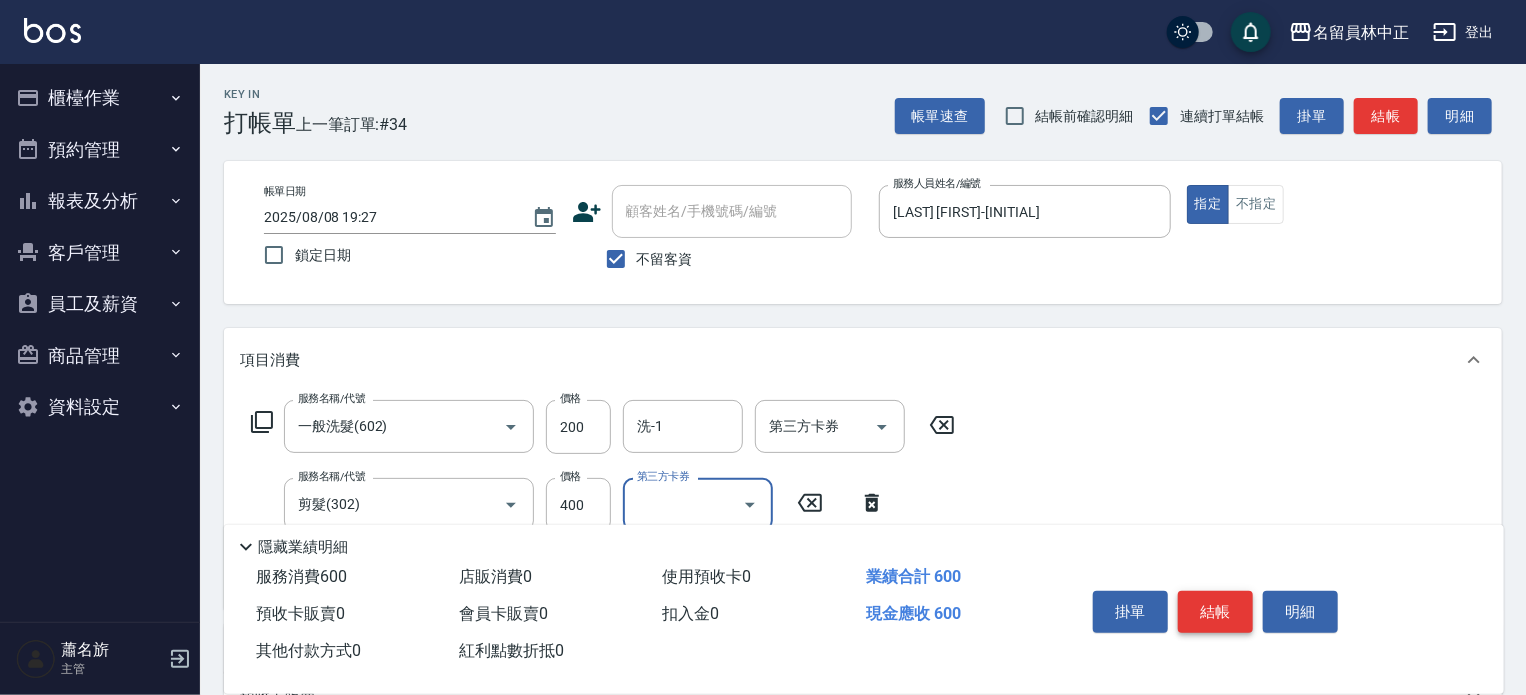 click on "結帳" at bounding box center (1215, 612) 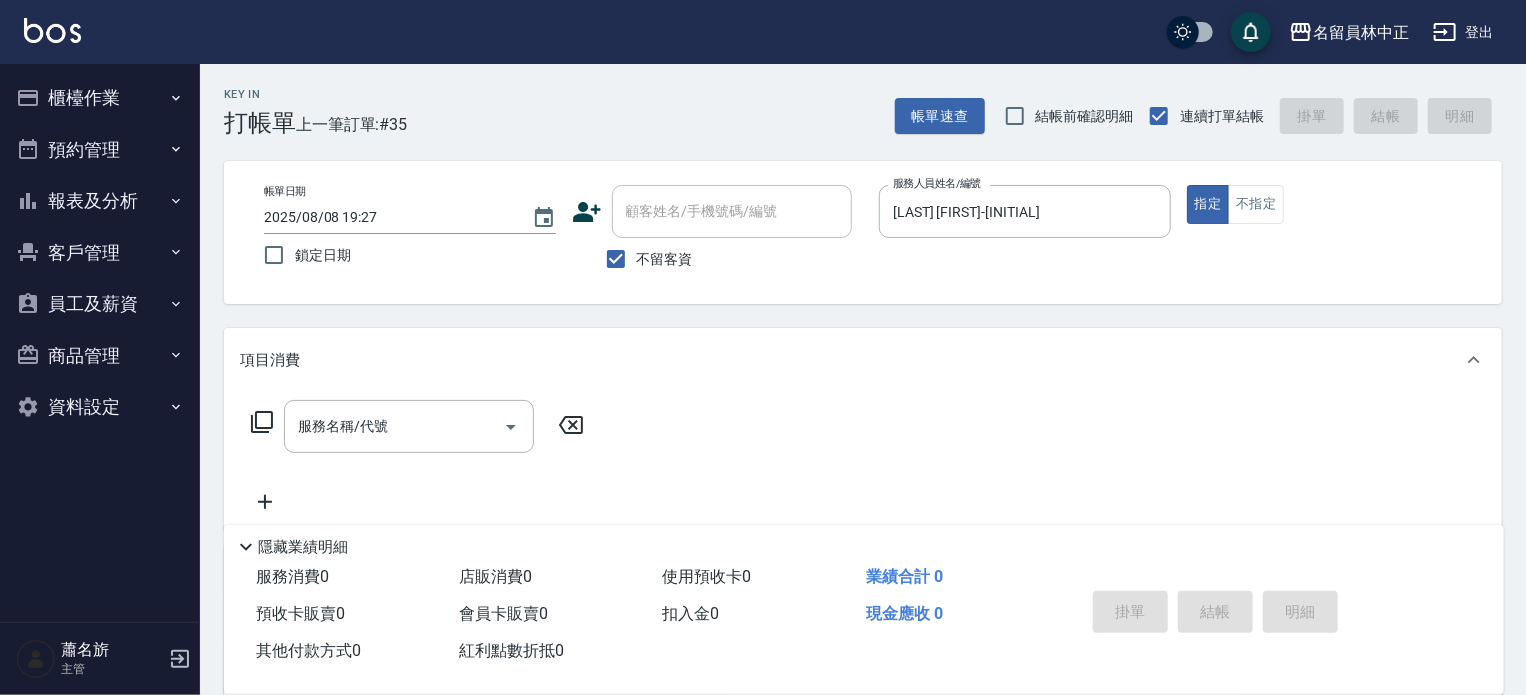 click 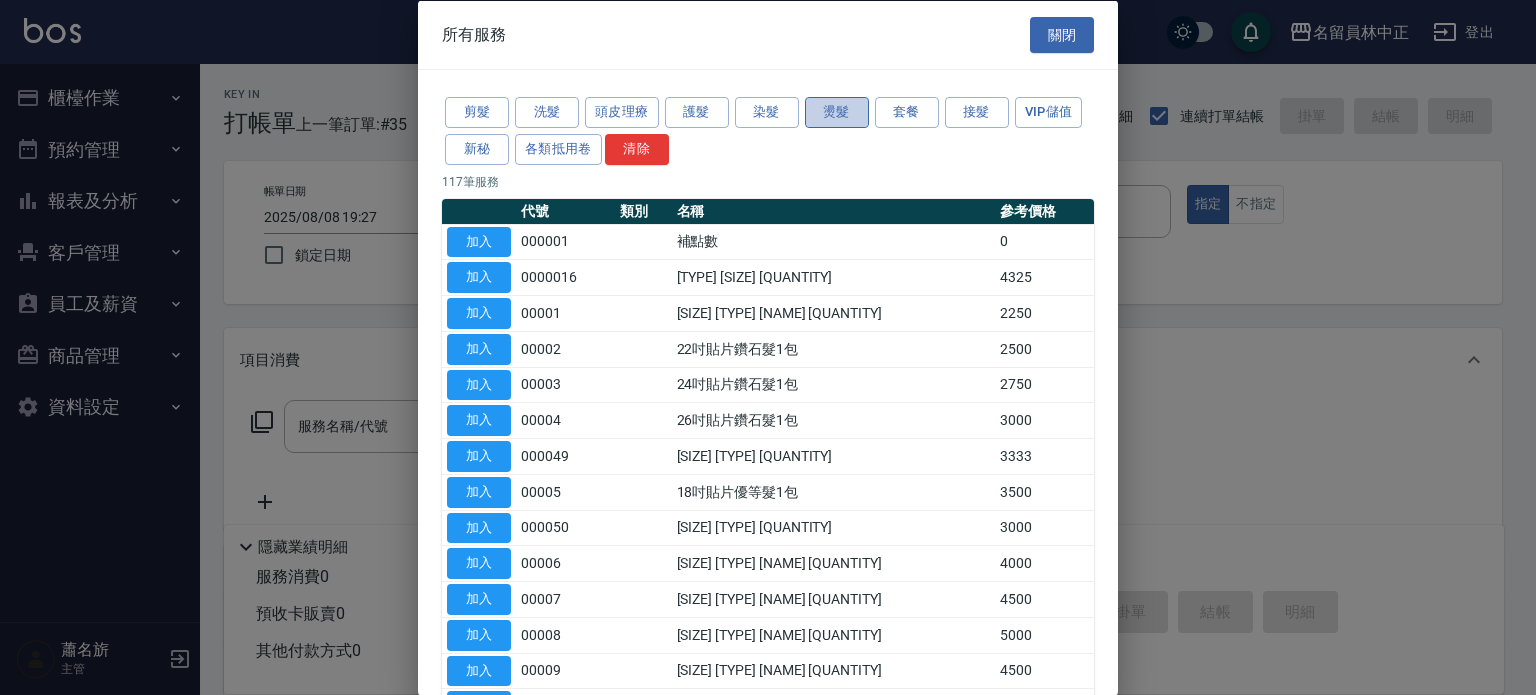 click on "燙髮" at bounding box center (837, 112) 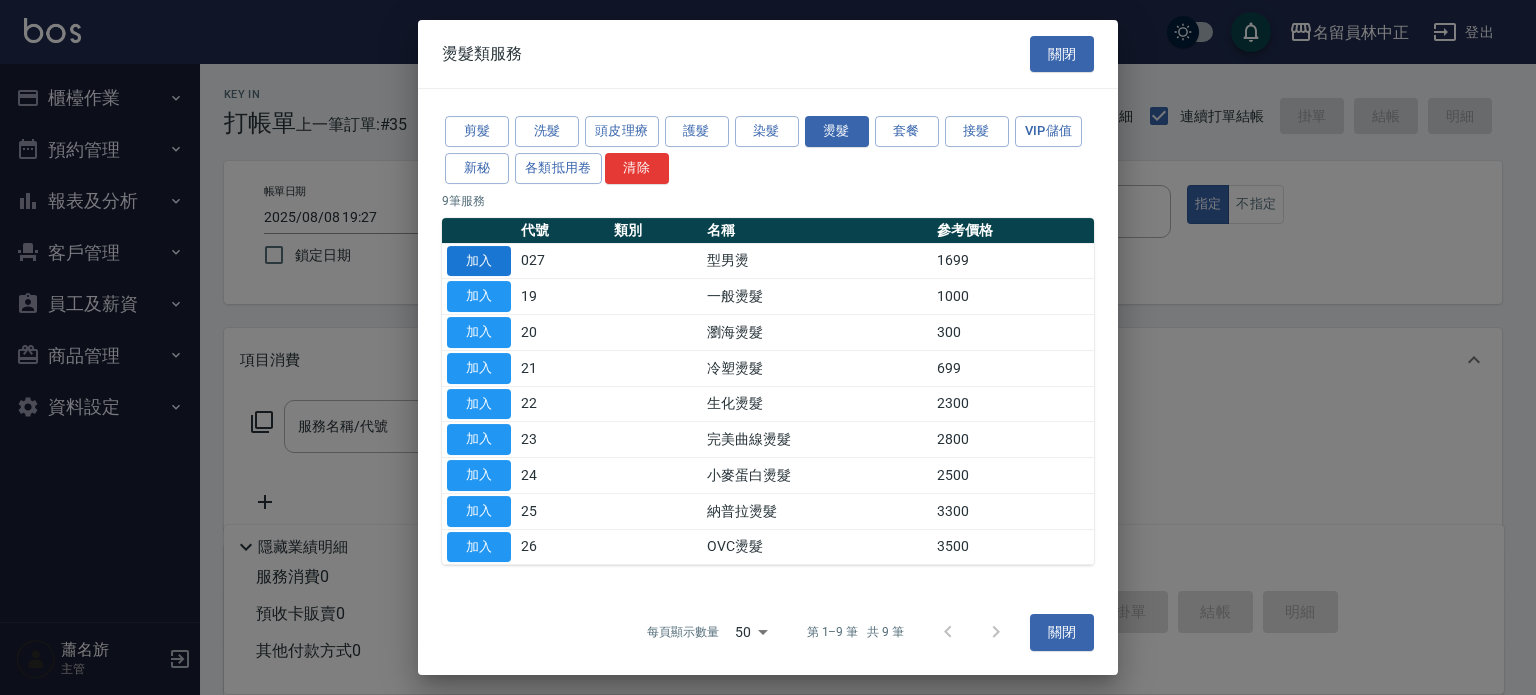 click on "加入" at bounding box center (479, 261) 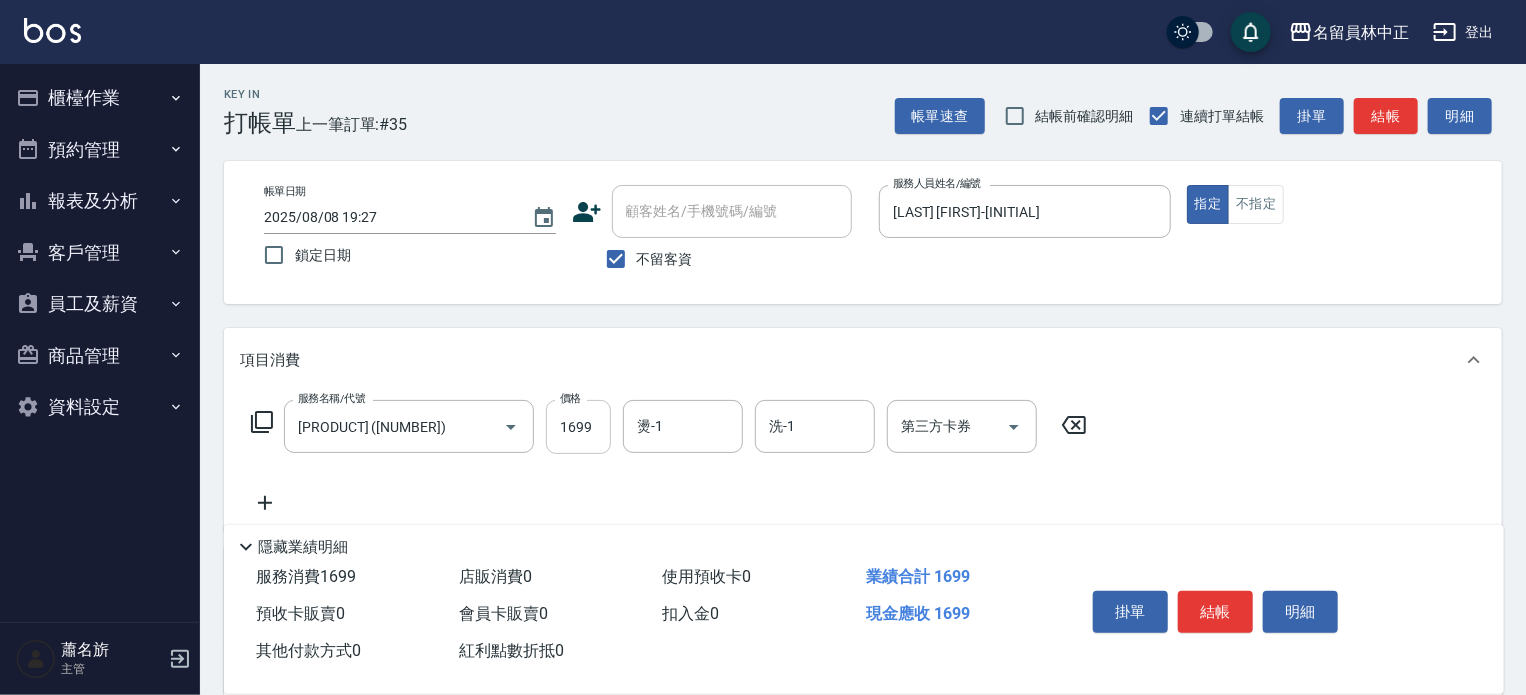 drag, startPoint x: 577, startPoint y: 427, endPoint x: 536, endPoint y: 397, distance: 50.803543 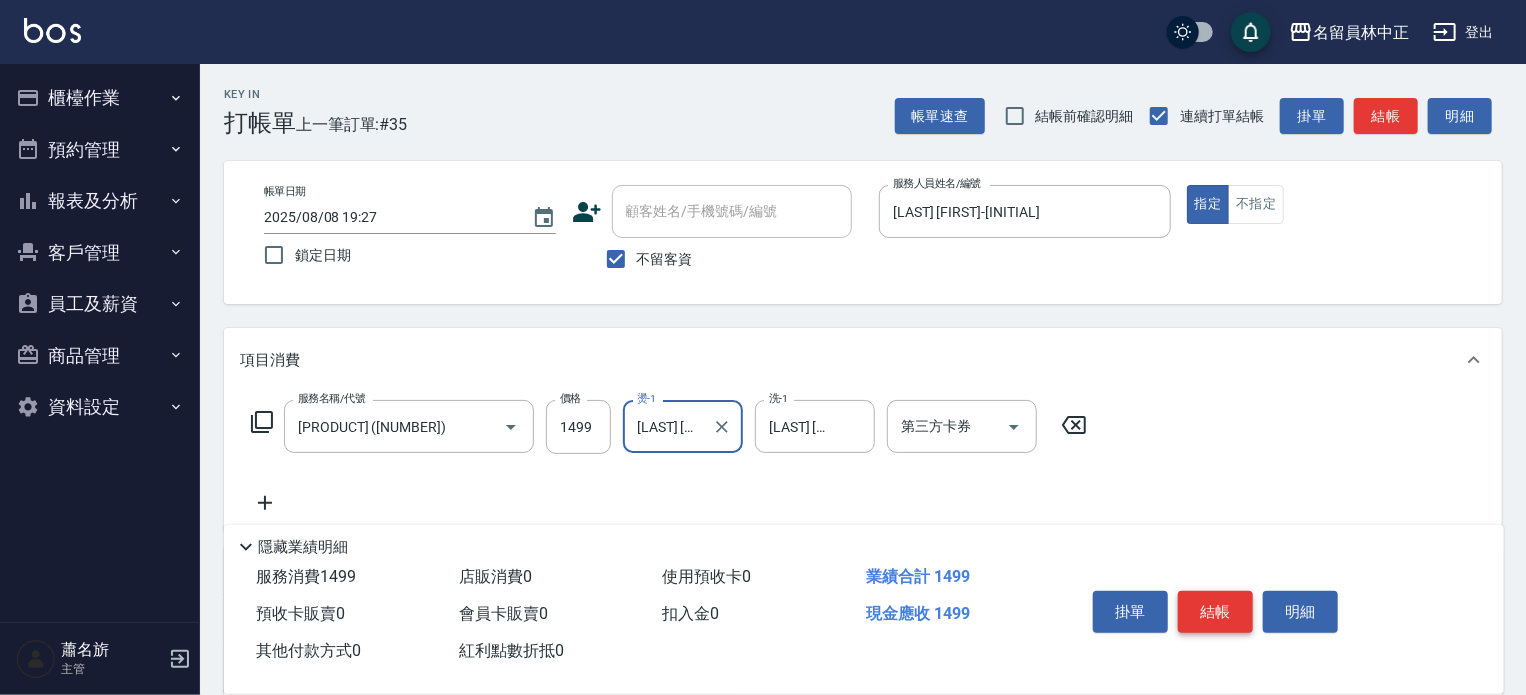 click on "結帳" at bounding box center [1215, 612] 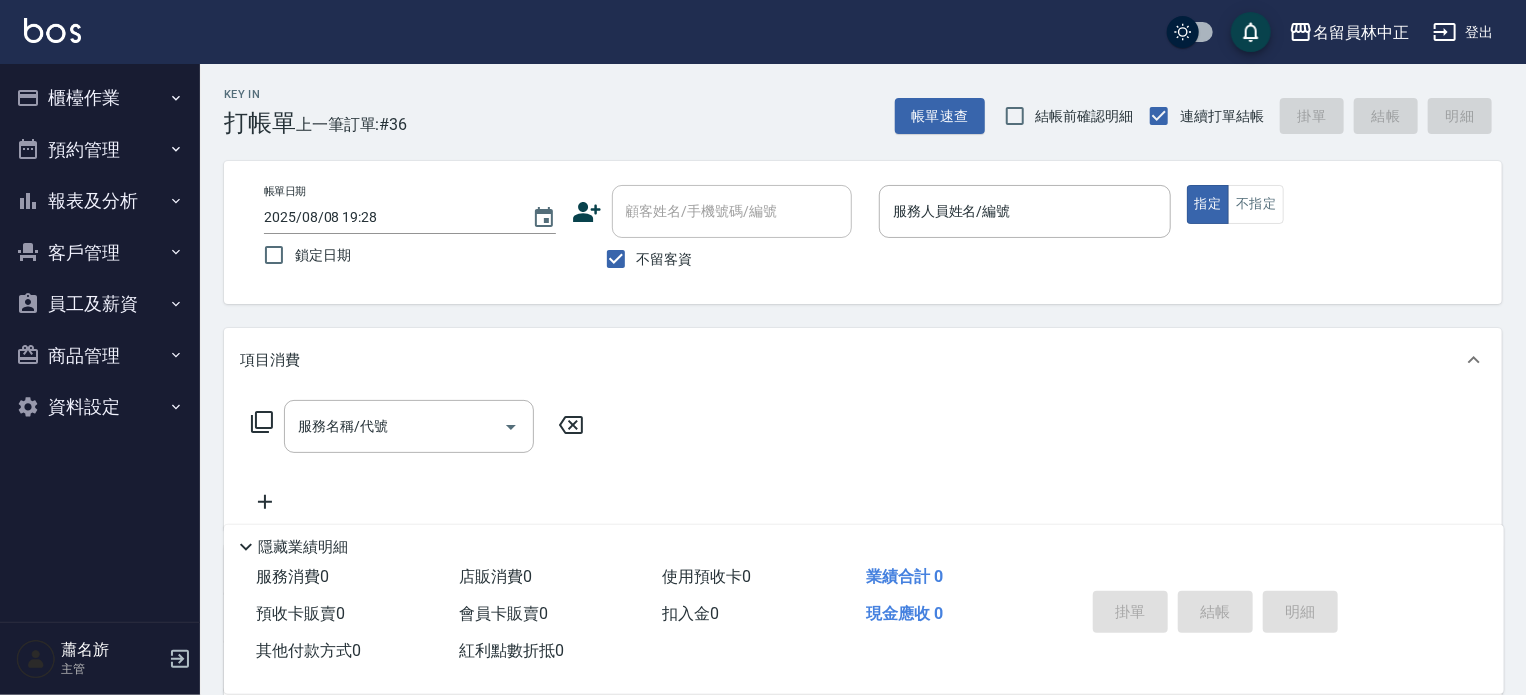 click on "掛單 結帳 明細" at bounding box center (1215, 614) 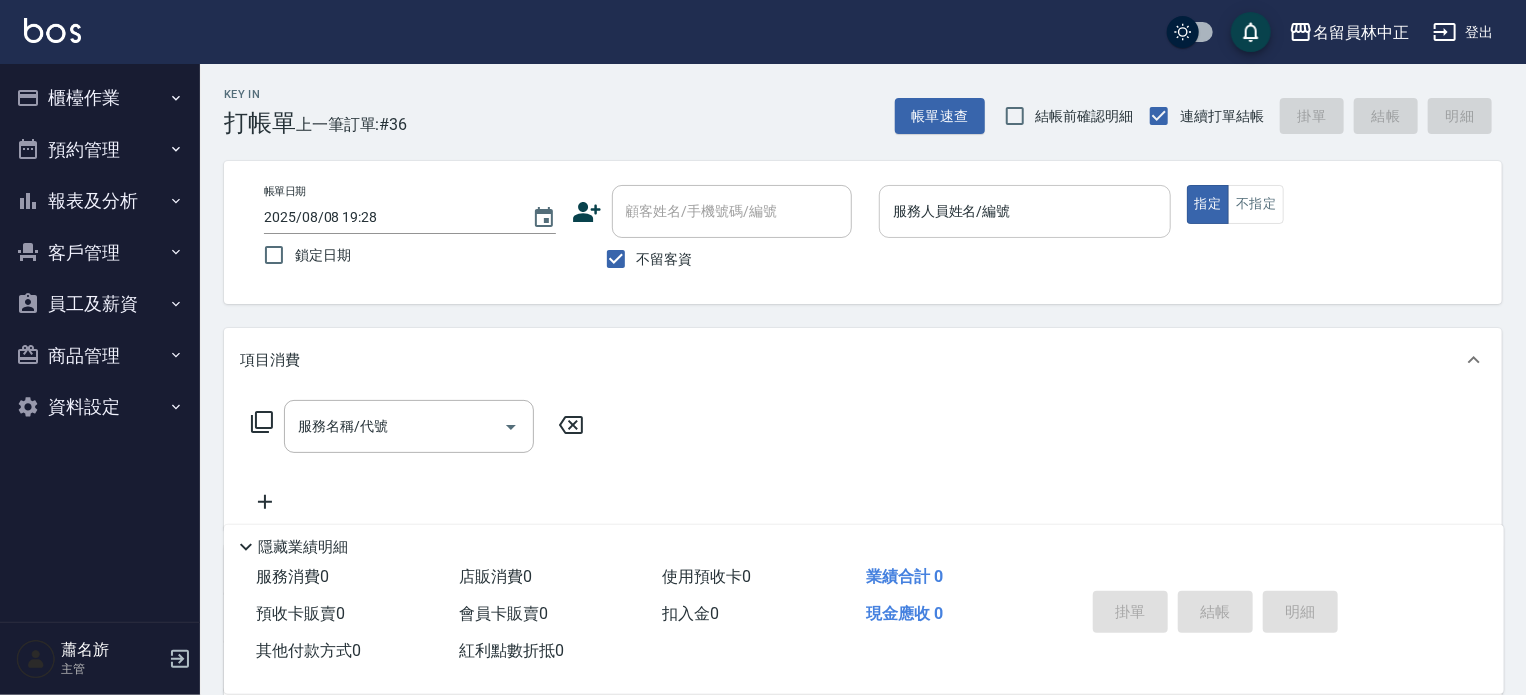 click on "服務人員姓名/編號" at bounding box center (1025, 211) 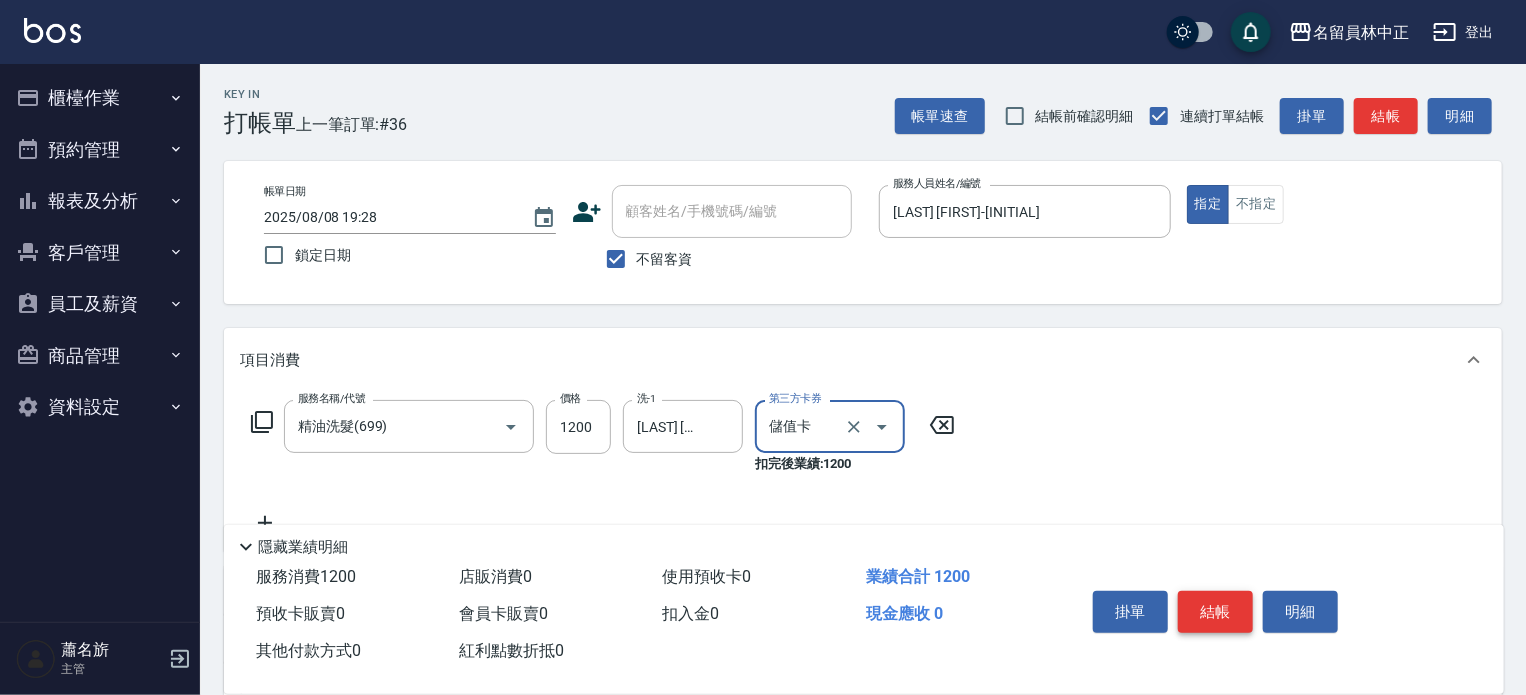 click on "結帳" at bounding box center (1215, 612) 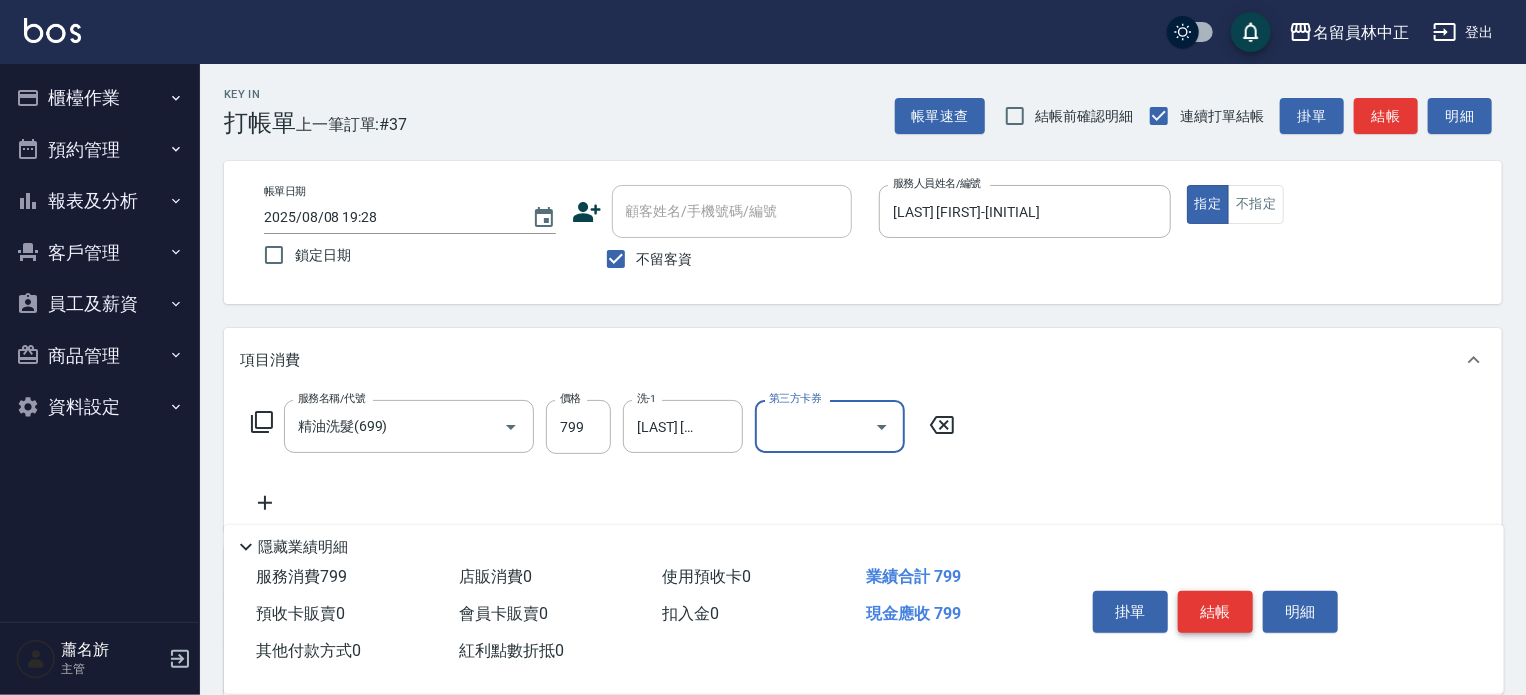 click on "結帳" at bounding box center (1215, 612) 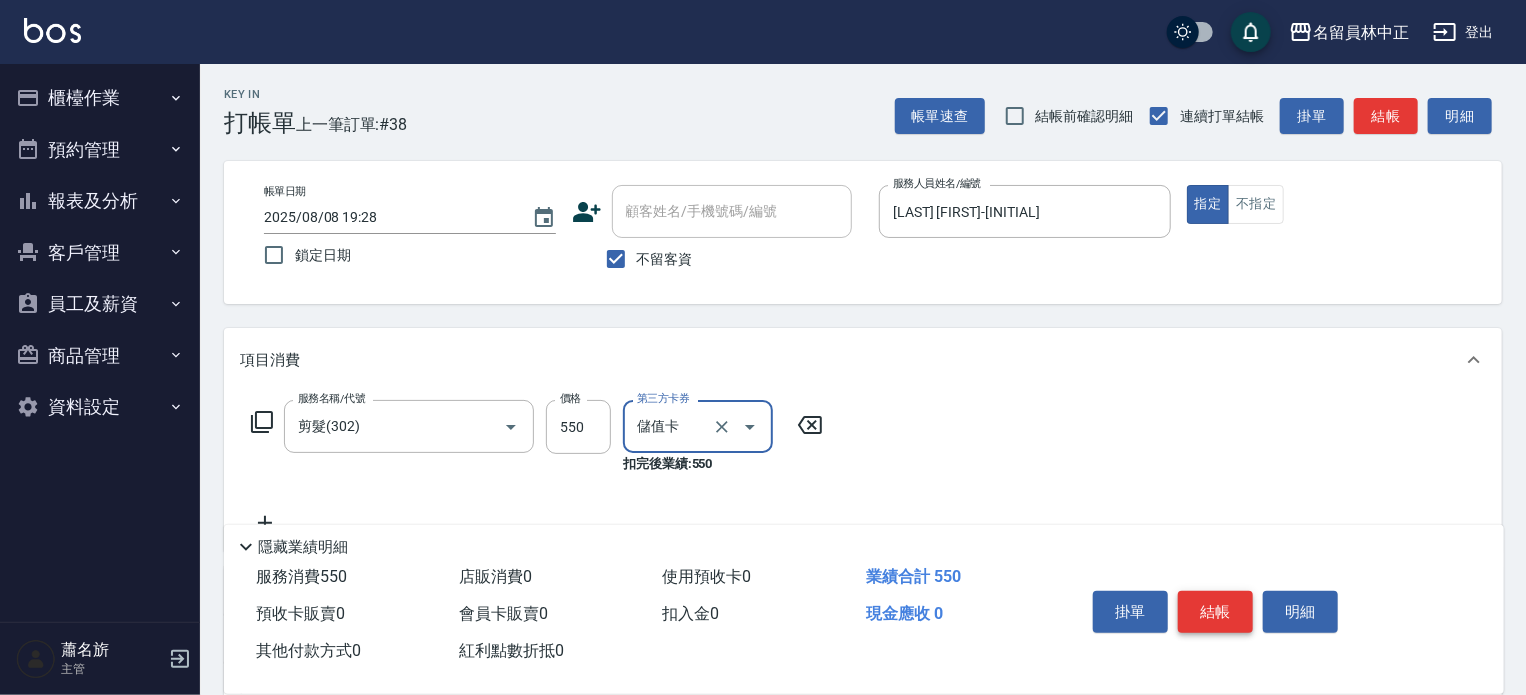 click on "結帳" at bounding box center [1215, 612] 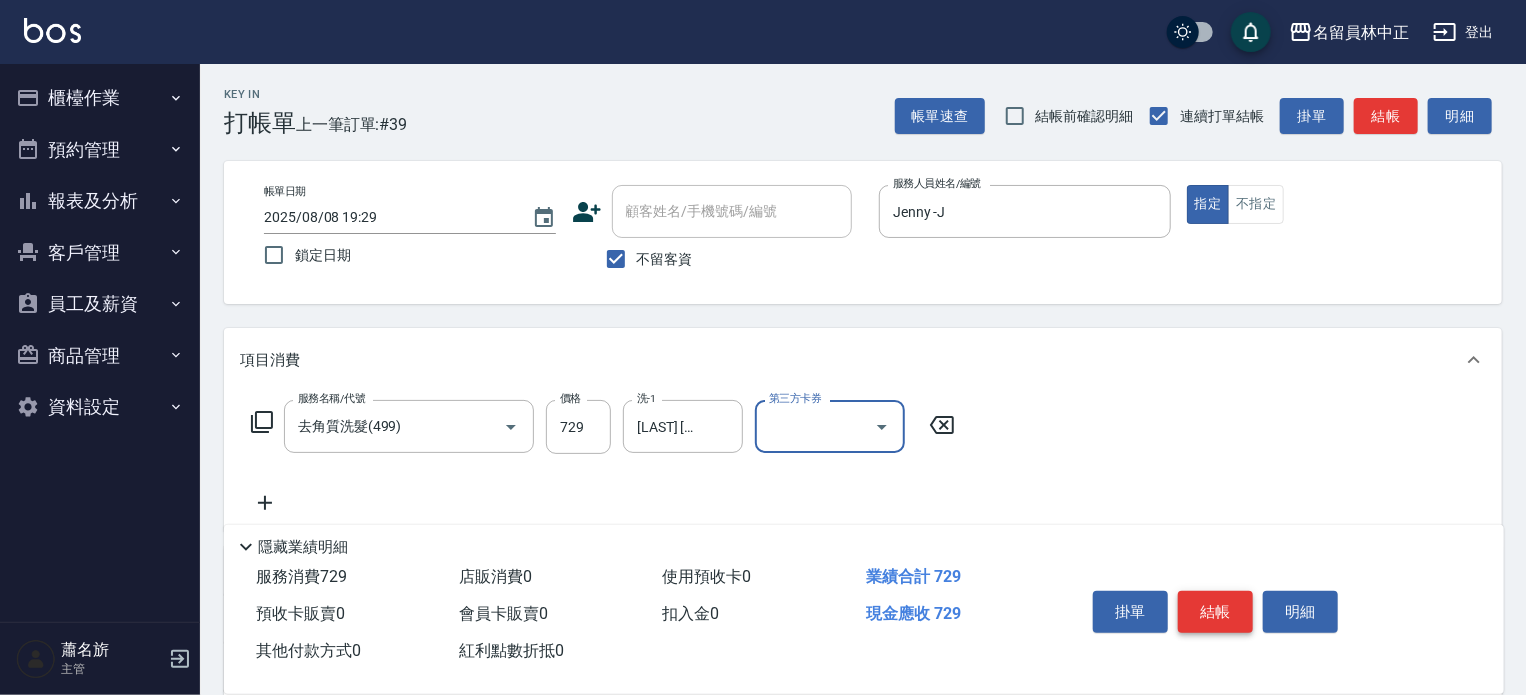 click on "掛單 結帳 明細" at bounding box center [1215, 614] 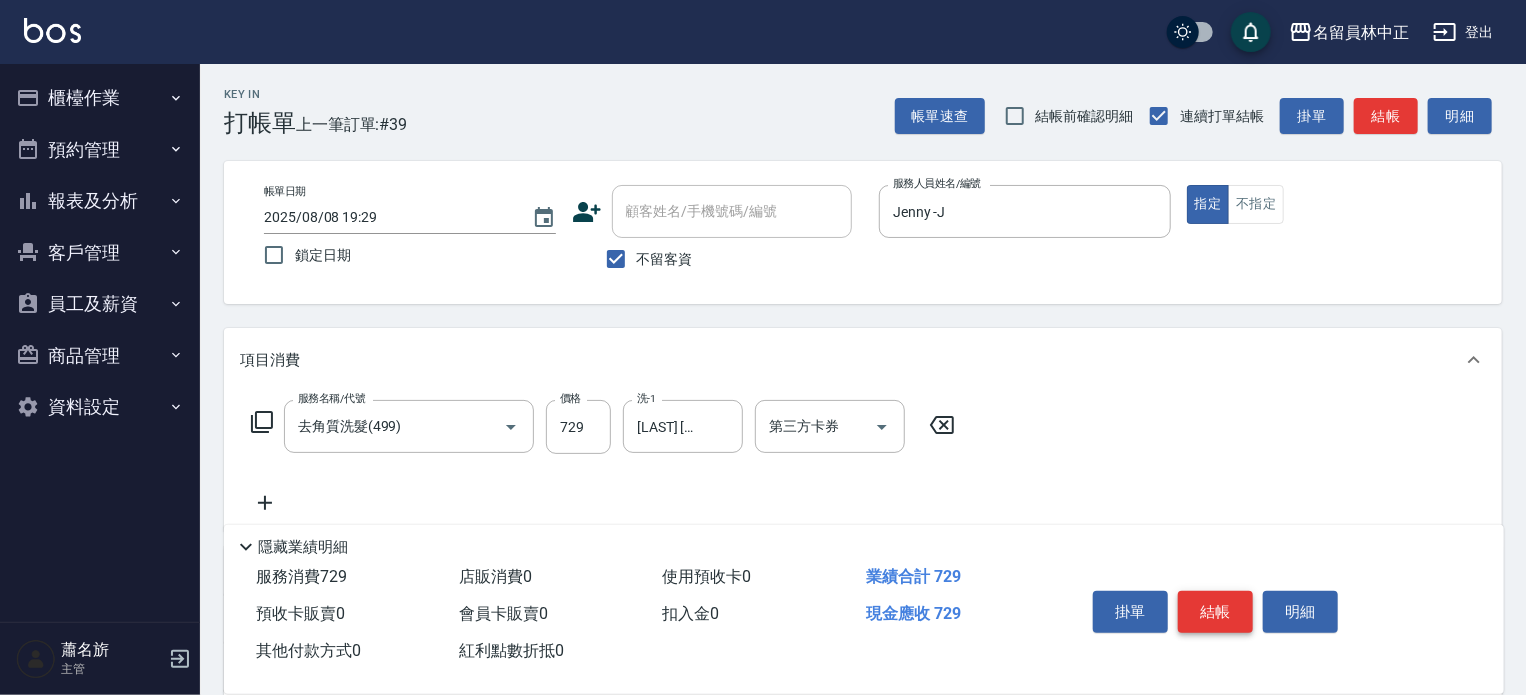 click on "結帳" at bounding box center [1215, 612] 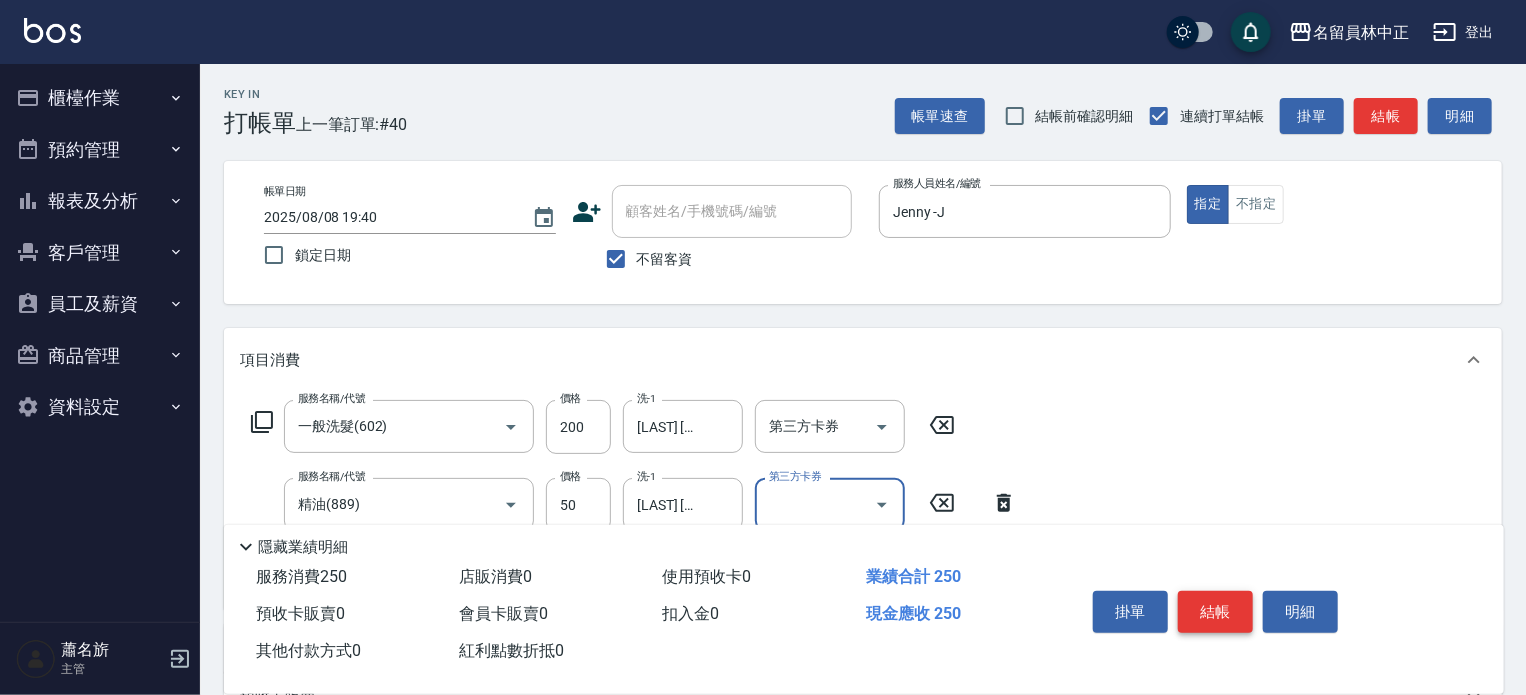 click on "結帳" at bounding box center (1215, 612) 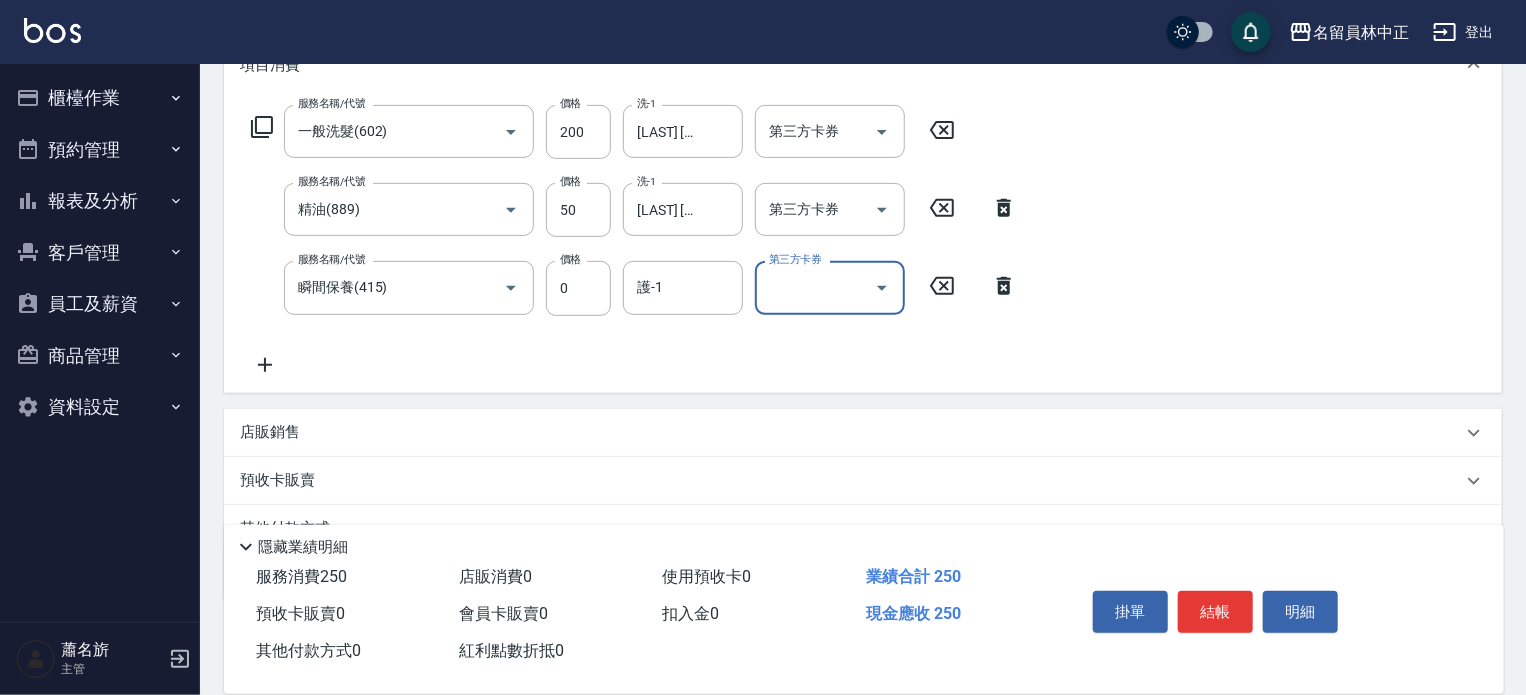 scroll, scrollTop: 300, scrollLeft: 0, axis: vertical 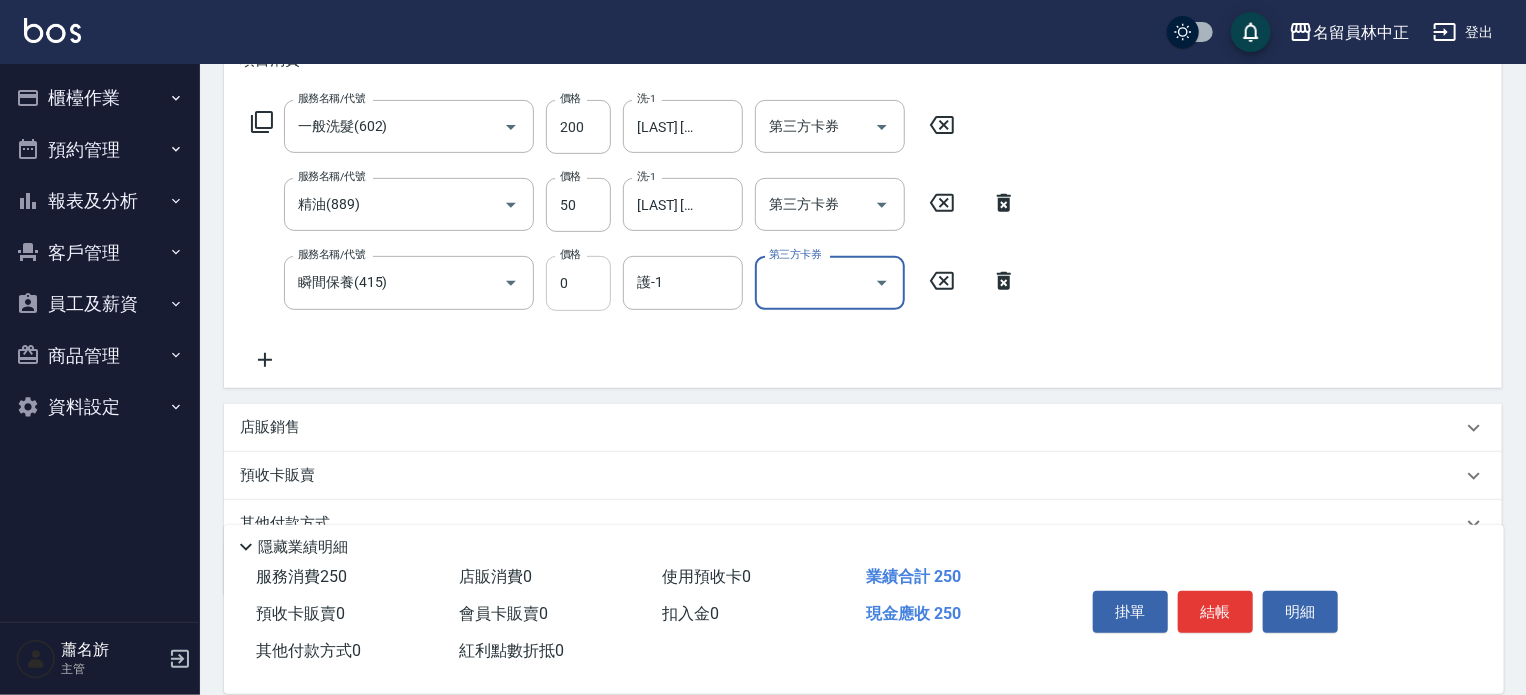 click on "0" at bounding box center [578, 283] 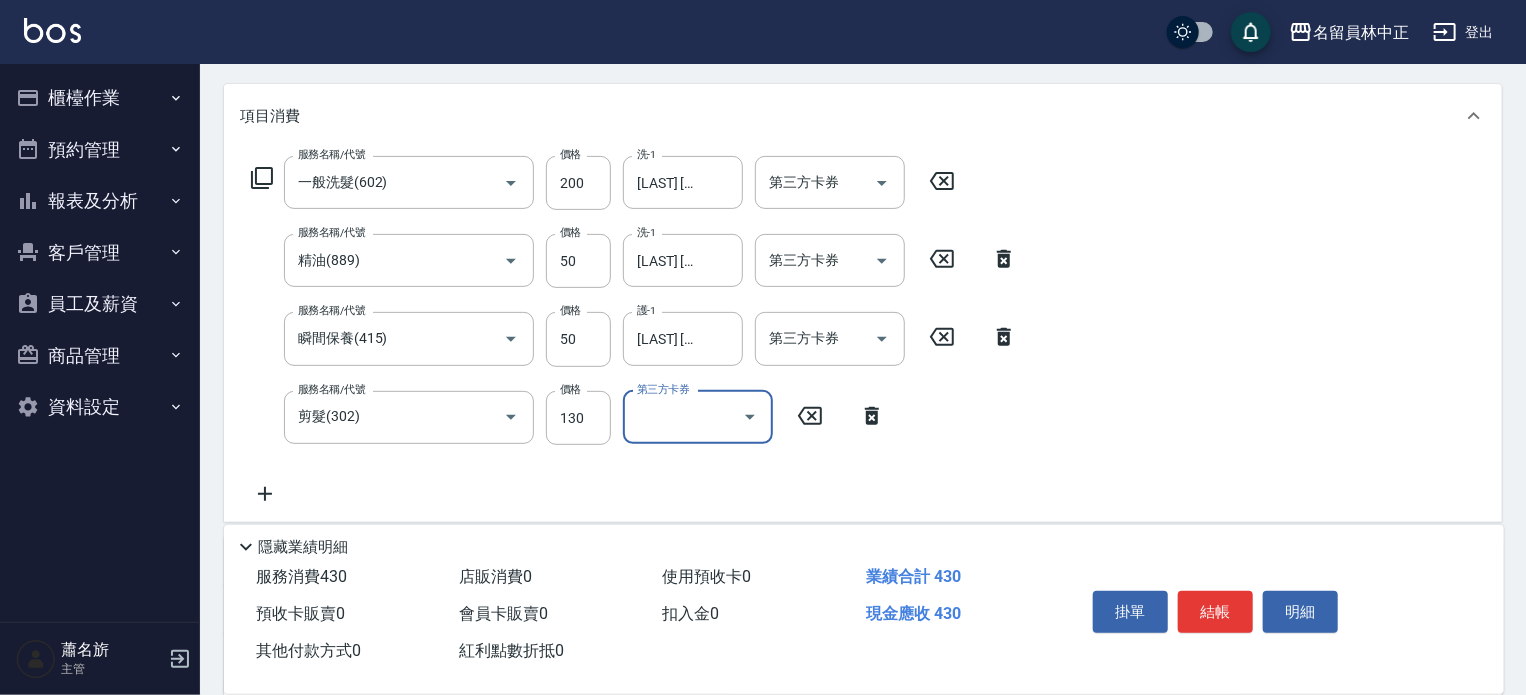 scroll, scrollTop: 200, scrollLeft: 0, axis: vertical 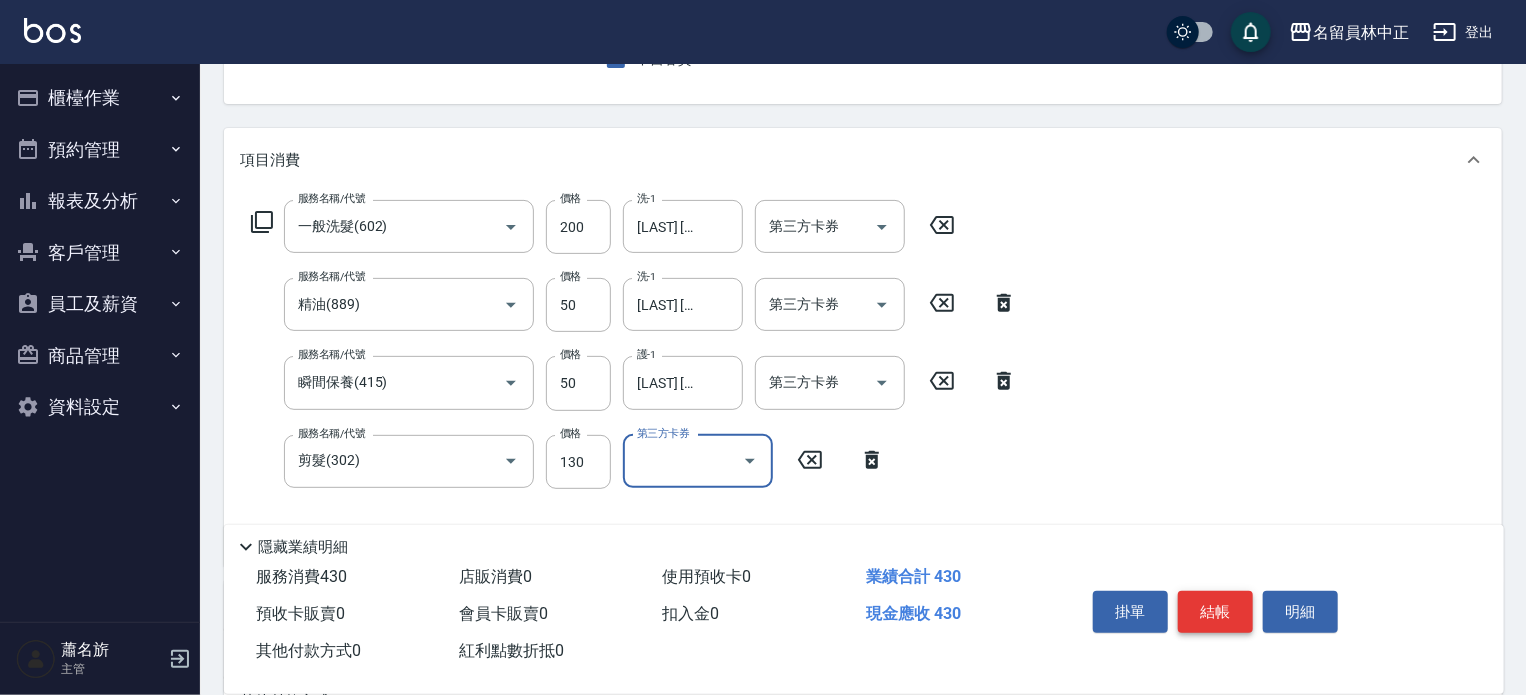 click on "結帳" at bounding box center (1215, 612) 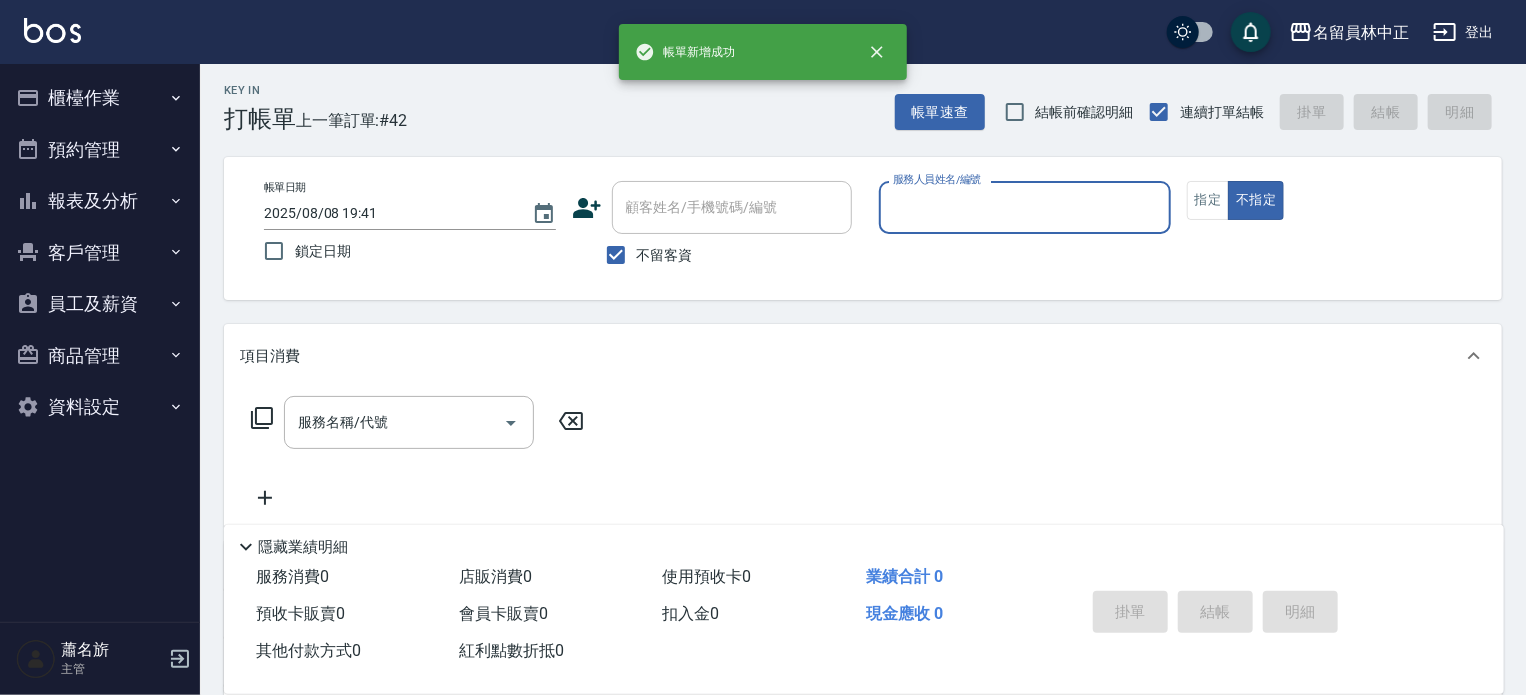 scroll, scrollTop: 0, scrollLeft: 0, axis: both 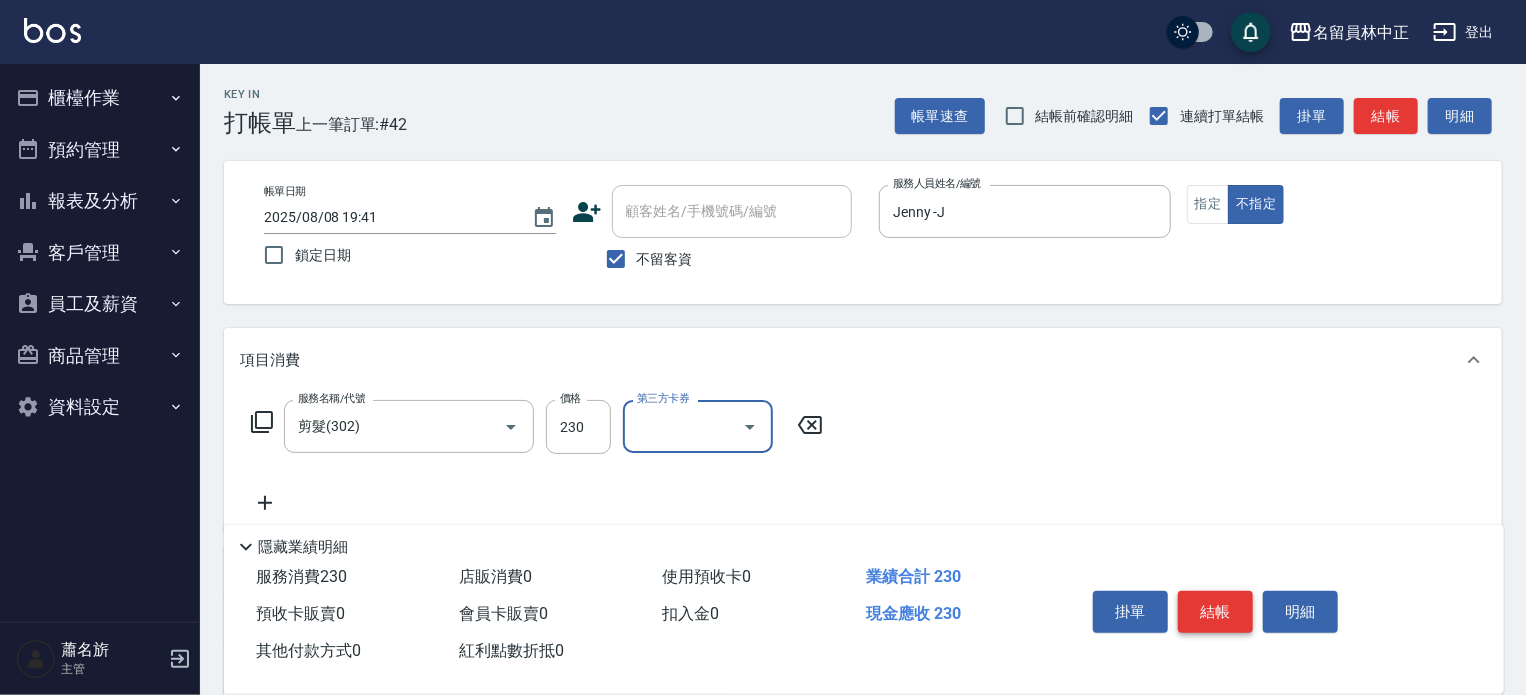 click on "結帳" at bounding box center [1215, 612] 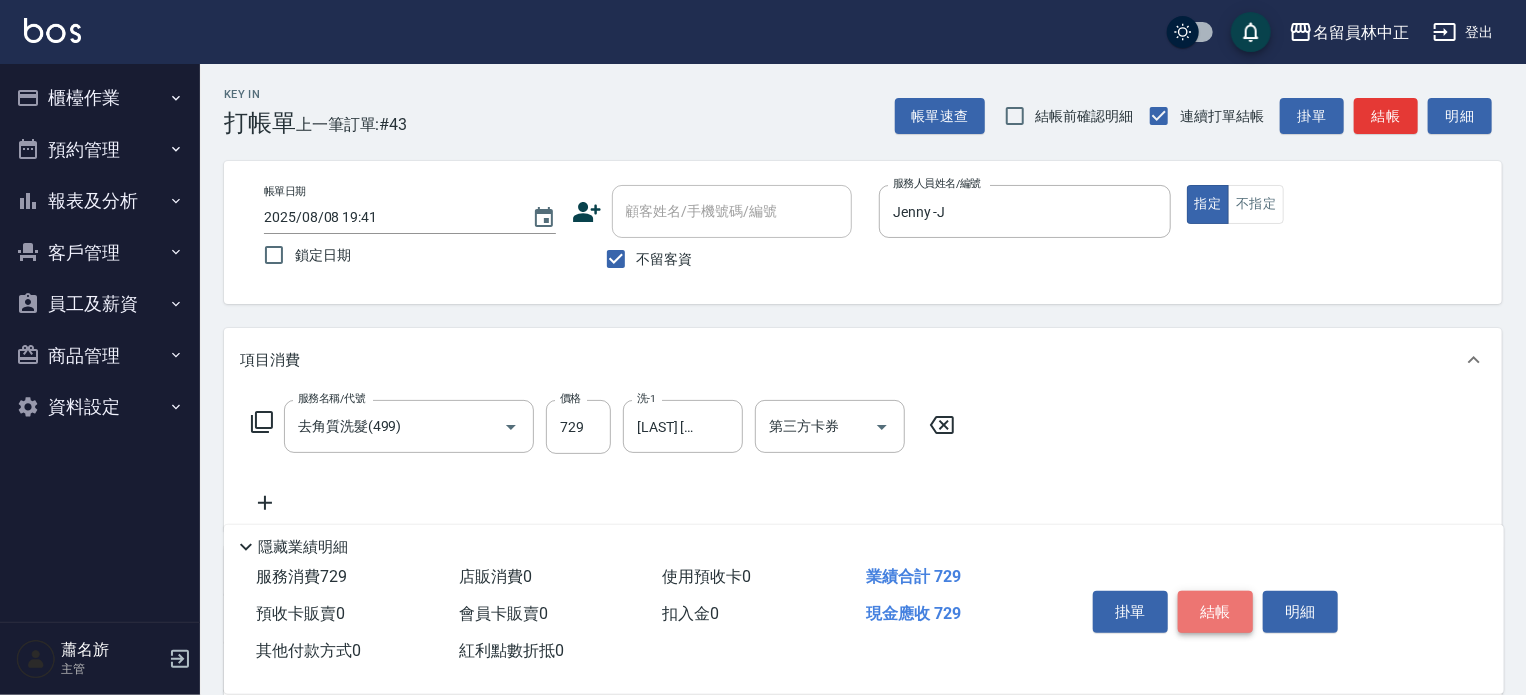 click on "結帳" at bounding box center (1215, 612) 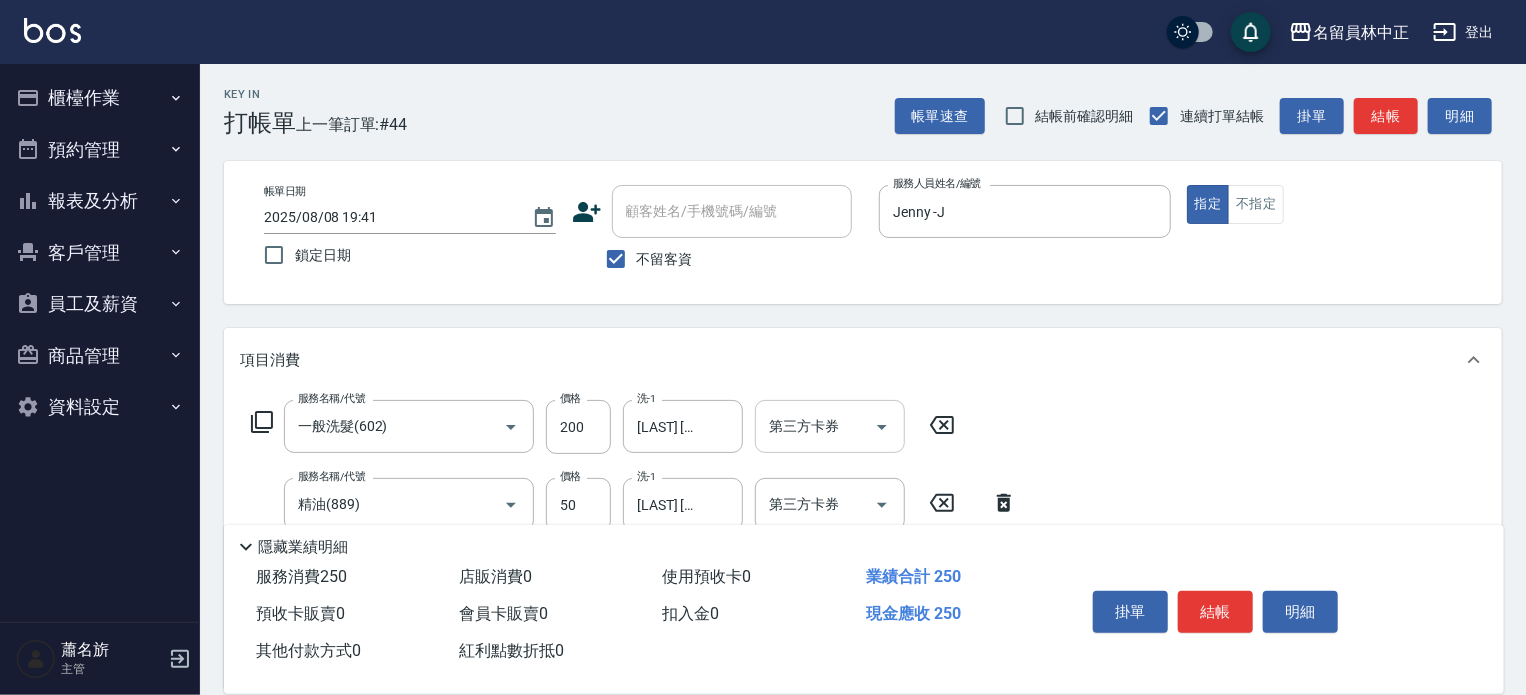 click 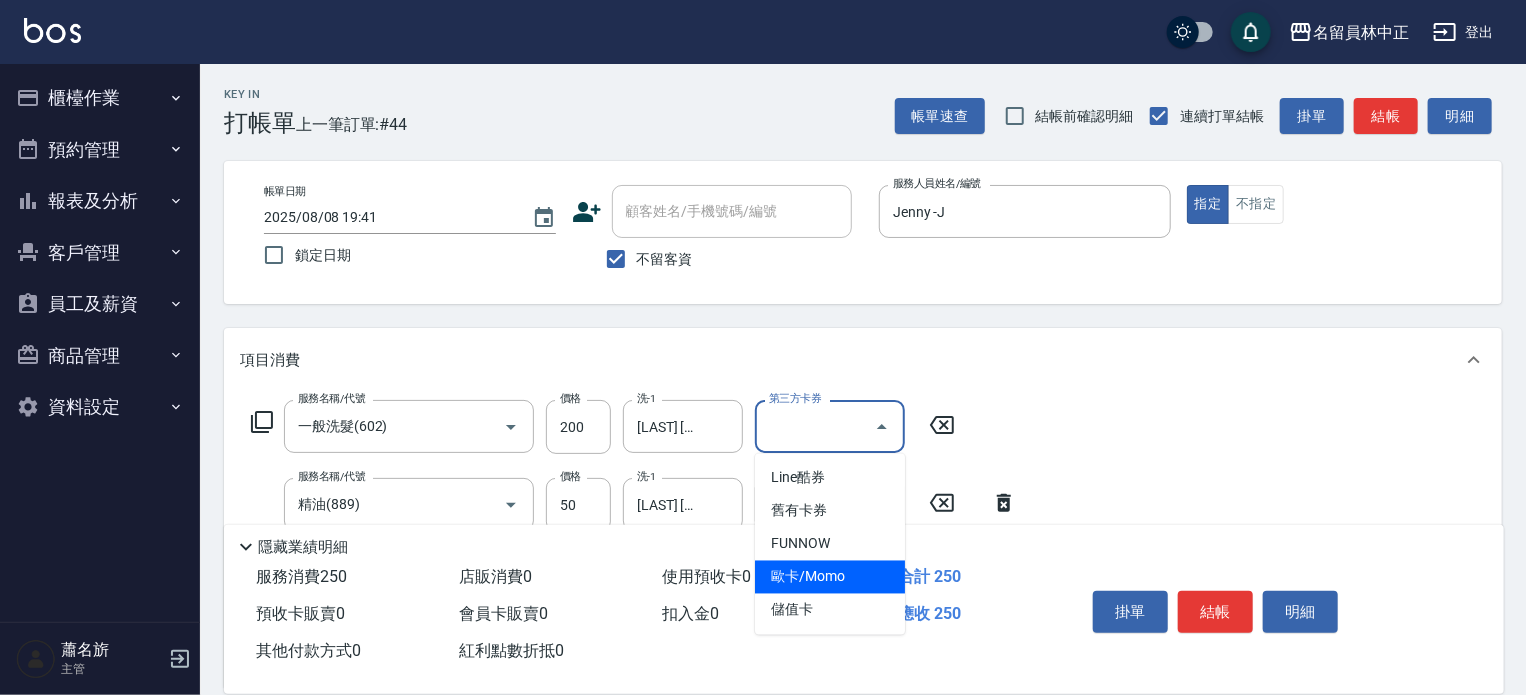 click on "[BRAND] [PRODUCT] [BRAND] [BRAND] [BRAND]" at bounding box center [830, 544] 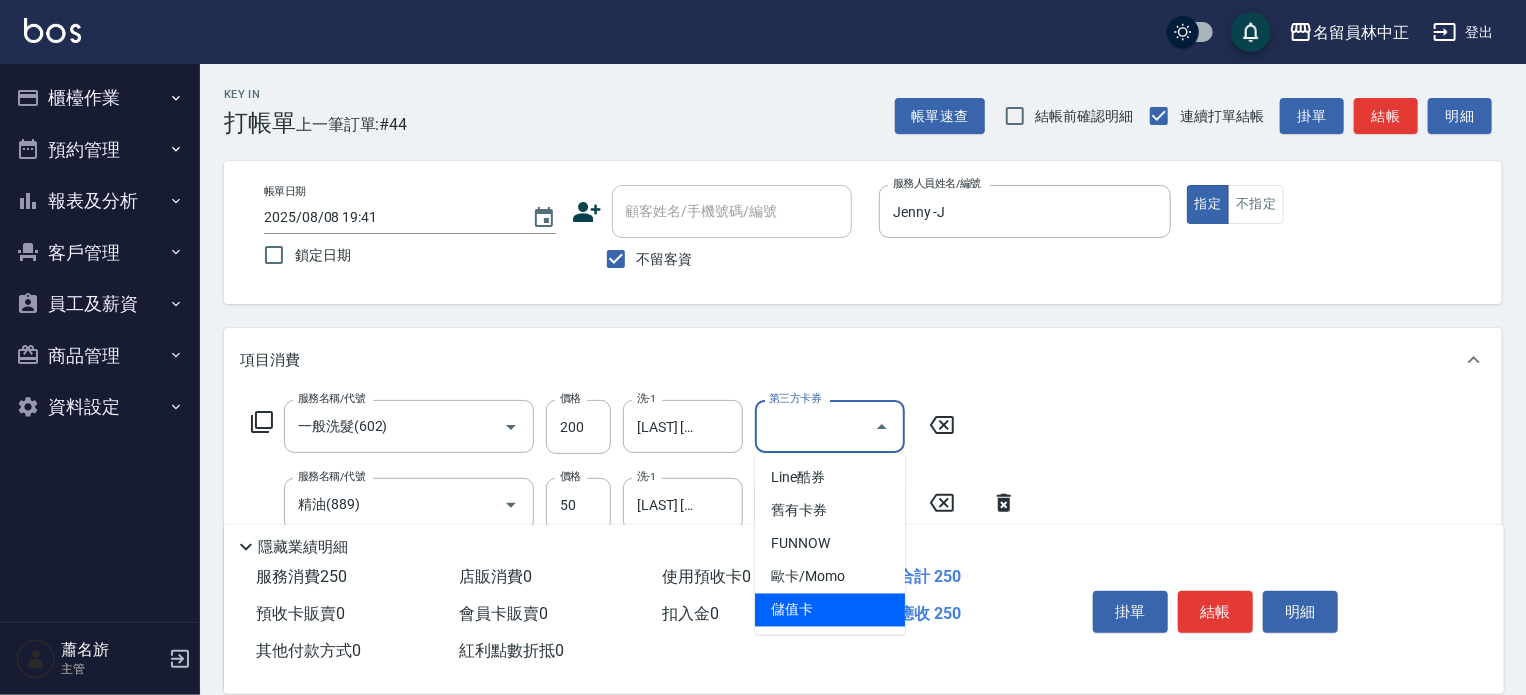 click on "儲值卡" at bounding box center [830, 610] 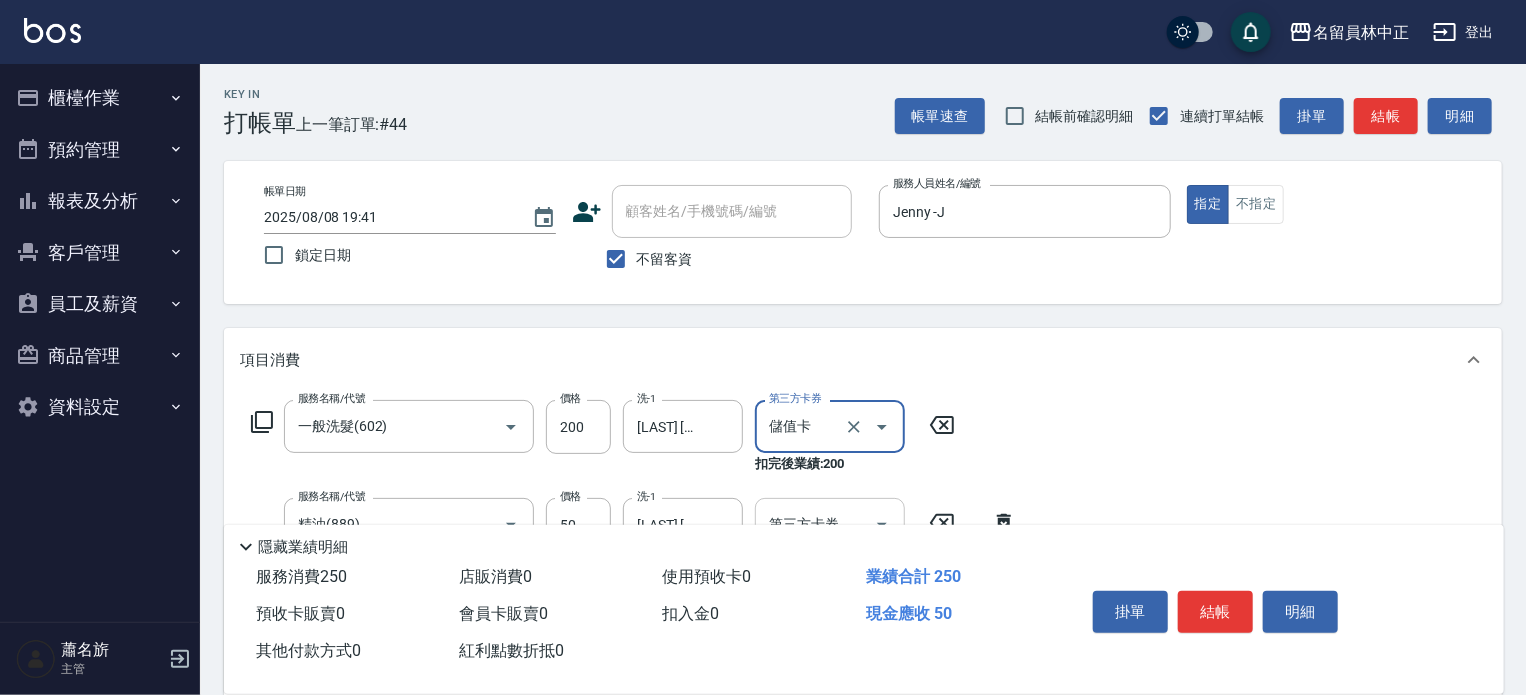 click 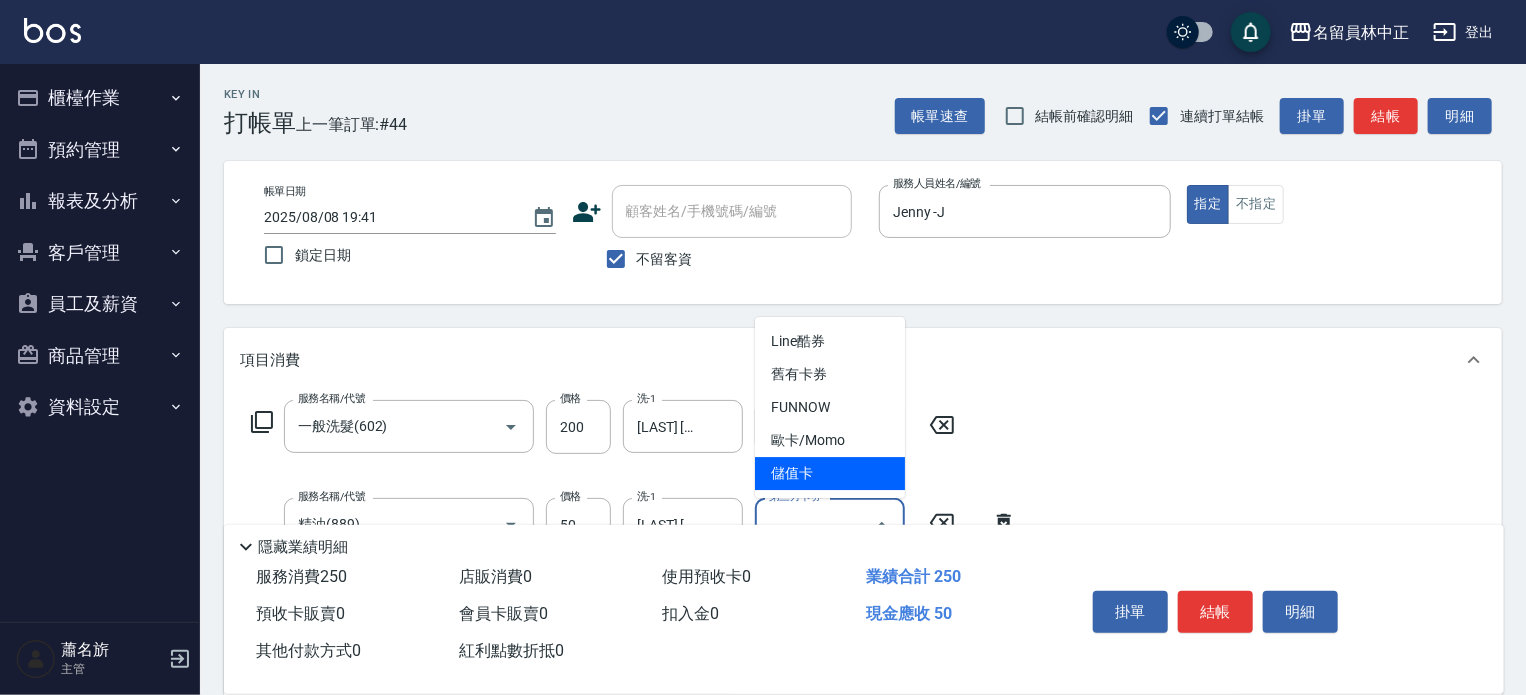 click on "儲值卡" at bounding box center (830, 473) 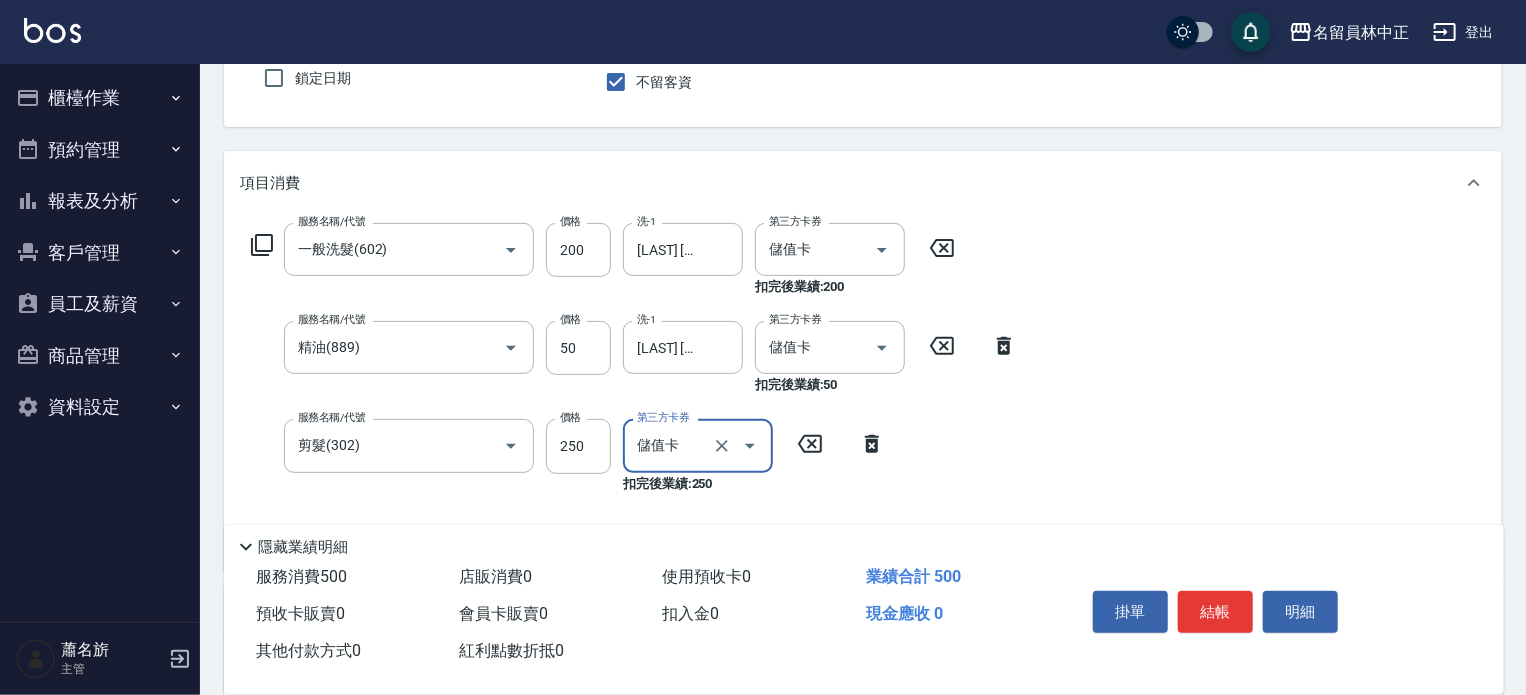 scroll, scrollTop: 200, scrollLeft: 0, axis: vertical 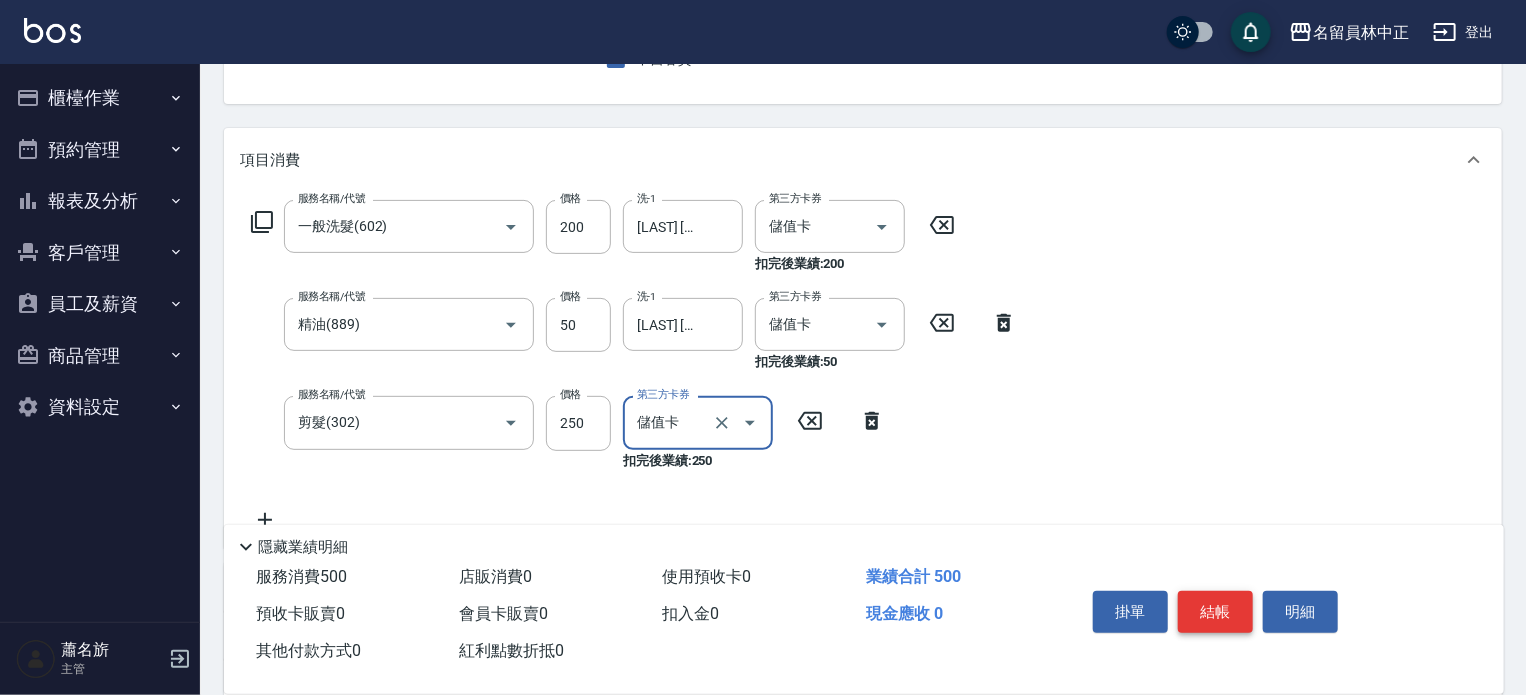 click on "結帳" at bounding box center [1215, 612] 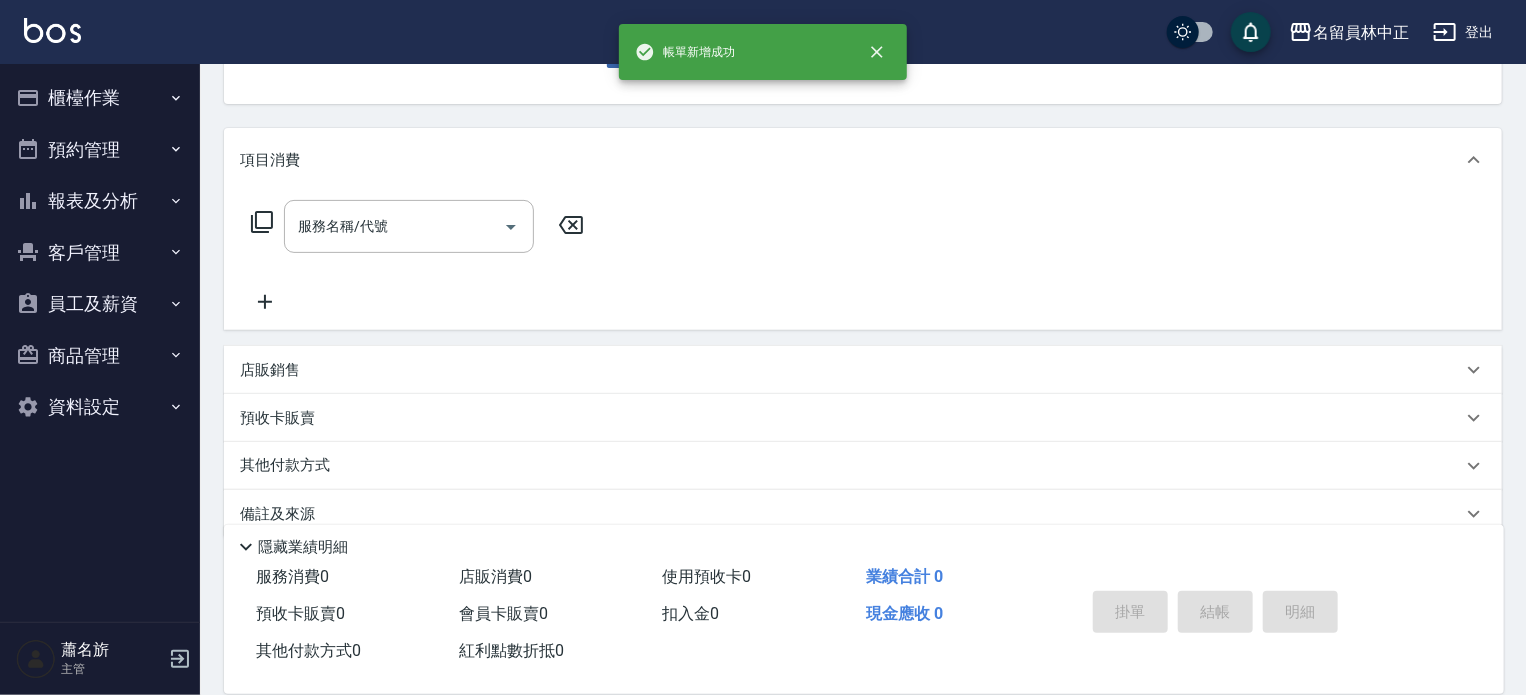 scroll, scrollTop: 194, scrollLeft: 0, axis: vertical 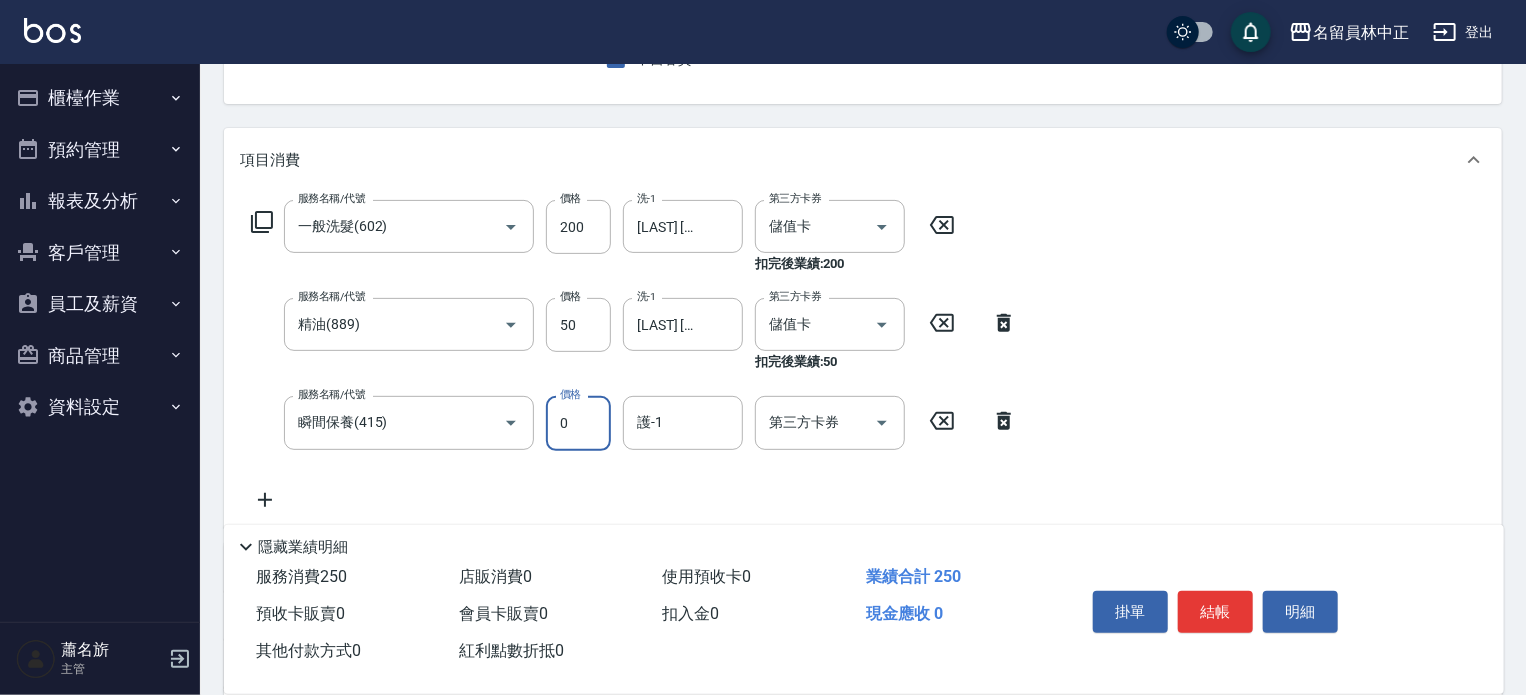 click on "0" at bounding box center [578, 423] 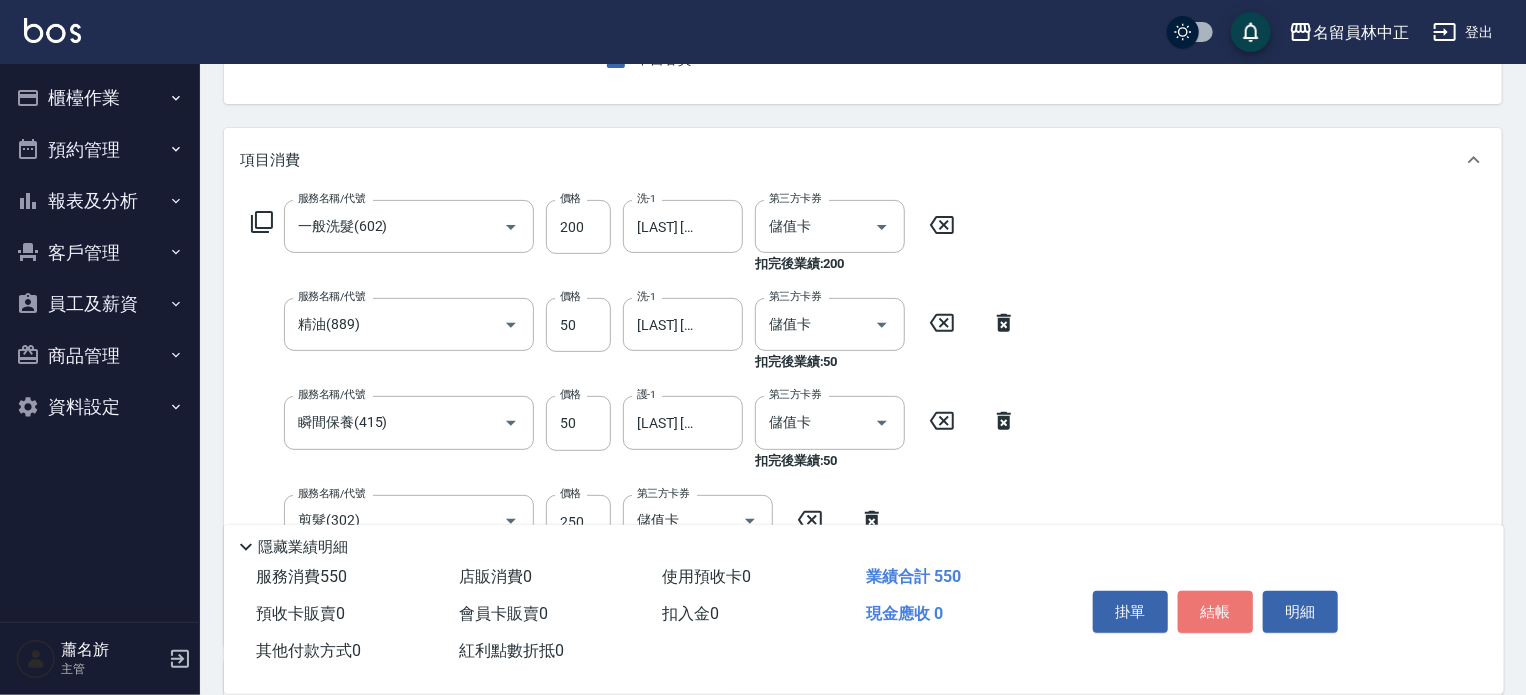 click on "結帳" at bounding box center [1215, 612] 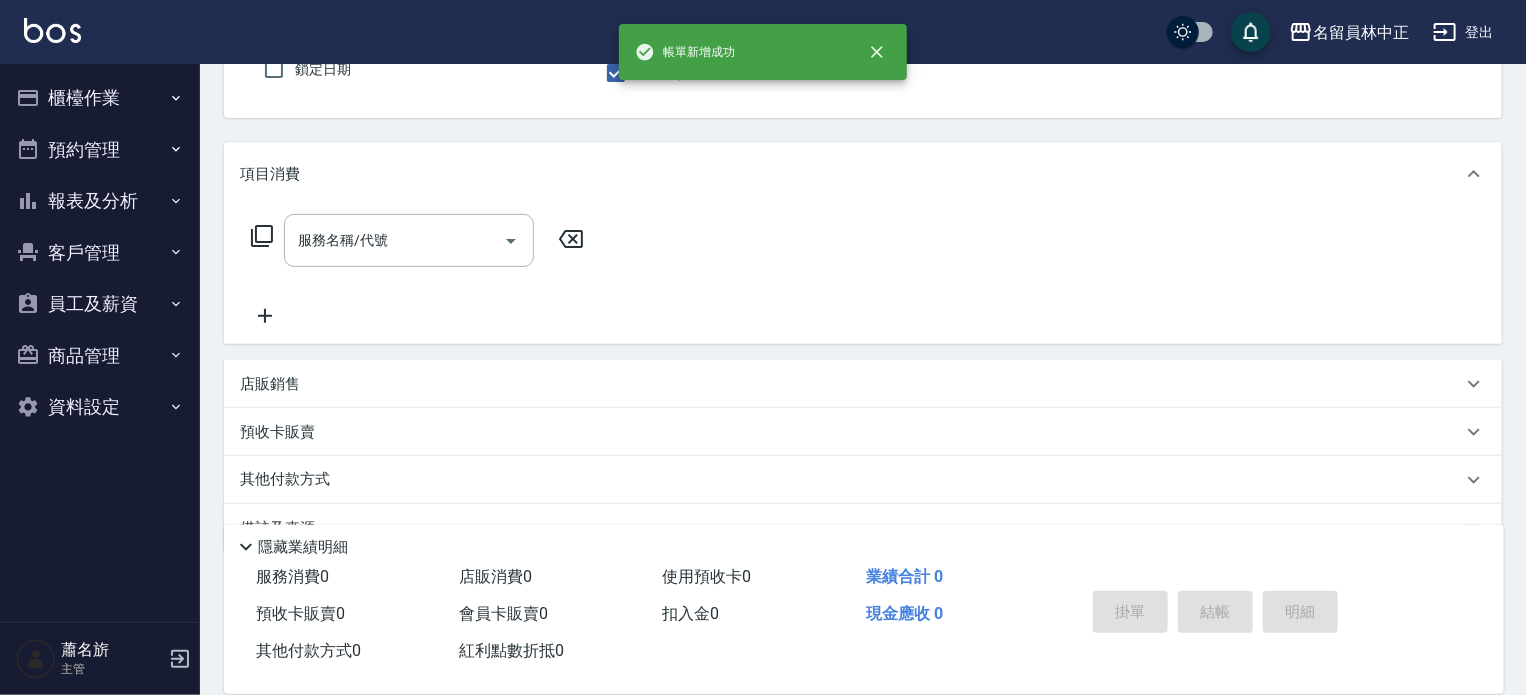 scroll, scrollTop: 0, scrollLeft: 0, axis: both 